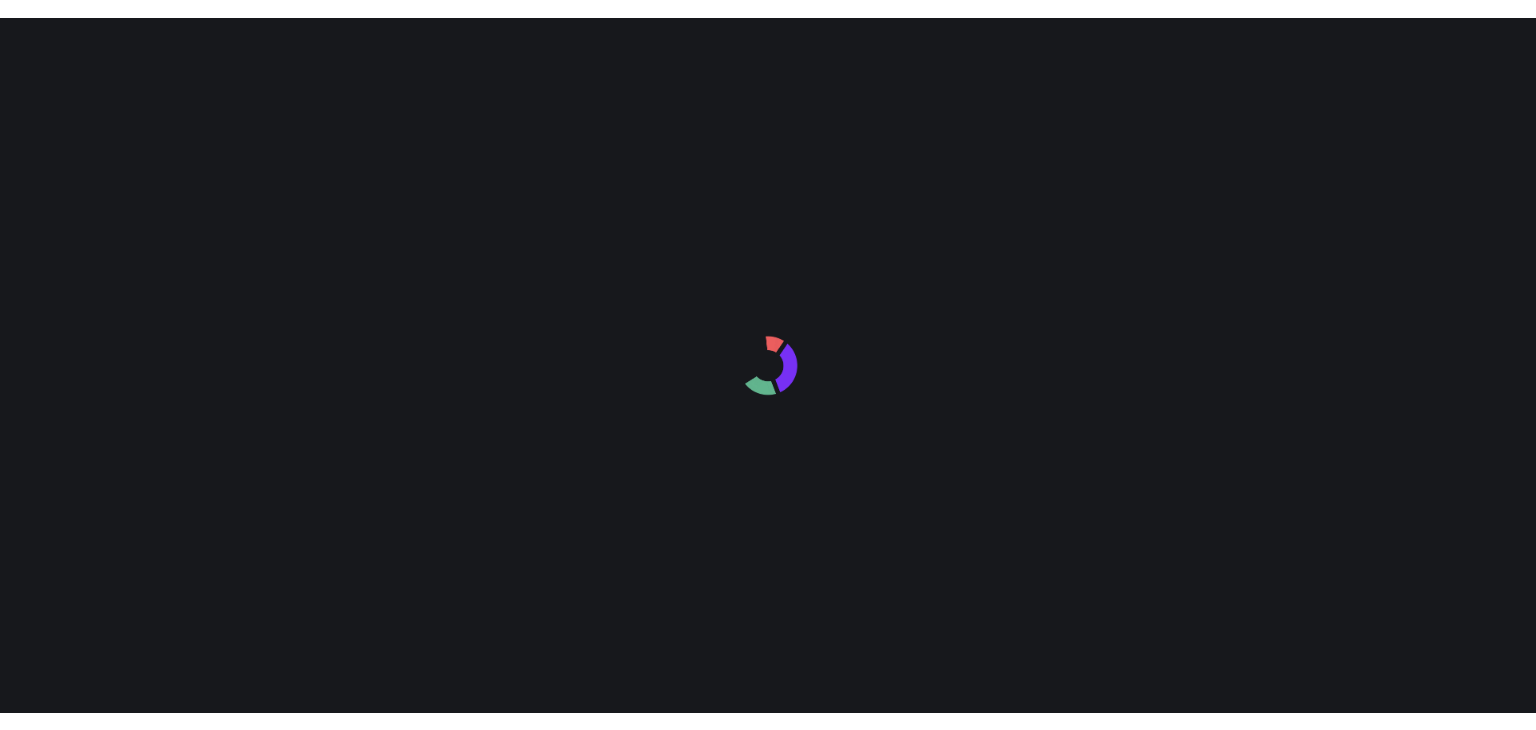 scroll, scrollTop: 0, scrollLeft: 0, axis: both 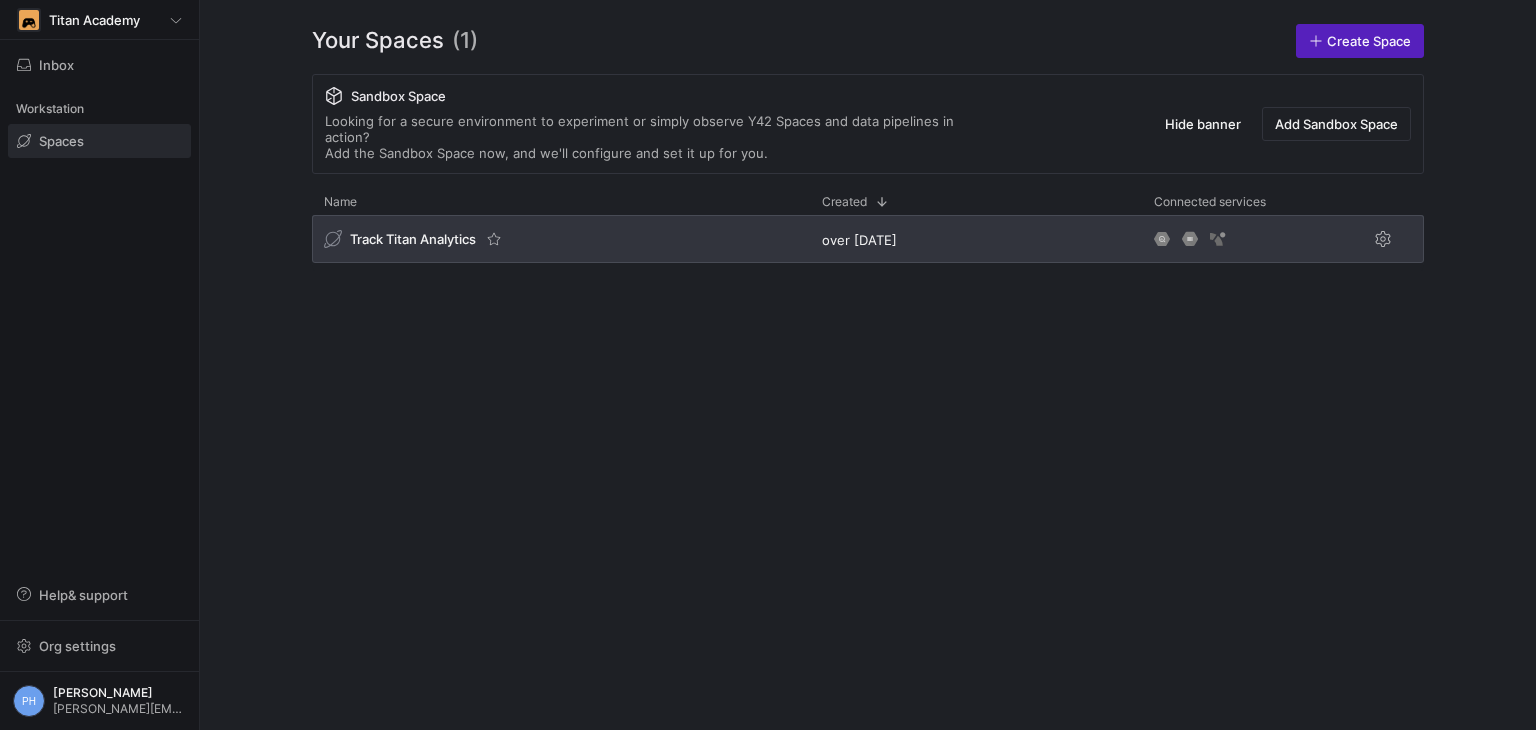 click on "Track Titan Analytics" 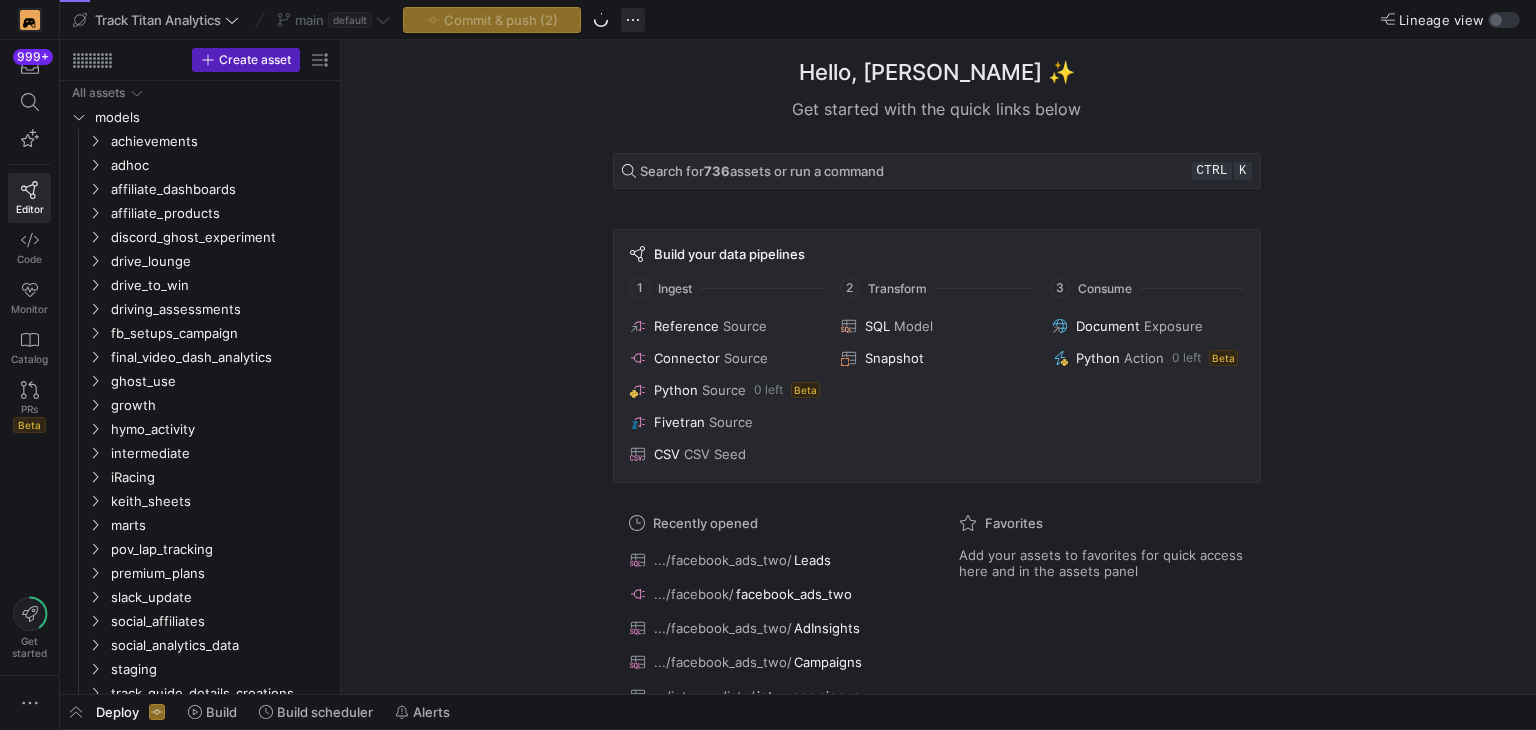 click 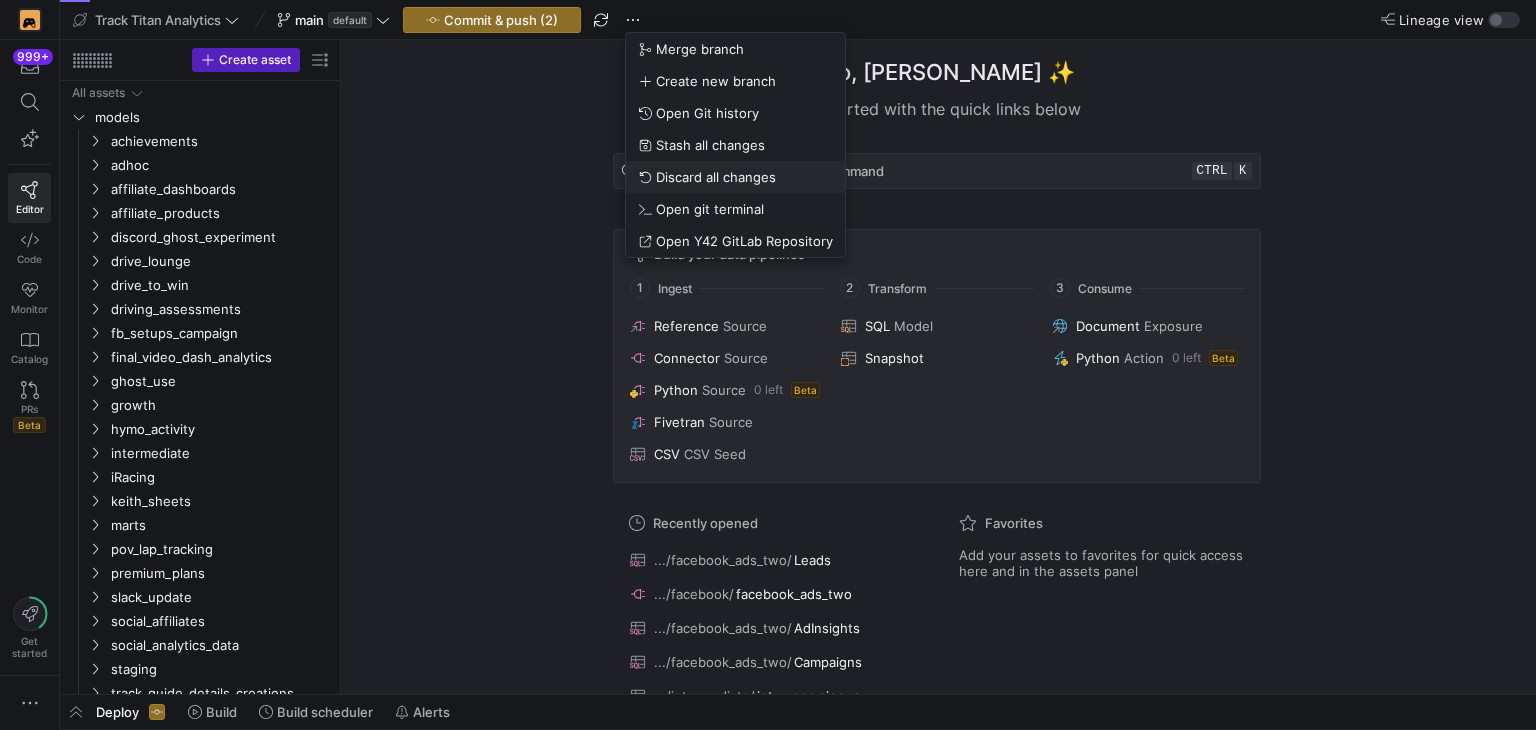 click on "Discard all changes" at bounding box center (735, 177) 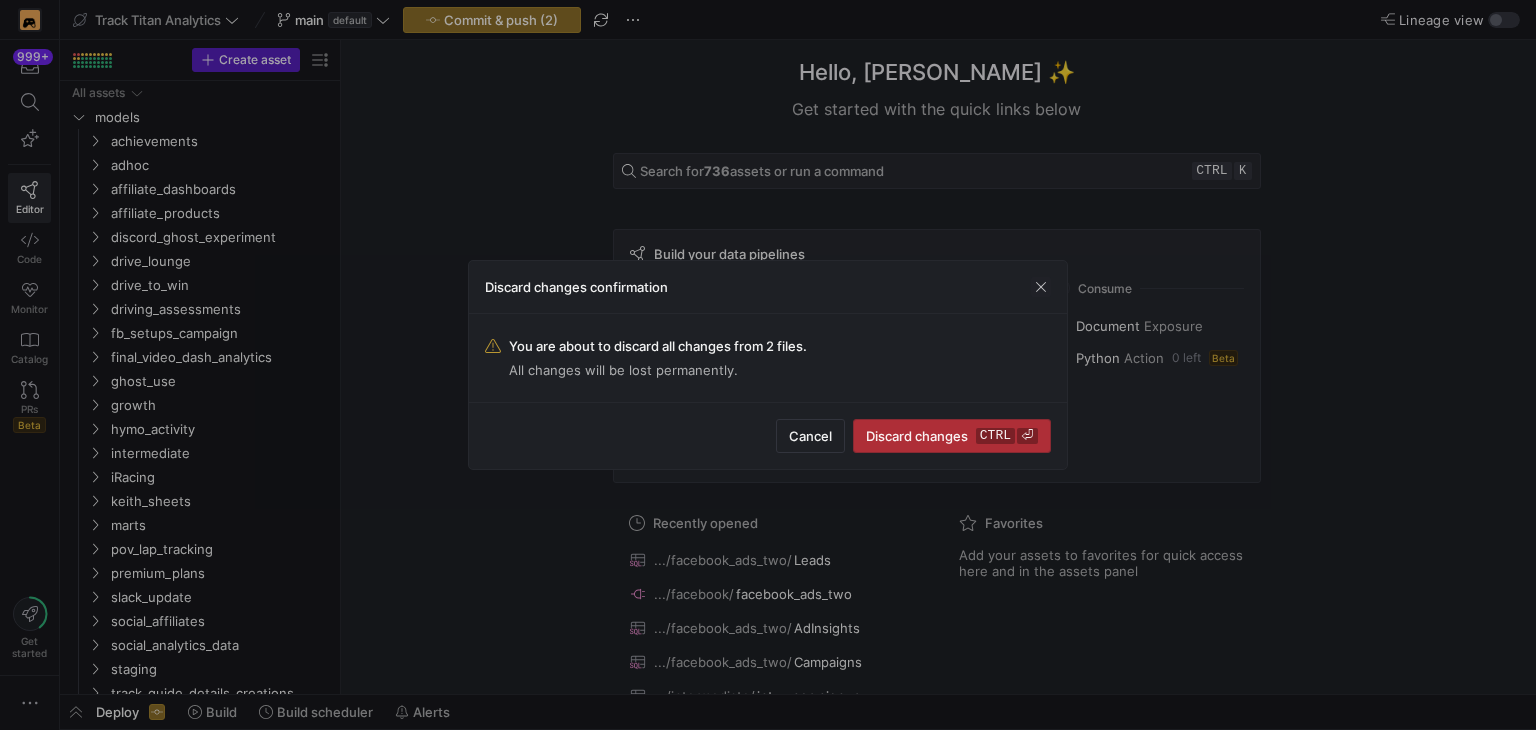 click at bounding box center (952, 436) 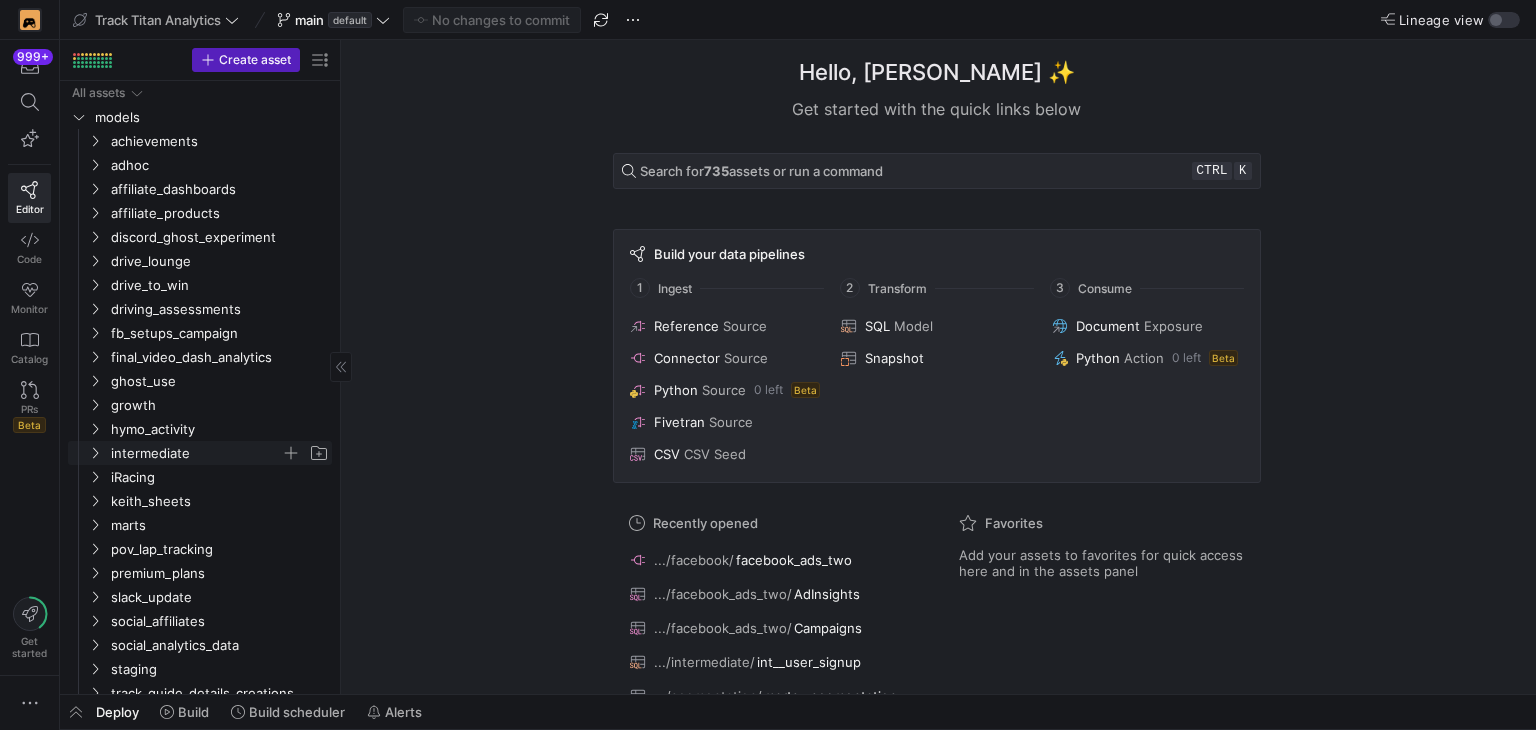scroll, scrollTop: 137, scrollLeft: 0, axis: vertical 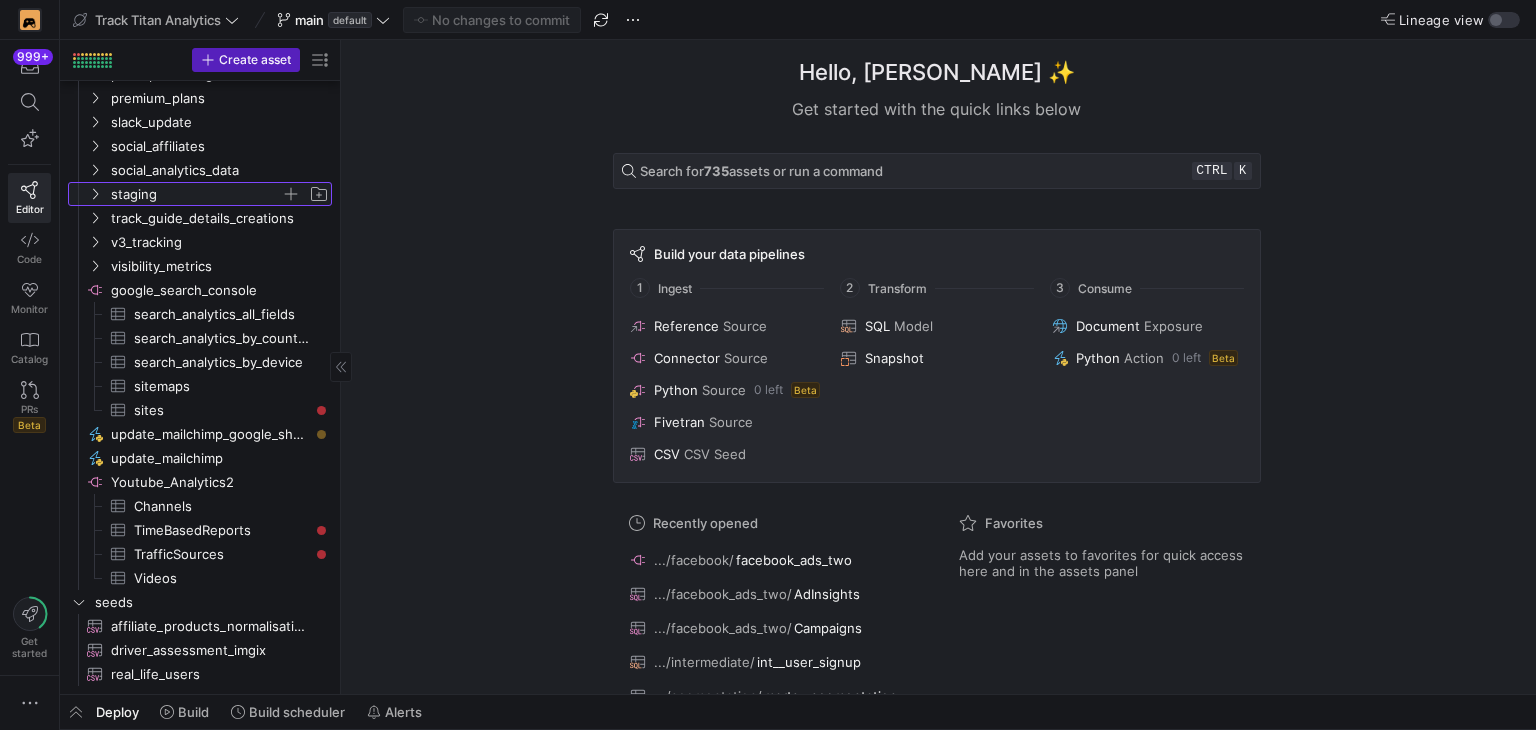 click 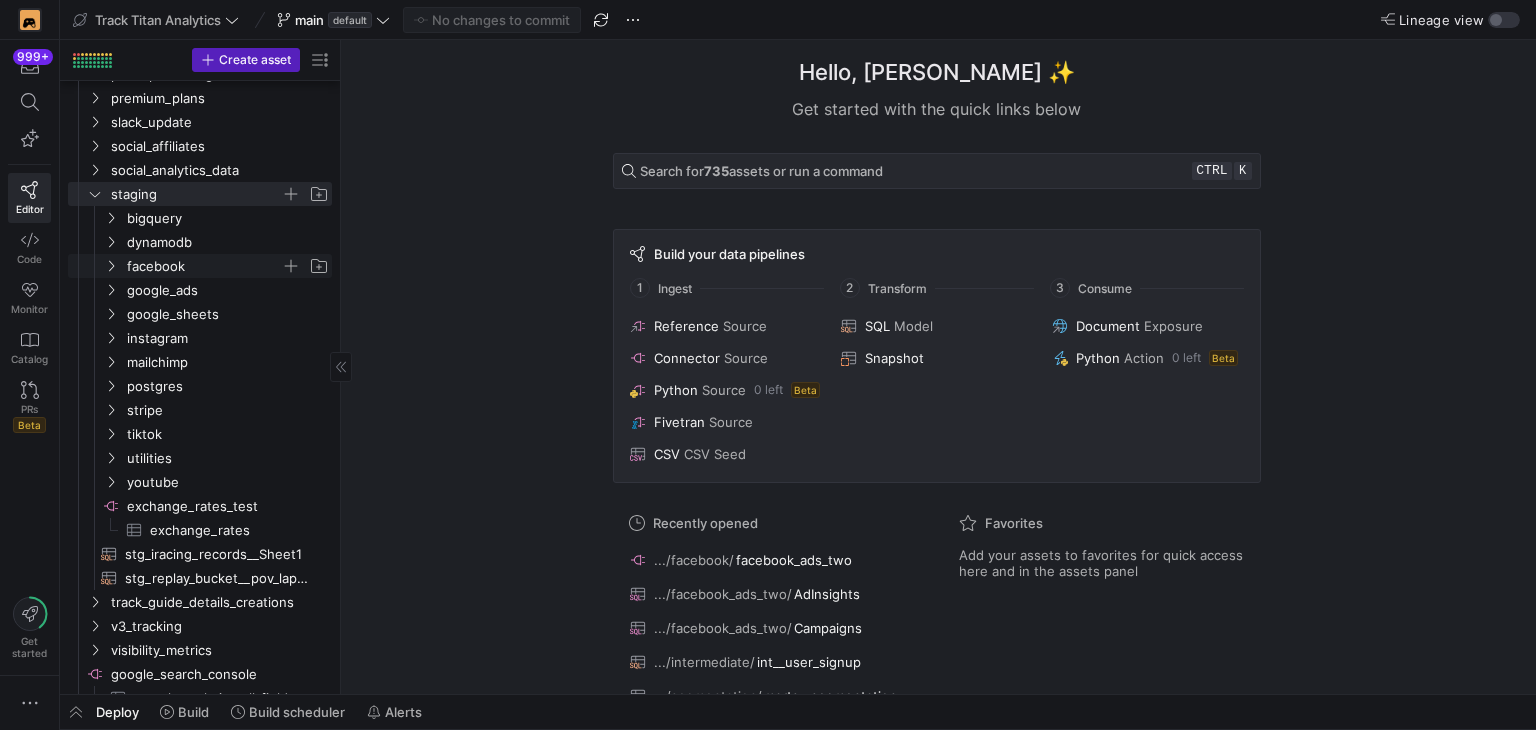 click 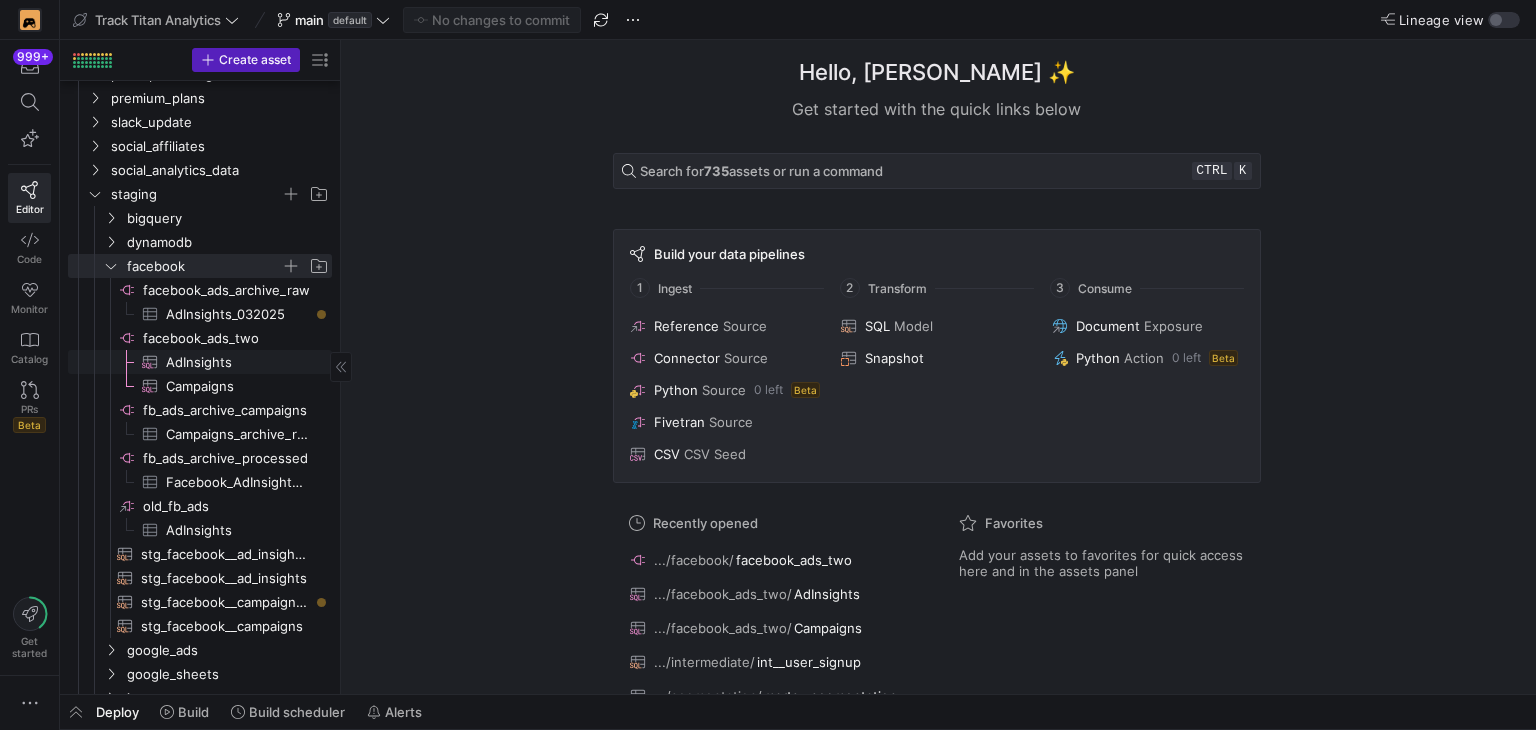 click on "AdInsights​​​​​​​​​" 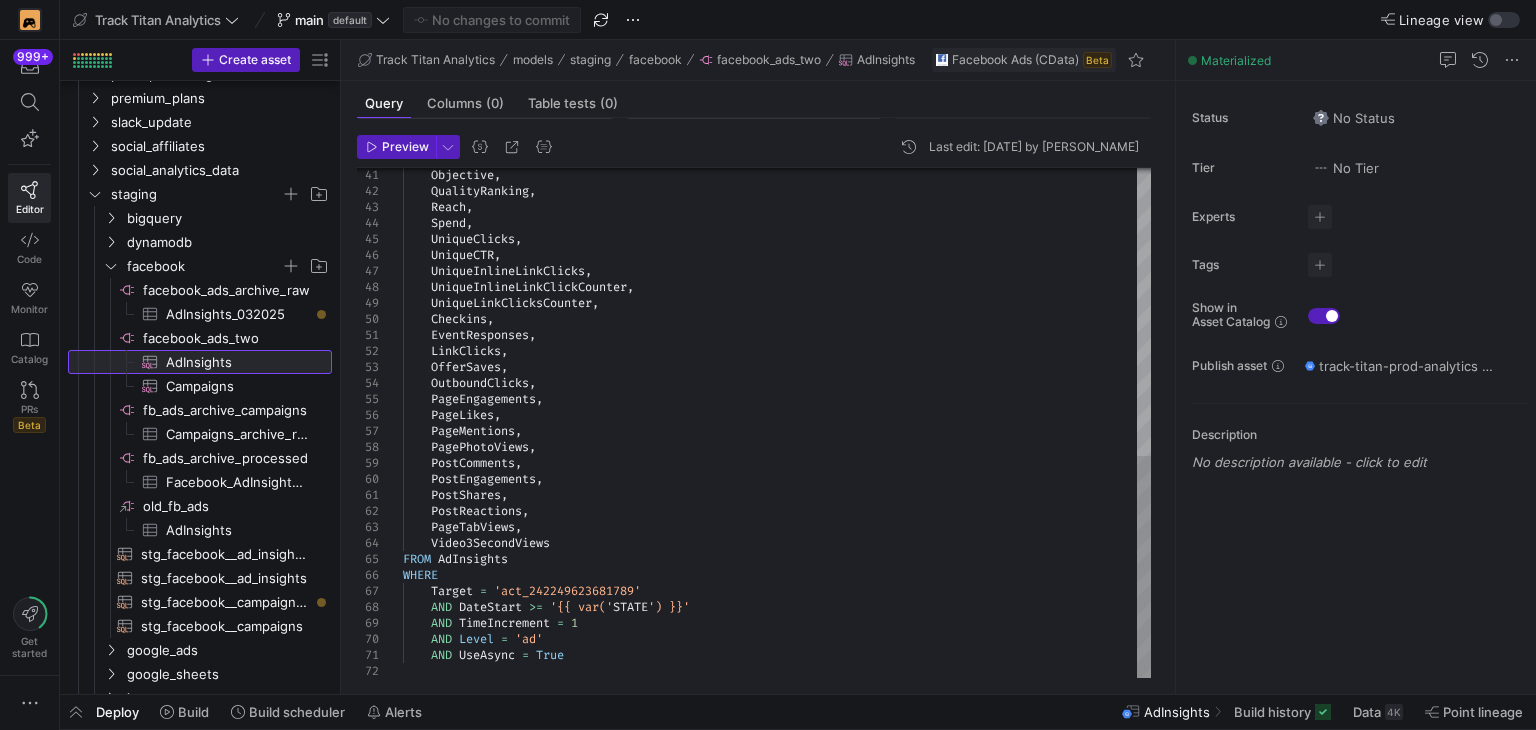 scroll, scrollTop: 104, scrollLeft: 0, axis: vertical 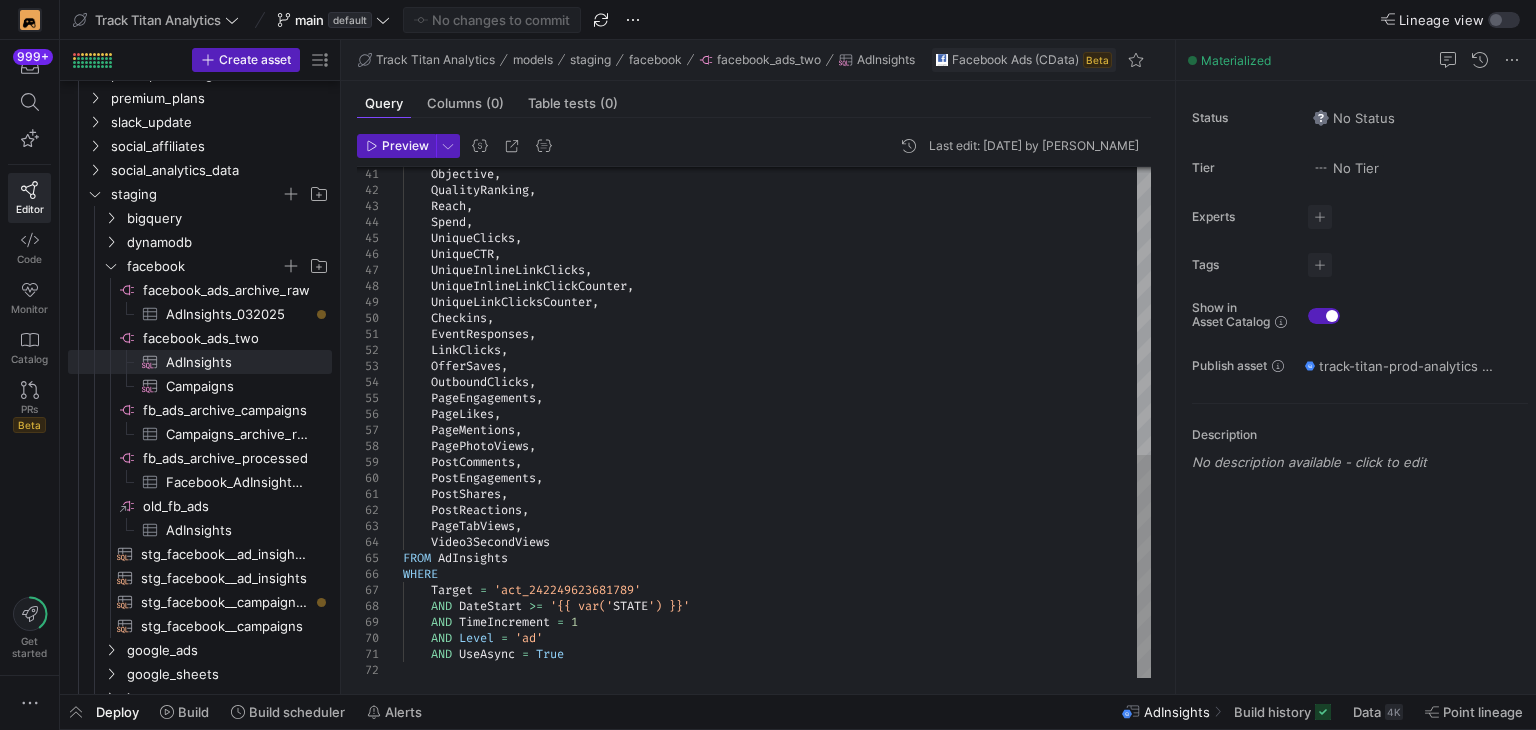 click on "Objective ,      QualityRanking ,      Reach ,      Spend ,      UniqueClicks ,      UniqueCTR ,      UniqueInlineLinkClicks ,      UniqueInlineLinkClickCounter ,      UniqueLinkClicksCounter ,      Checkins ,      EventResponses ,      LinkClicks ,      OfferSaves ,      OutboundClicks ,      PageEngagements ,      PageLikes ,      PageMentions ,      PagePhotoViews ,      PostComments ,      PostEngagements ,      PostShares ,      PostReactions ,      PageTabViews ,      Video3SecondViews FROM   AdInsights WHERE        Target   =   'act_242249623681789'      AND   DateStart   >=   '{{ var(' STATE ') }}'      AND   TimeIncrement   =   1      AND   Level   =   'ad'           AND   UseAsync   =   True" 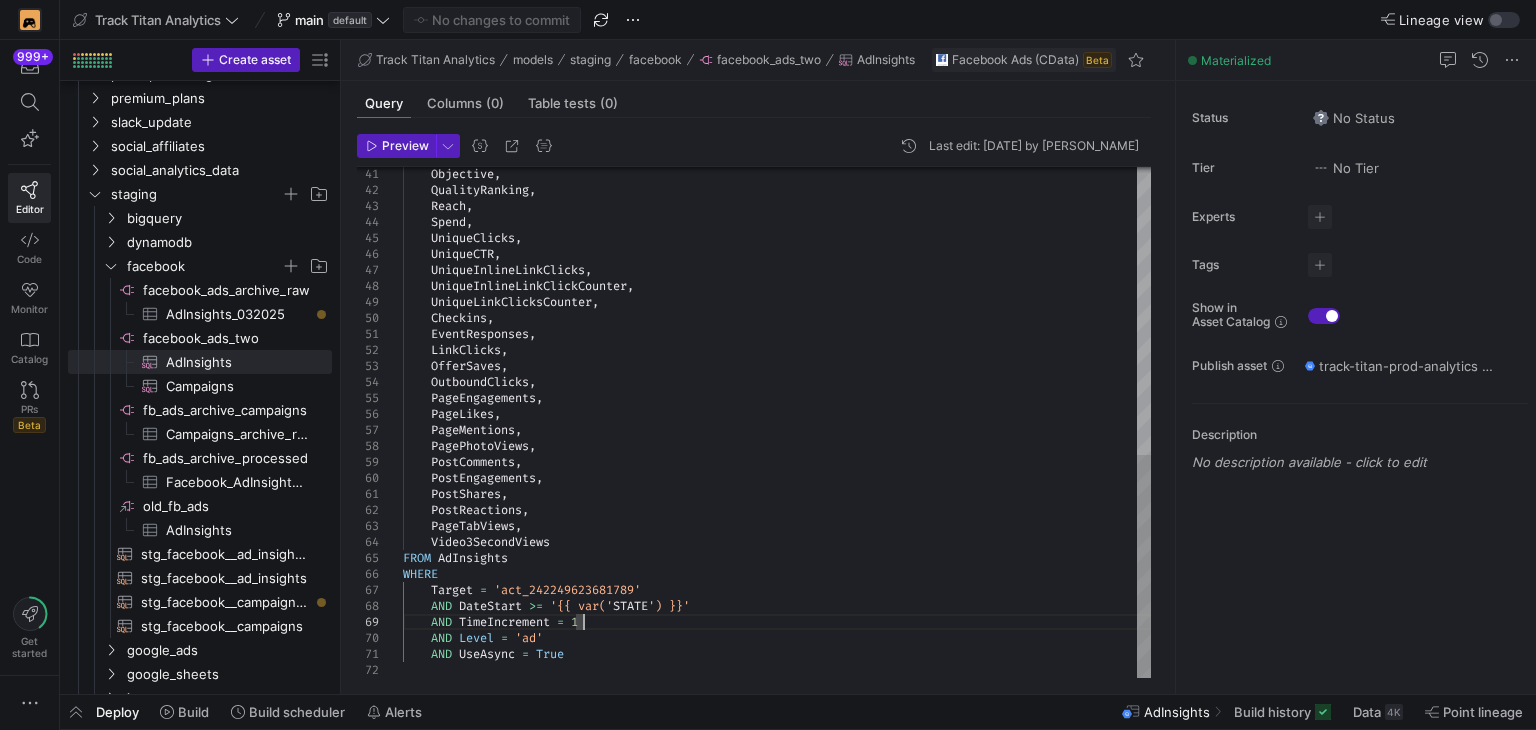 type on "SELECT
Target,
DatePreset,
DateStart,
DateEnd,
DateEnd AS STATE,
TimeIncrement,
Level,
AccountCurrency,
ActionAttributionWindows,
…    AND UseAsync = True" 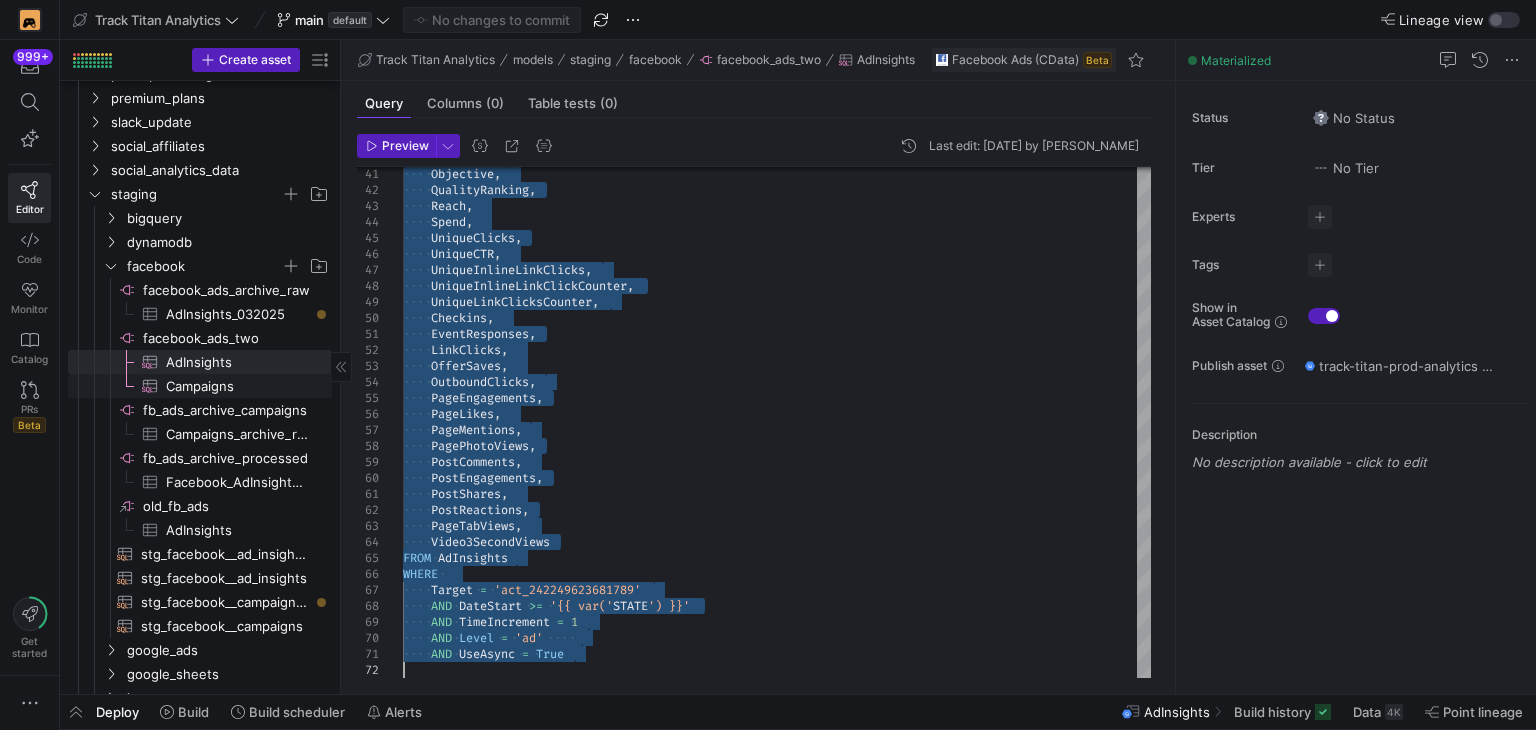 click on "Campaigns​​​​​​​​​" 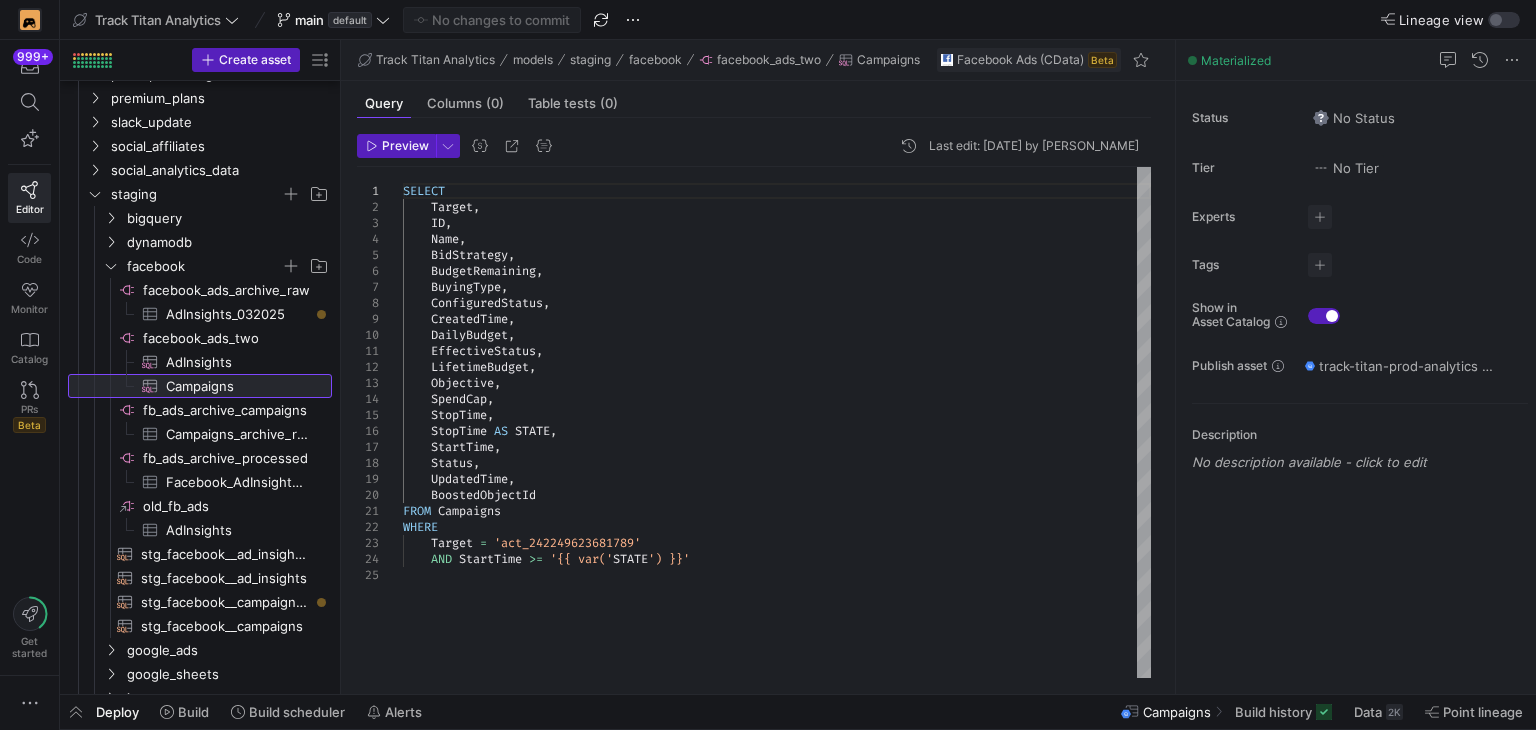 scroll, scrollTop: 8, scrollLeft: 0, axis: vertical 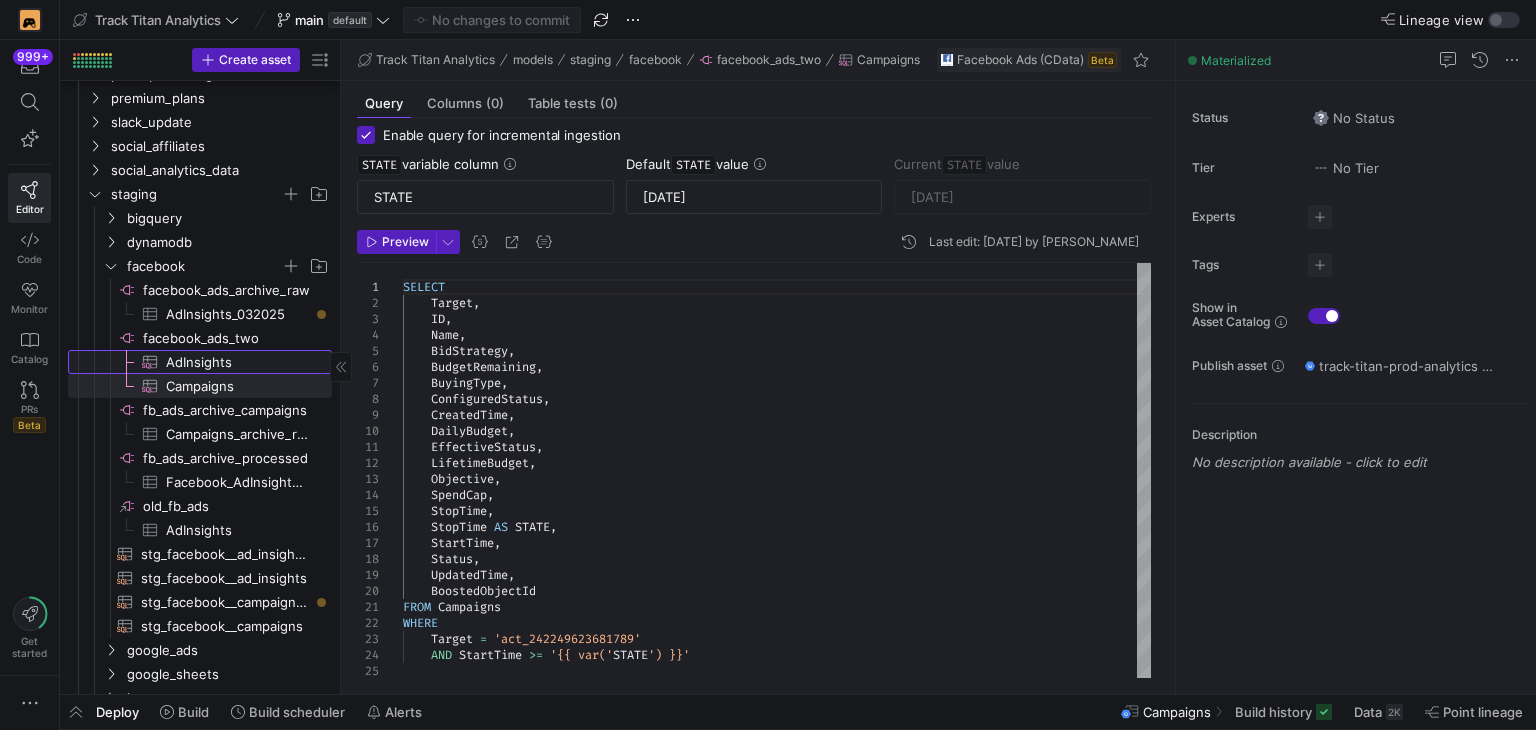 click on "AdInsights​​​​​​​​​" 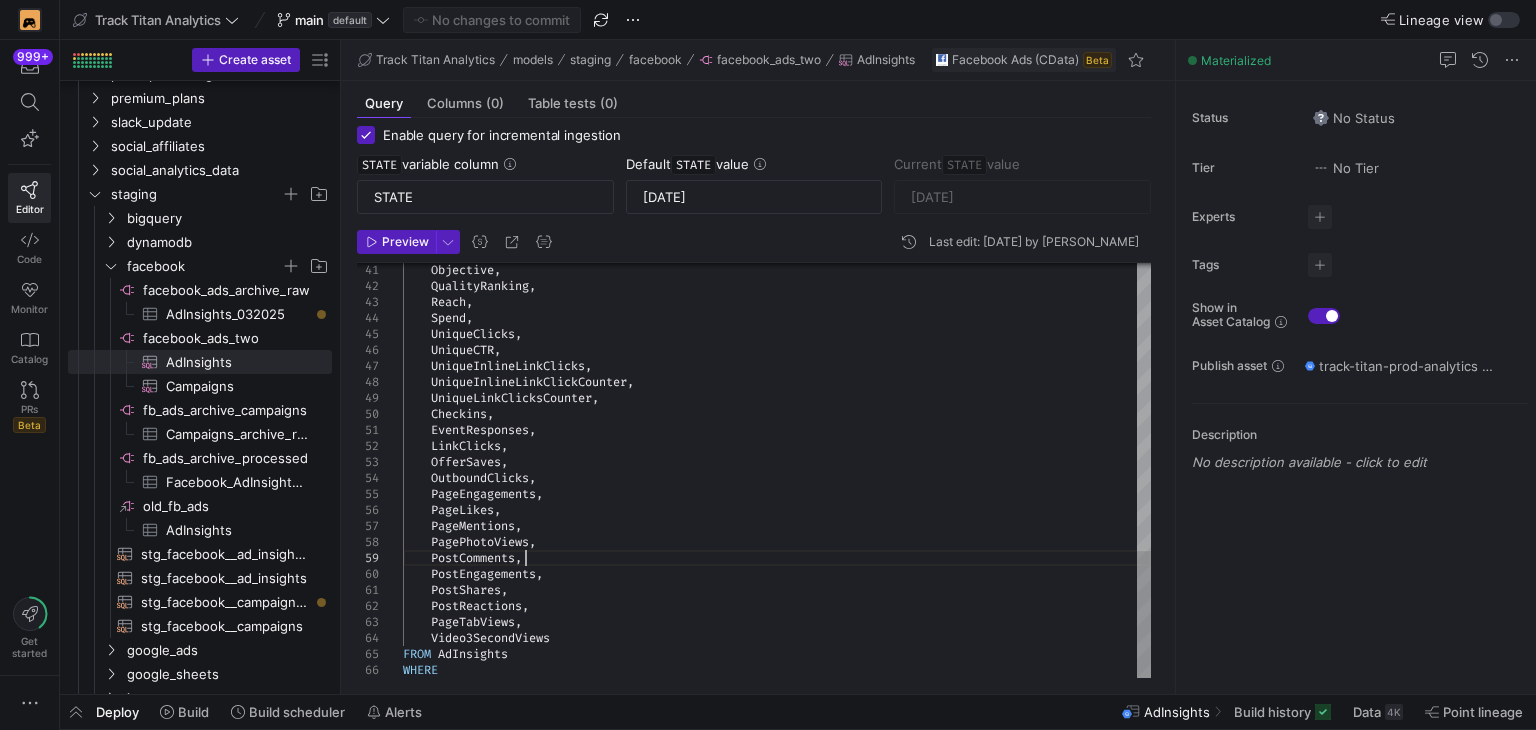 scroll, scrollTop: 104, scrollLeft: 0, axis: vertical 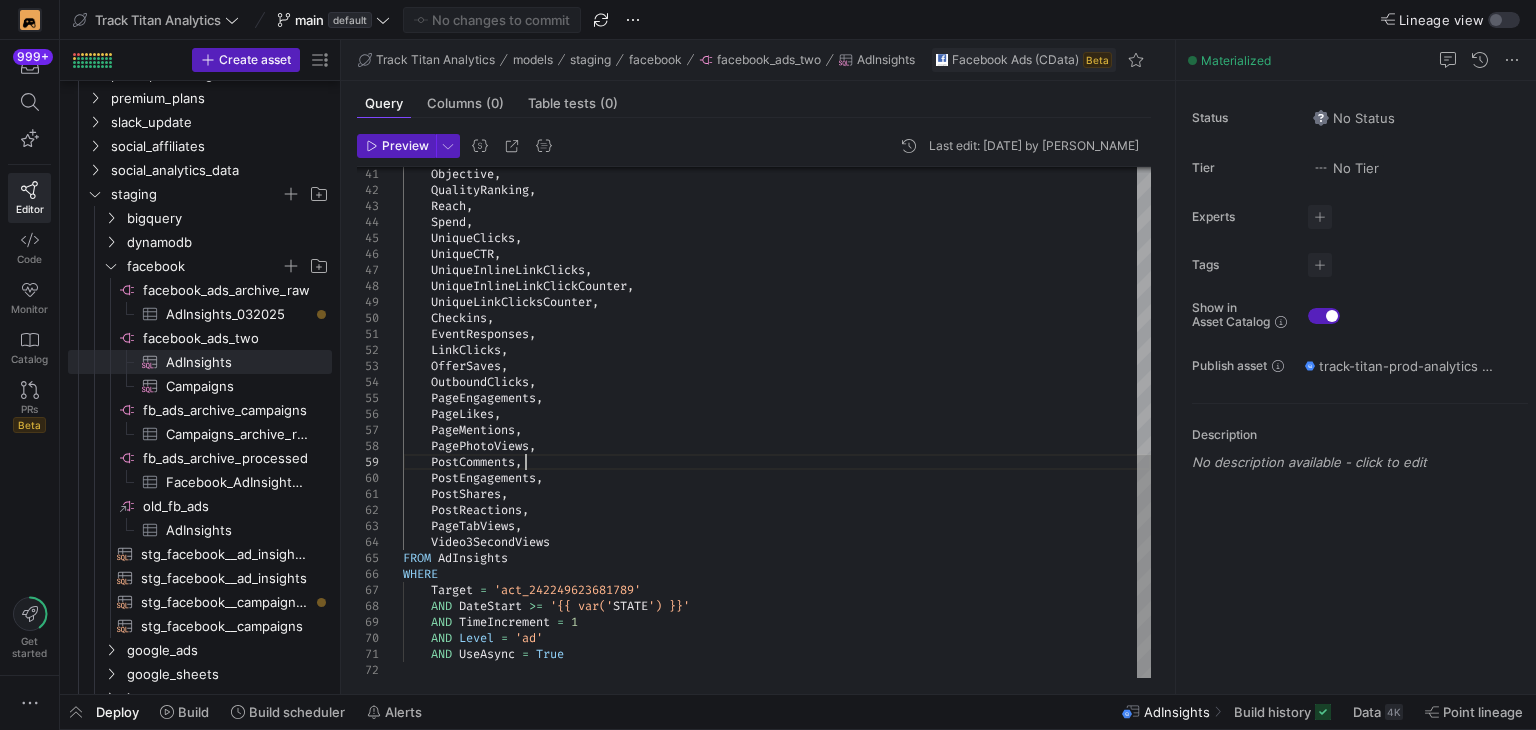 click on "Objective ,      QualityRanking ,      Reach ,      Spend ,      UniqueClicks ,      UniqueCTR ,      UniqueInlineLinkClicks ,      UniqueInlineLinkClickCounter ,      UniqueLinkClicksCounter ,      Checkins ,      EventResponses ,      LinkClicks ,      OfferSaves ,      OutboundClicks ,      PageEngagements ,      PageLikes ,      PageMentions ,      PagePhotoViews ,      PostComments ,      PostEngagements ,      PostShares ,      PostReactions ,      PageTabViews ,      Video3SecondViews FROM   AdInsights WHERE        Target   =   'act_242249623681789'      AND   DateStart   >=   '{{ var(' STATE ') }}'      AND   TimeIncrement   =   1      AND   Level   =   'ad'           AND   UseAsync   =   True" 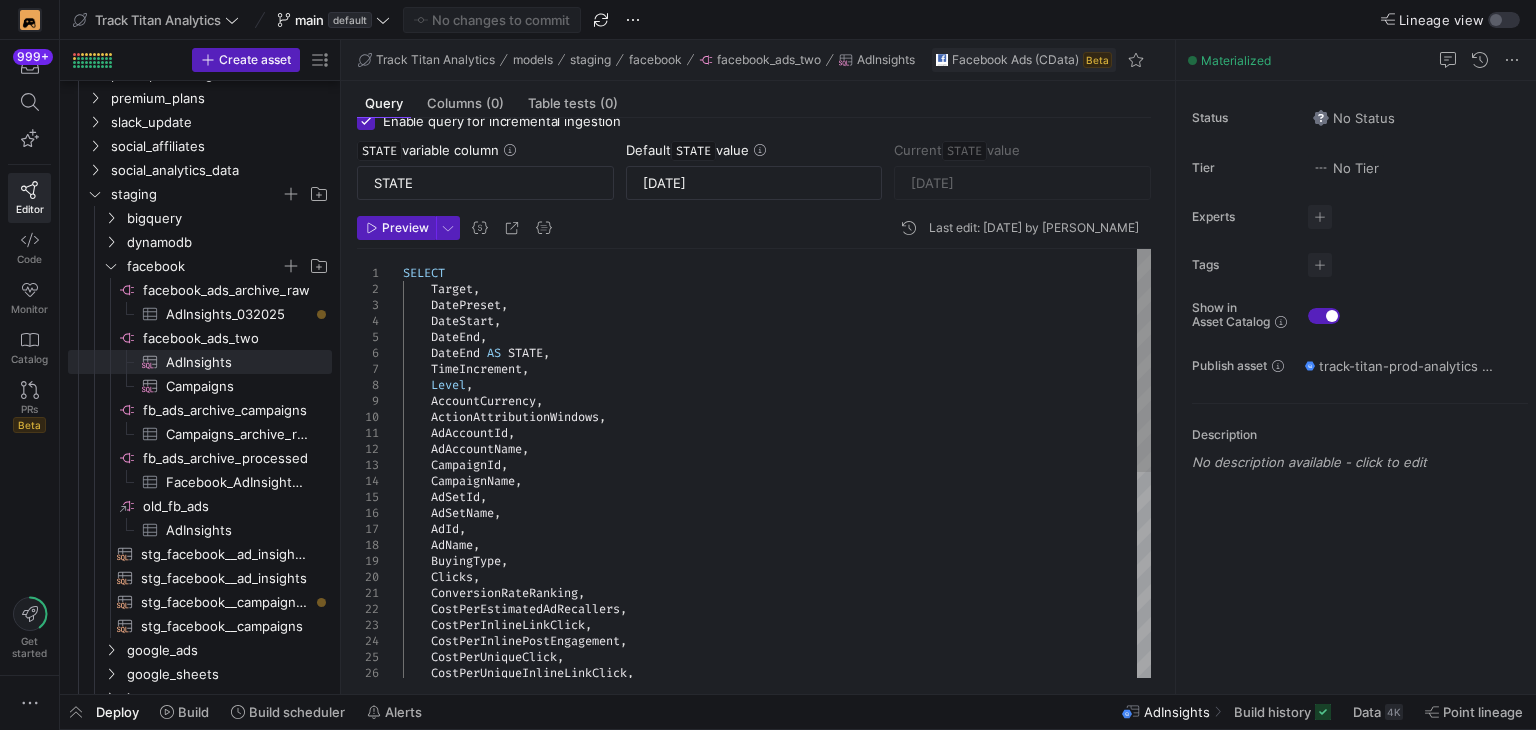 scroll, scrollTop: 4, scrollLeft: 0, axis: vertical 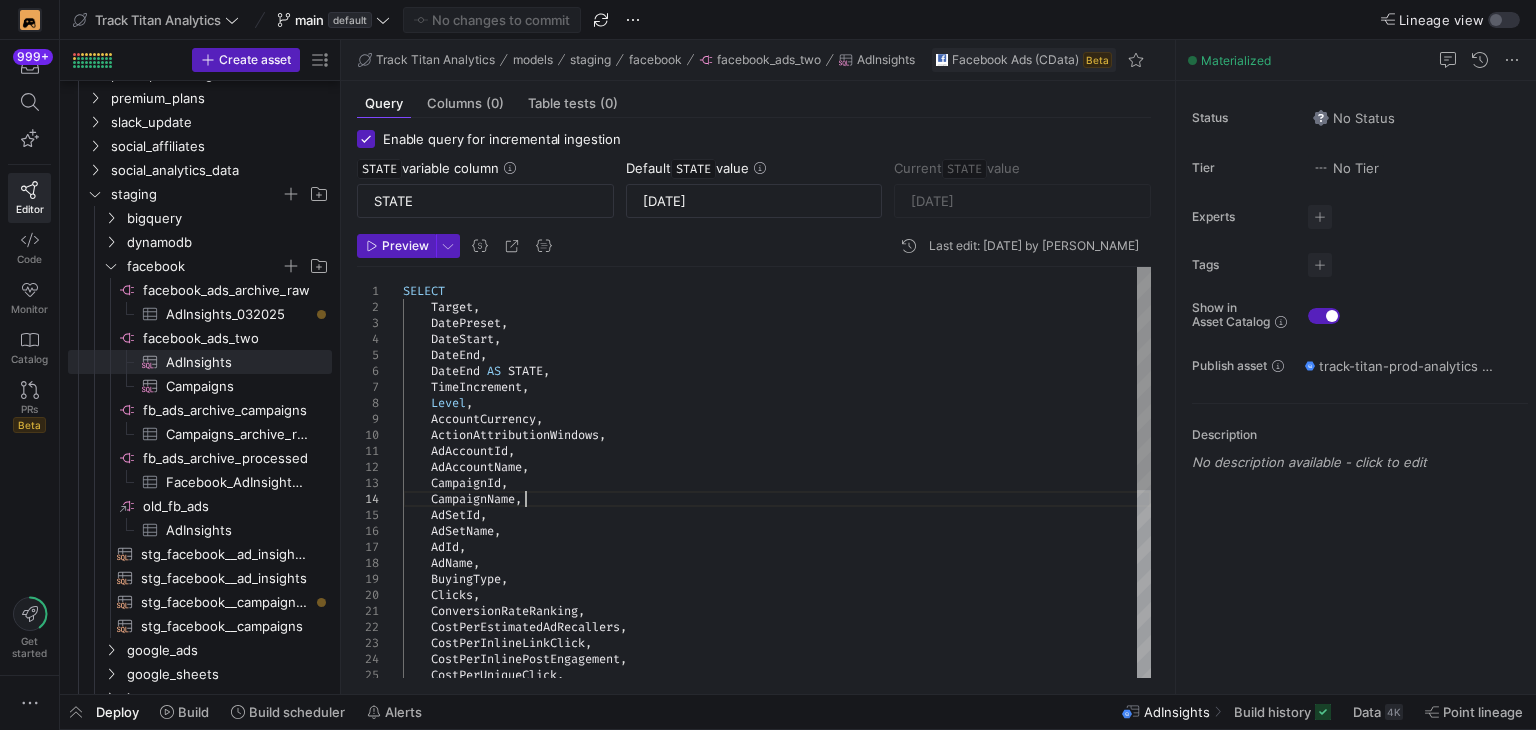 click on "EstimatedAdRecallRate ,      CPM ,      CPP ,      CTR ,      CostPerUniqueClick ,      CostPerUniqueInlineLinkClick ,      CPC ,      CostPerEstimatedAdRecallers ,      CostPerInlineLinkClick ,      CostPerInlinePostEngagement ,      BuyingType ,      Clicks ,      ConversionRateRanking ,      AdSetName ,      AdId ,      AdName ,      AdAccountName ,      CampaignId ,      CampaignName ,      AdSetId ,      AccountCurrency ,      ActionAttributionWindows ,      AdAccountId ,      DateEnd   AS   STATE ,      TimeIncrement ,      Level ,      DatePreset ,      DateStart ,      DateEnd , SELECT      Target ," 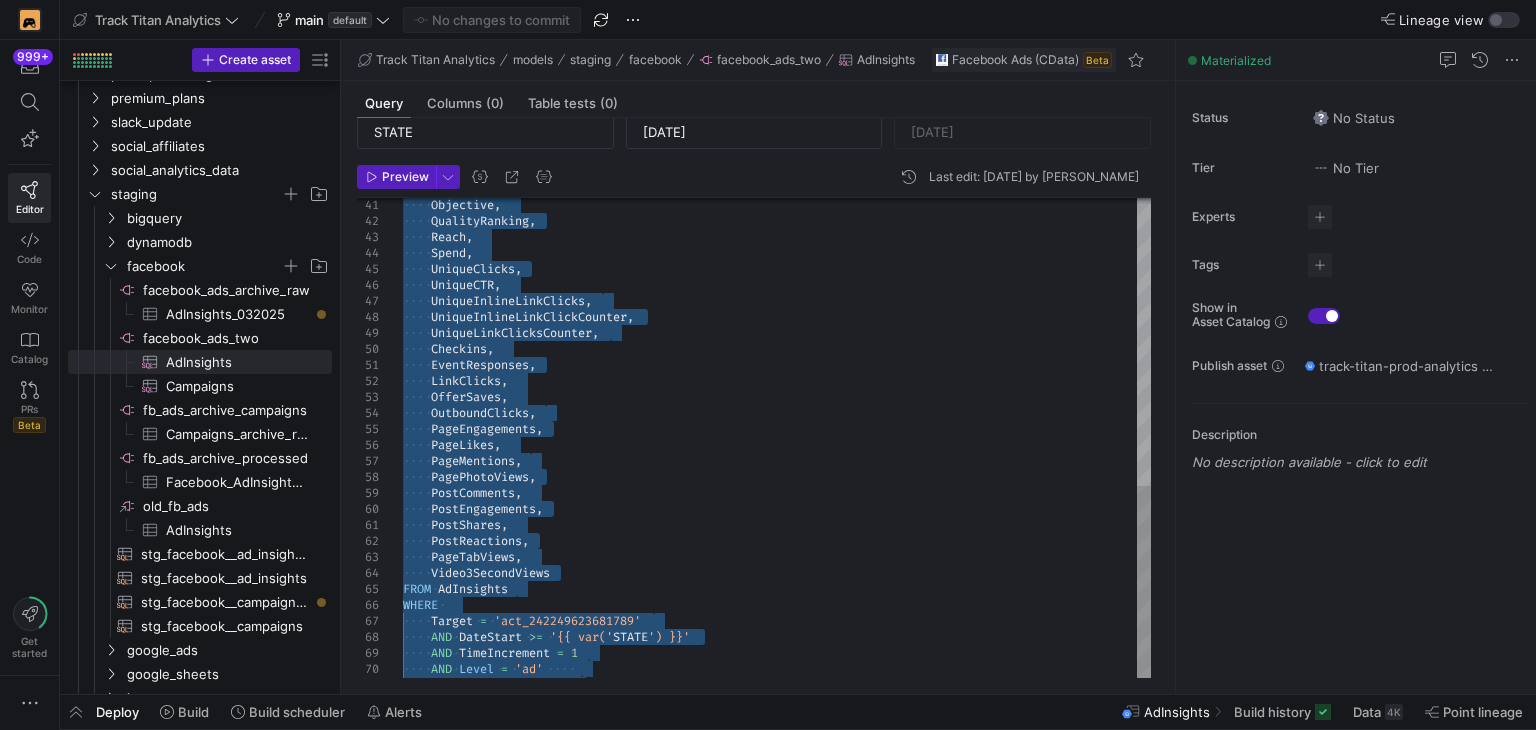 scroll, scrollTop: 104, scrollLeft: 0, axis: vertical 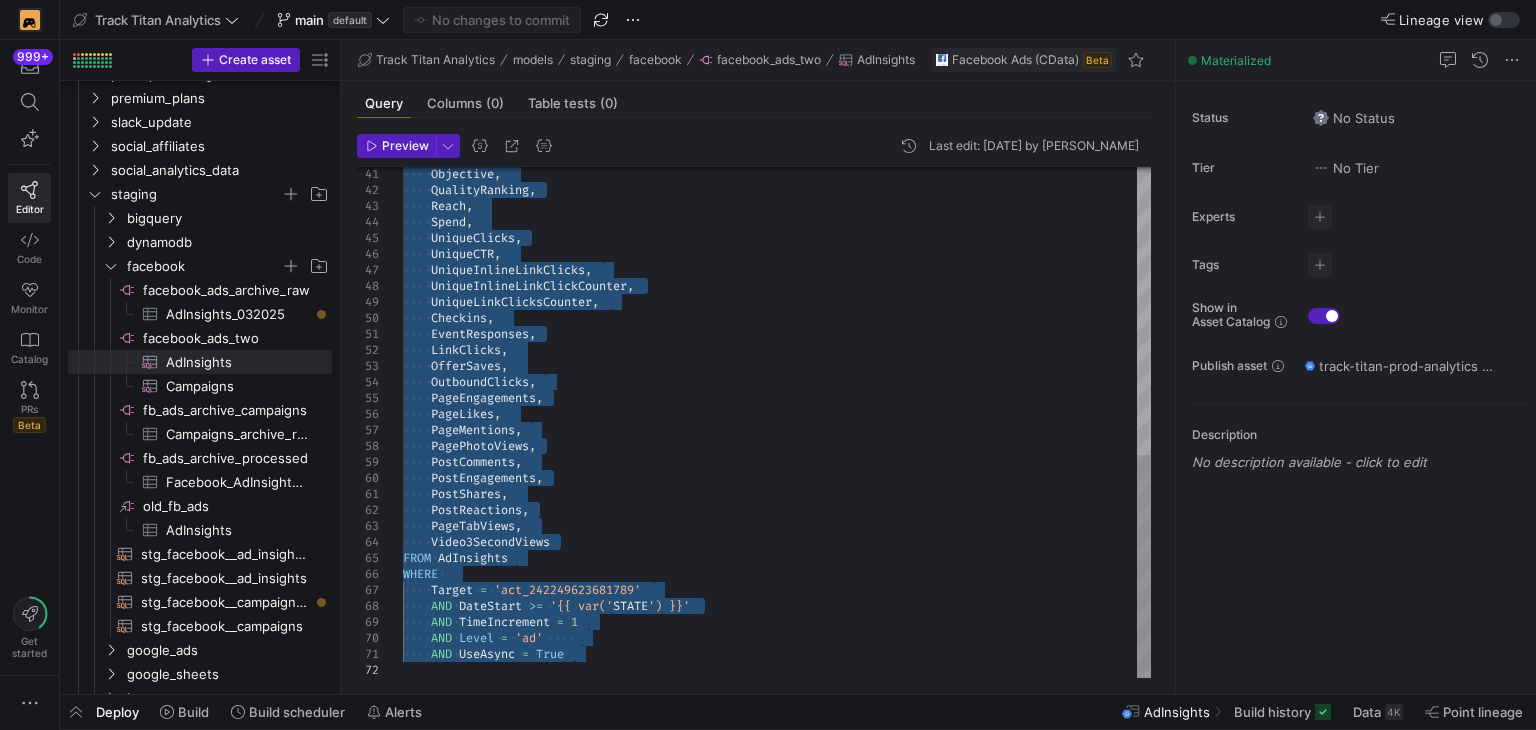 click on "Objective ,      QualityRanking ,      Reach ,      Spend ,      UniqueClicks ,      UniqueCTR ,      UniqueInlineLinkClicks ,      UniqueInlineLinkClickCounter ,      UniqueLinkClicksCounter ,      Checkins ,      EventResponses ,      LinkClicks ,      OfferSaves ,      OutboundClicks ,      PageEngagements ,      PageLikes ,      PageMentions ,      PagePhotoViews ,      PostComments ,      PostEngagements ,      PostShares ,      PostReactions ,      PageTabViews ,      Video3SecondViews FROM   AdInsights WHERE        Target   =   'act_242249623681789'      AND   DateStart   >=   '{{ var(' STATE ') }}'      AND   TimeIncrement   =   1      AND   Level   =   'ad'           AND   UseAsync   =   True" 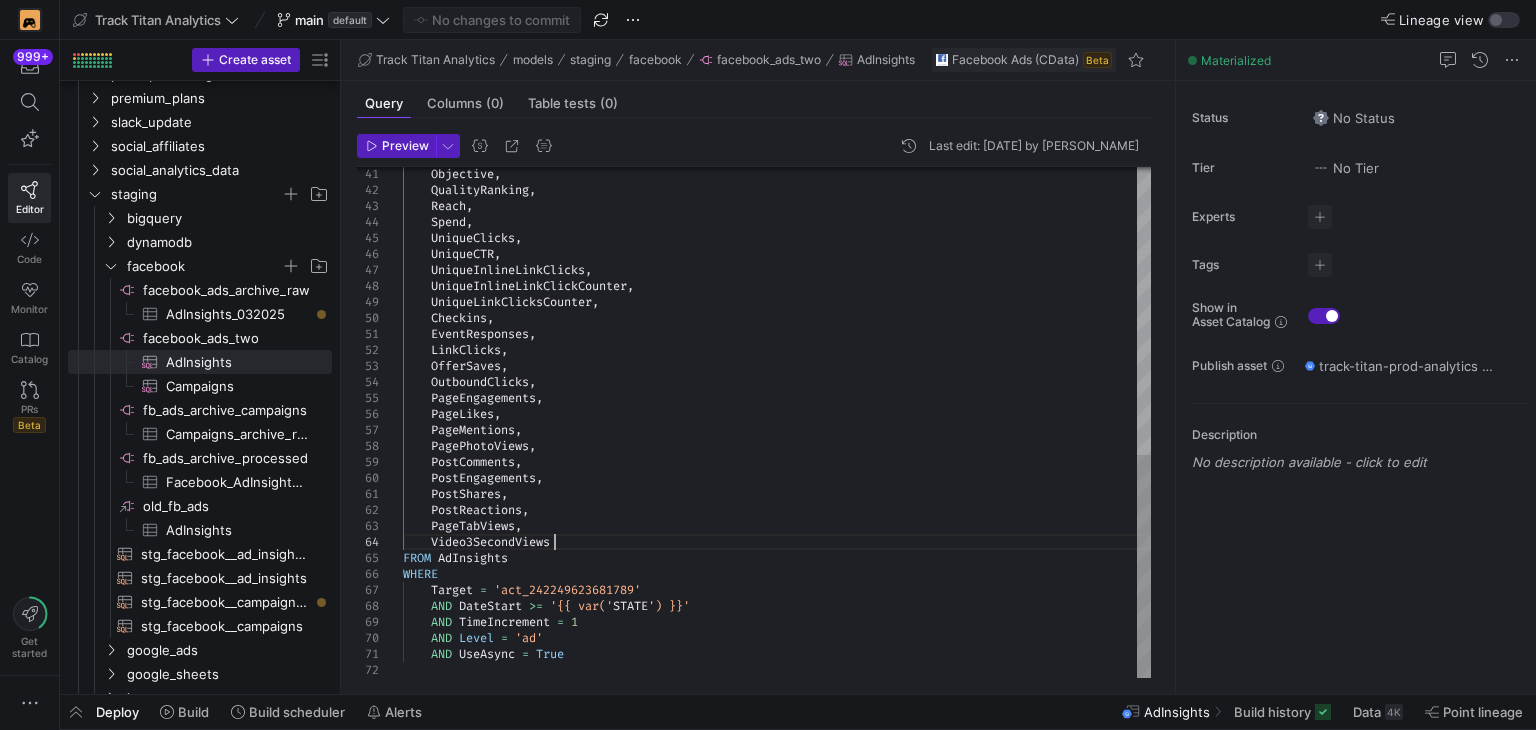click on "Objective ,      QualityRanking ,      Reach ,      Spend ,      UniqueClicks ,      UniqueCTR ,      UniqueInlineLinkClicks ,      UniqueInlineLinkClickCounter ,      UniqueLinkClicksCounter ,      Checkins ,      EventResponses ,      LinkClicks ,      OfferSaves ,      OutboundClicks ,      PageEngagements ,      PageLikes ,      PageMentions ,      PagePhotoViews ,      PostComments ,      PostEngagements ,      PostShares ,      PostReactions ,      PageTabViews ,      Video3SecondViews FROM   AdInsights WHERE        Target   =   'act_242249623681789'      AND   DateStart   >=   '{{ var(' STATE ') }}'      AND   TimeIncrement   =   1      AND   Level   =   'ad'           AND   UseAsync   =   True" 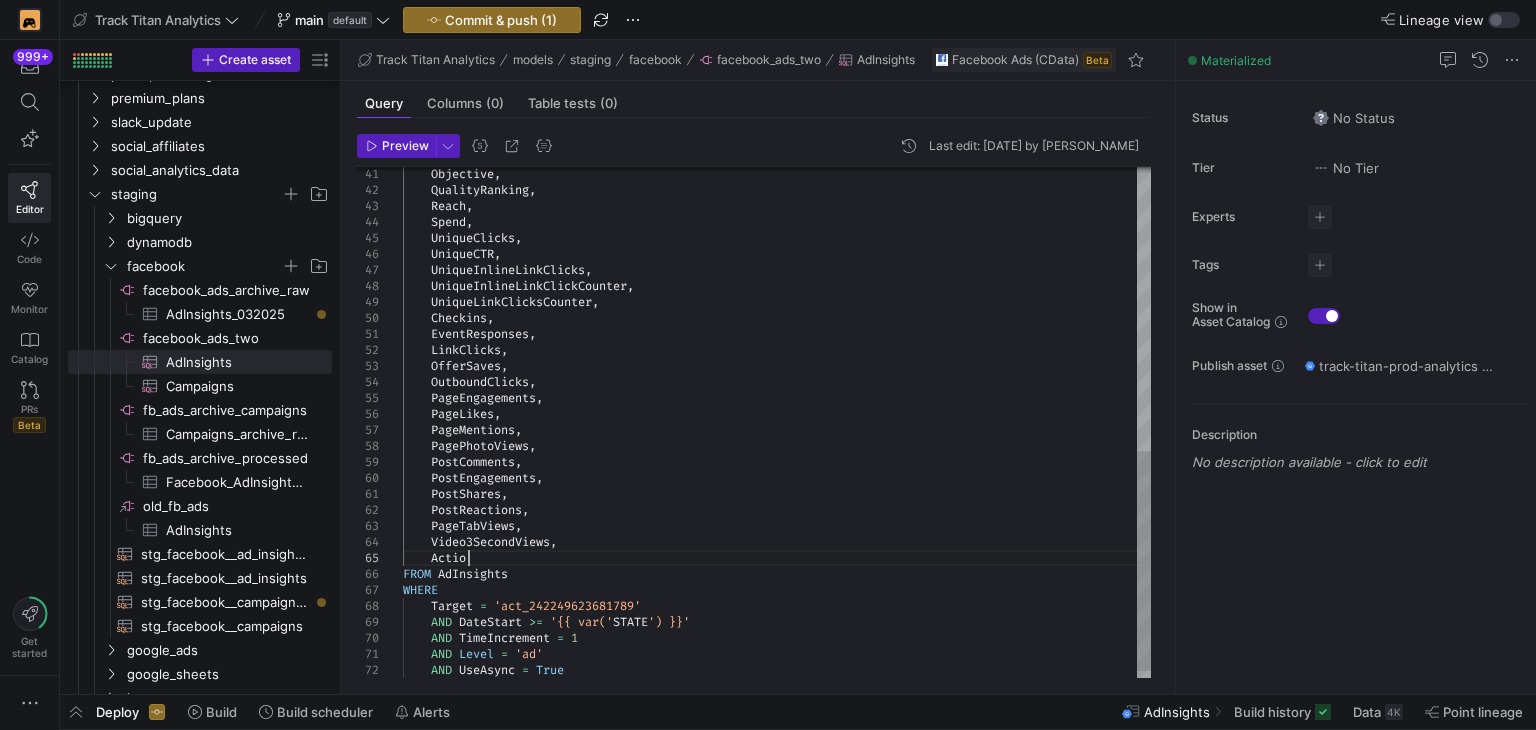 scroll, scrollTop: 64, scrollLeft: 76, axis: both 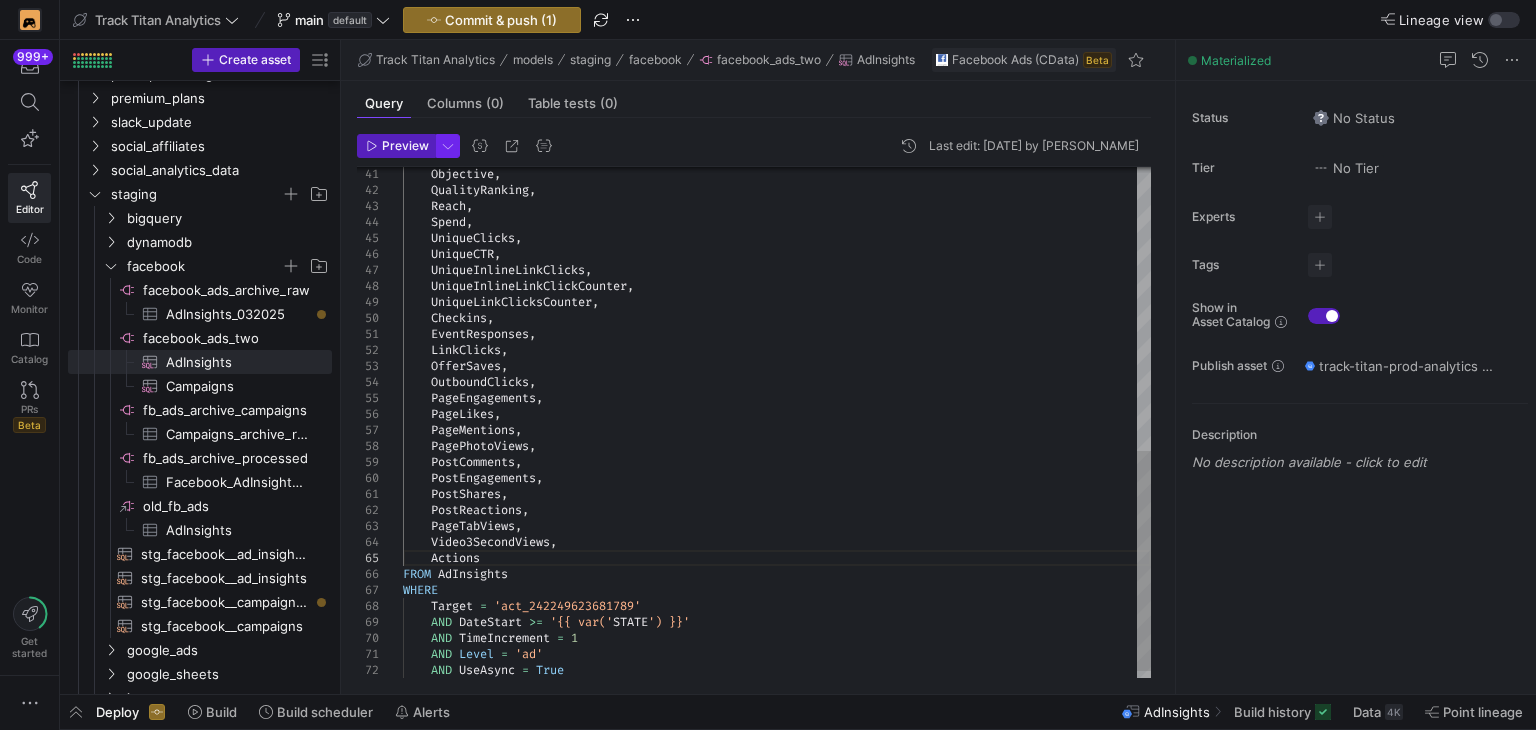type on "PostShares,
PostReactions,
PageTabViews,
Video3SecondViews,
Actions
FROM AdInsights
WHERE
Target = 'act_242249623681789'
AND DateStart >= '{{ var('STATE') }}'
AND TimeIncrement = 1" 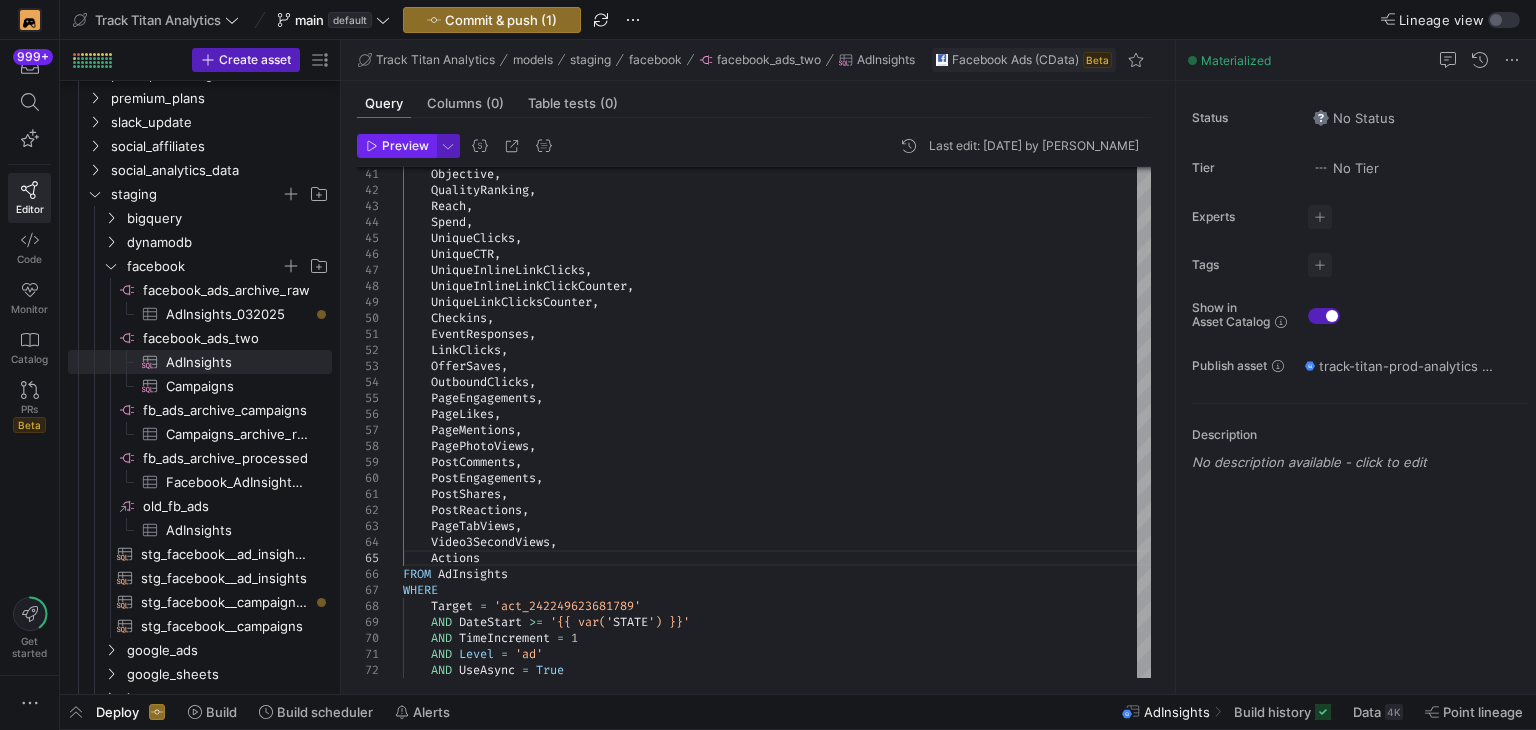click on "Preview" 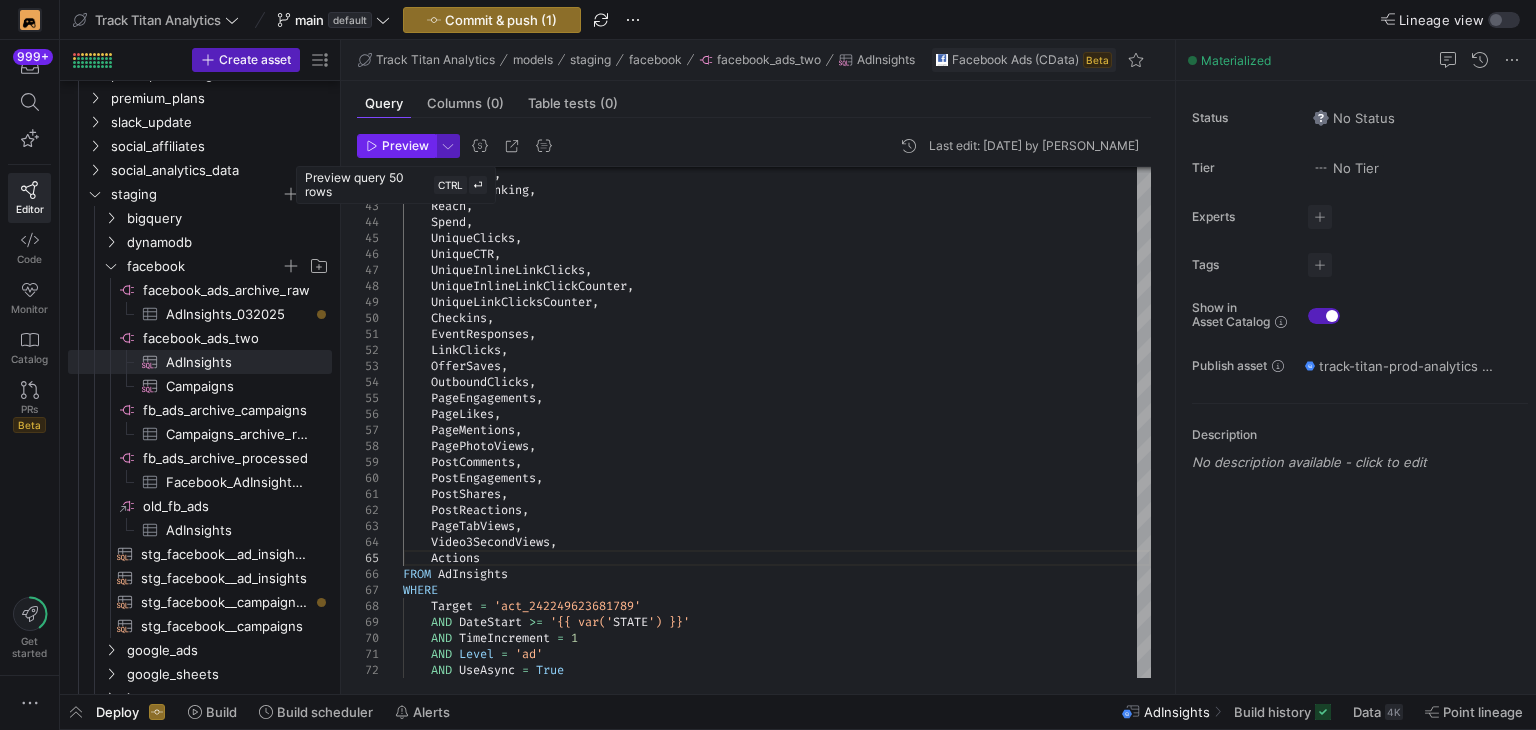 click on "Preview" at bounding box center [405, 146] 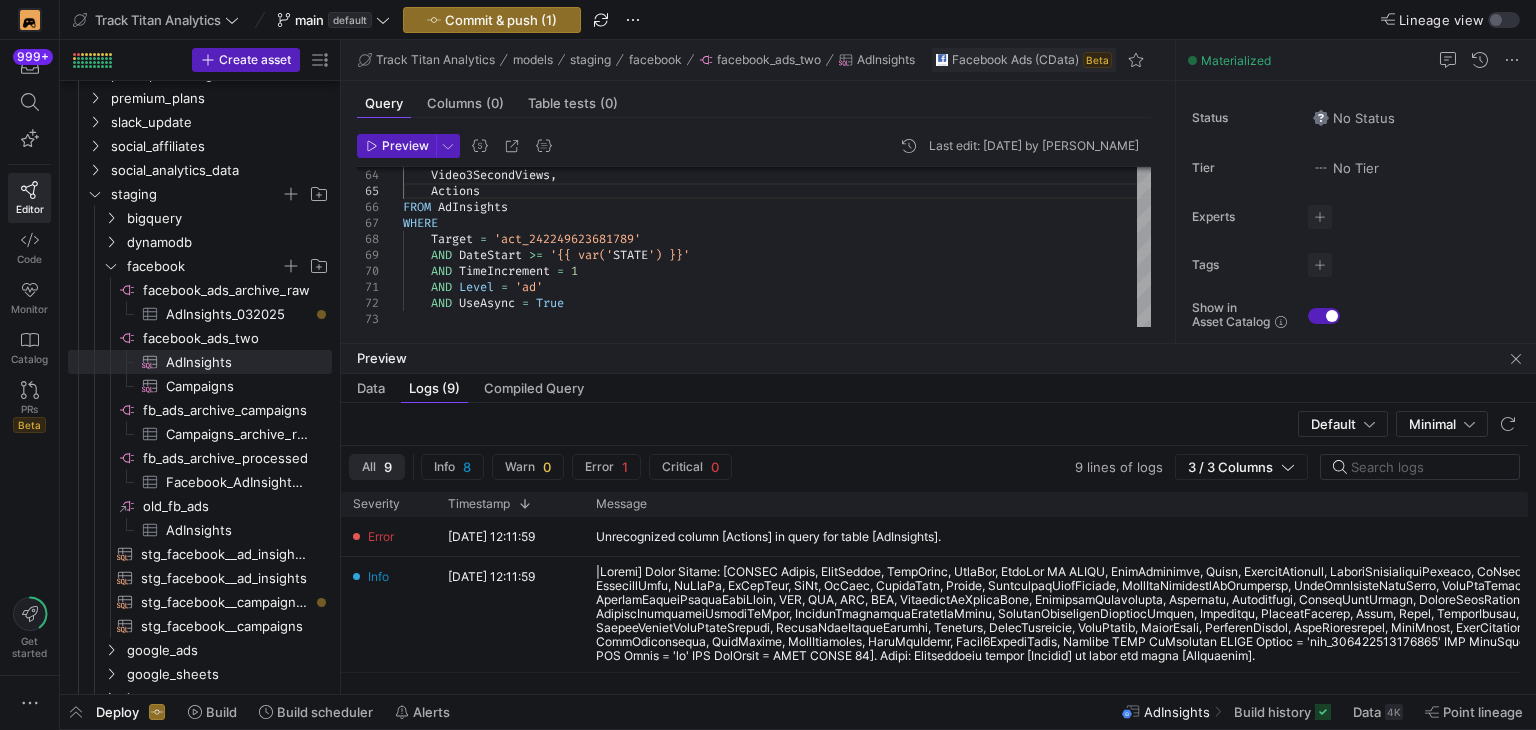 type 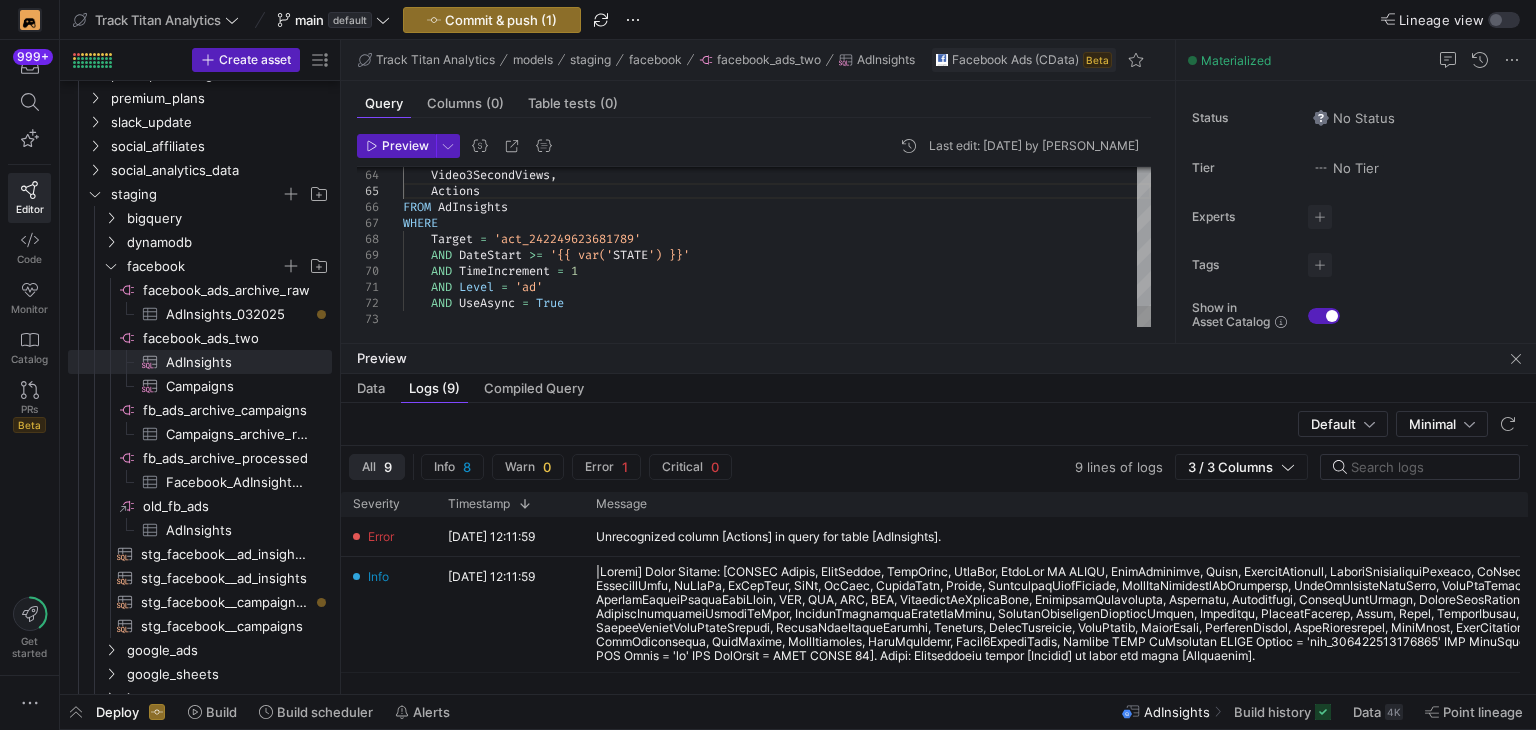 click on "Video3SecondViews ,      Actions FROM   AdInsights WHERE        Target   =   'act_242249623681789'      AND   DateStart   >=   '{{ var(' STATE ') }}'      AND   TimeIncrement   =   1      AND   Level   =   'ad'           AND   UseAsync   =   True" 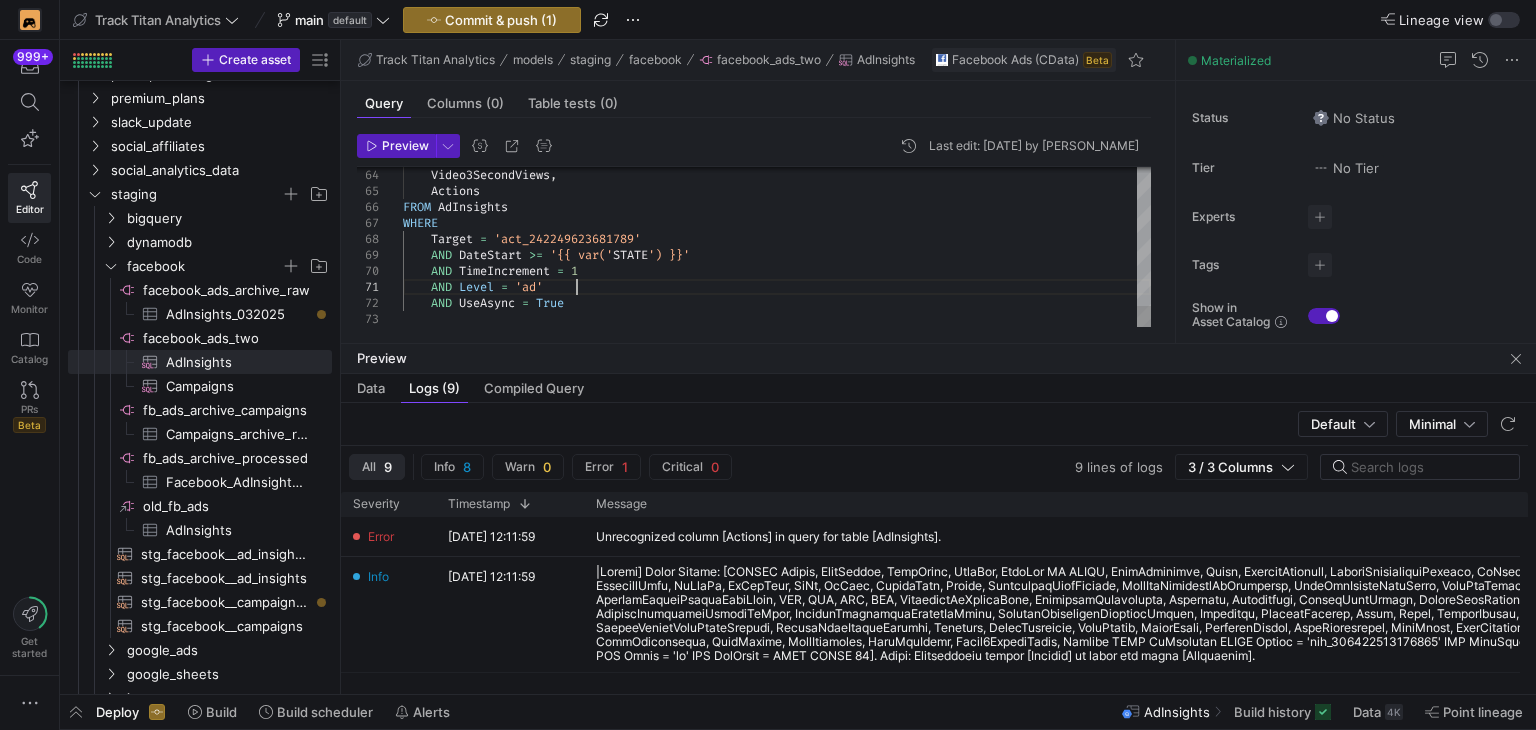 scroll, scrollTop: 47, scrollLeft: 77, axis: both 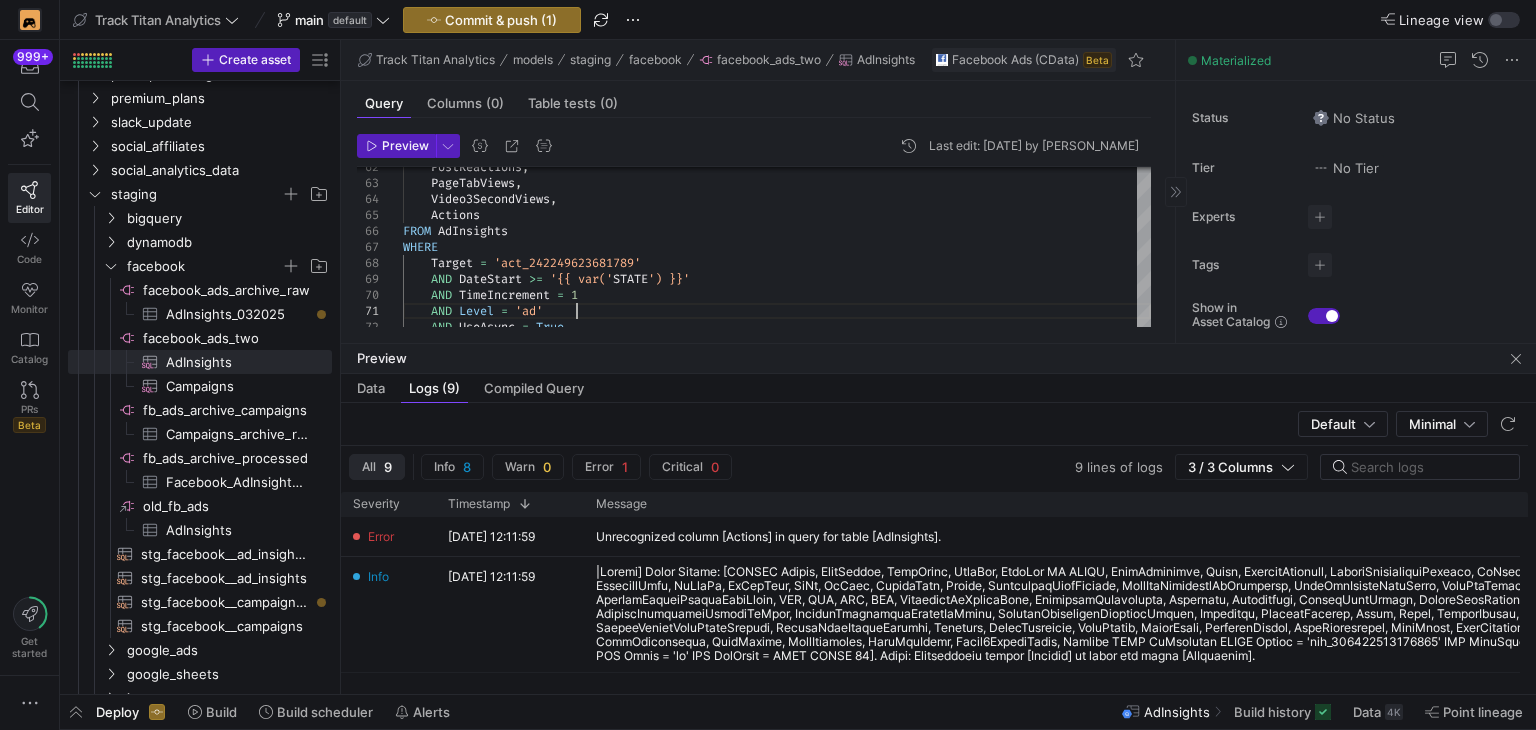 click 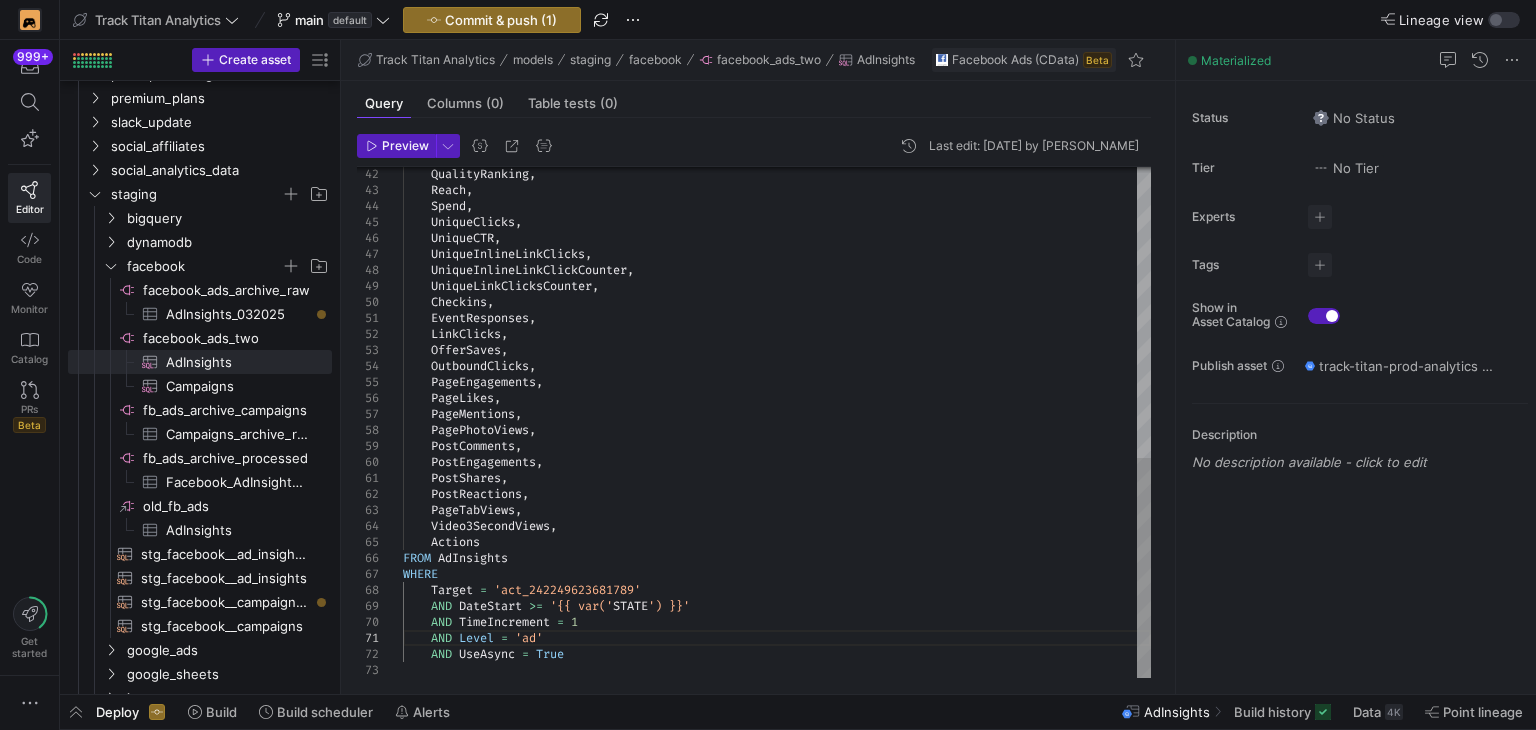 type 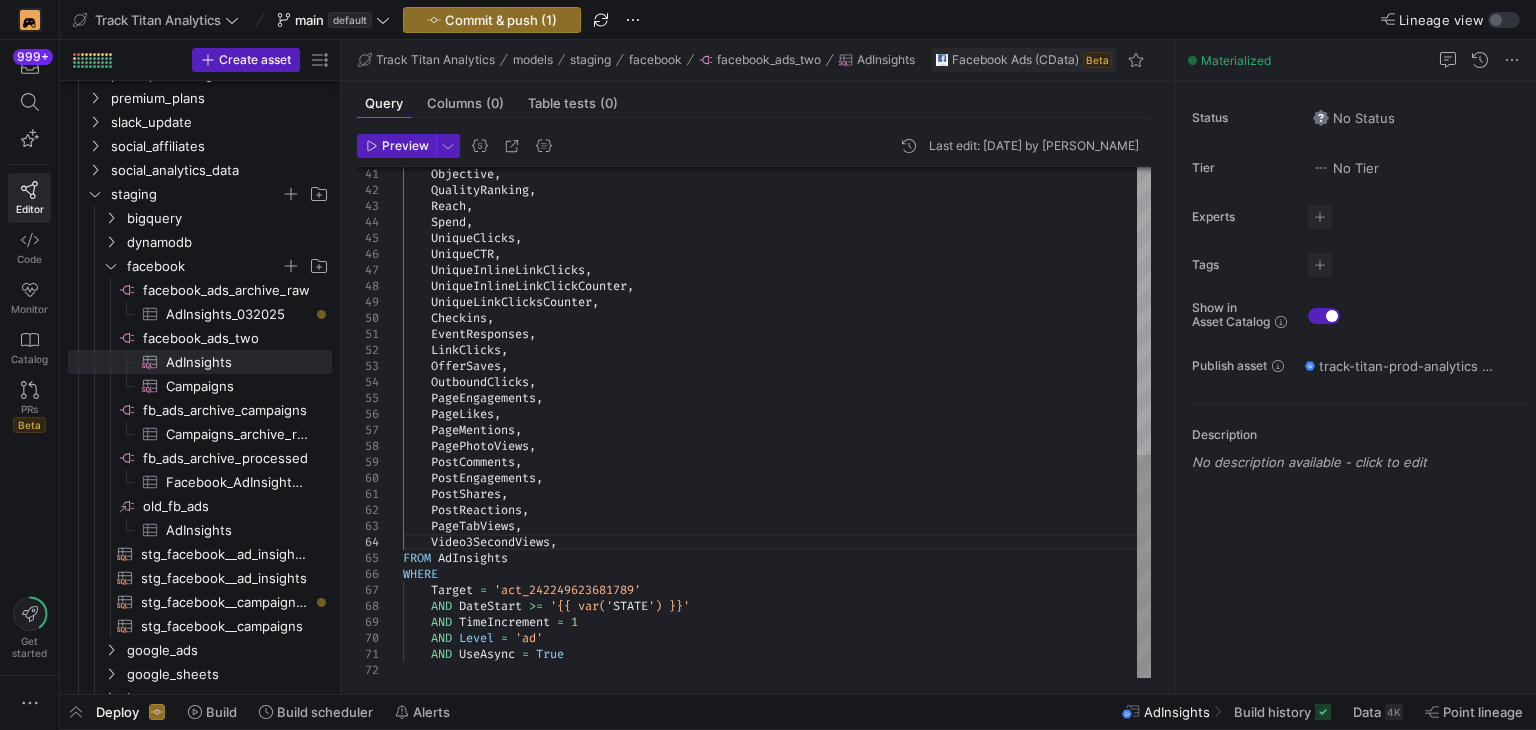 type on "PostShares,
PostReactions,
PageTabViews,
Video3SecondViews
FROM AdInsights
WHERE
Target = 'act_242249623681789'
AND DateStart >= '{{ var('STATE') }}'
AND TimeIncrement = 1
AND Level = 'ad'" 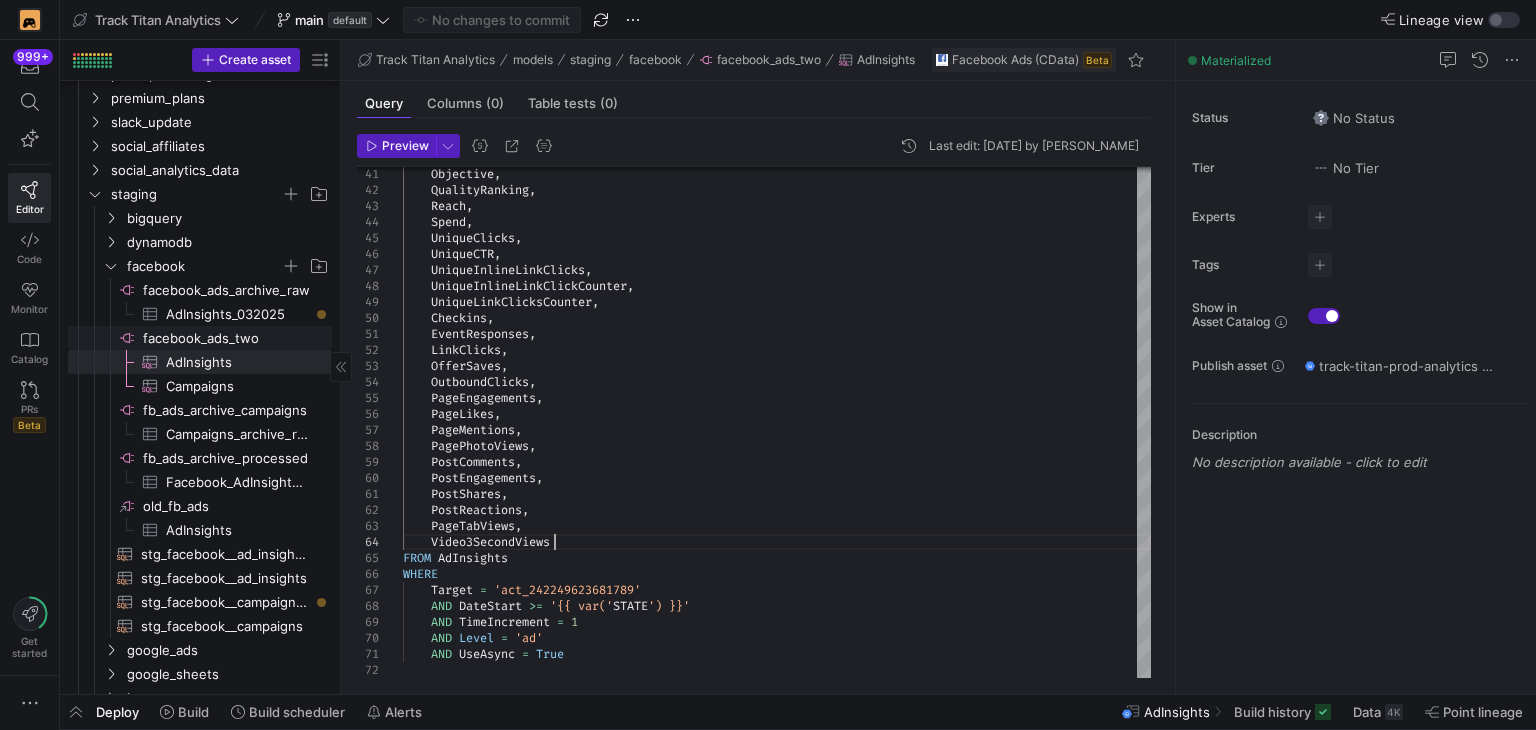click on "facebook_ads_two​​​​​​​​" 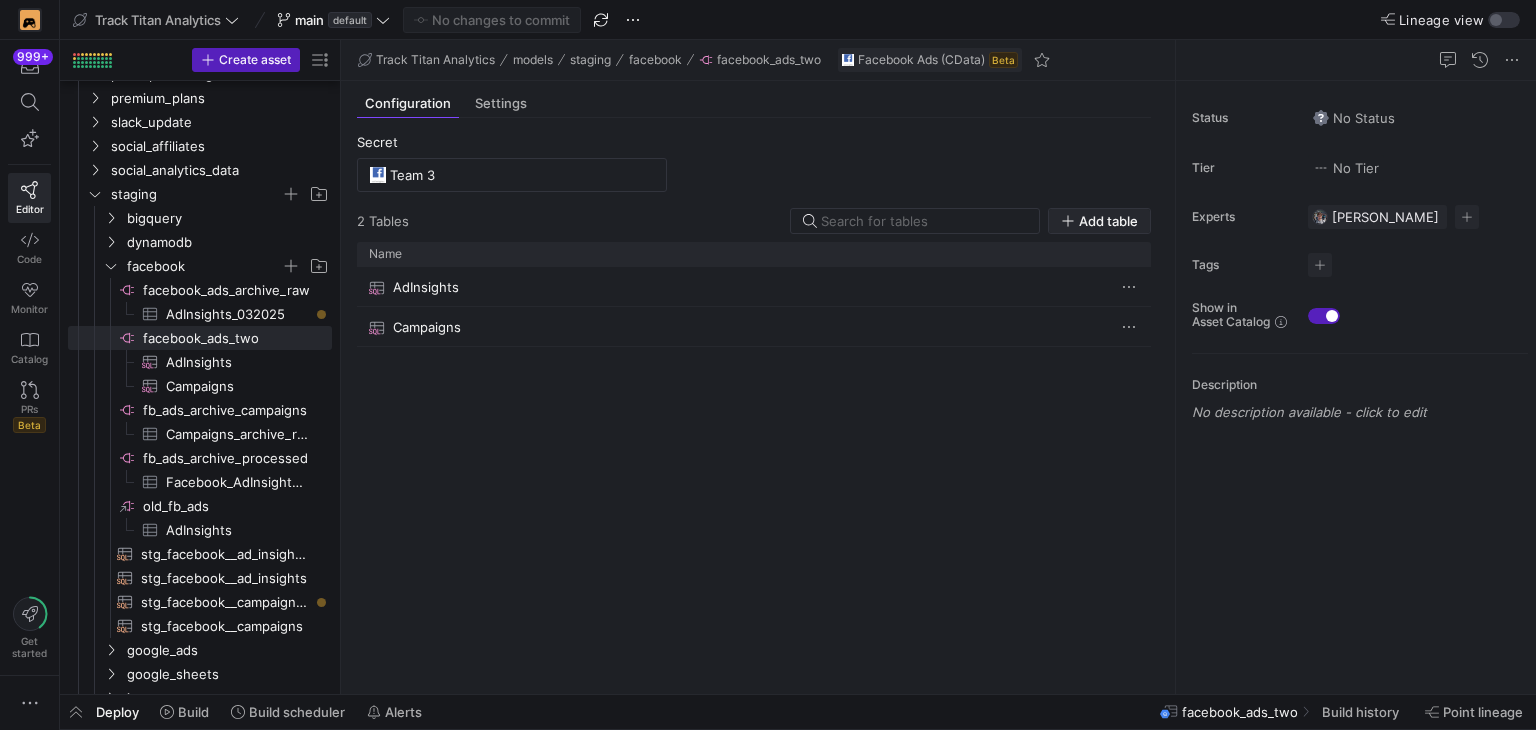 click at bounding box center (1099, 221) 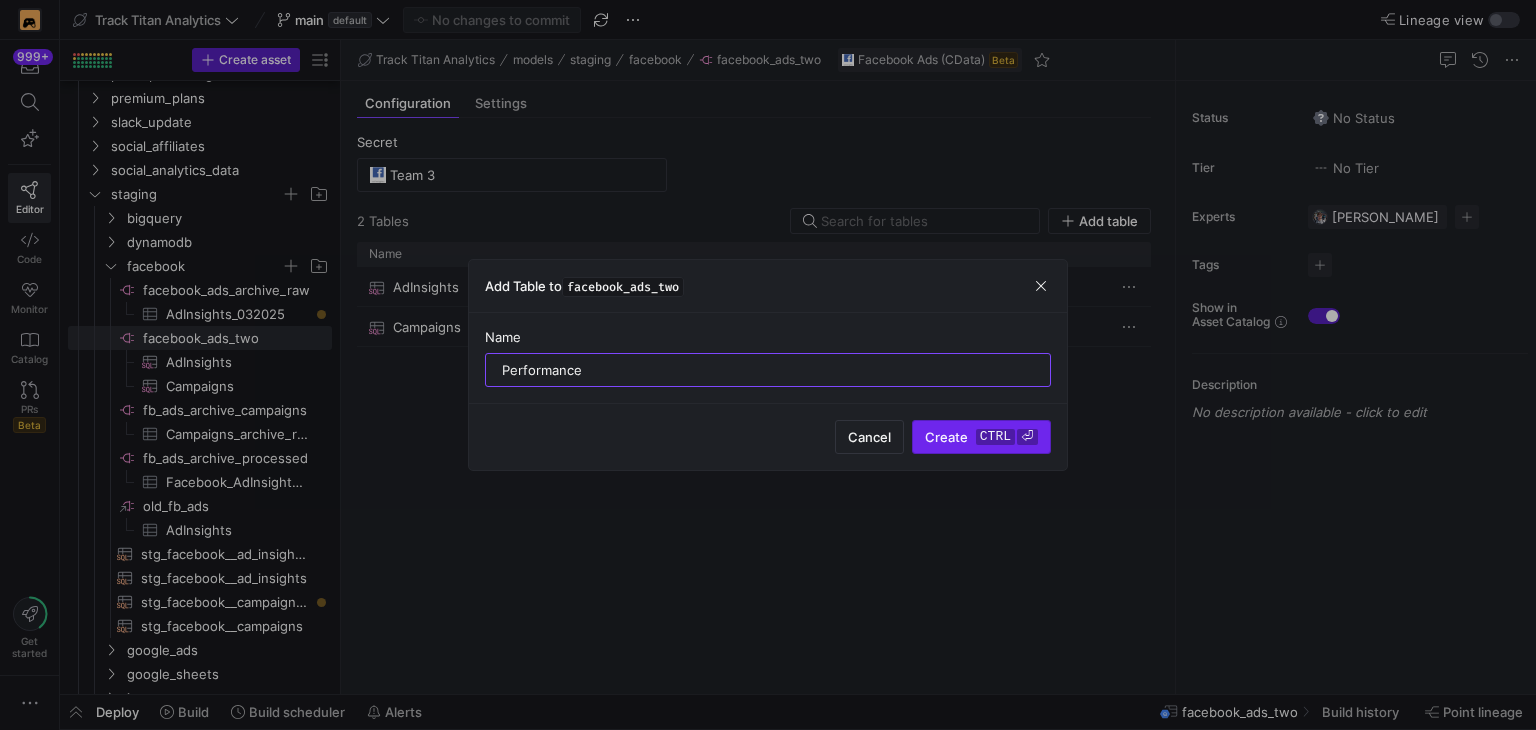 type on "Performance" 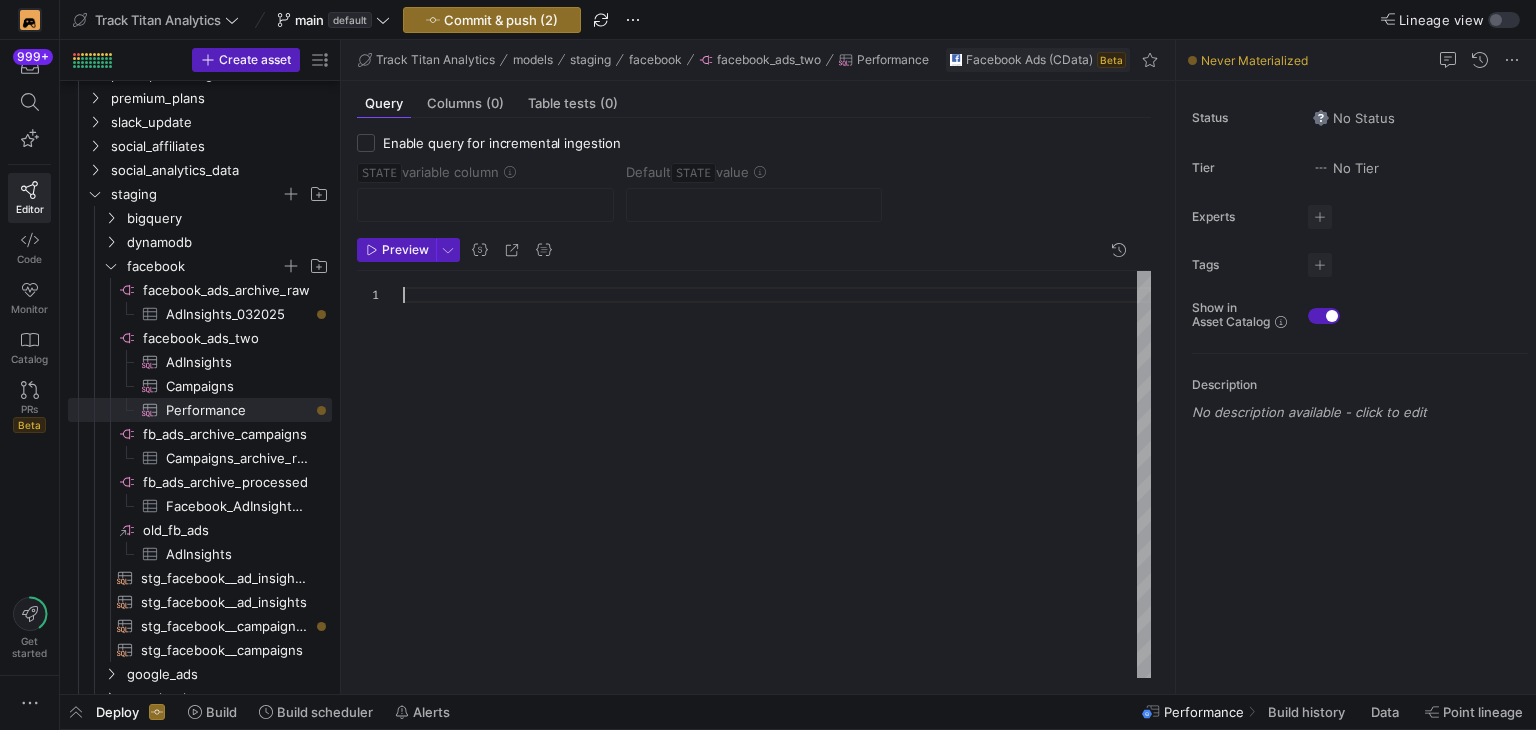 click 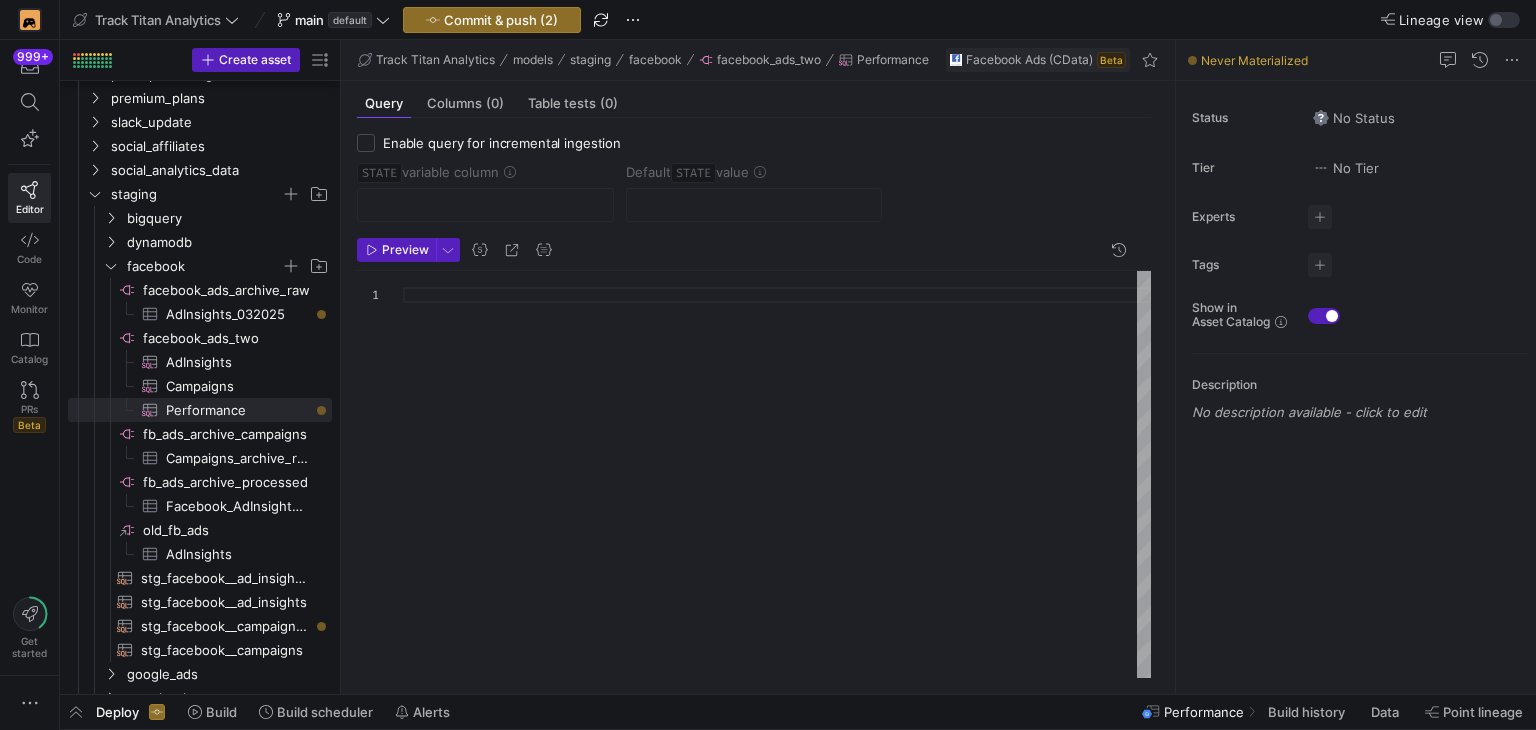 type on "AND TimeIncrement = 1
AND Level = 'ad'
AND UseAsync = True
AND ActionBreakdowns = 'action_type'" 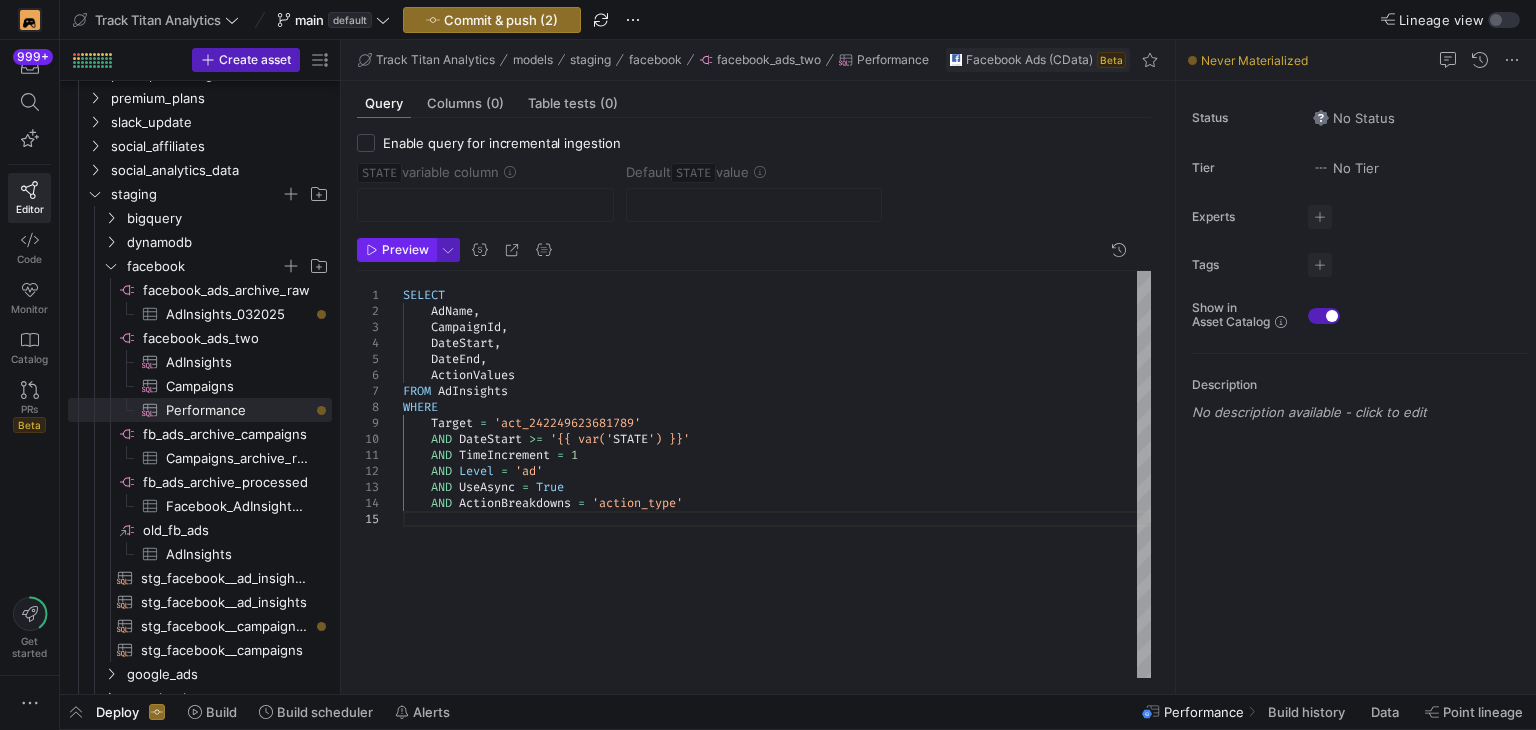 click at bounding box center (396, 250) 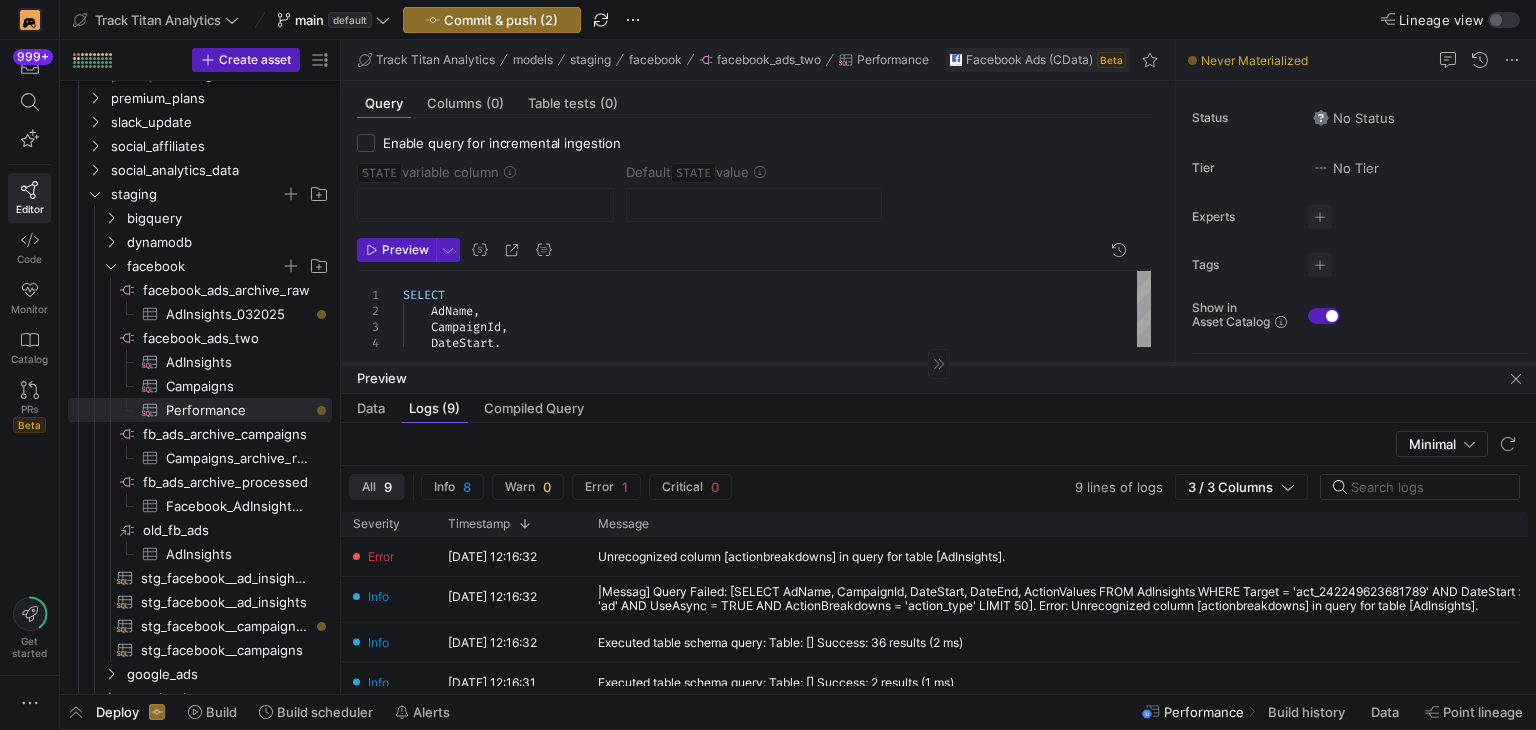 drag, startPoint x: 815, startPoint y: 342, endPoint x: 815, endPoint y: 364, distance: 22 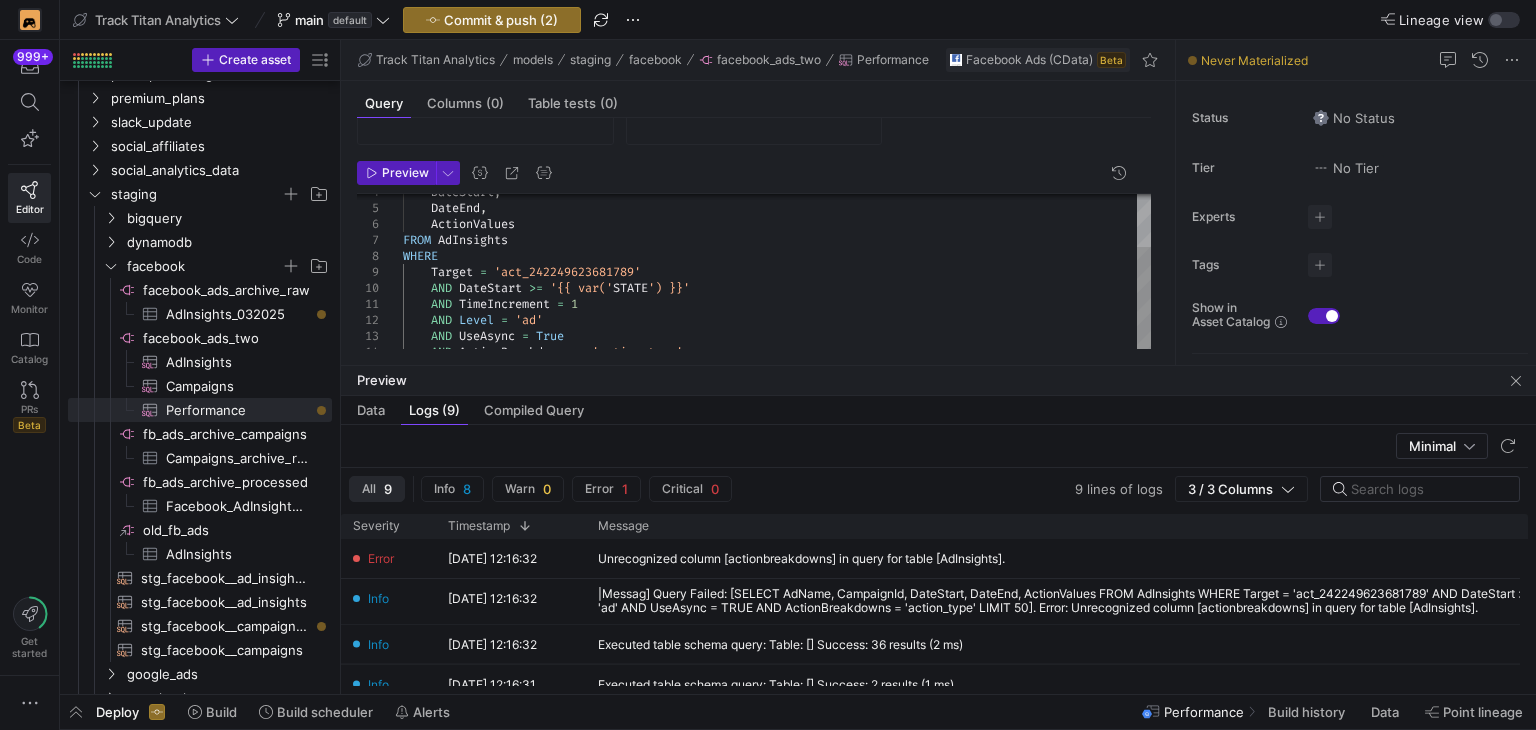 scroll, scrollTop: 104, scrollLeft: 0, axis: vertical 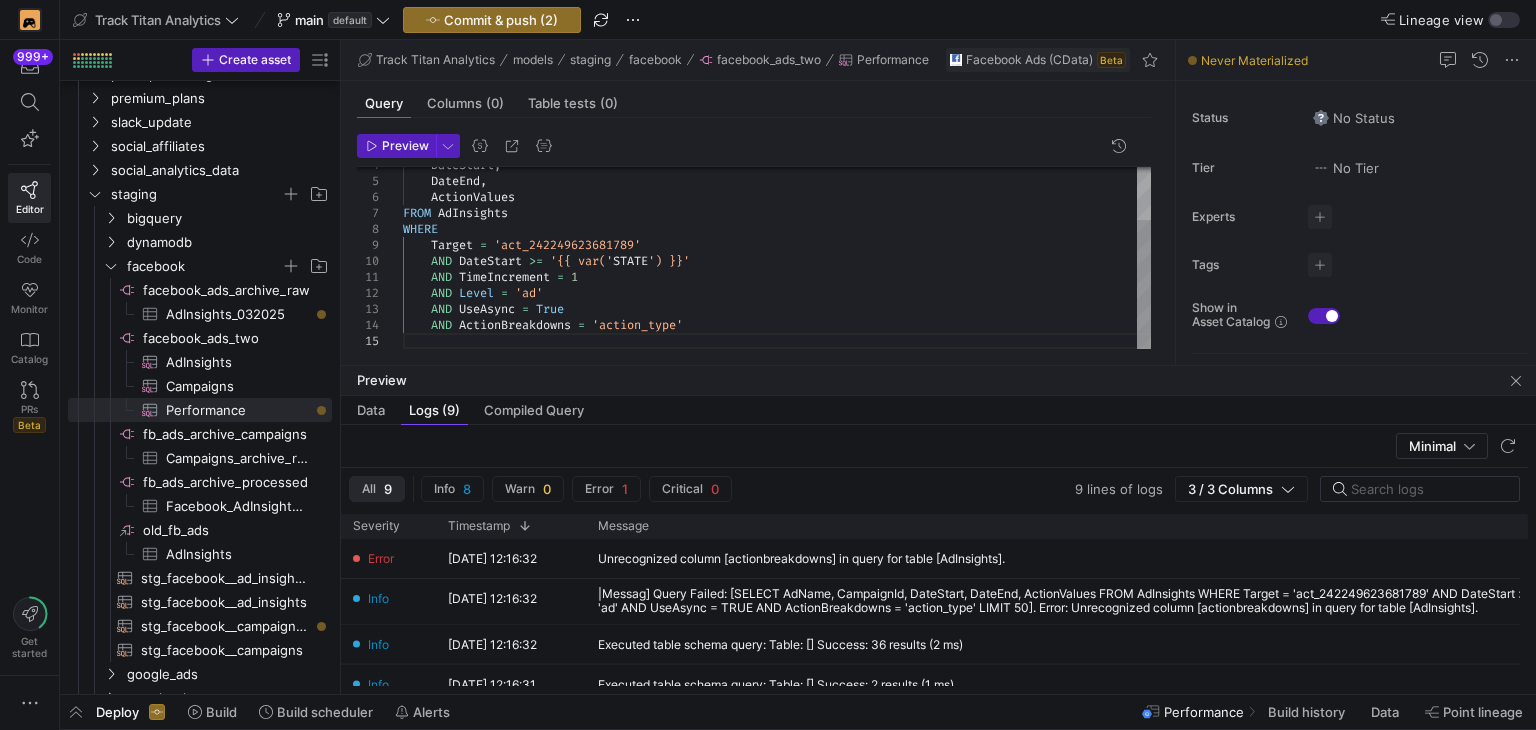 type 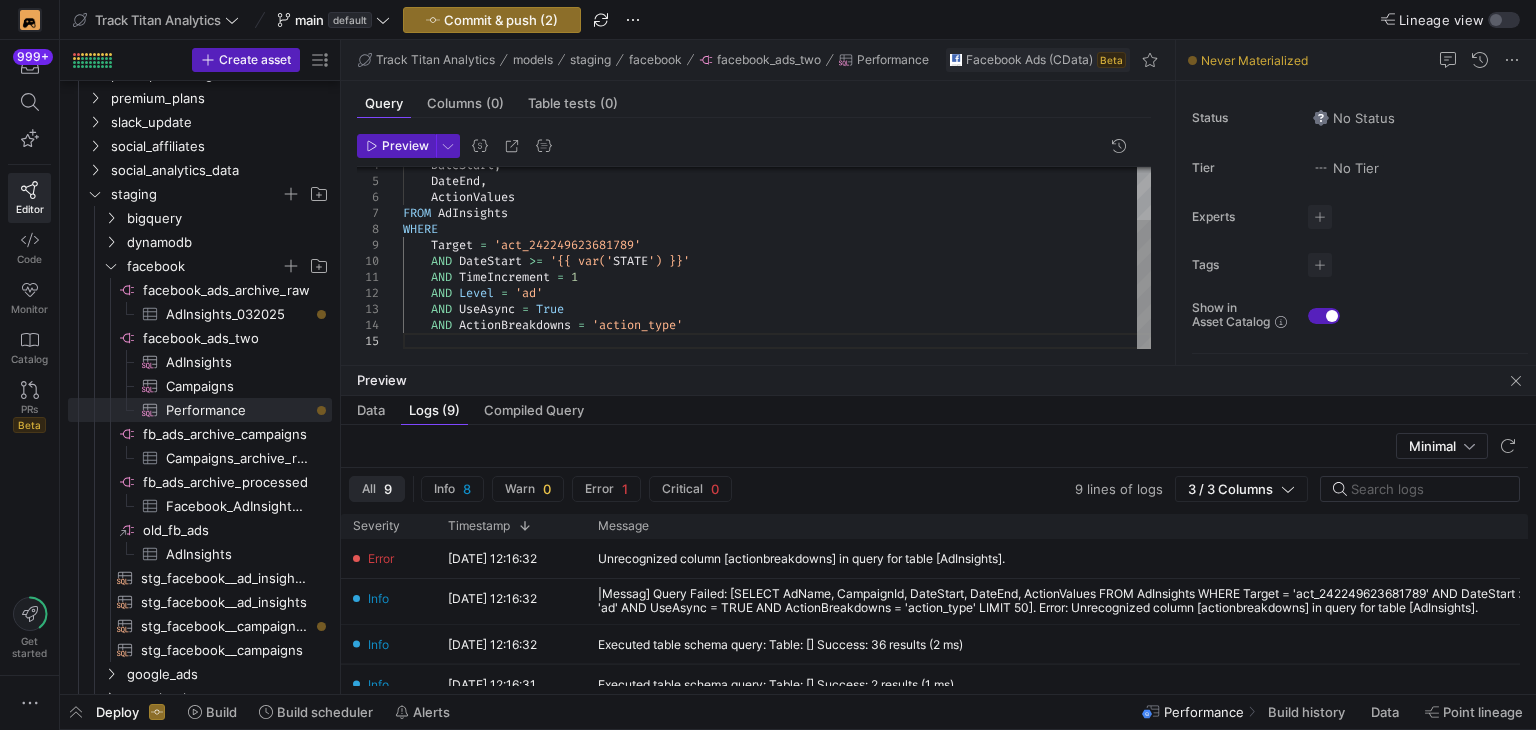 scroll, scrollTop: 0, scrollLeft: 0, axis: both 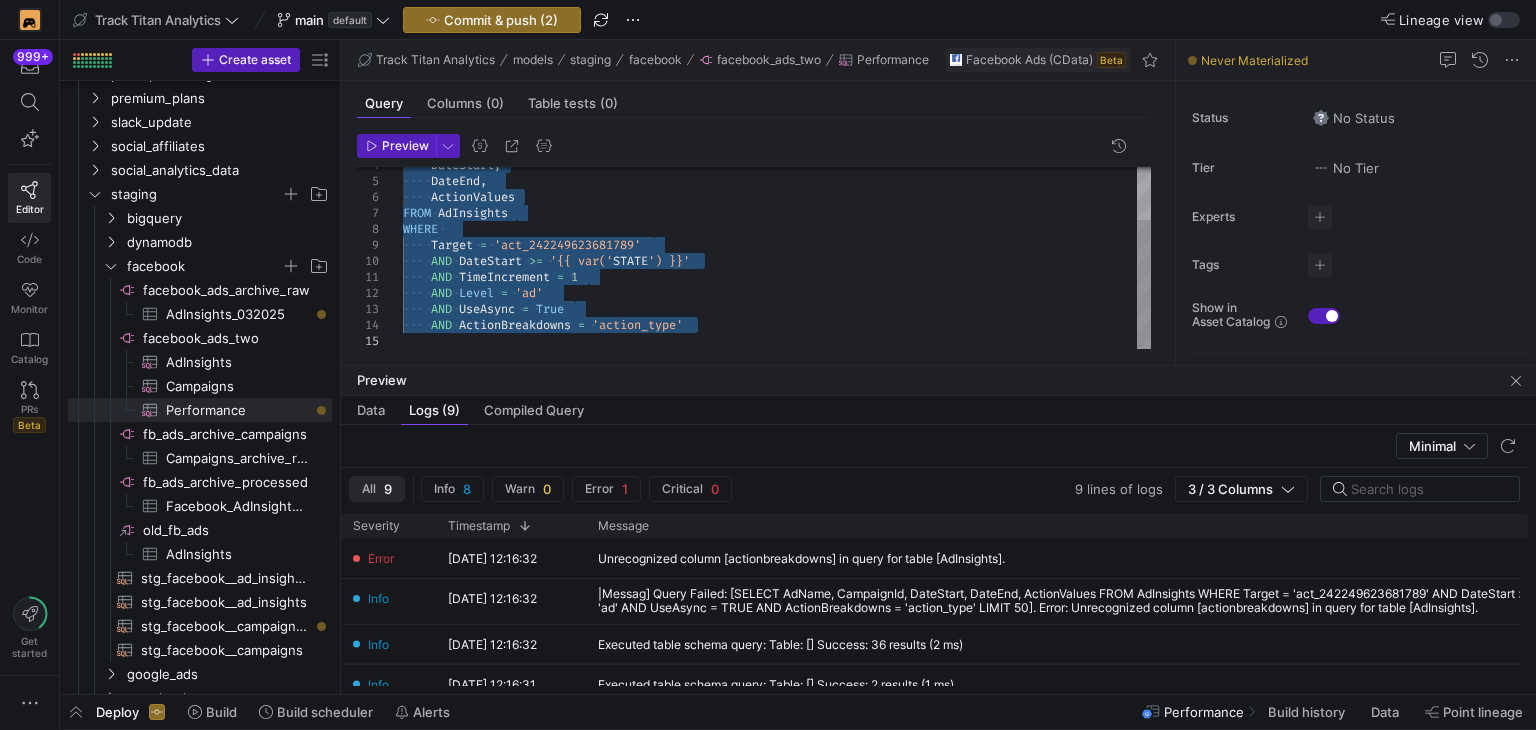 type on "AND TimeIncrement = 1
AND Level = 'ad'
AND UseAsync = True" 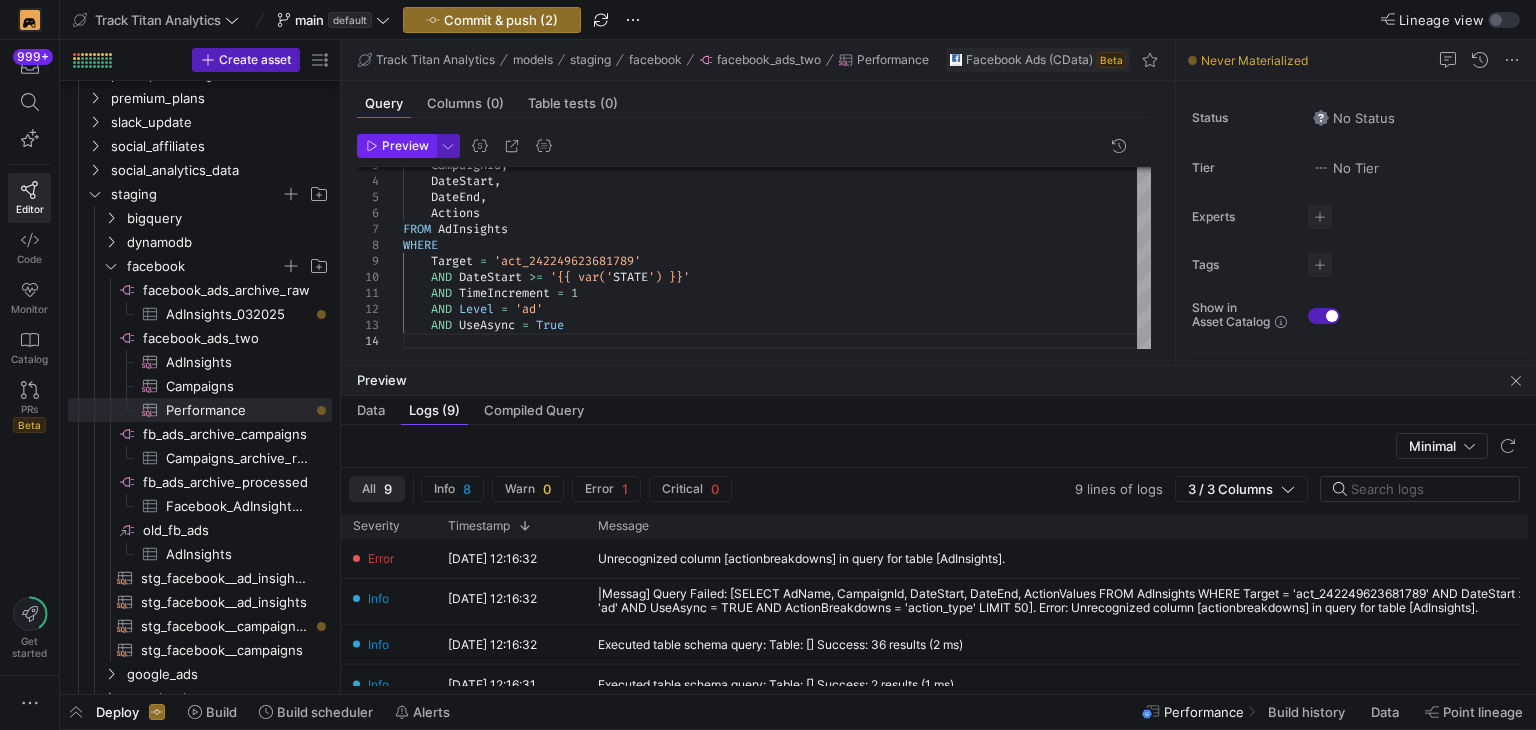 click on "Preview" at bounding box center (397, 146) 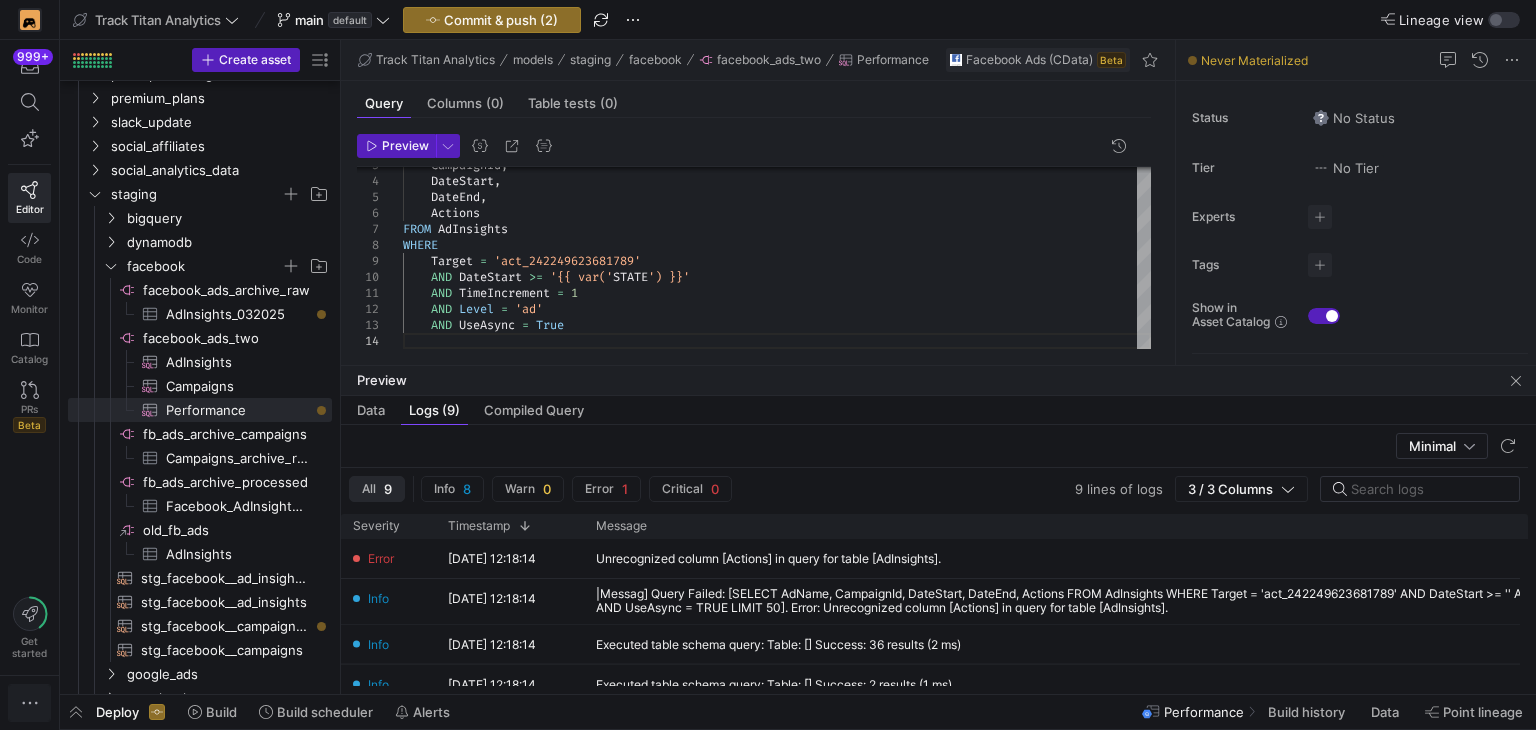 click 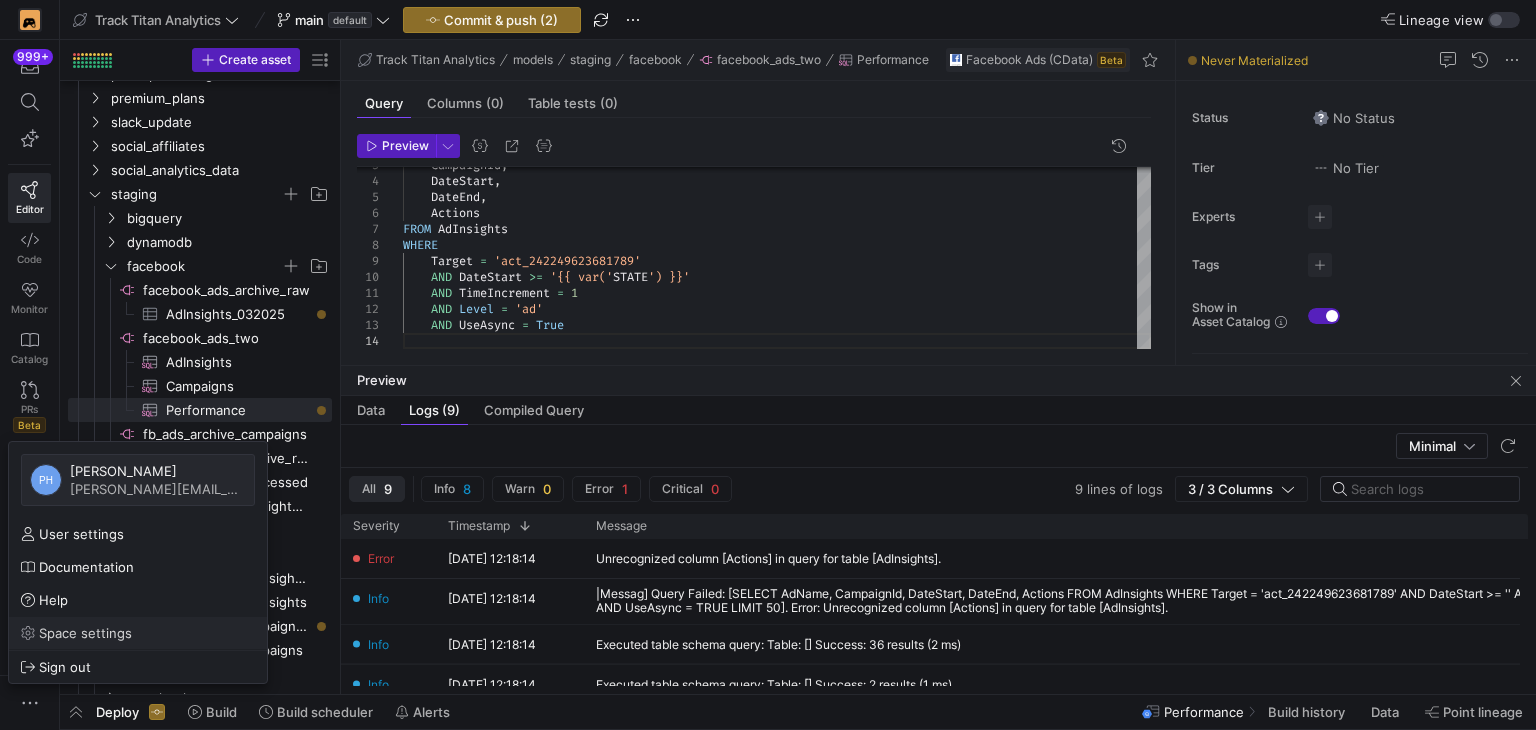 click on "Space settings" at bounding box center [85, 633] 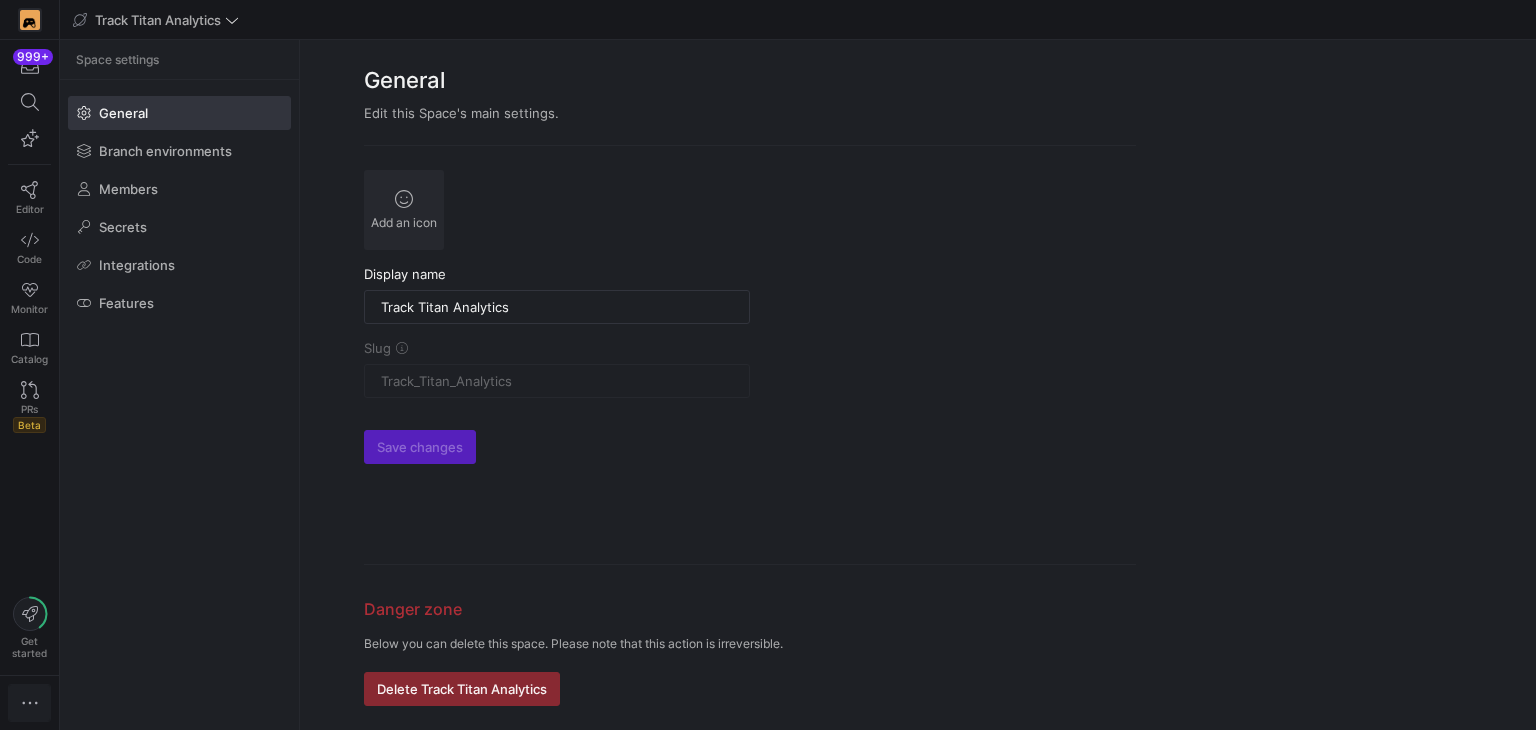 click at bounding box center (29, 703) 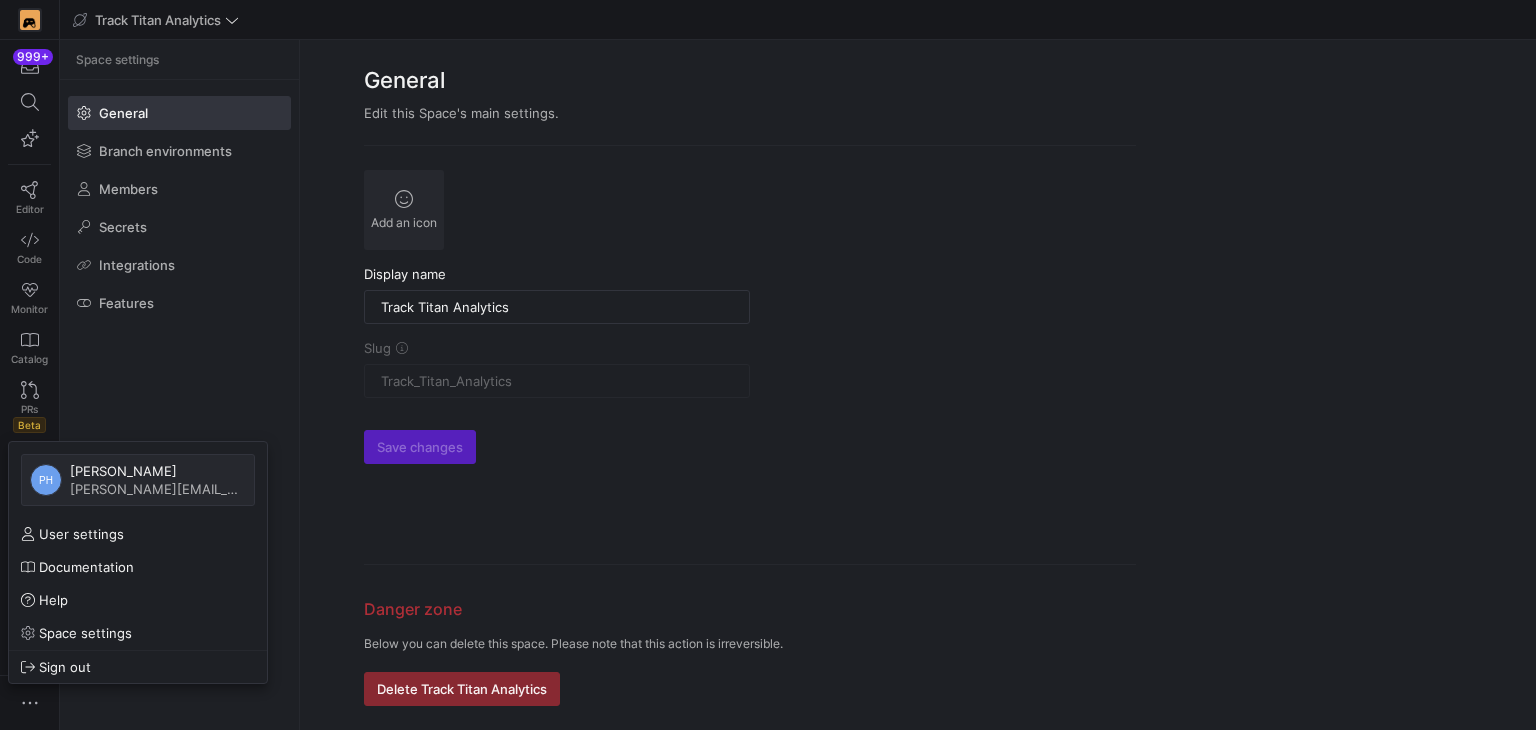 click at bounding box center (768, 365) 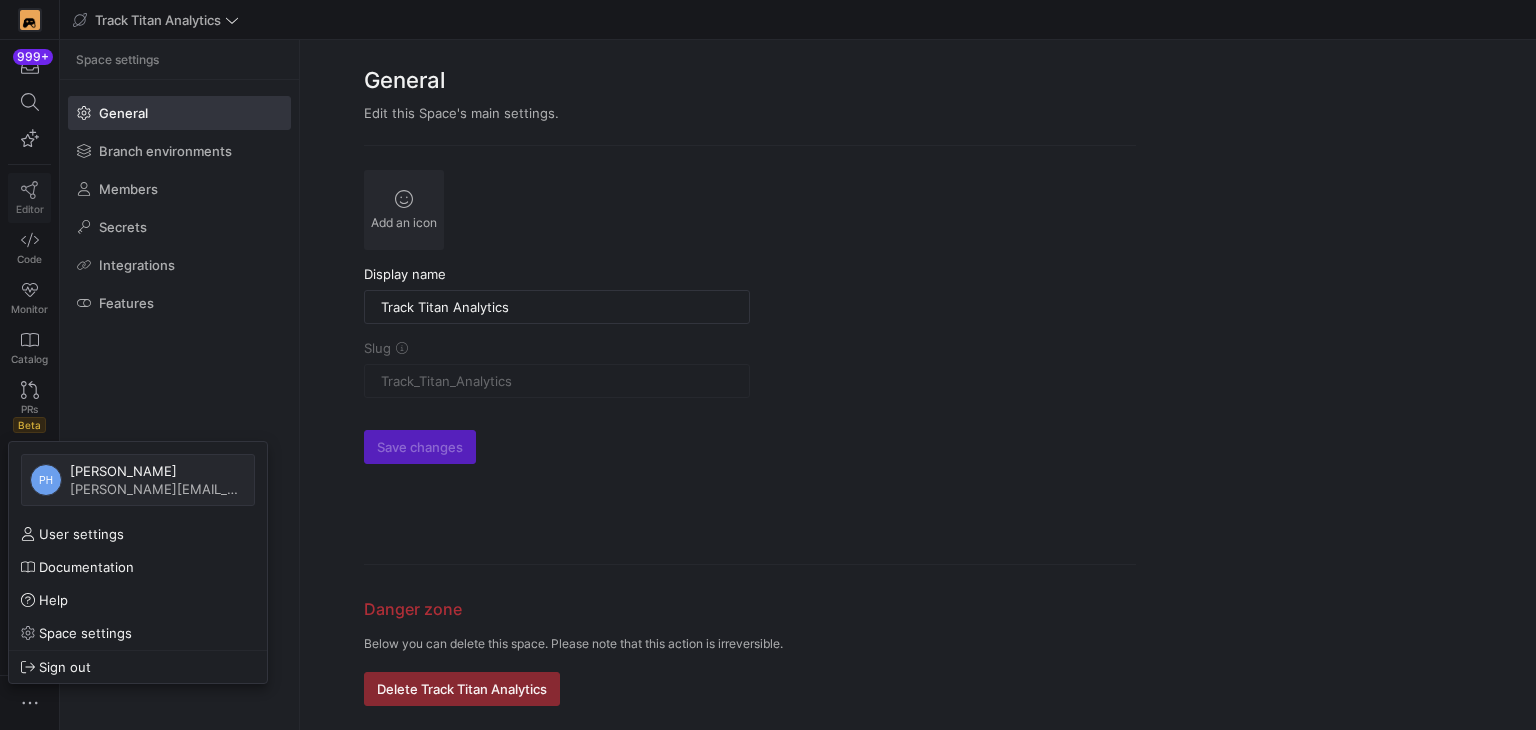 click on "Editor" 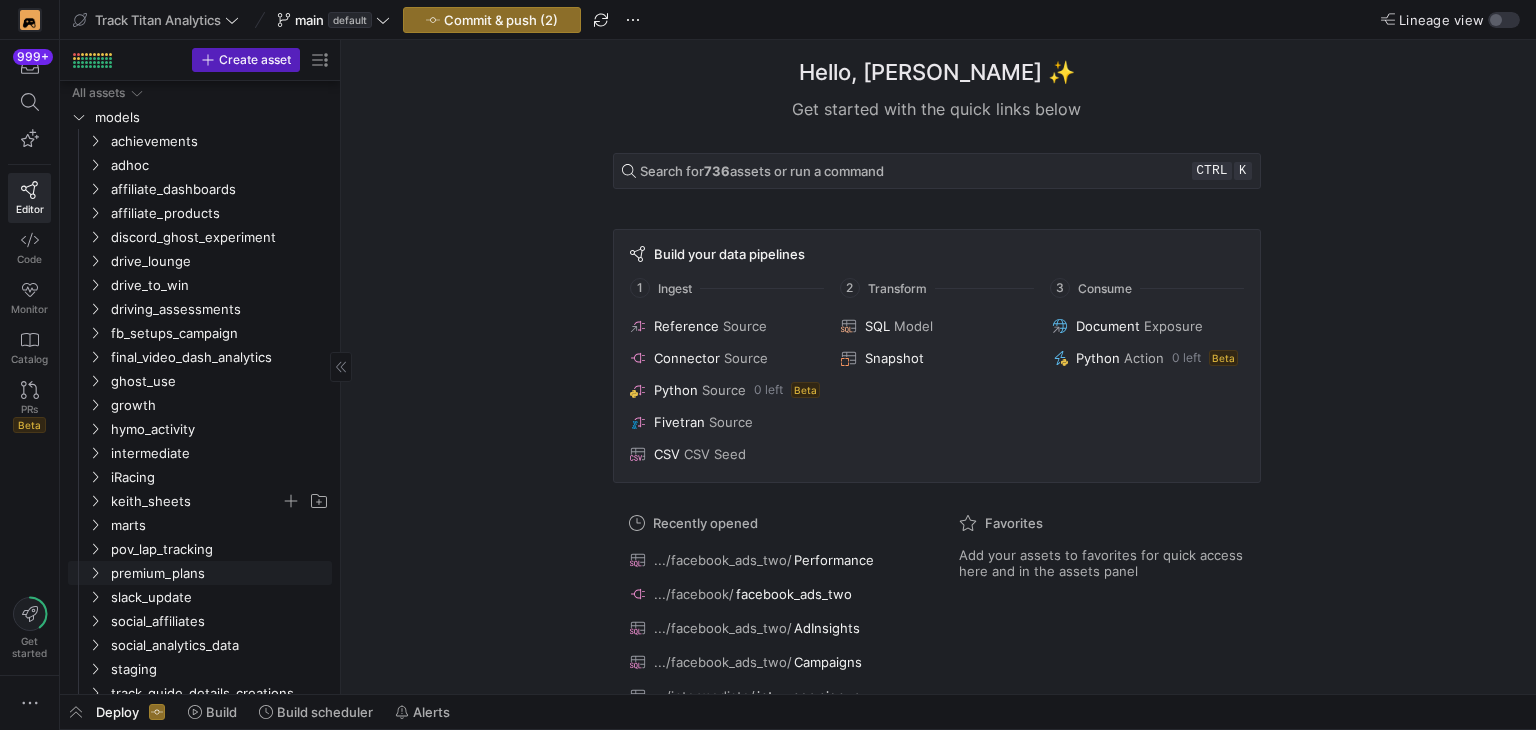 scroll, scrollTop: 146, scrollLeft: 0, axis: vertical 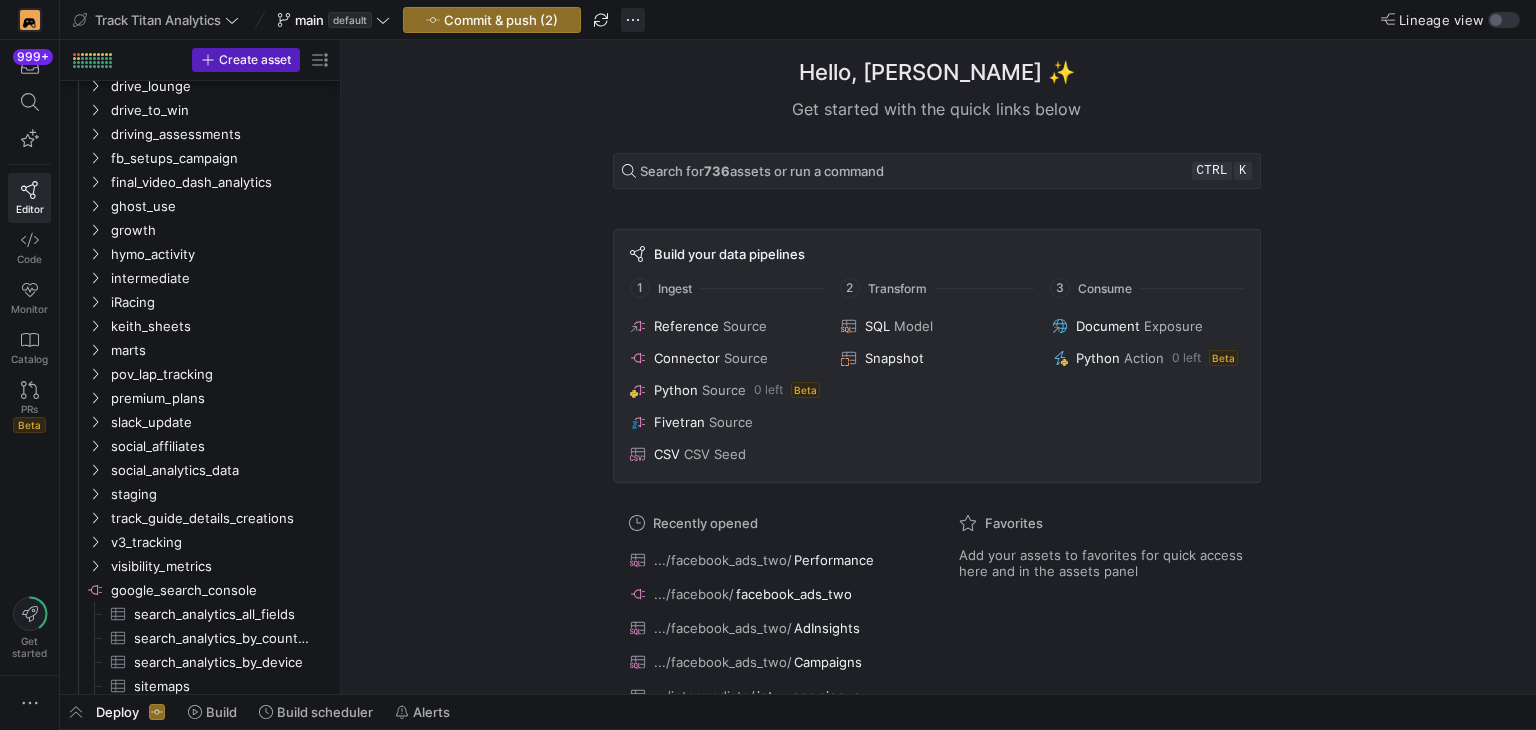 click 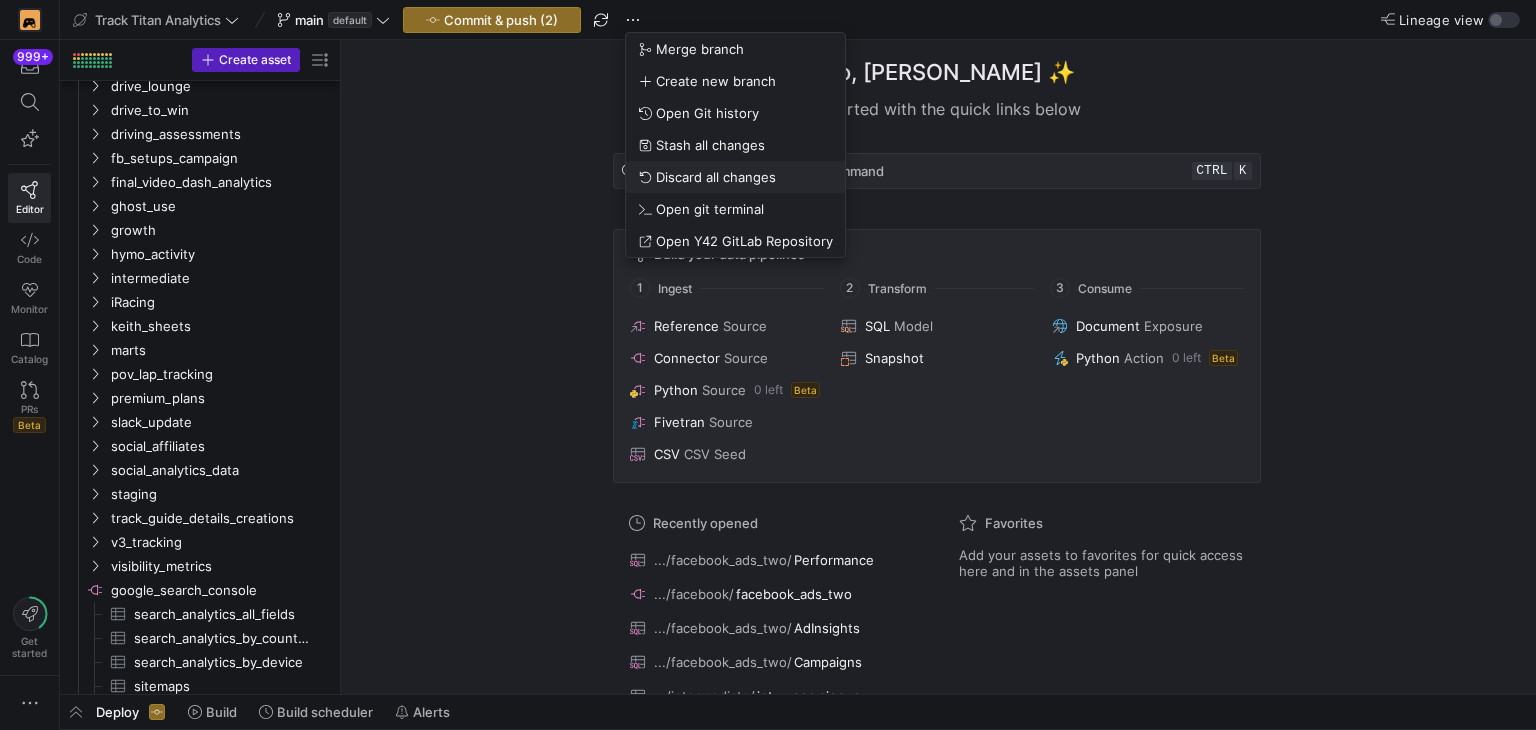click on "Discard all changes" at bounding box center [716, 177] 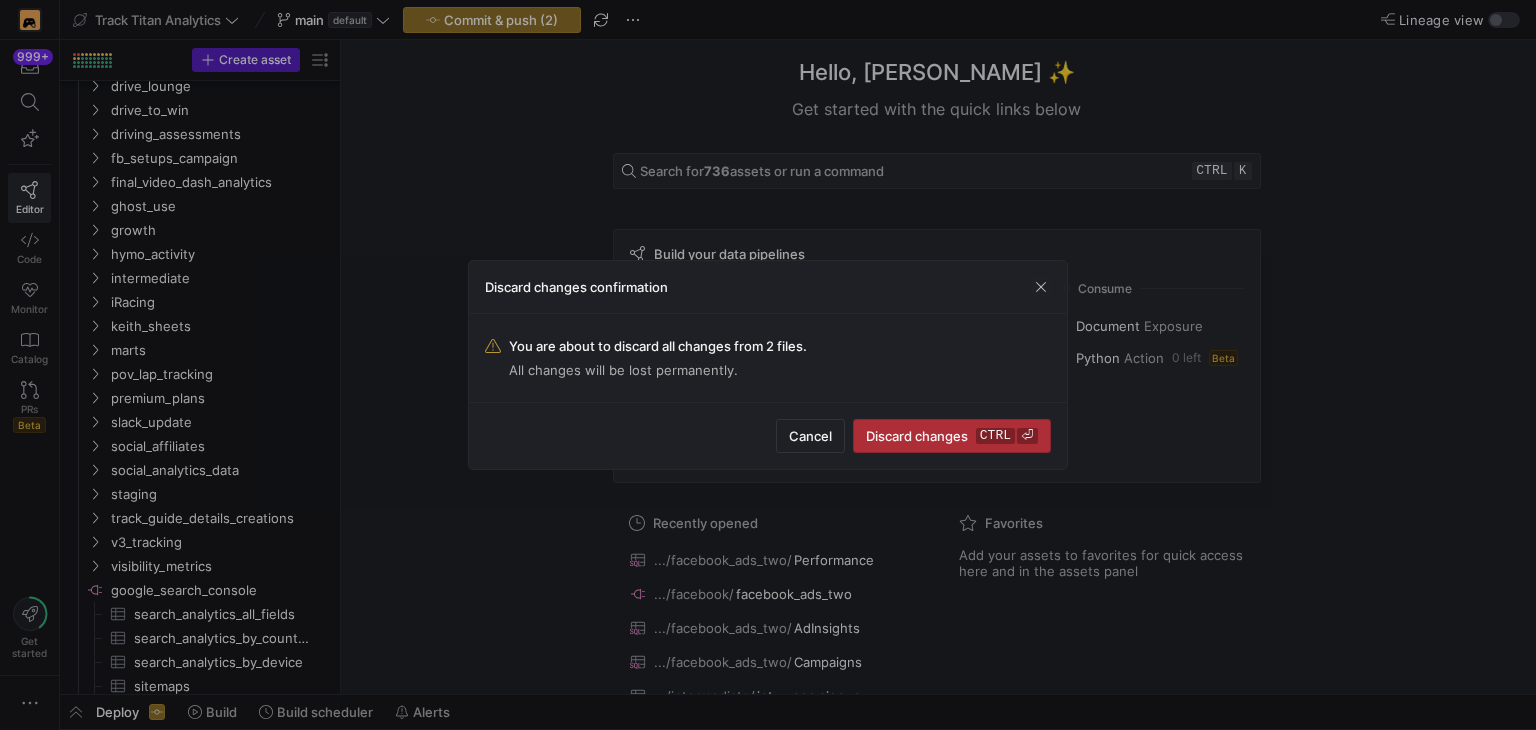 click at bounding box center [952, 436] 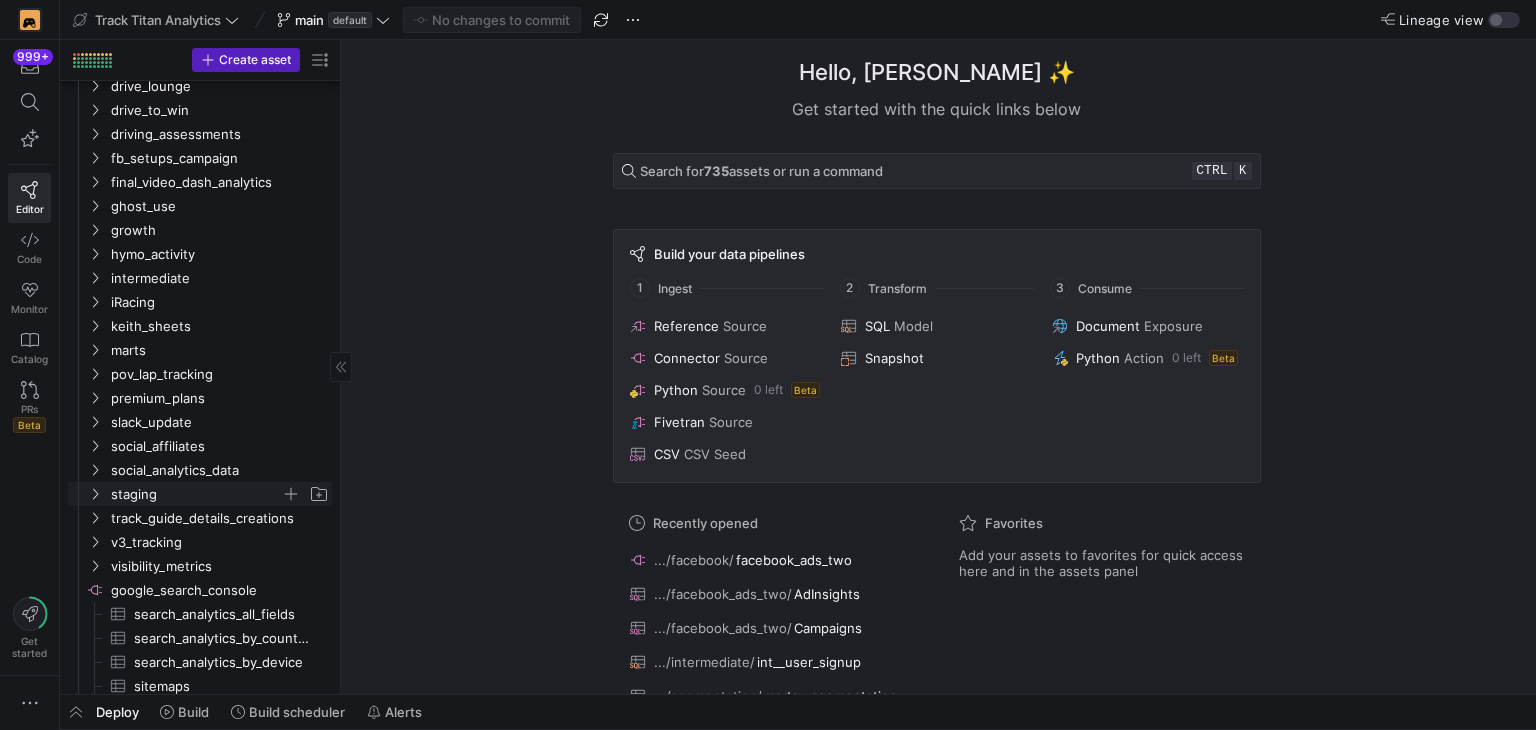 click 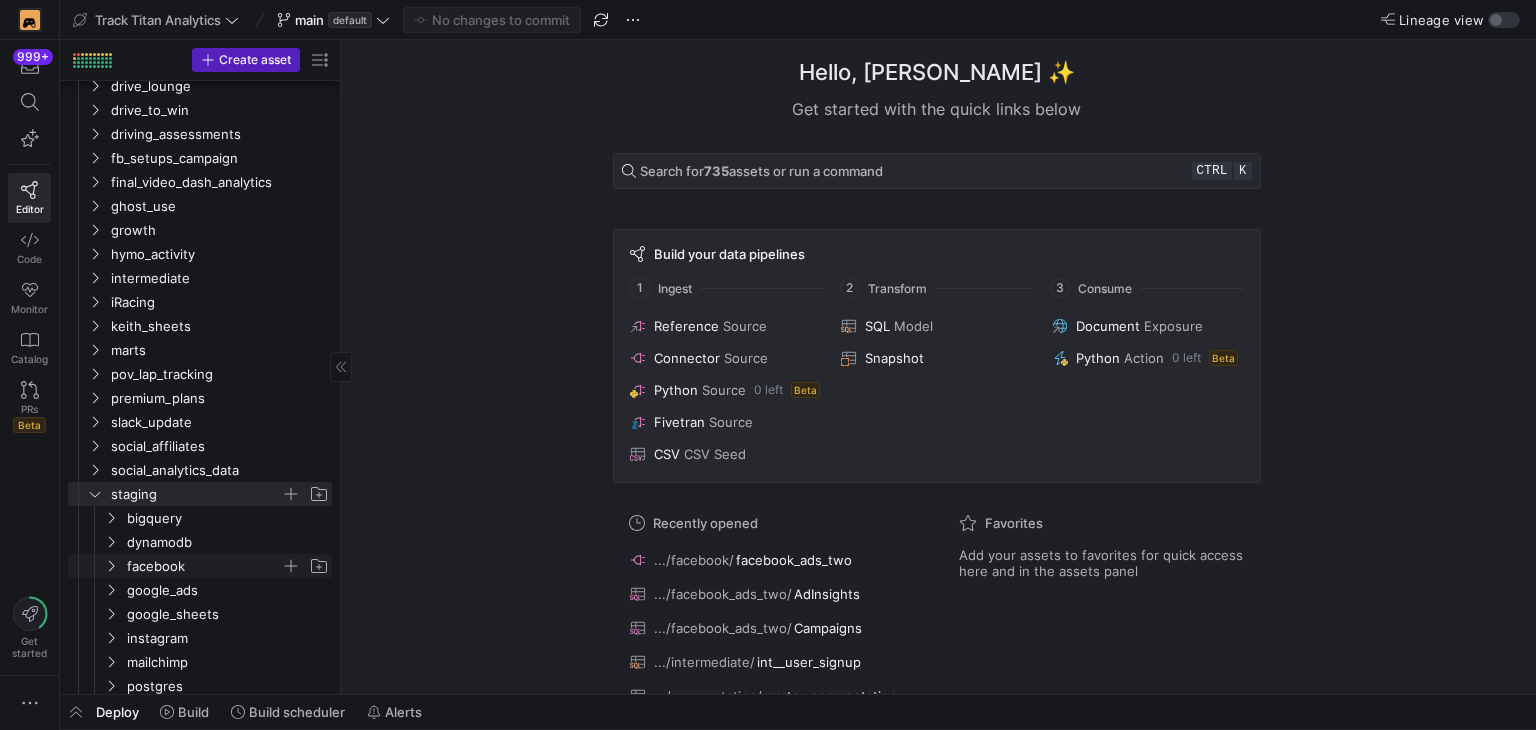 click on "facebook" 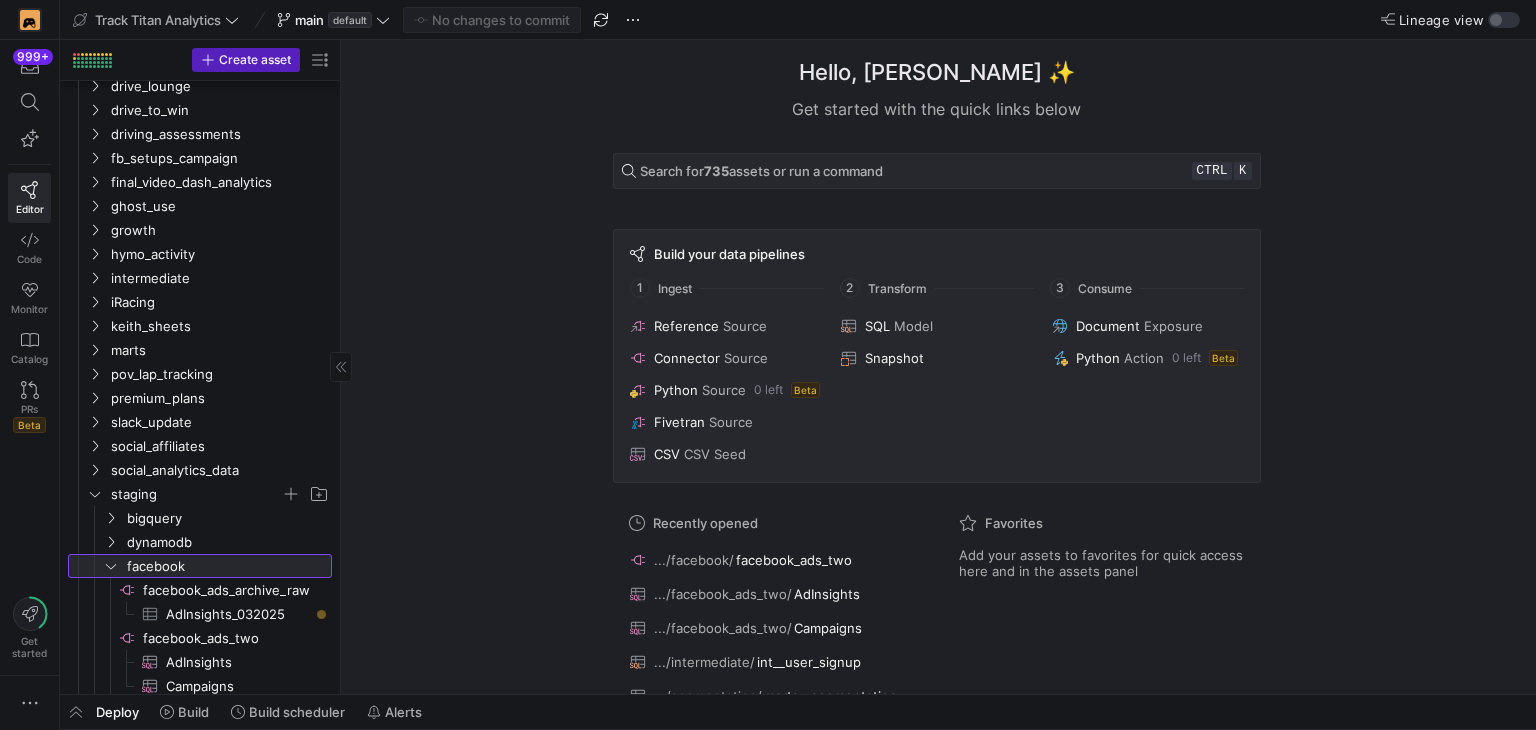 scroll, scrollTop: 244, scrollLeft: 0, axis: vertical 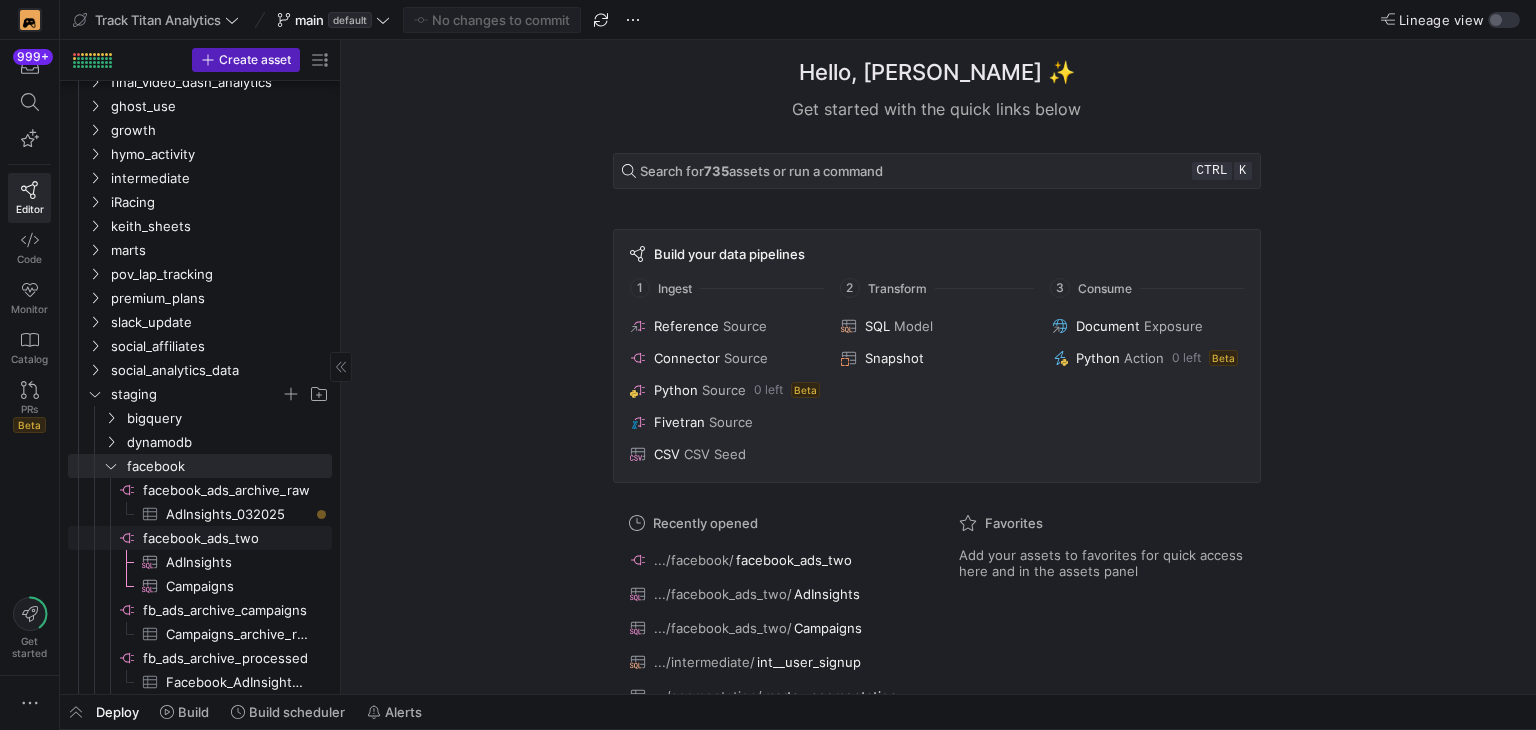 click on "facebook_ads_two​​​​​​​​" 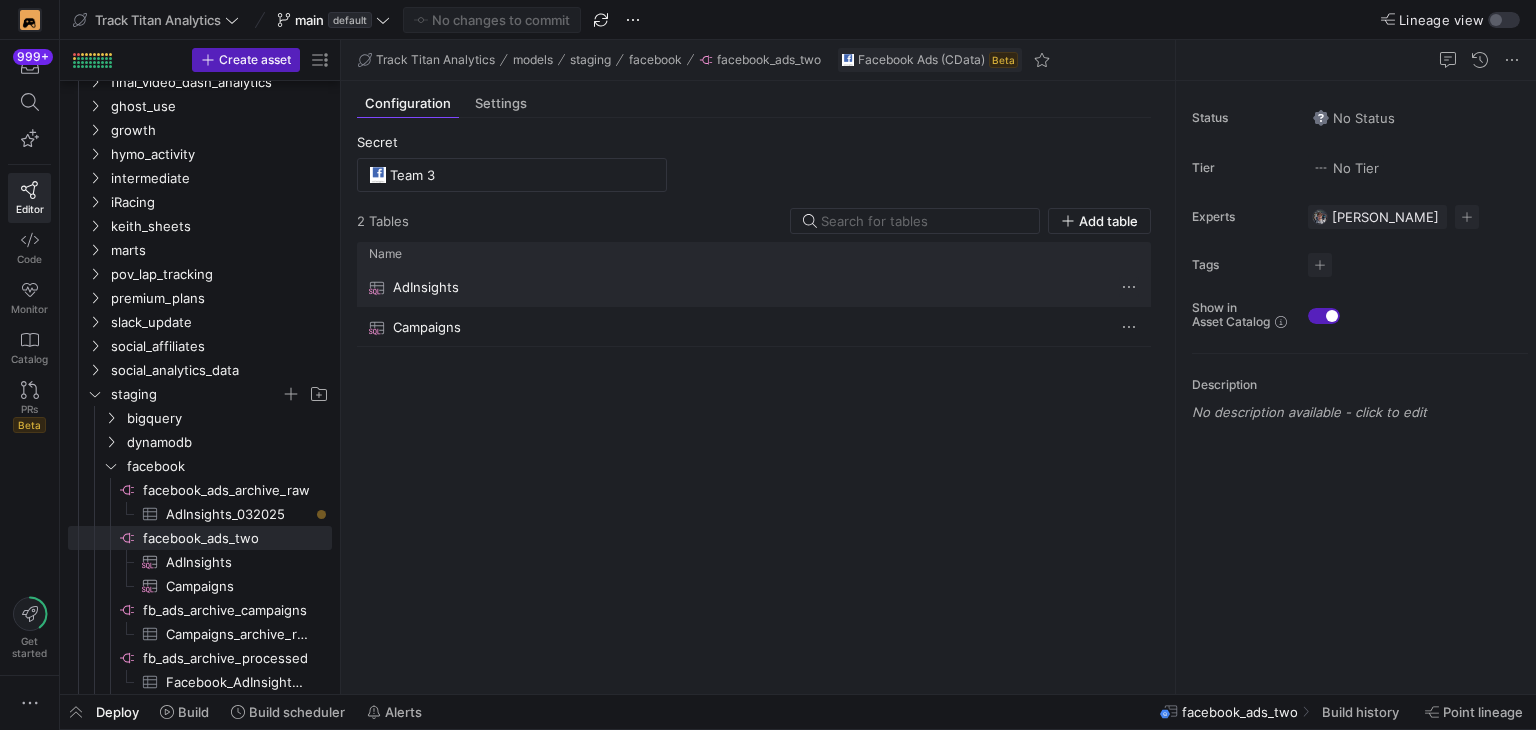 click 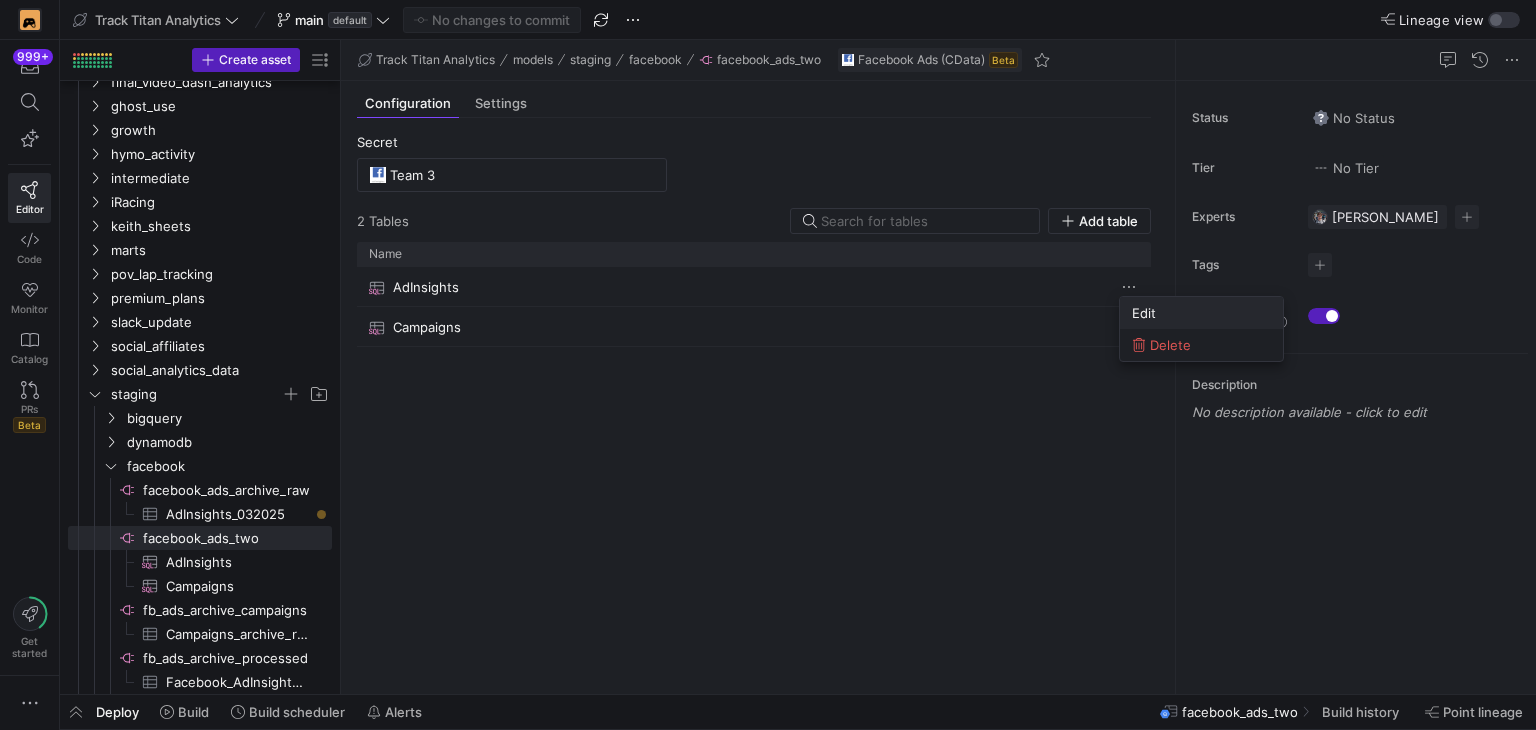 click on "Edit" at bounding box center (1201, 313) 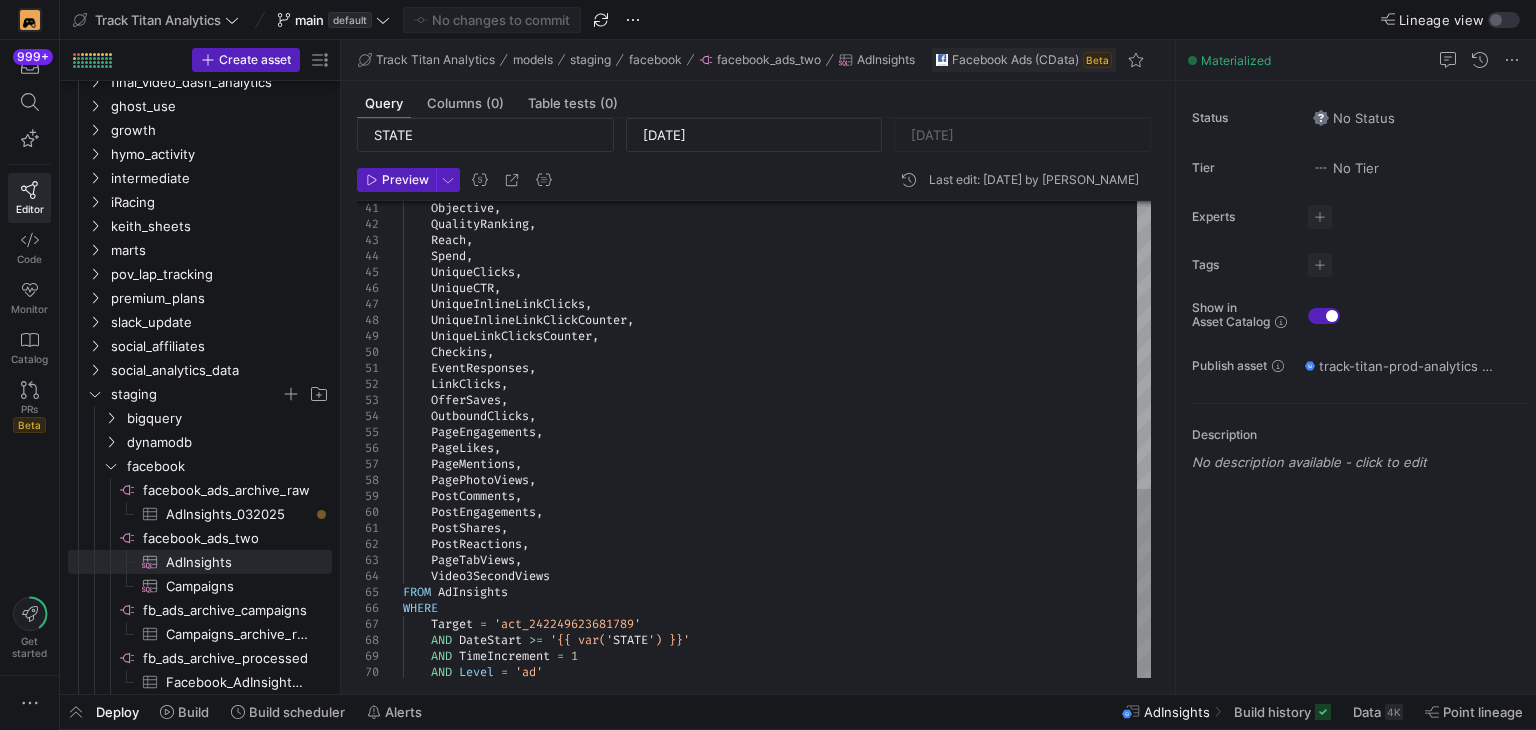 scroll, scrollTop: 100, scrollLeft: 0, axis: vertical 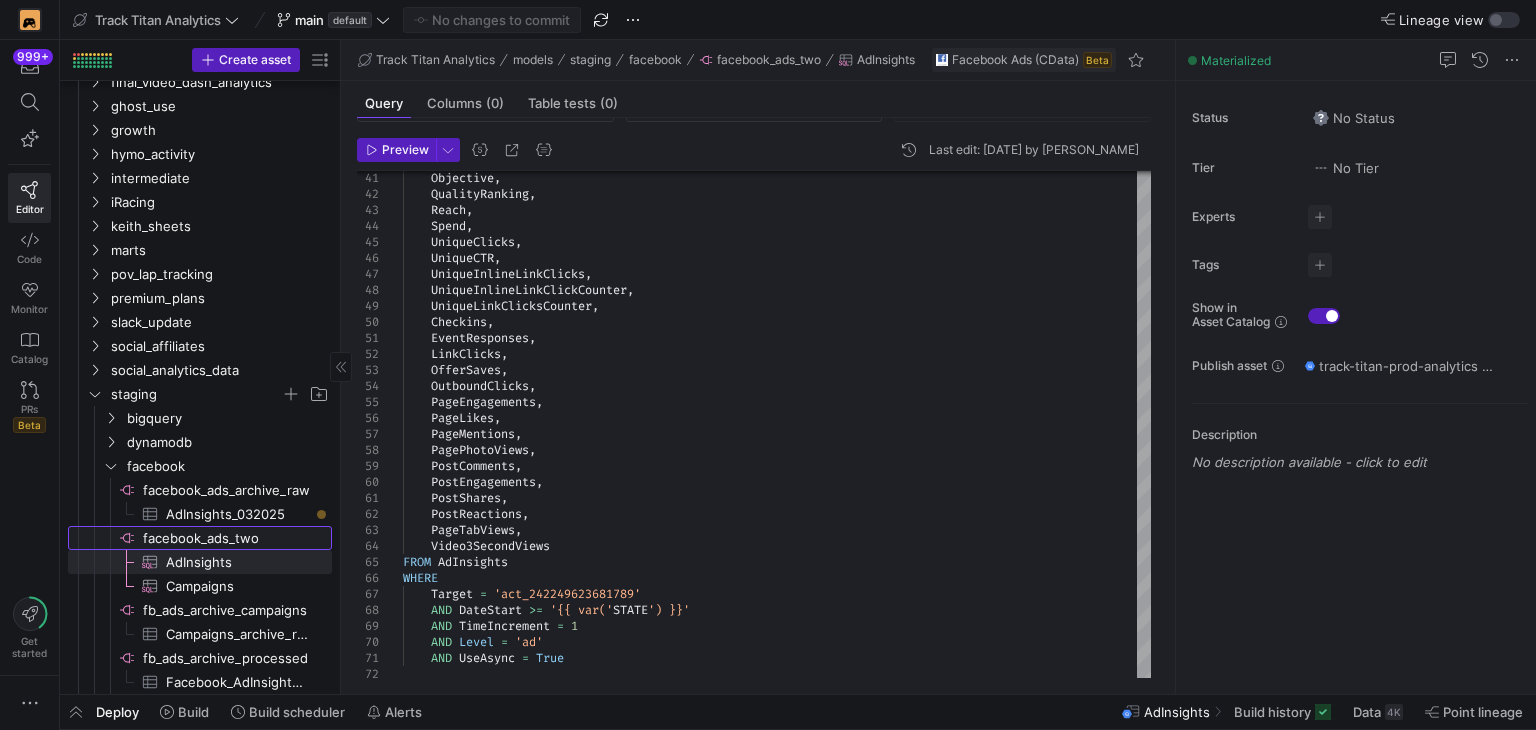 click on "facebook_ads_two​​​​​​​​" 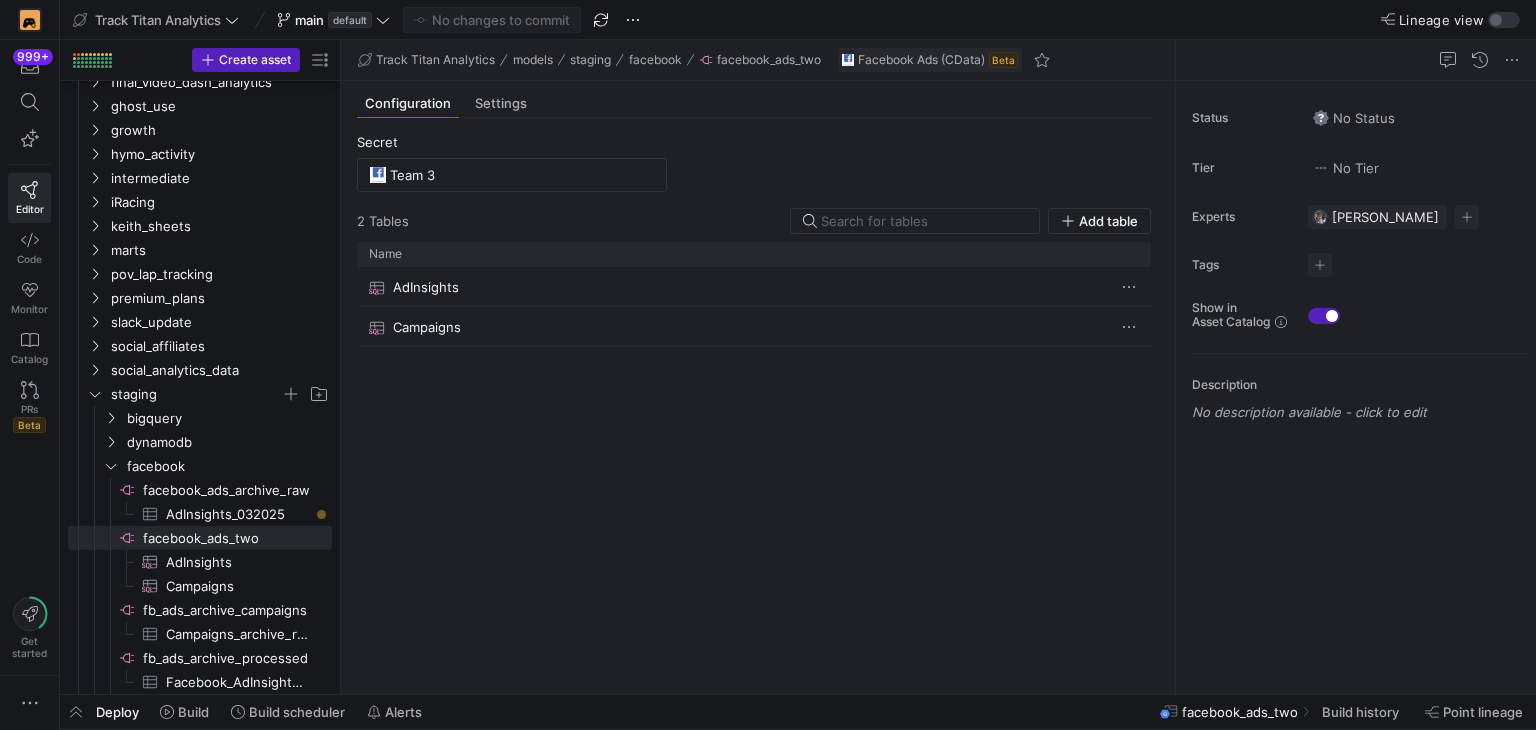click on "Secret Team 3 2 Table s Add table
Drag here to set row groups Drag here to set column labels
Name" at bounding box center (754, 398) 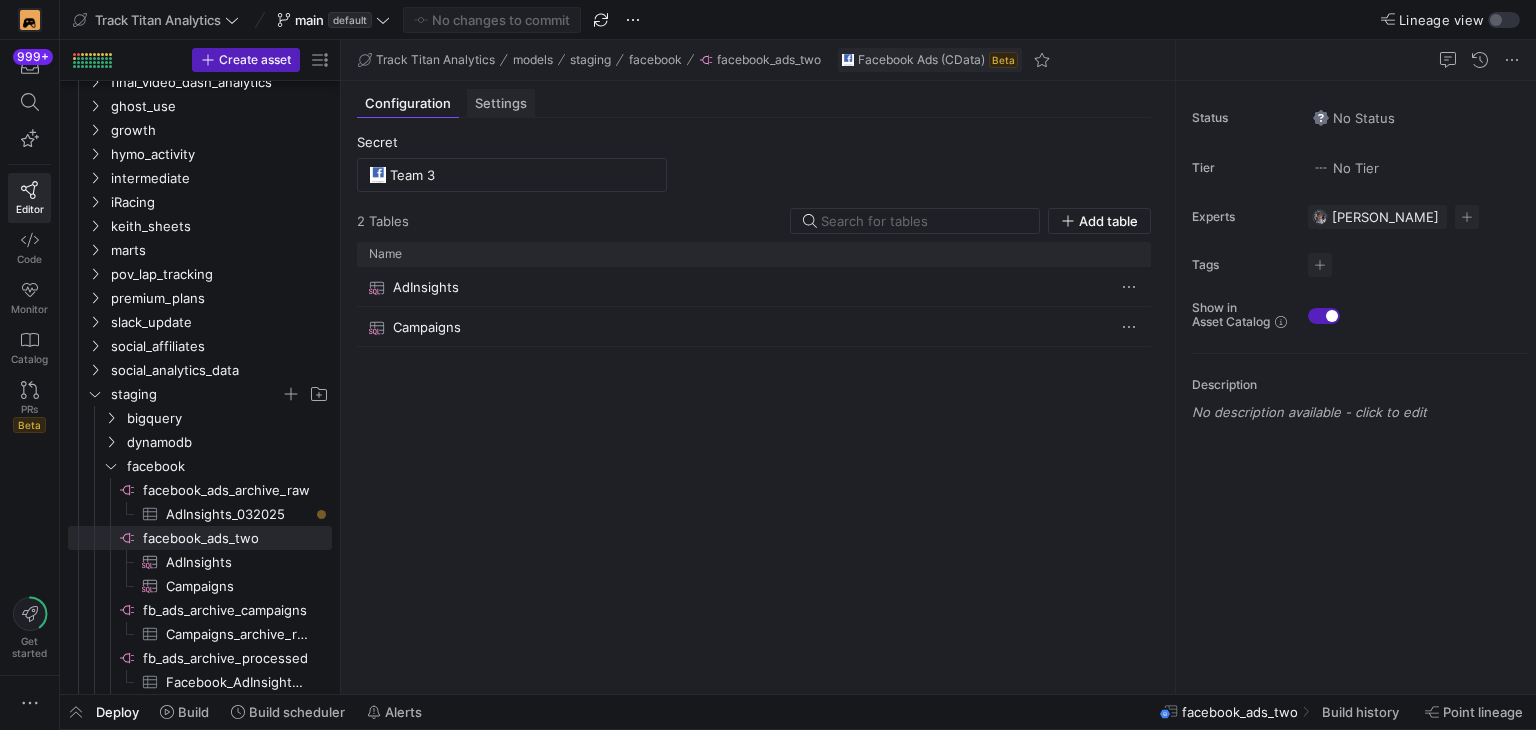 click on "Settings" at bounding box center (501, 103) 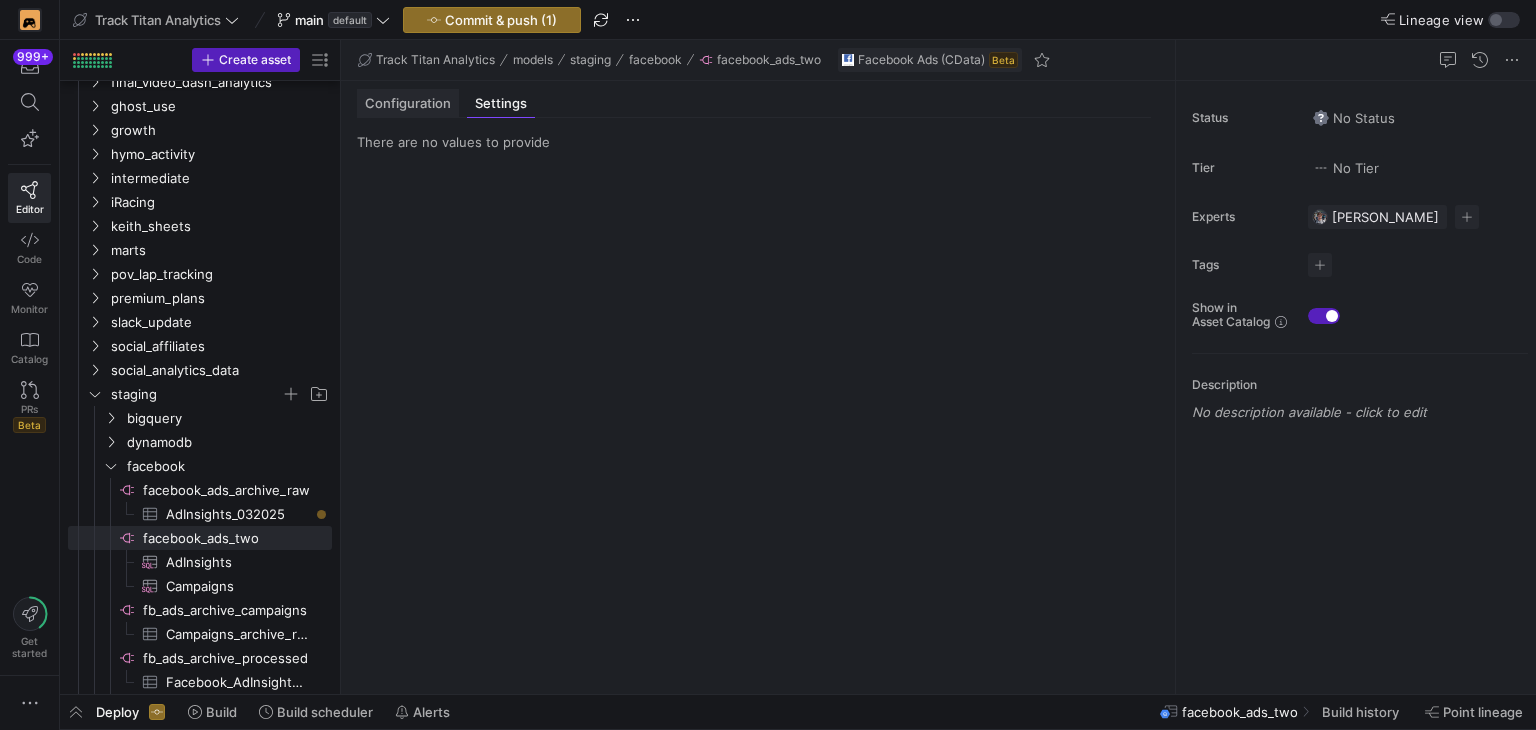 click on "Configuration" at bounding box center (408, 103) 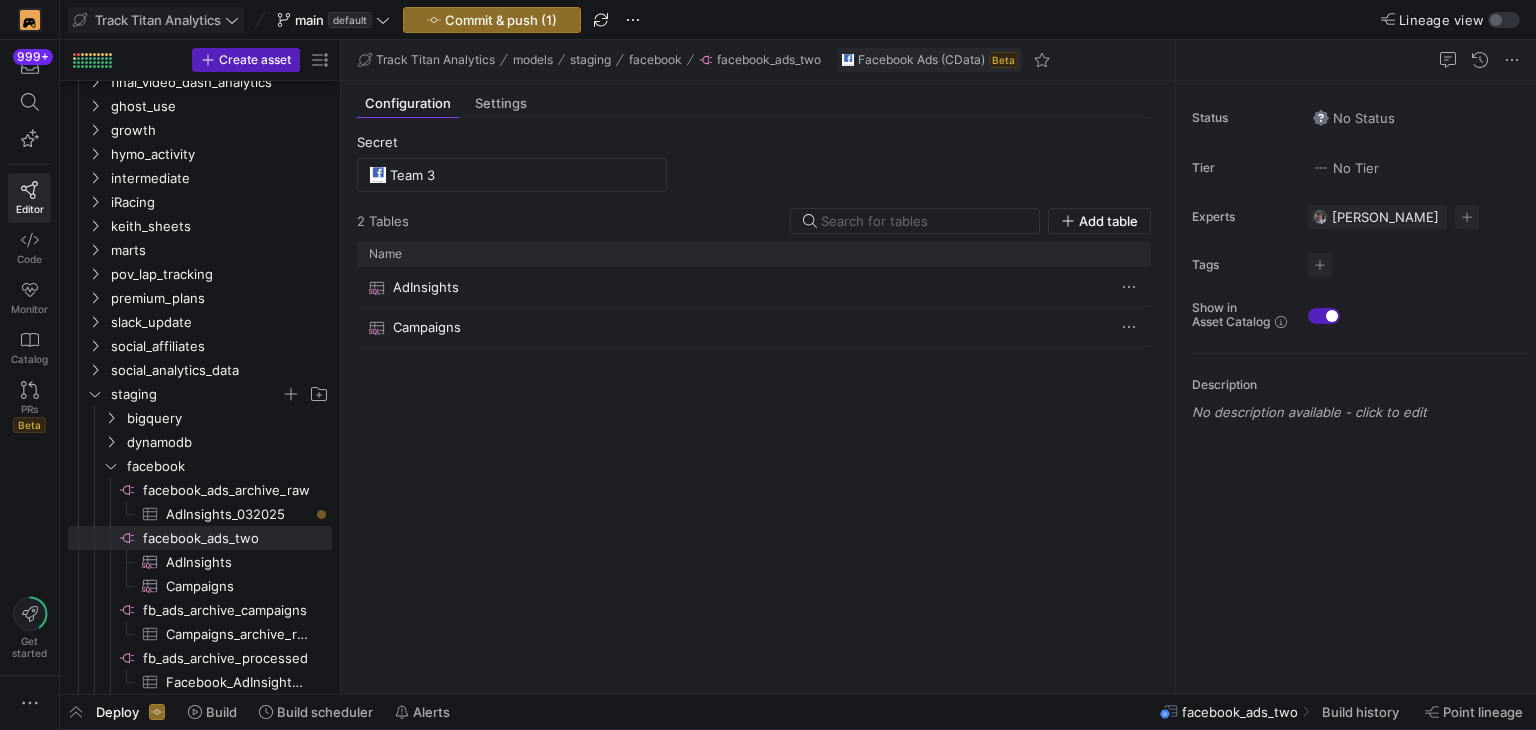 click on "Track Titan Analytics" 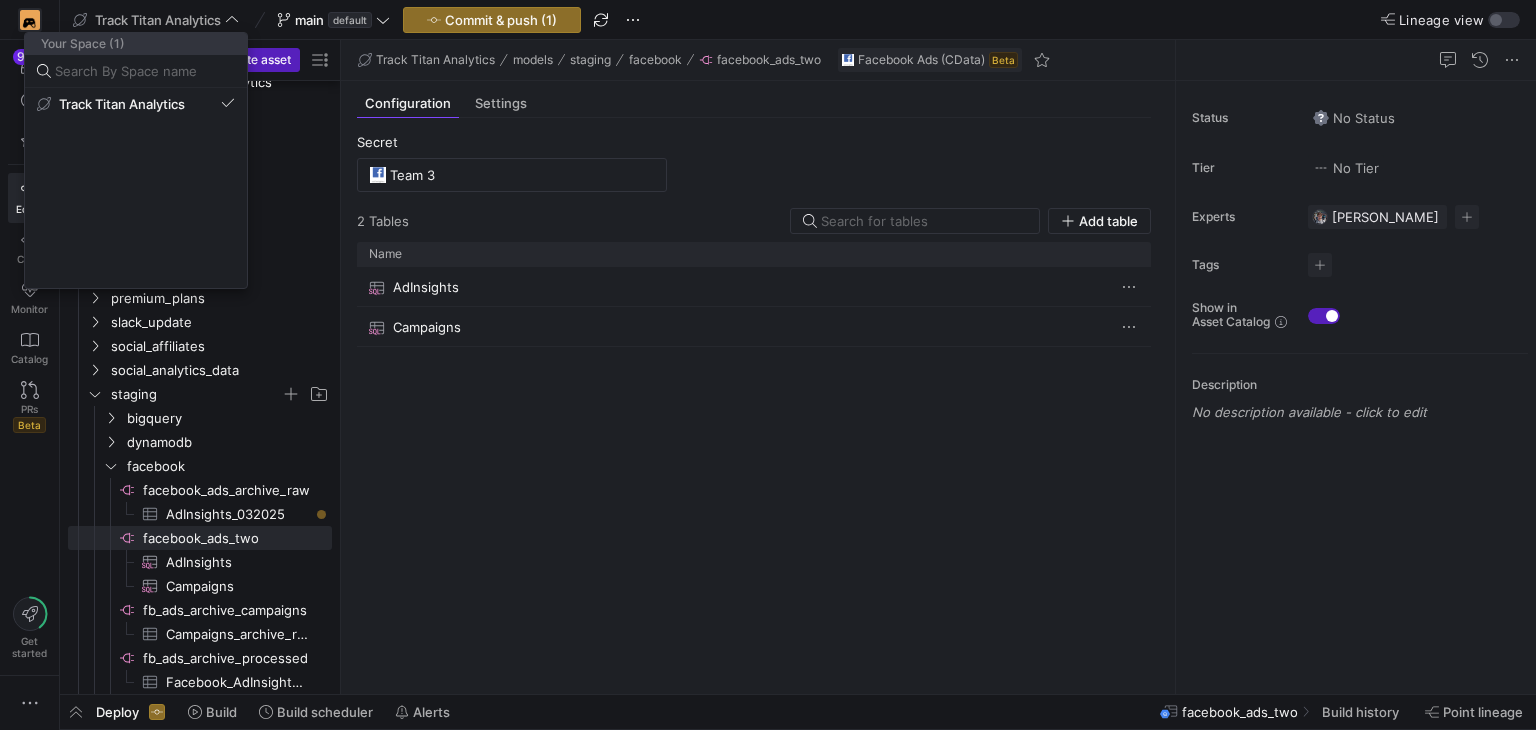 click at bounding box center (768, 365) 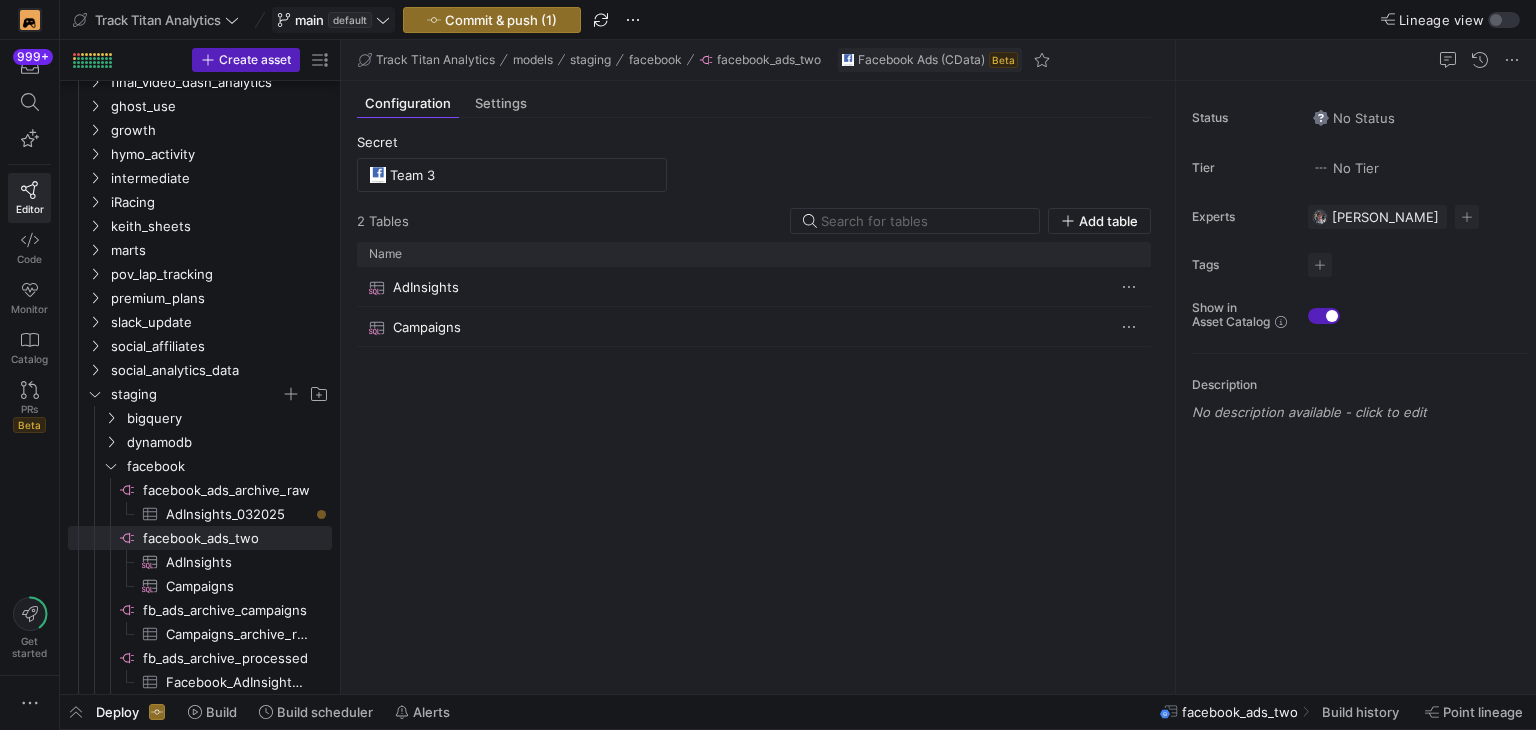 click on "default" 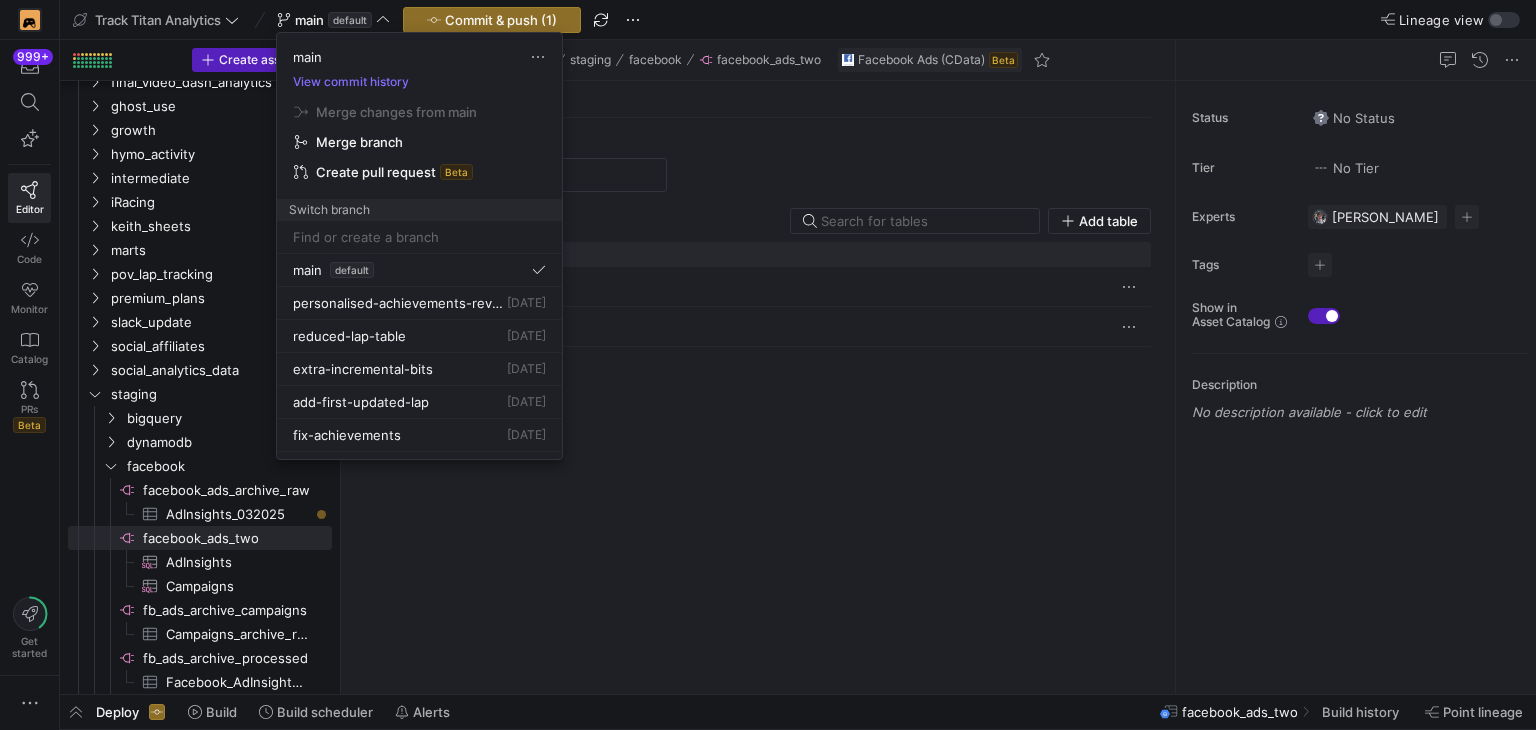 click at bounding box center (768, 365) 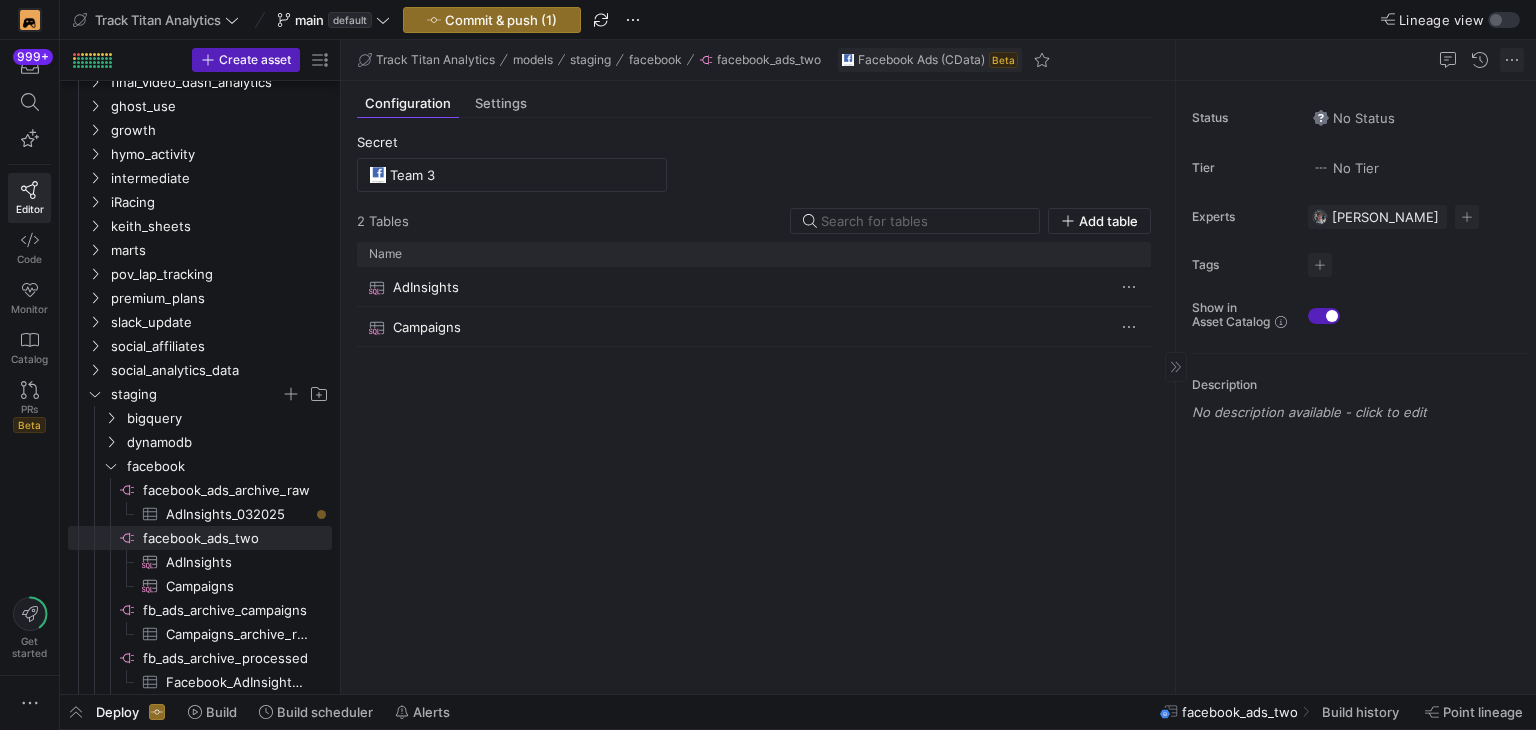 click 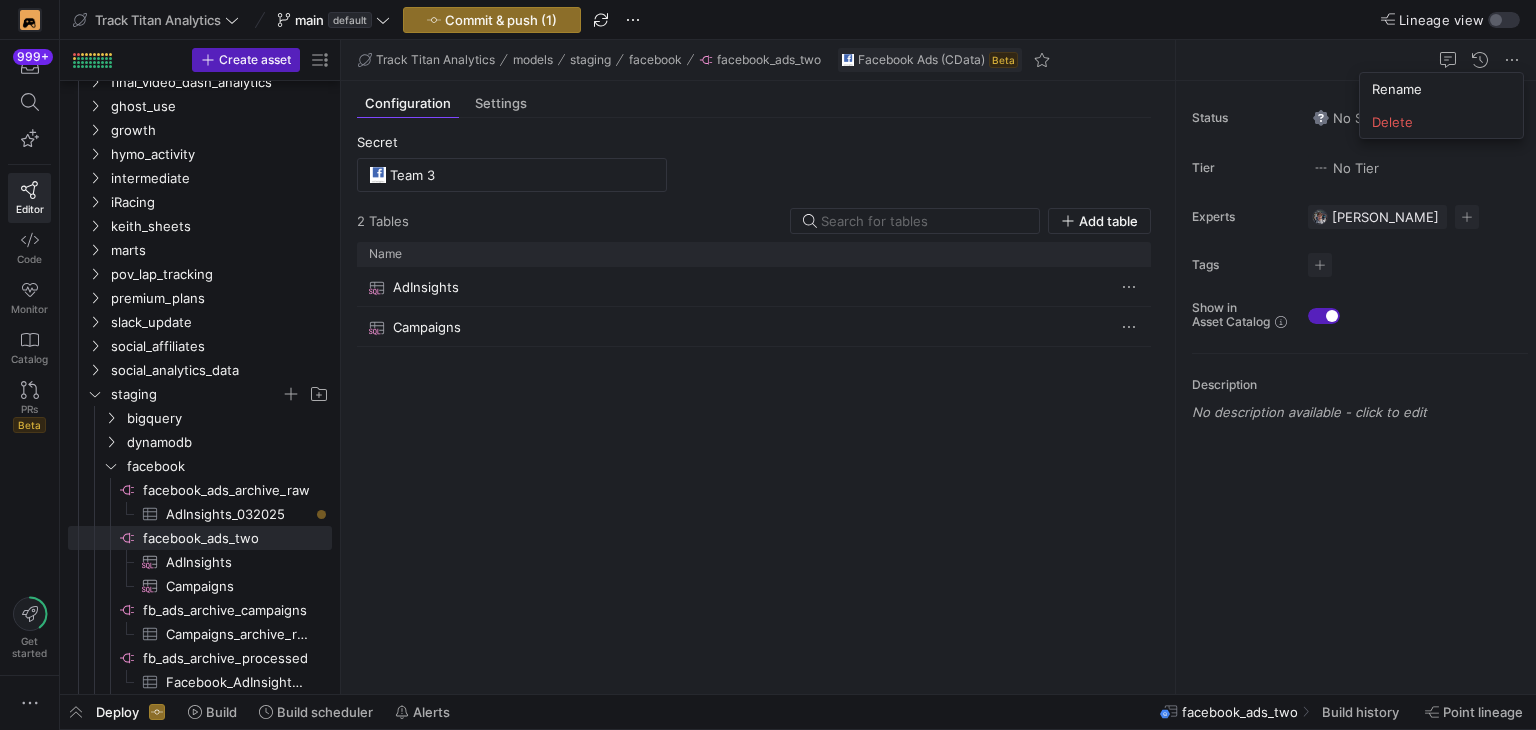 click at bounding box center [768, 365] 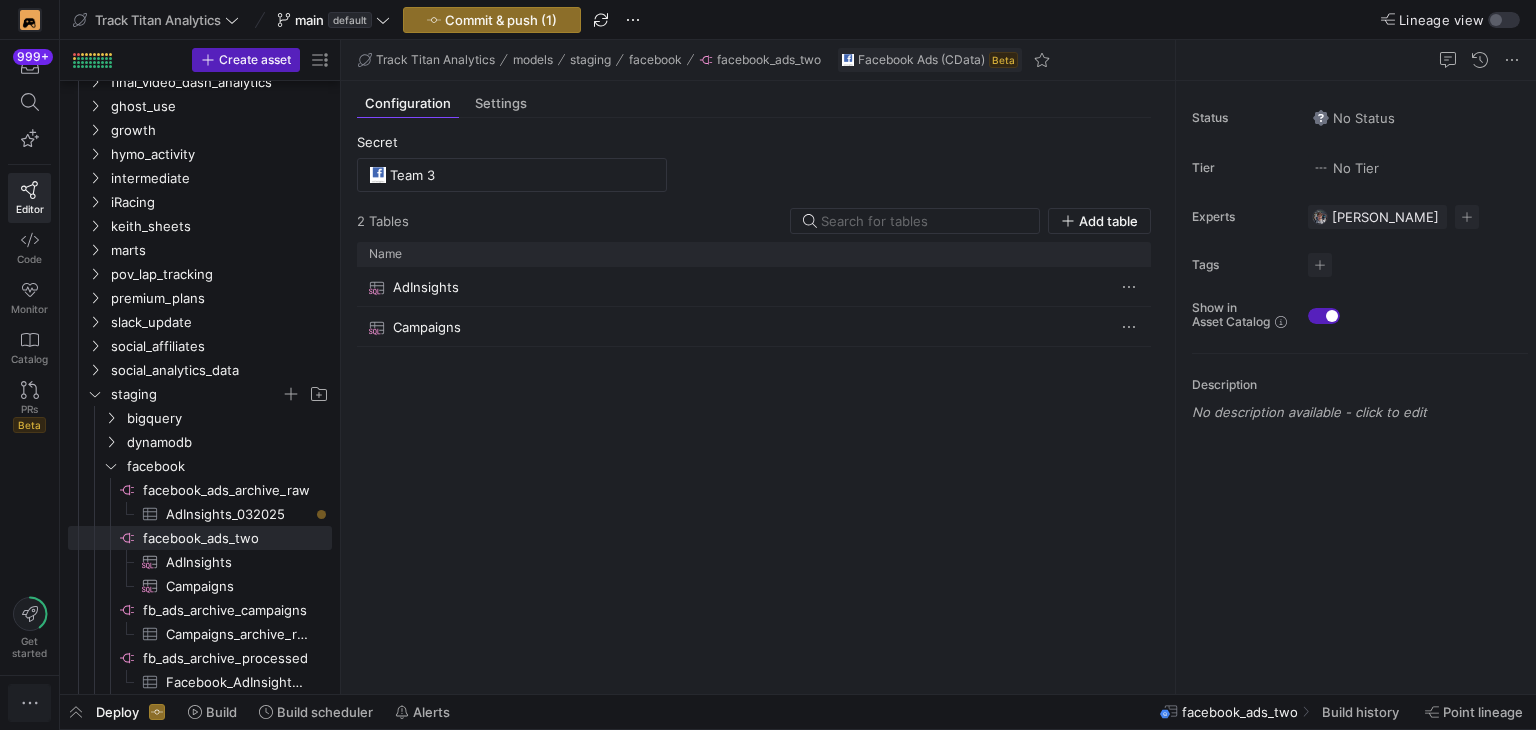 click at bounding box center [29, 703] 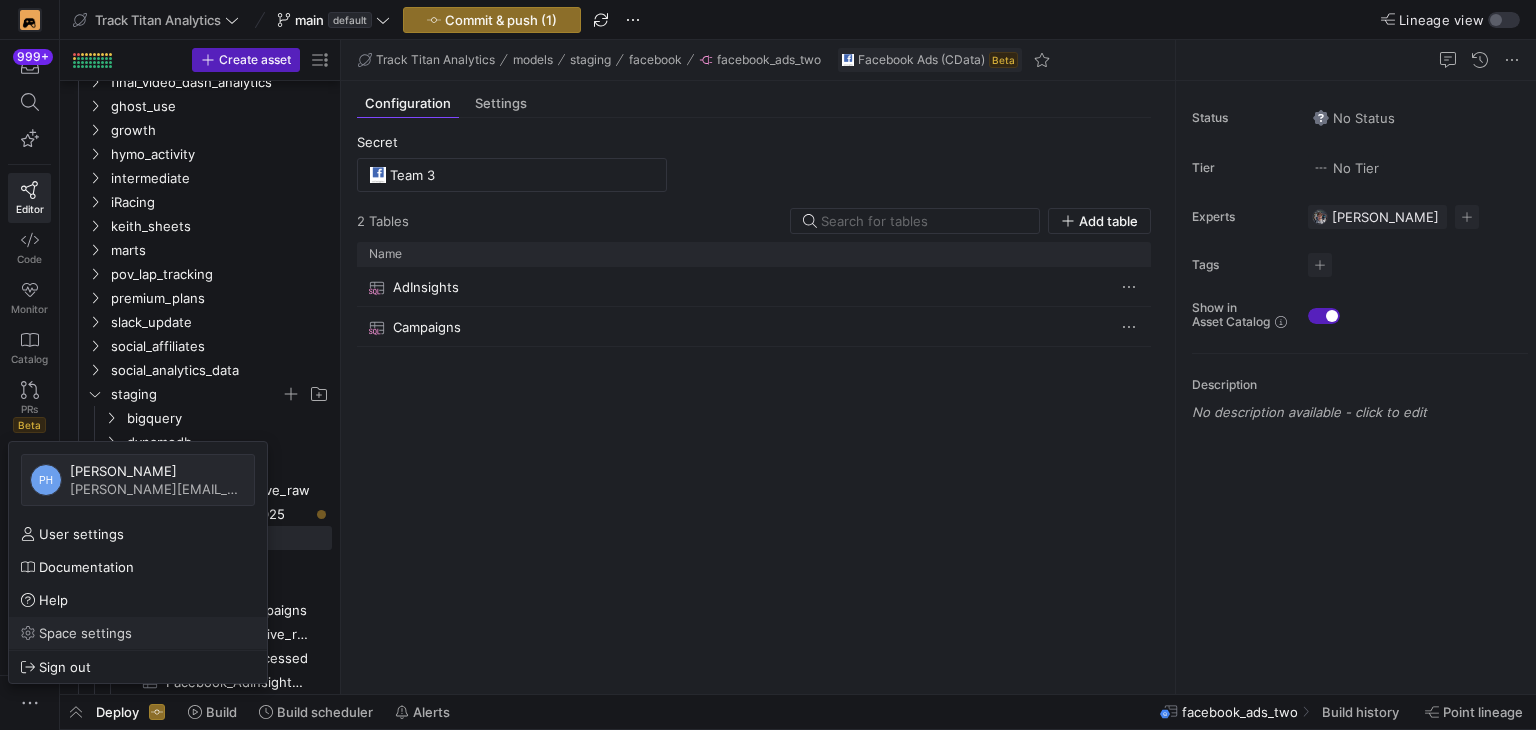 click on "Space settings" at bounding box center (85, 633) 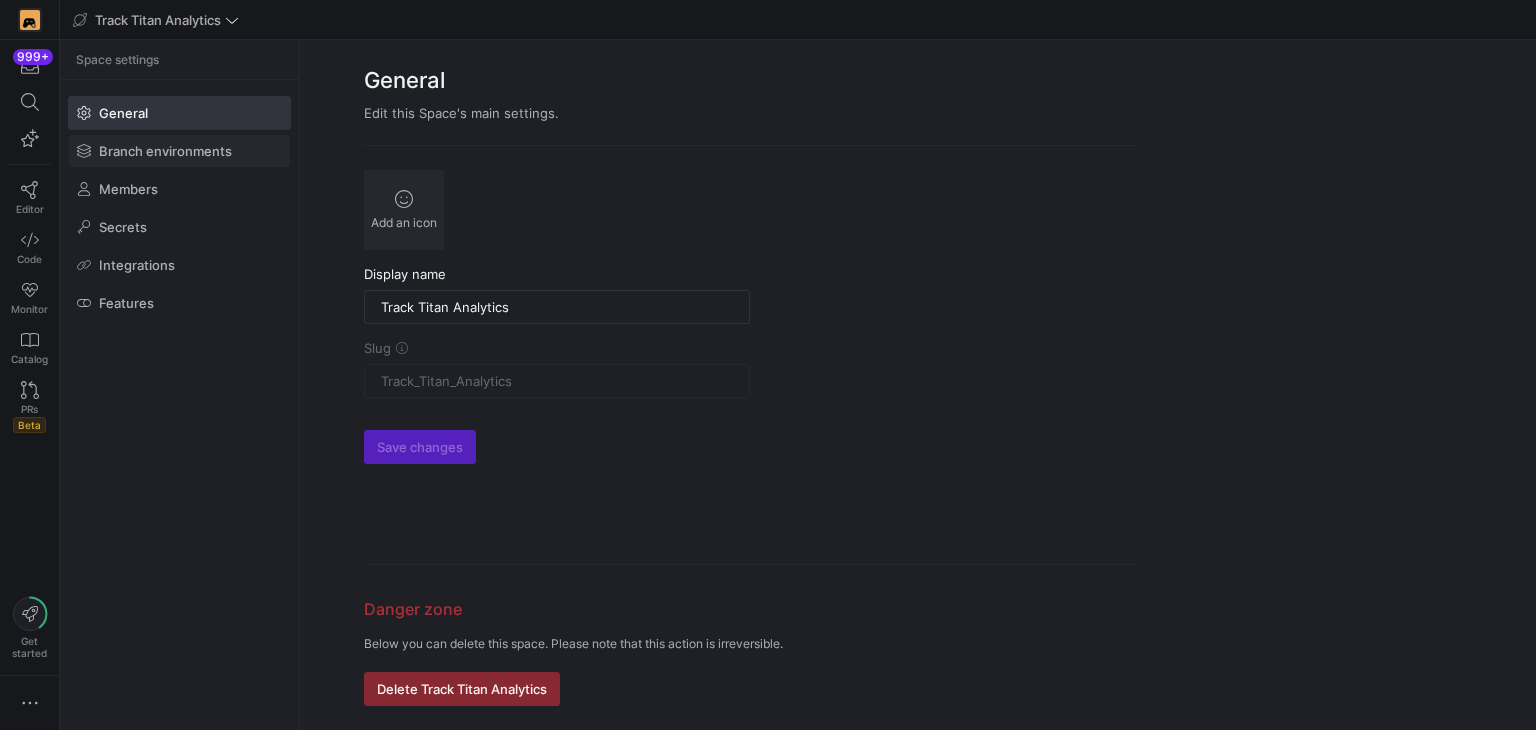 click 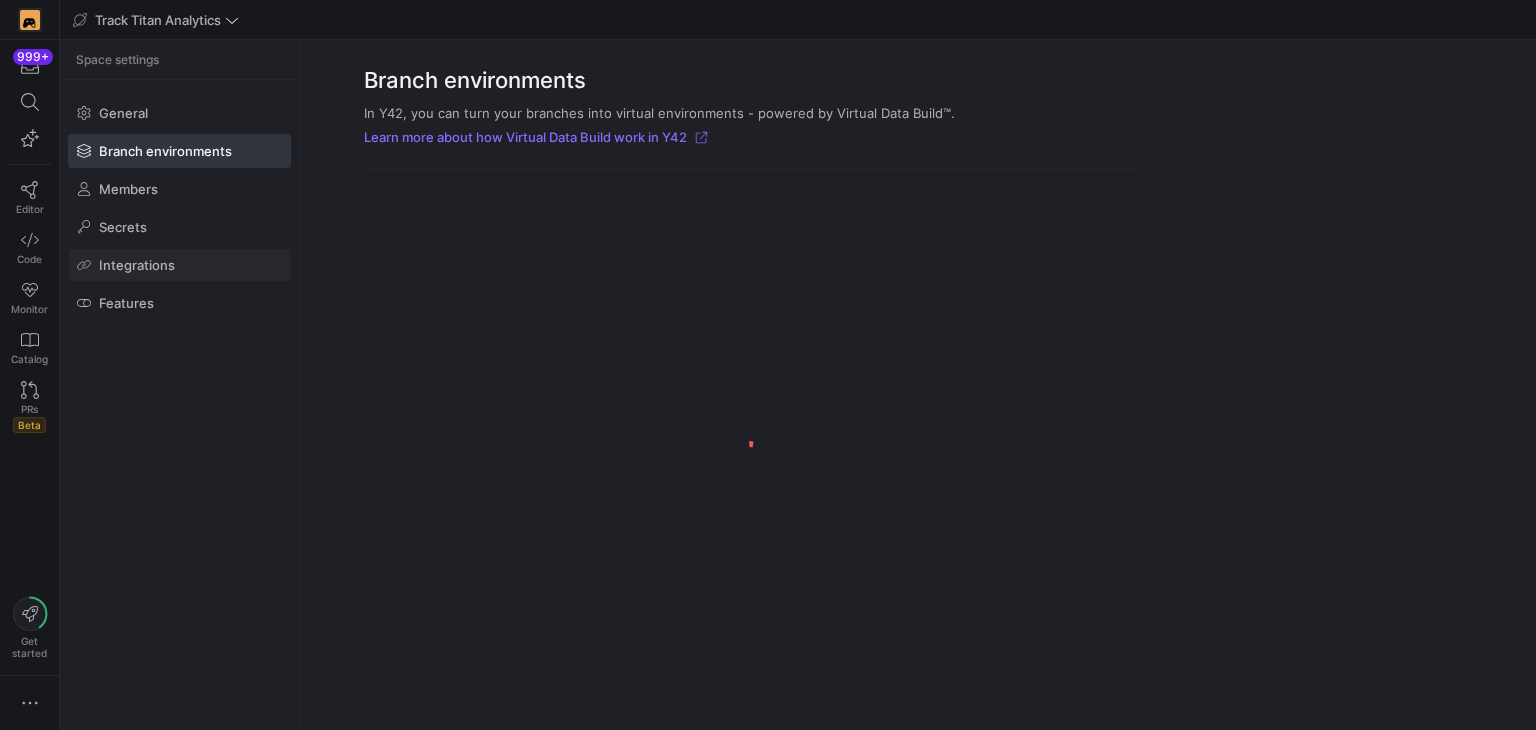 click on "Integrations" 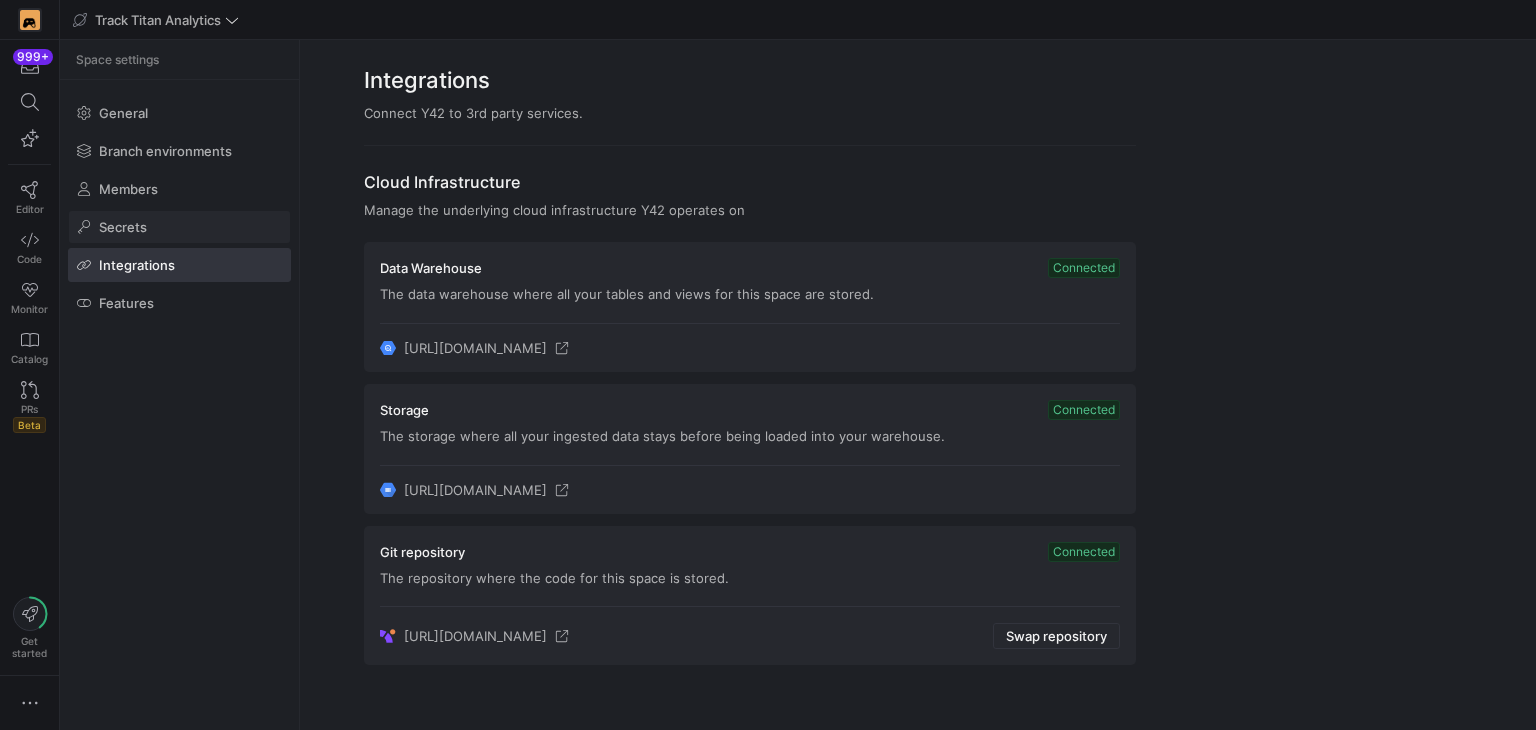 click 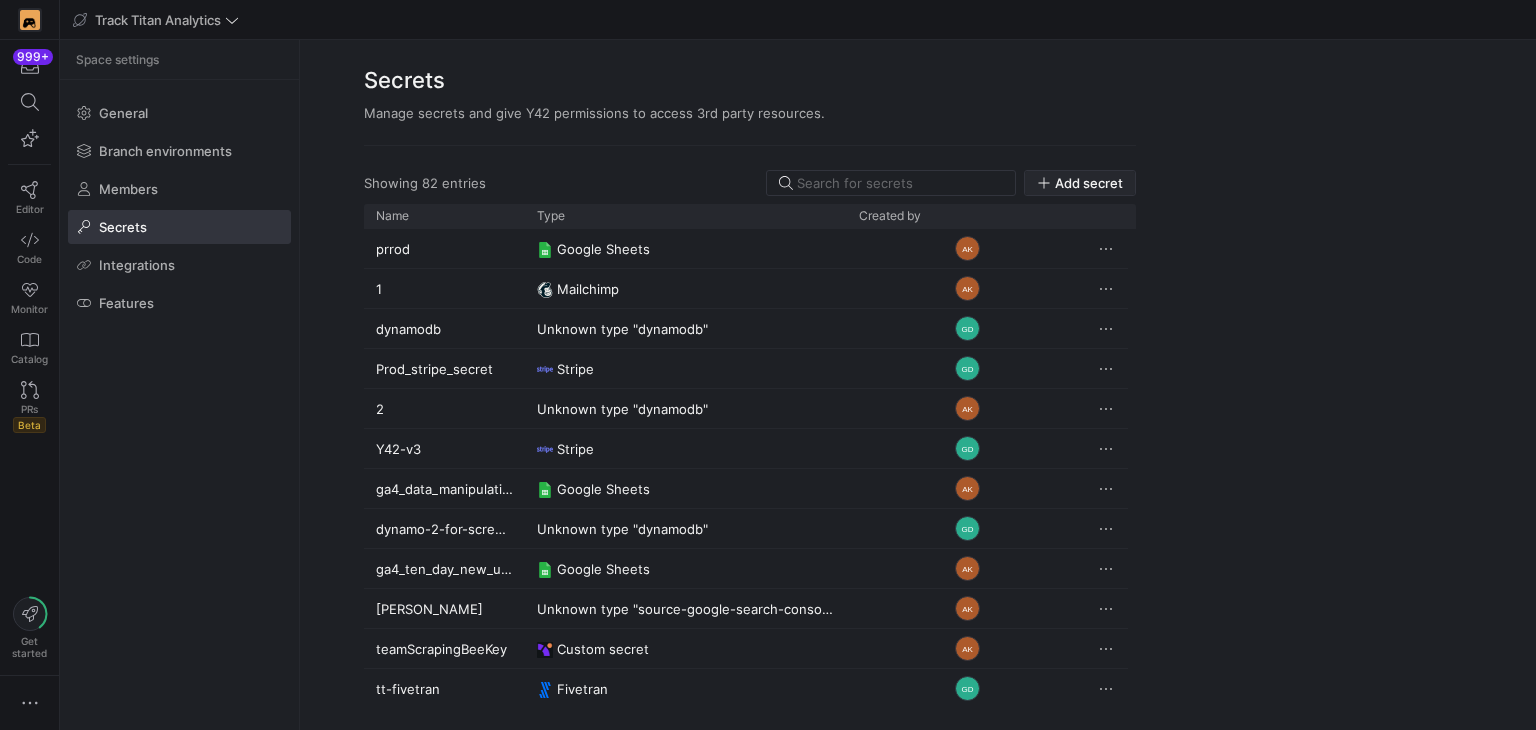 click at bounding box center [1080, 183] 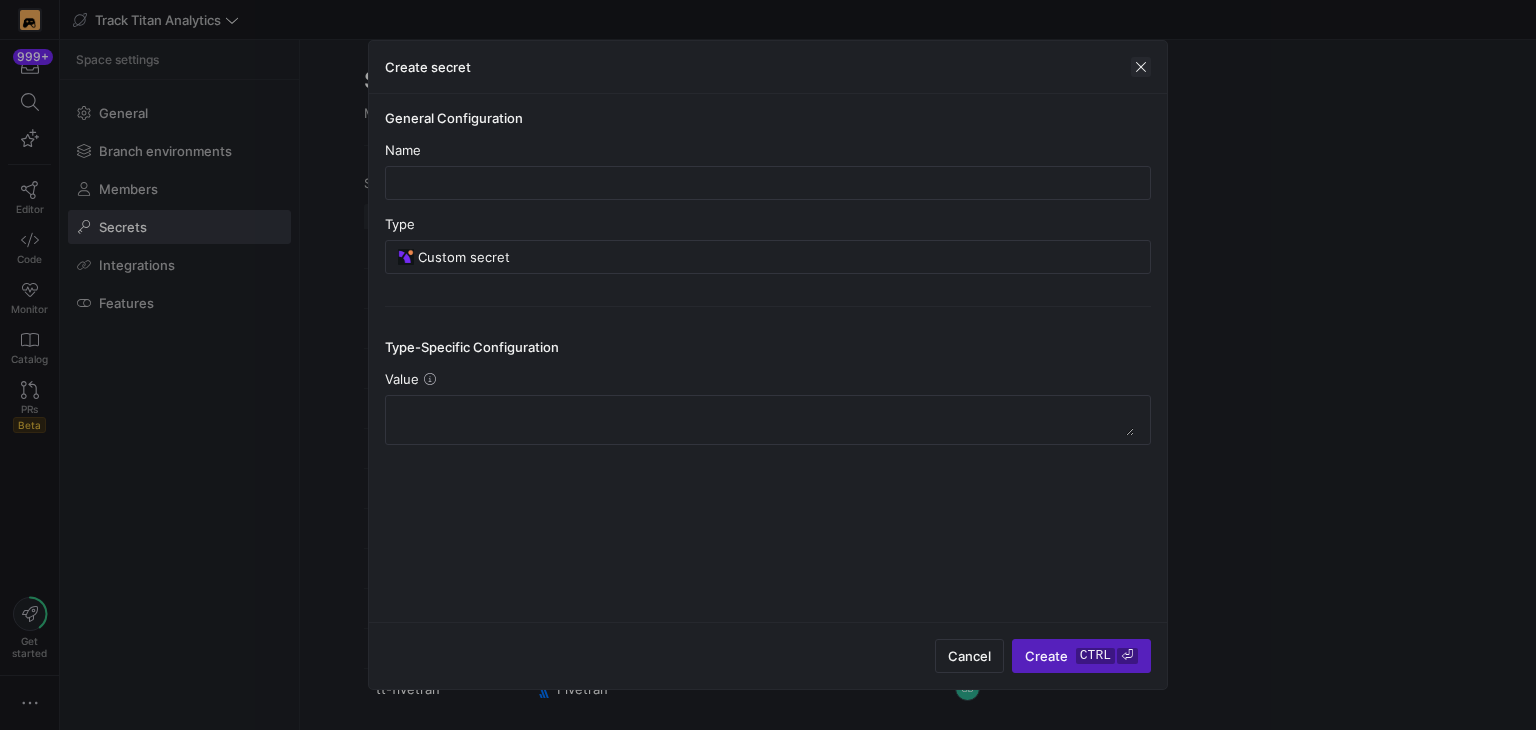 click at bounding box center (1141, 67) 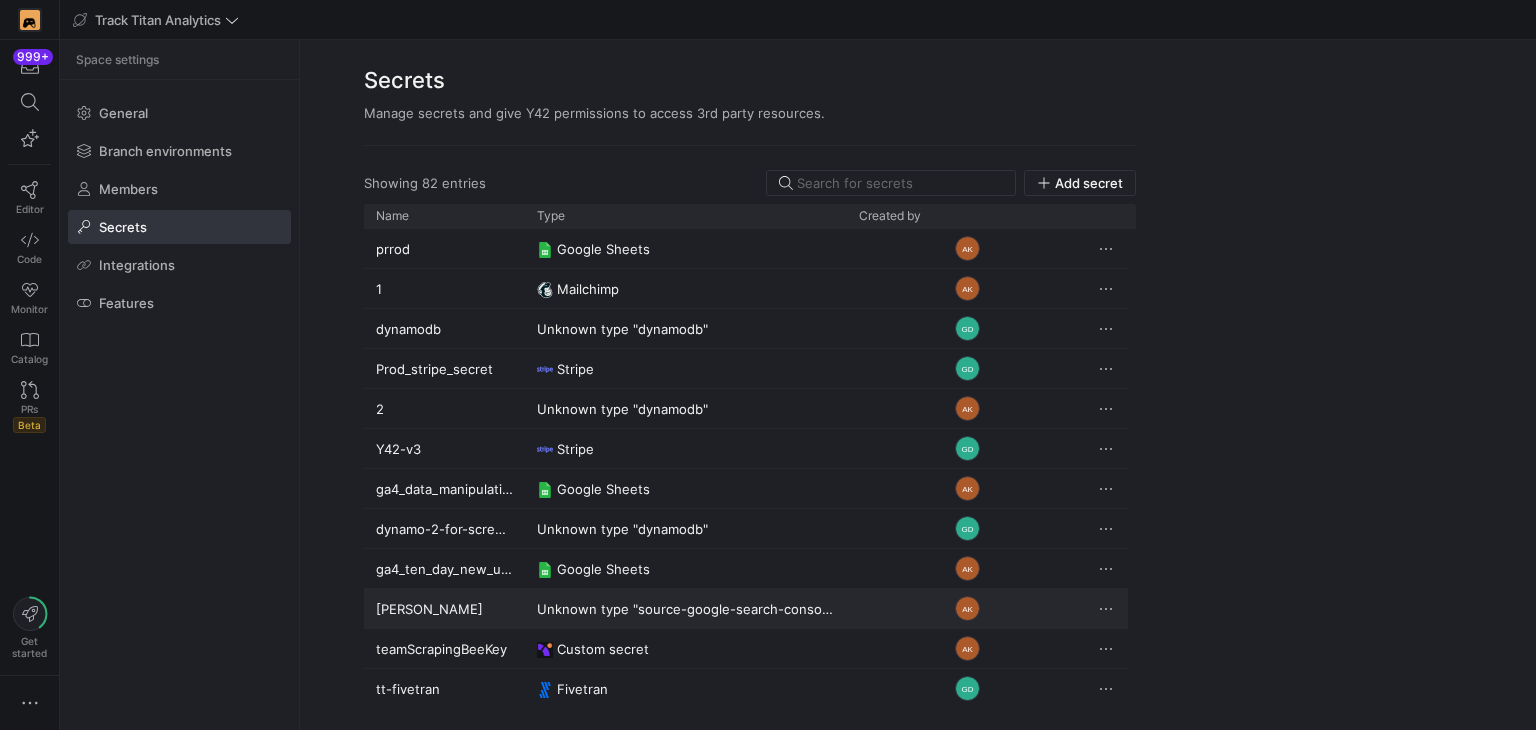 scroll, scrollTop: 406, scrollLeft: 0, axis: vertical 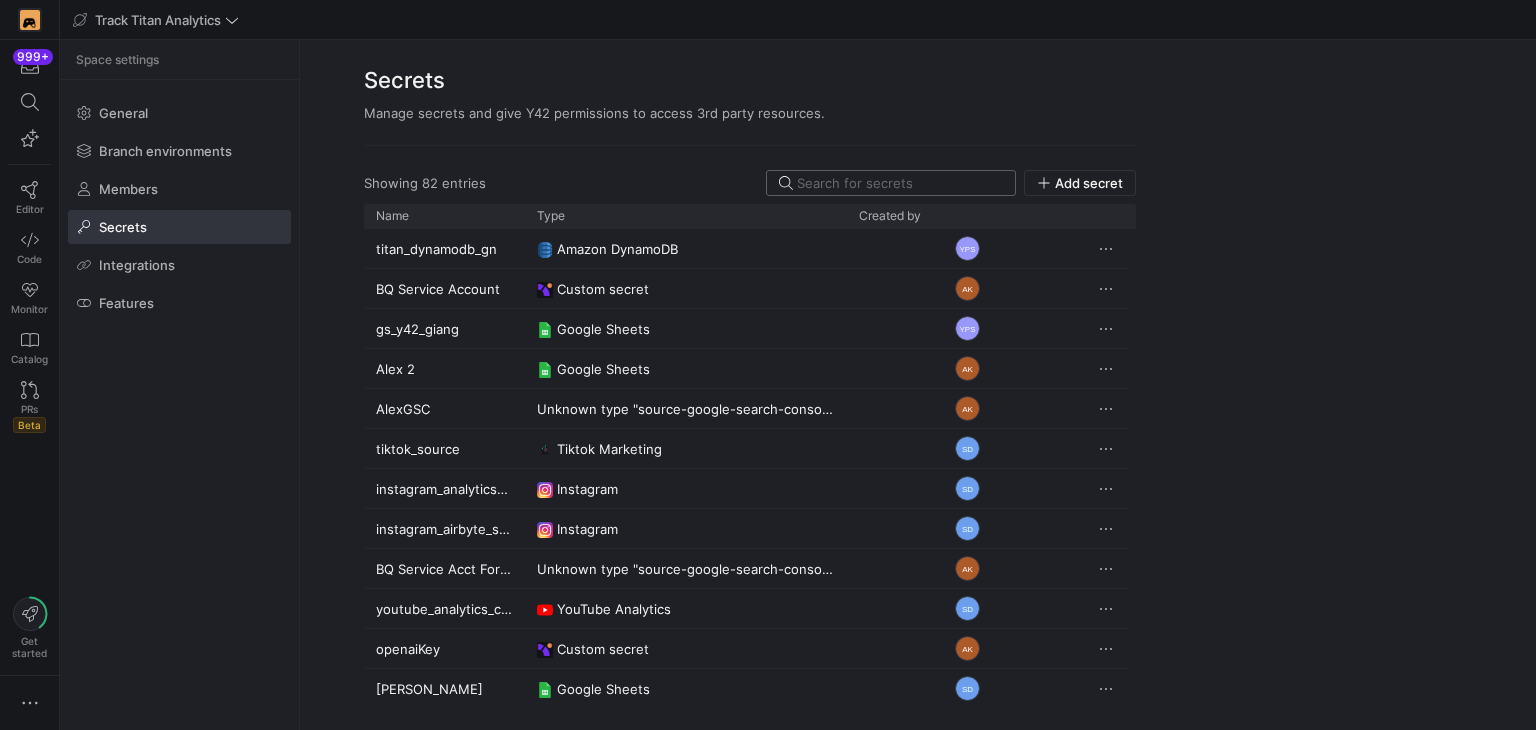 click 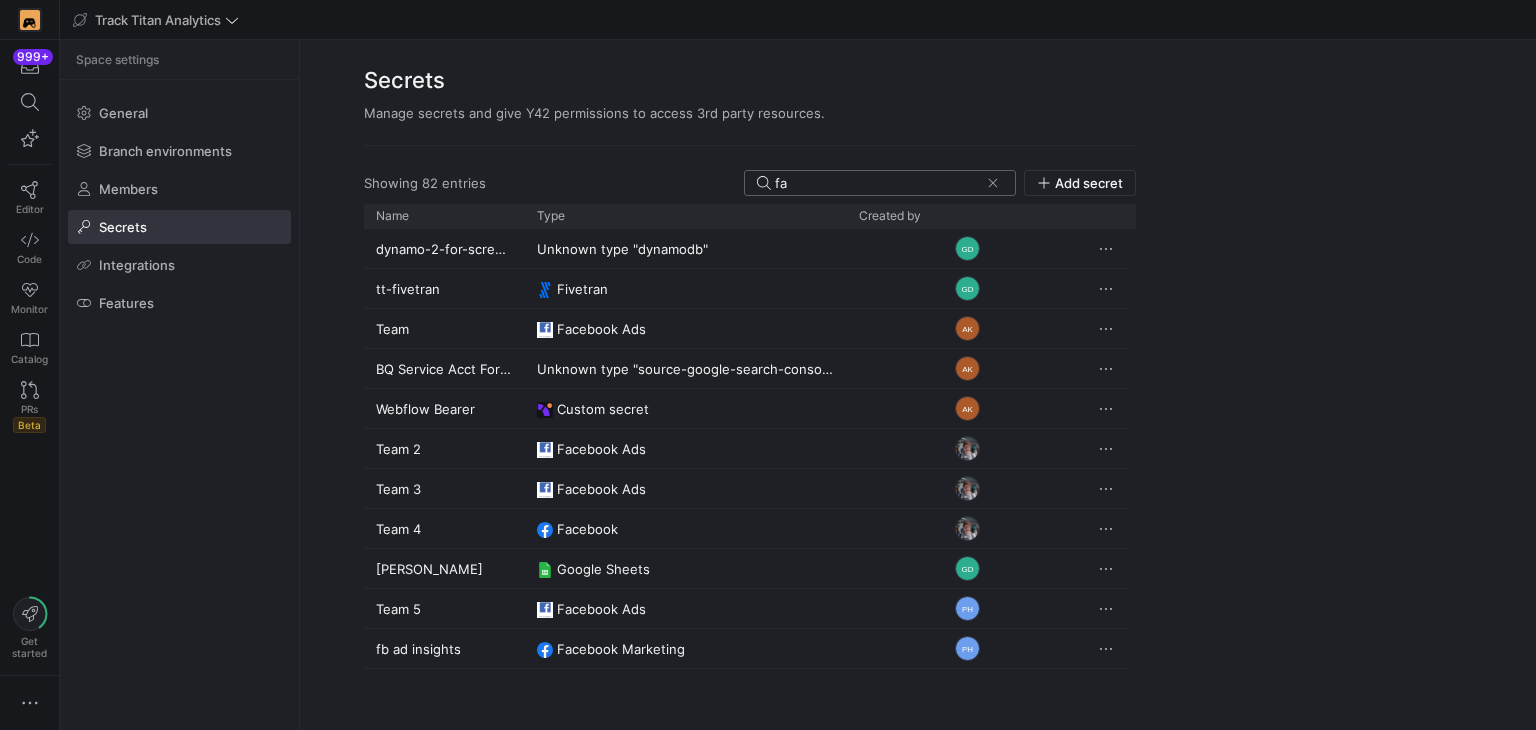 scroll, scrollTop: 0, scrollLeft: 0, axis: both 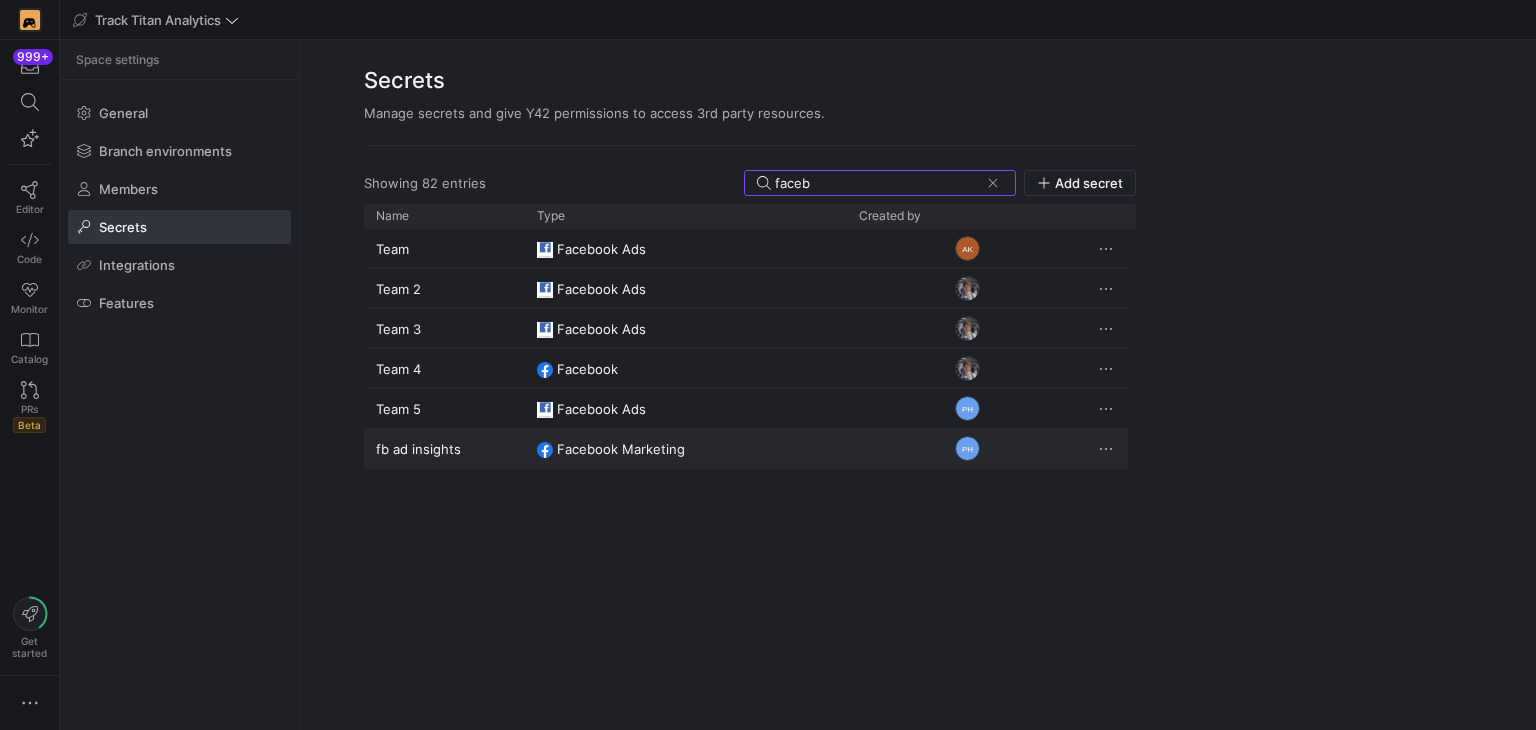 type on "faceb" 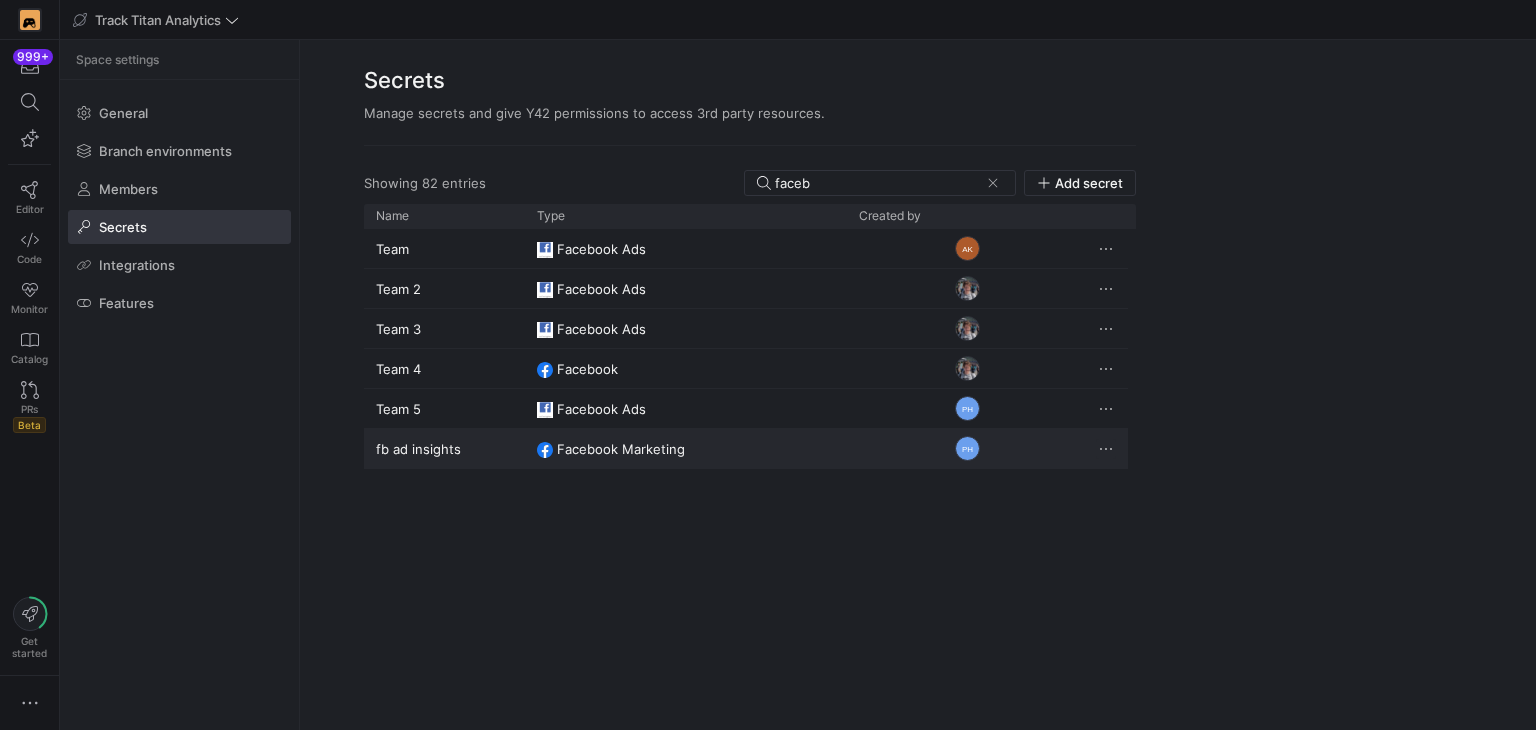 click 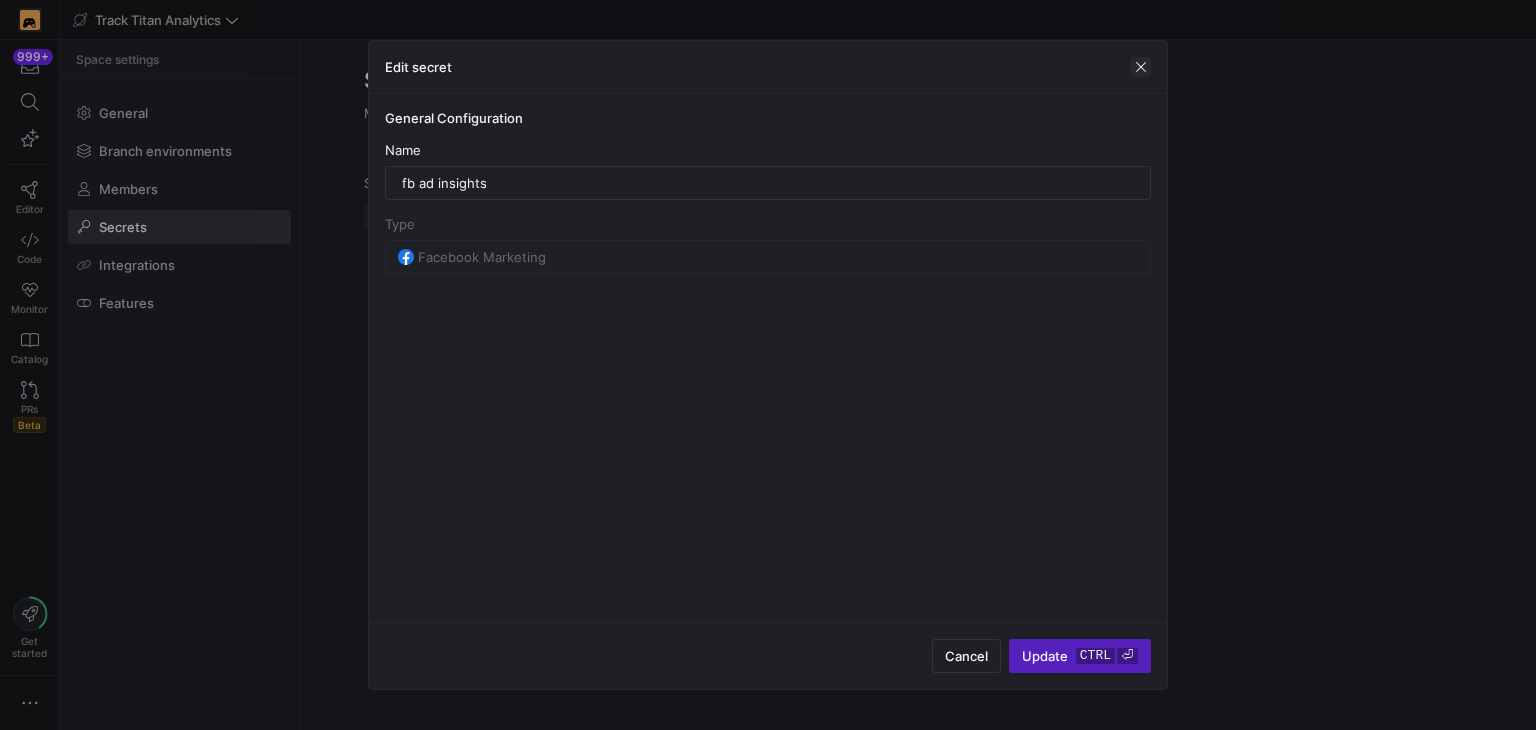 click at bounding box center [1141, 67] 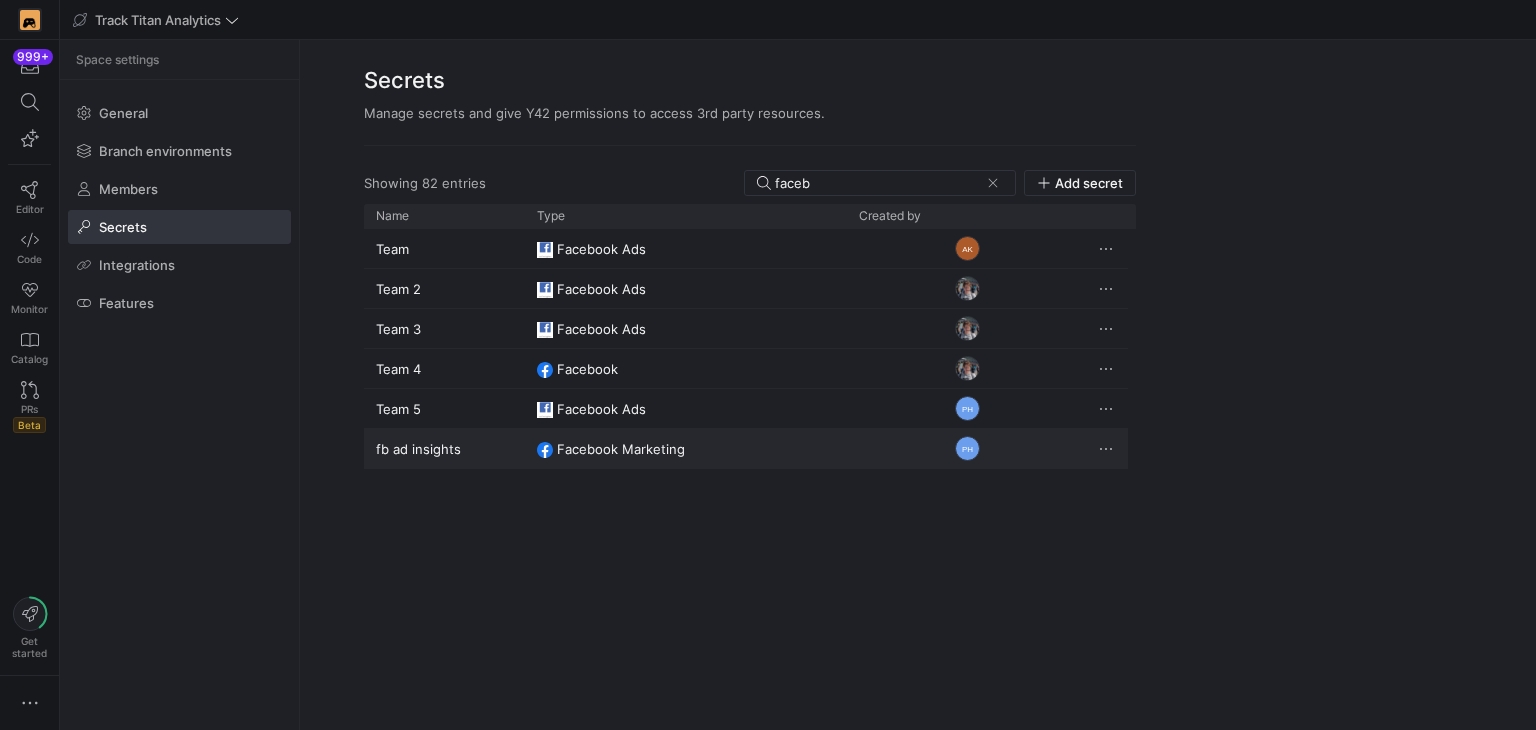 click 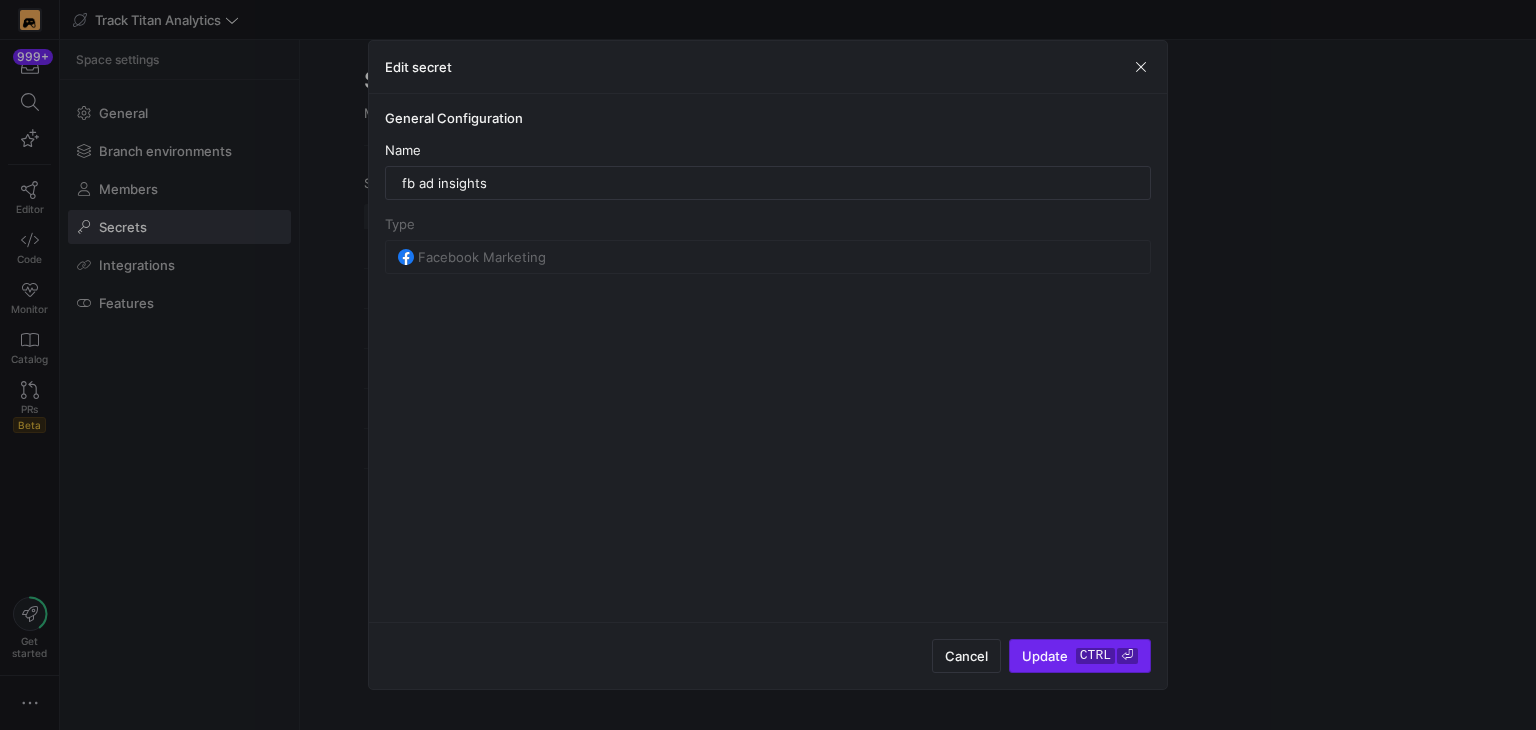 click at bounding box center [1080, 656] 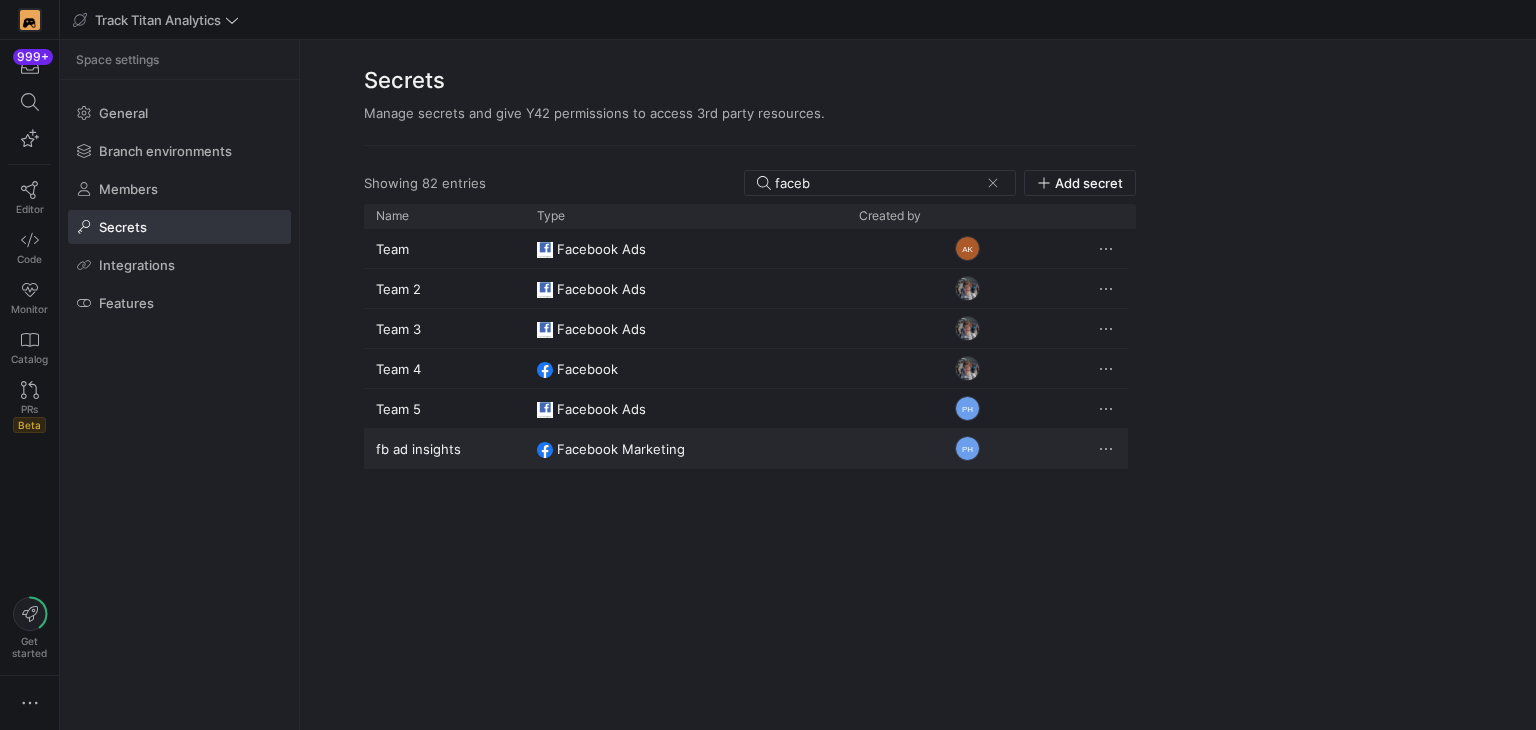 click 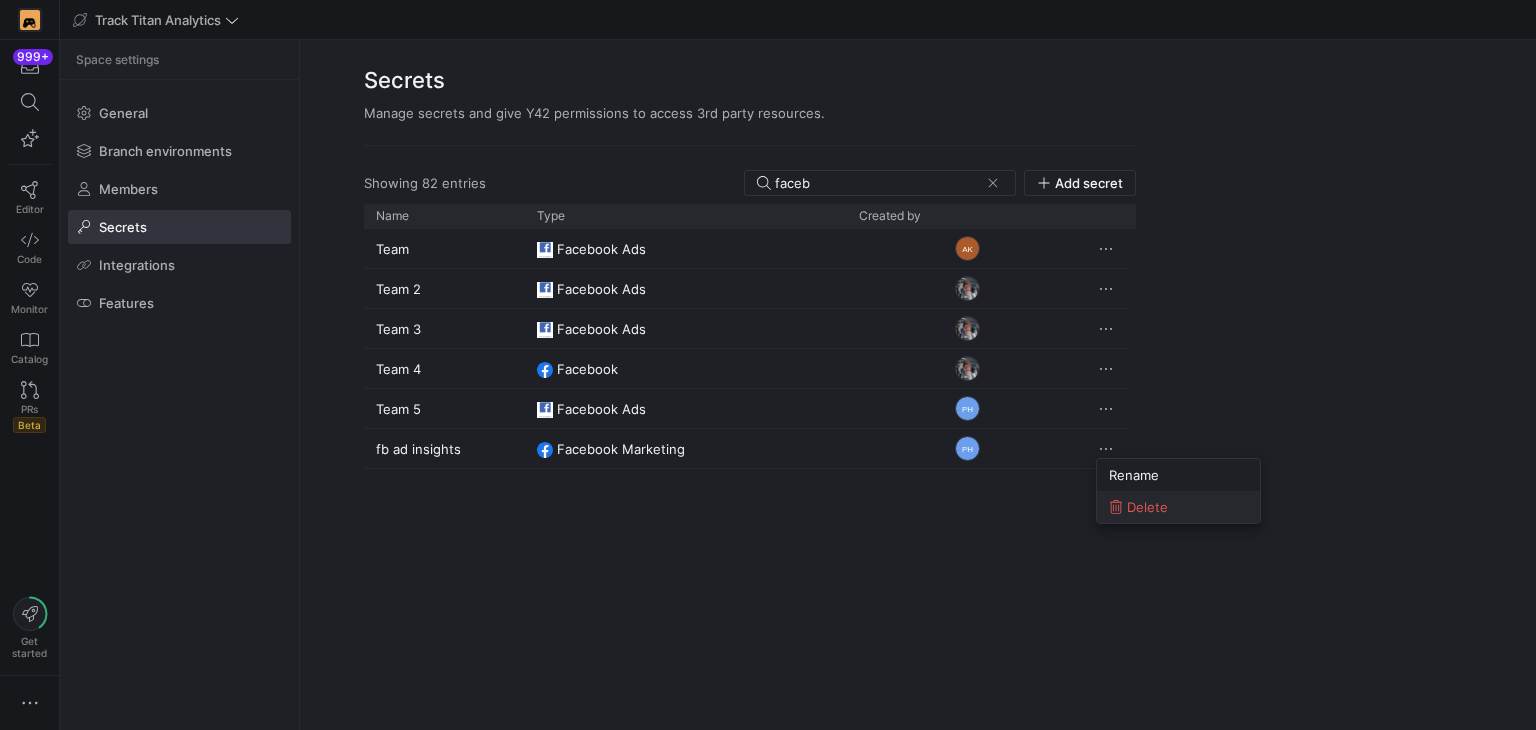 click on "Delete" at bounding box center (1178, 507) 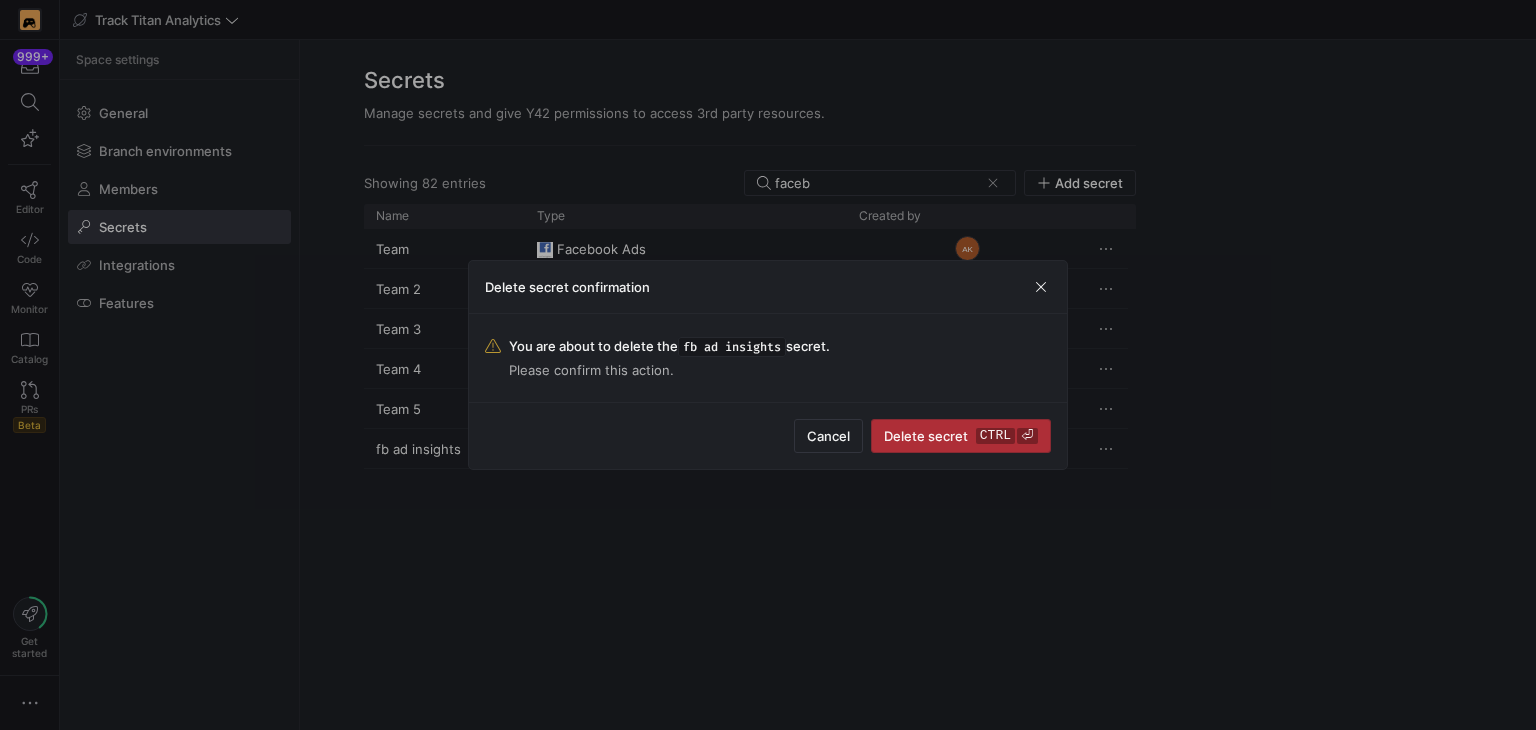 click on "⏎" at bounding box center (1027, 436) 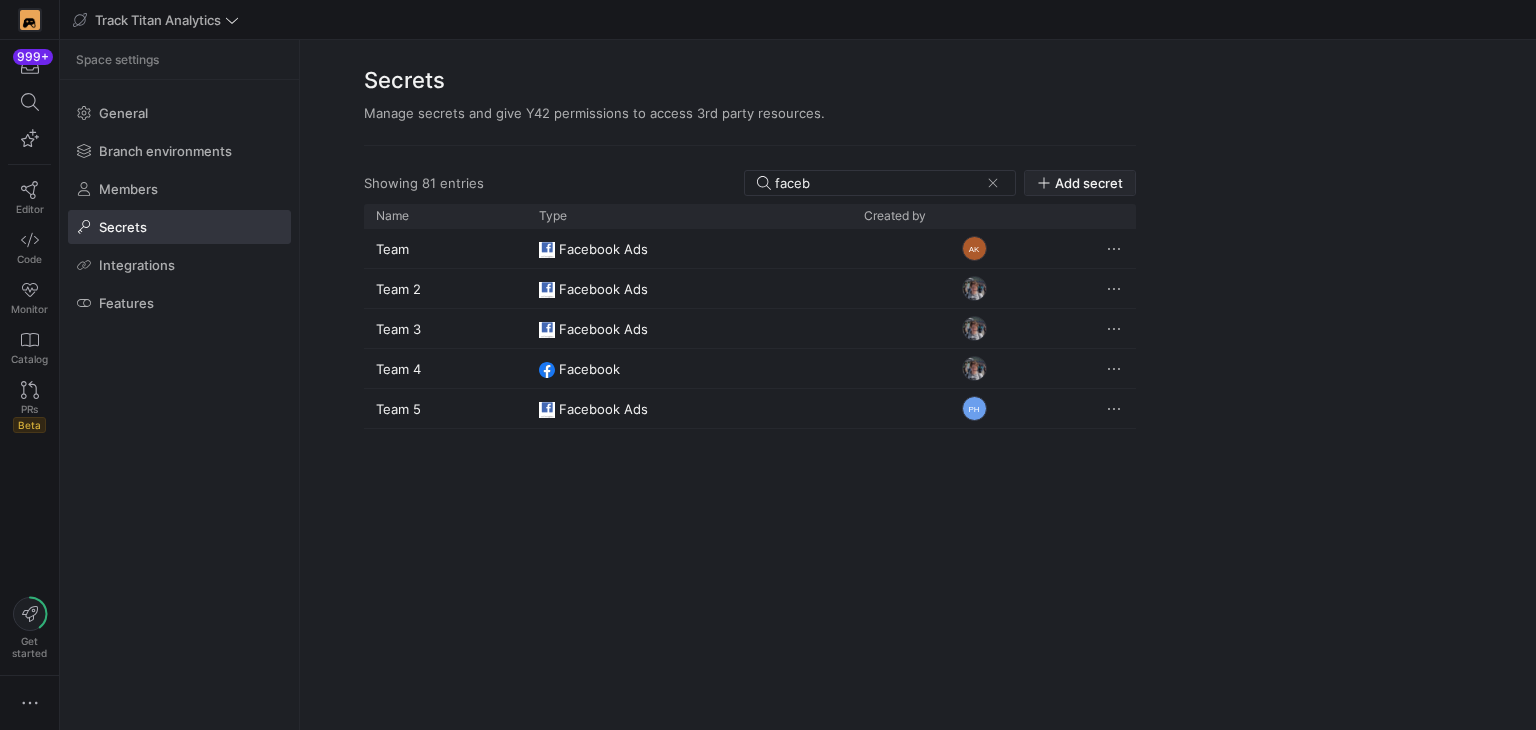 click on "Add secret" at bounding box center (1089, 183) 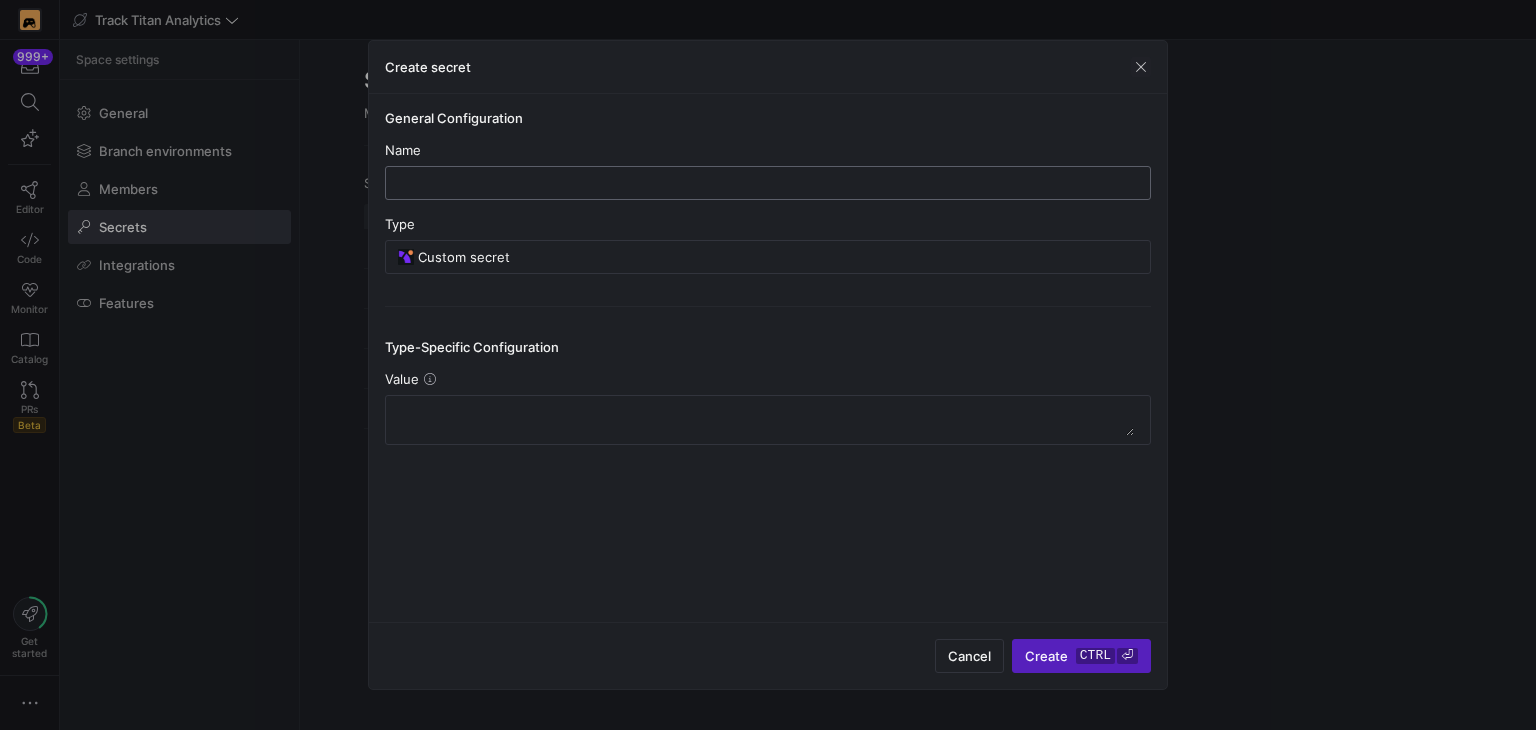 click at bounding box center (768, 183) 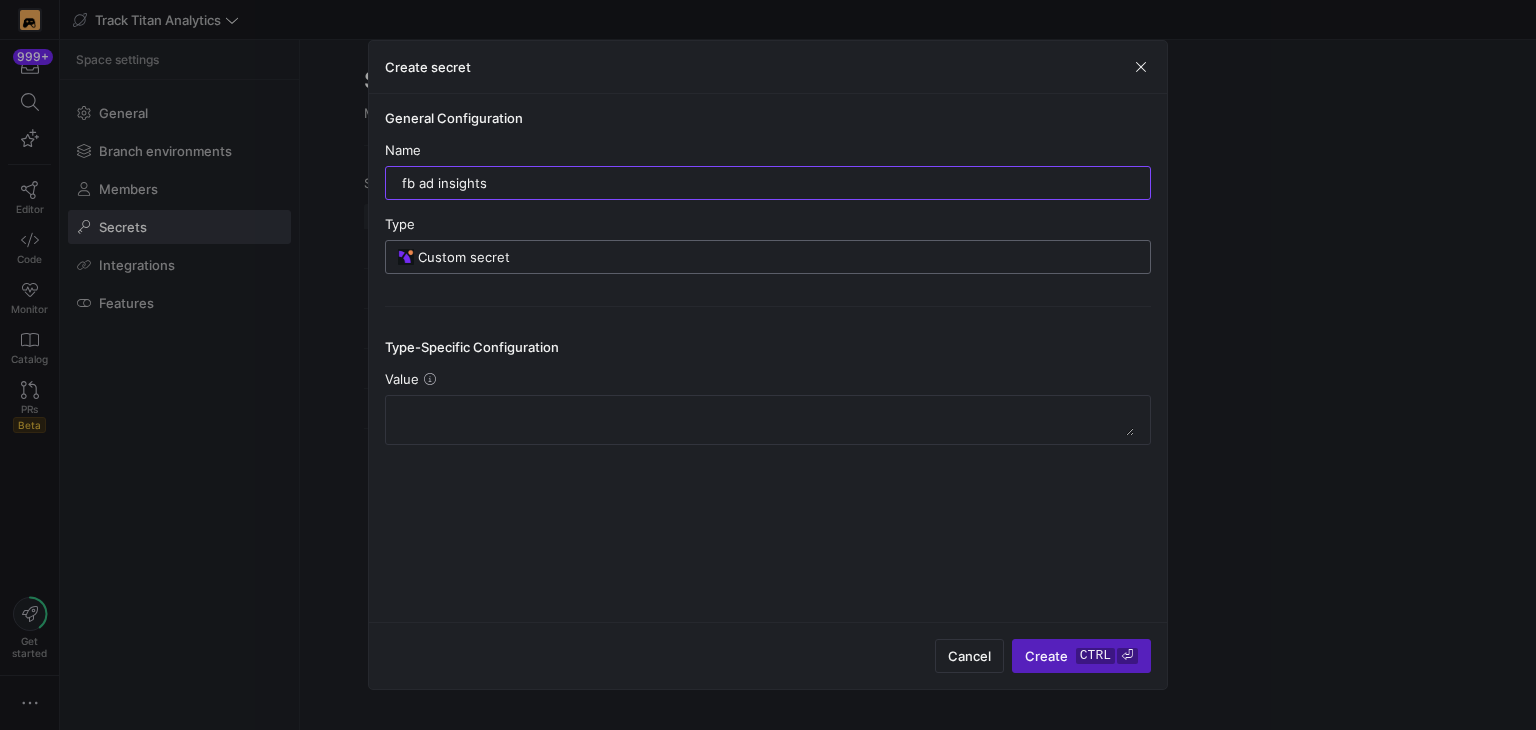 type on "fb ad insights" 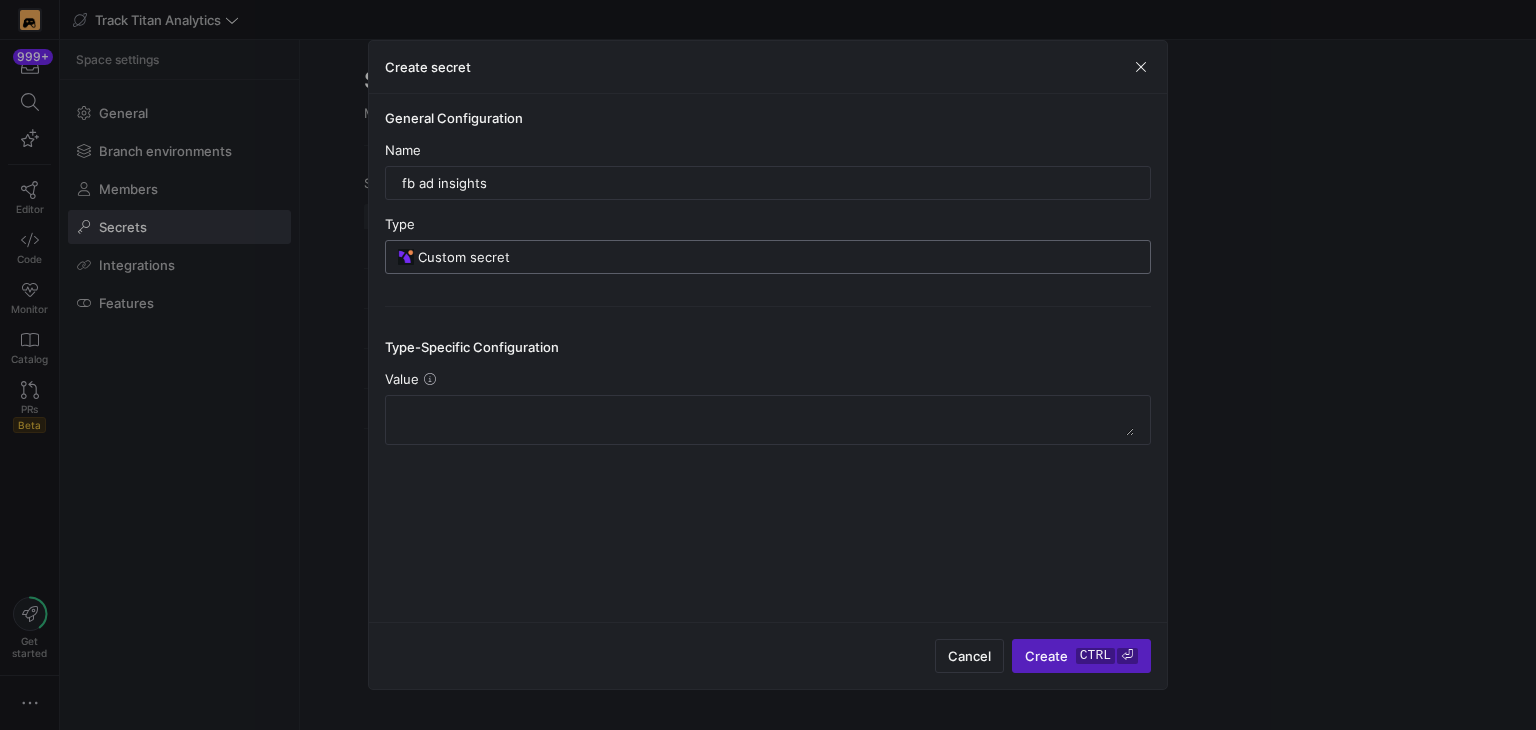 click on "Custom secret" 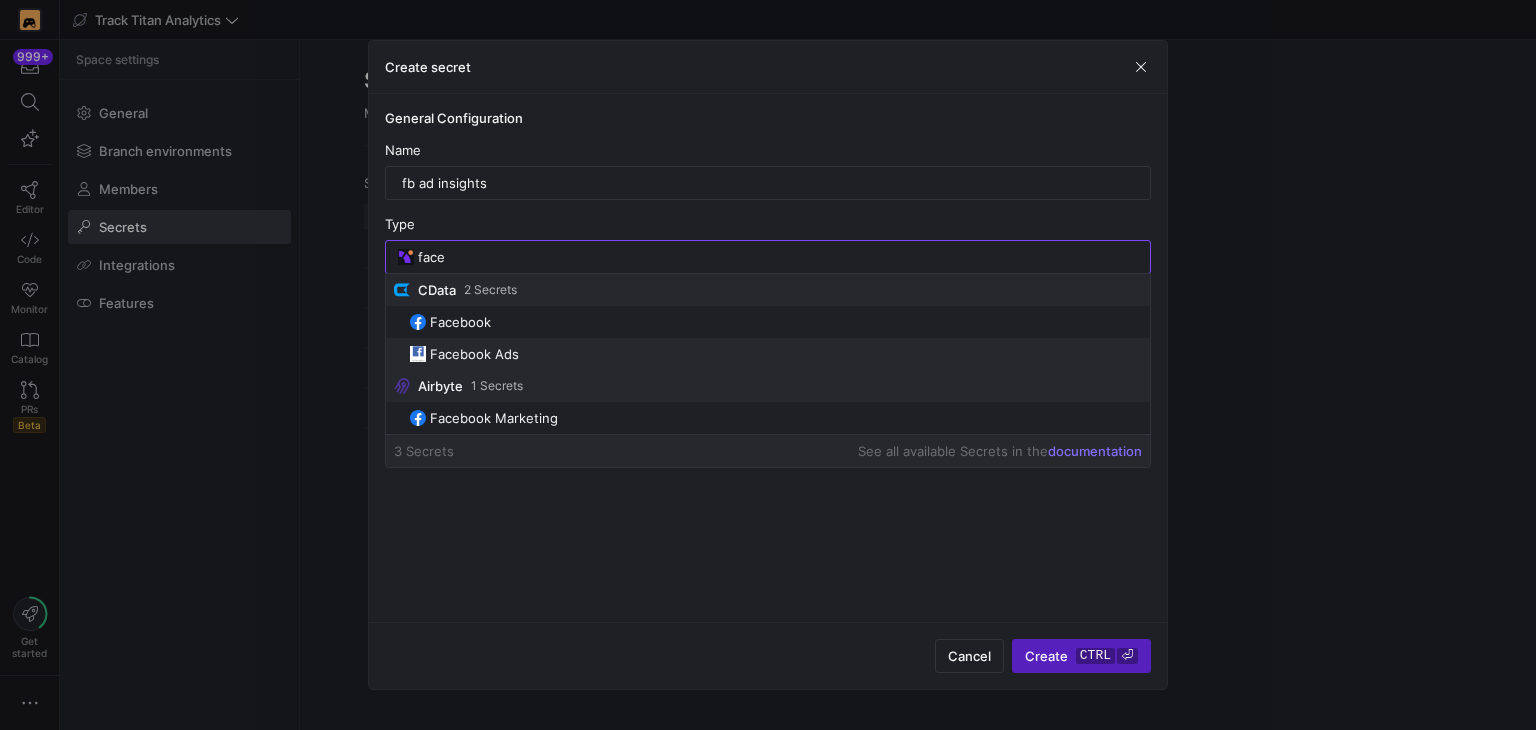 click on "Facebook Ads" at bounding box center [776, 354] 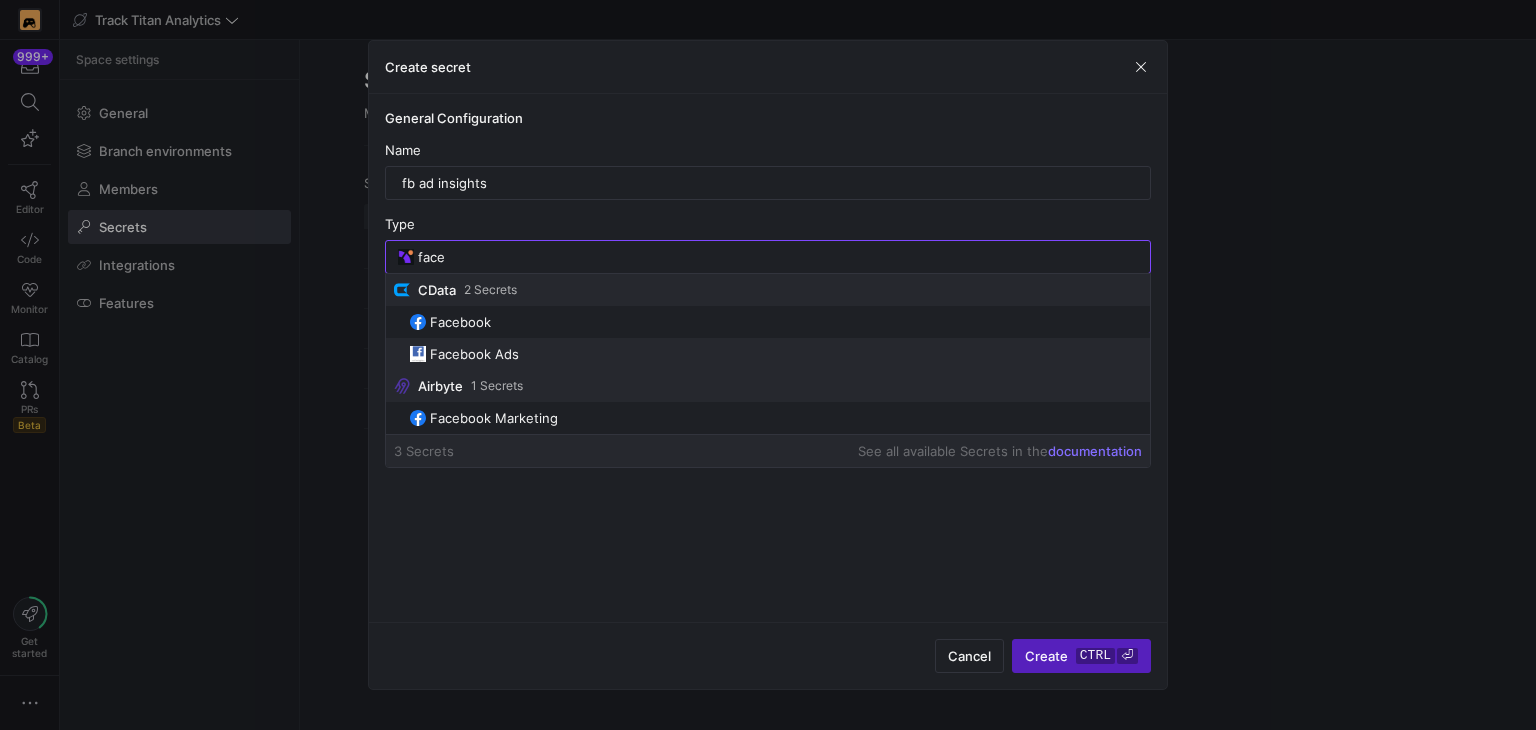 type on "Facebook Ads" 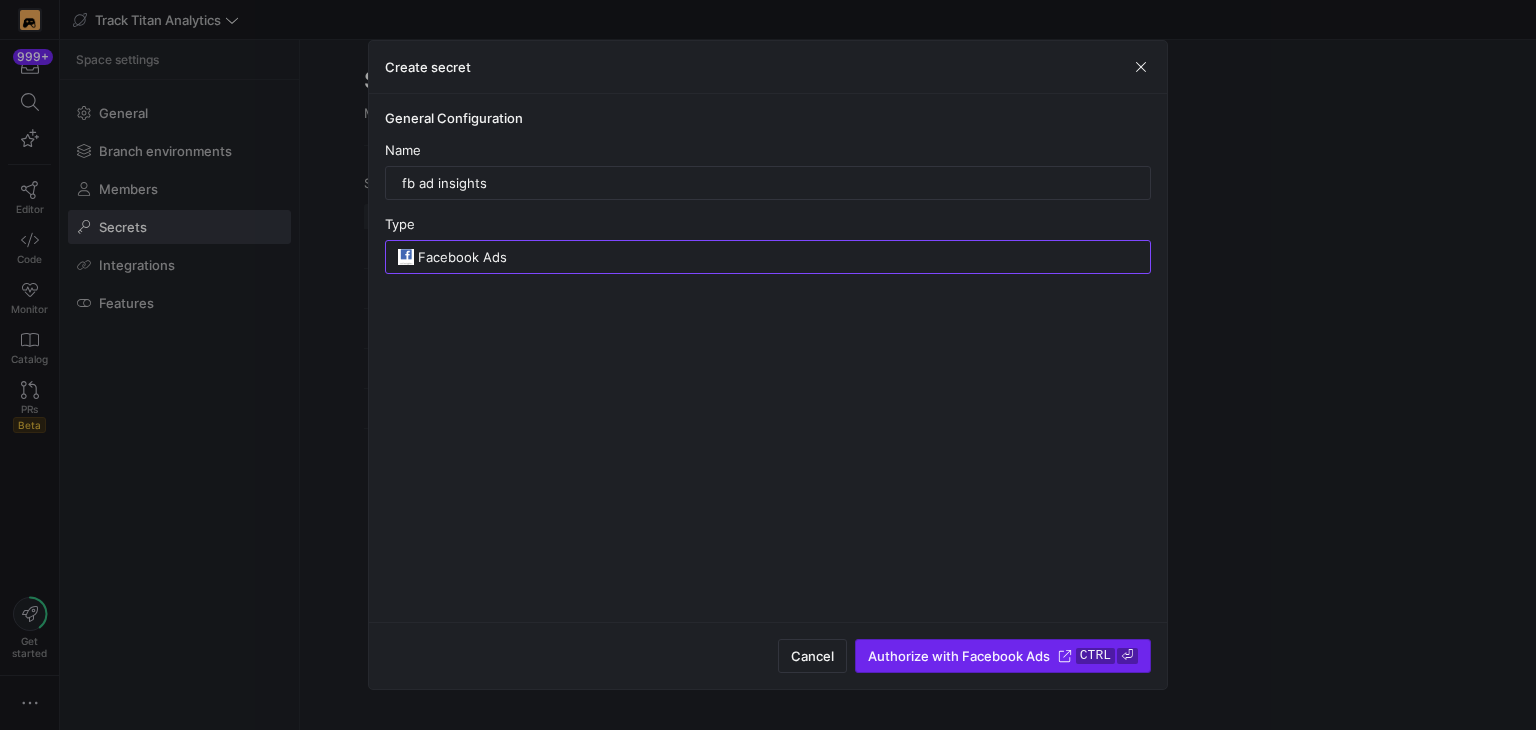 click on "Authorize with Facebook Ads" at bounding box center [959, 656] 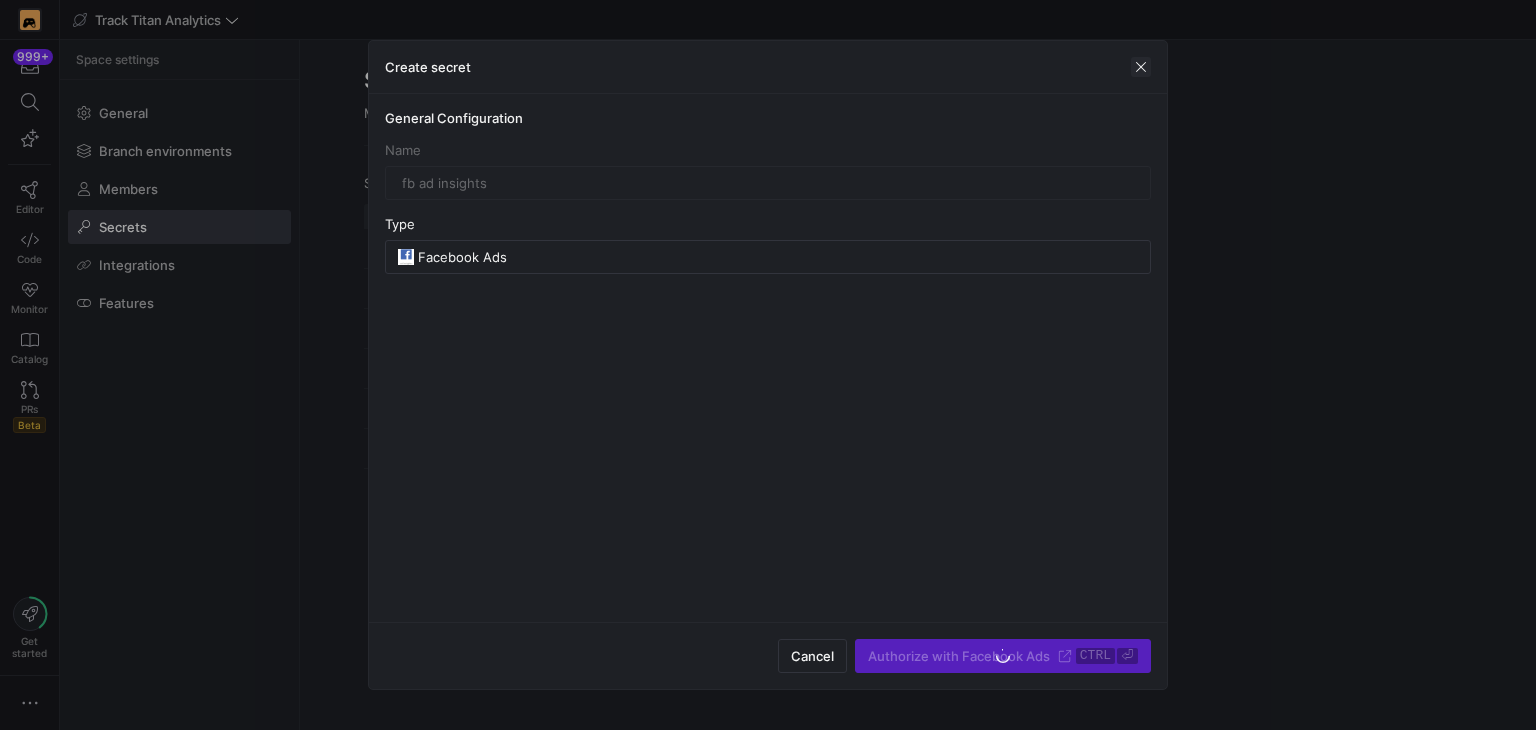 click at bounding box center (1141, 67) 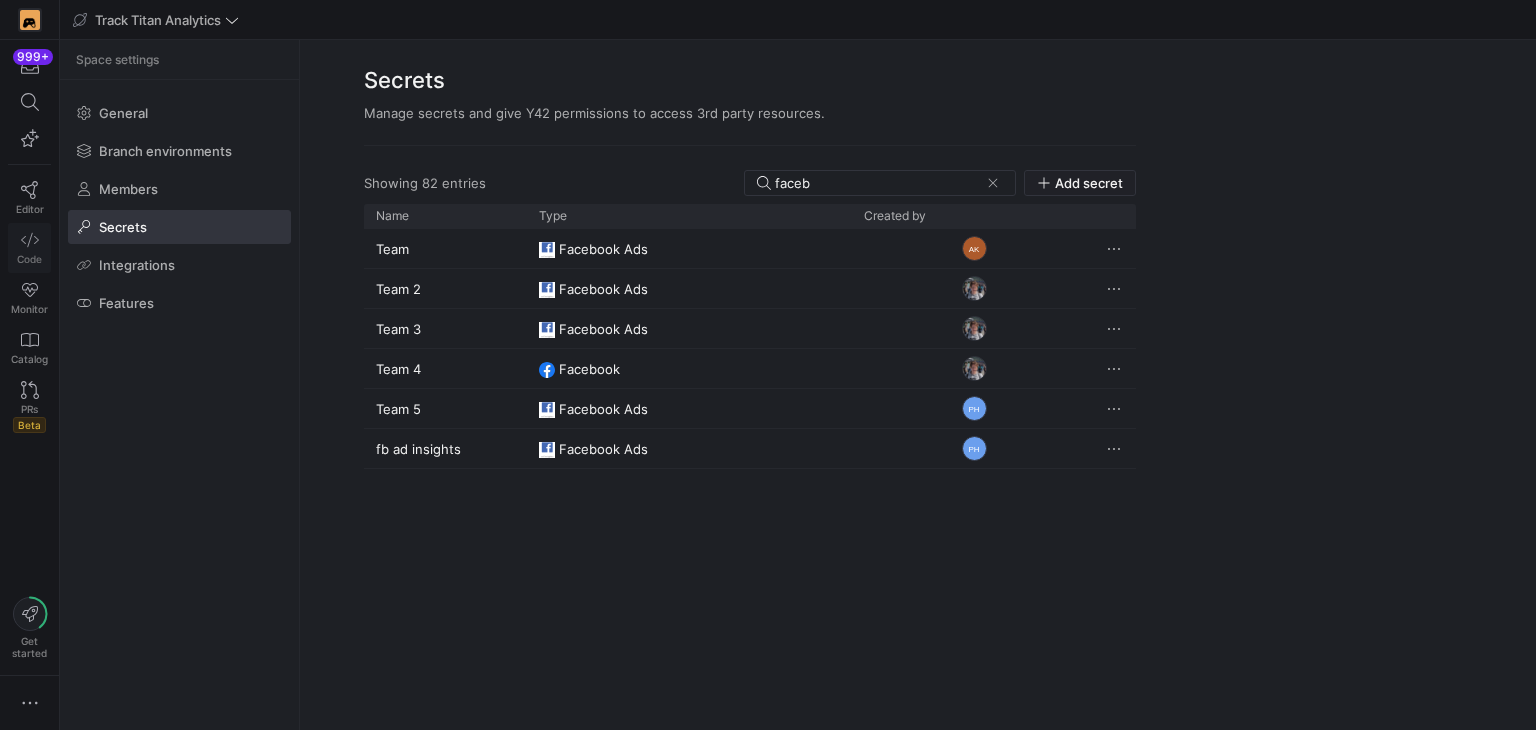 click 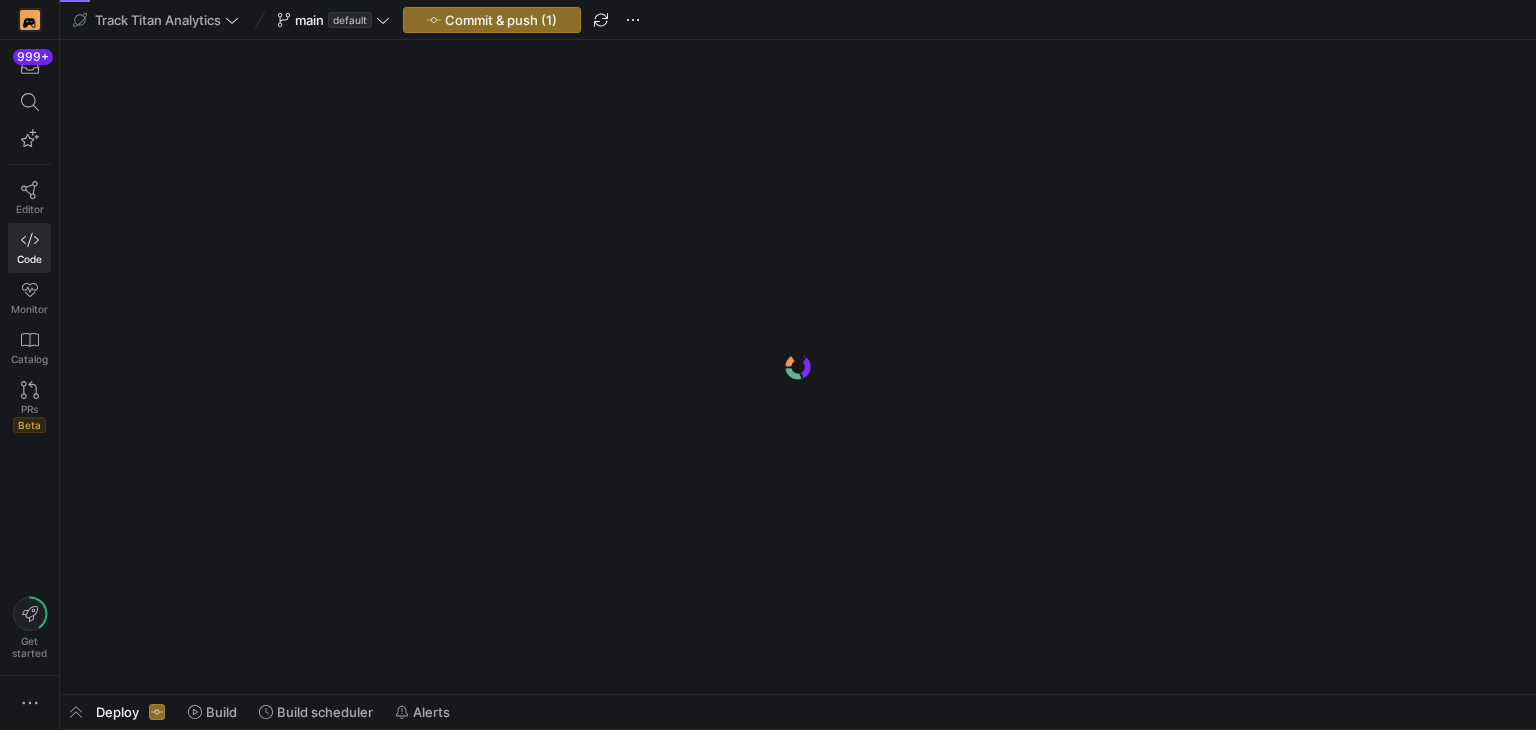 click on "Track Titan Analytics  main   default
Commit & push (1)" 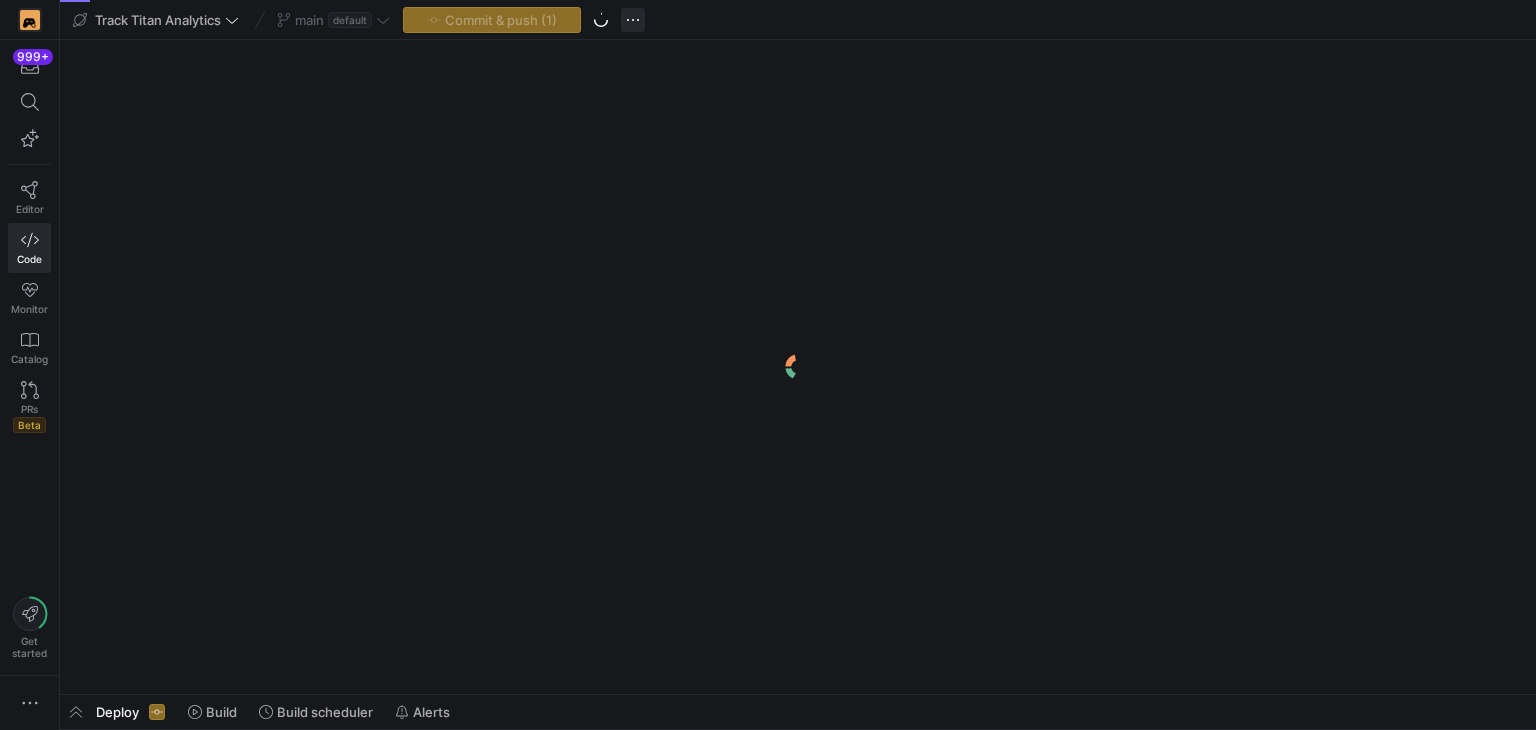 click 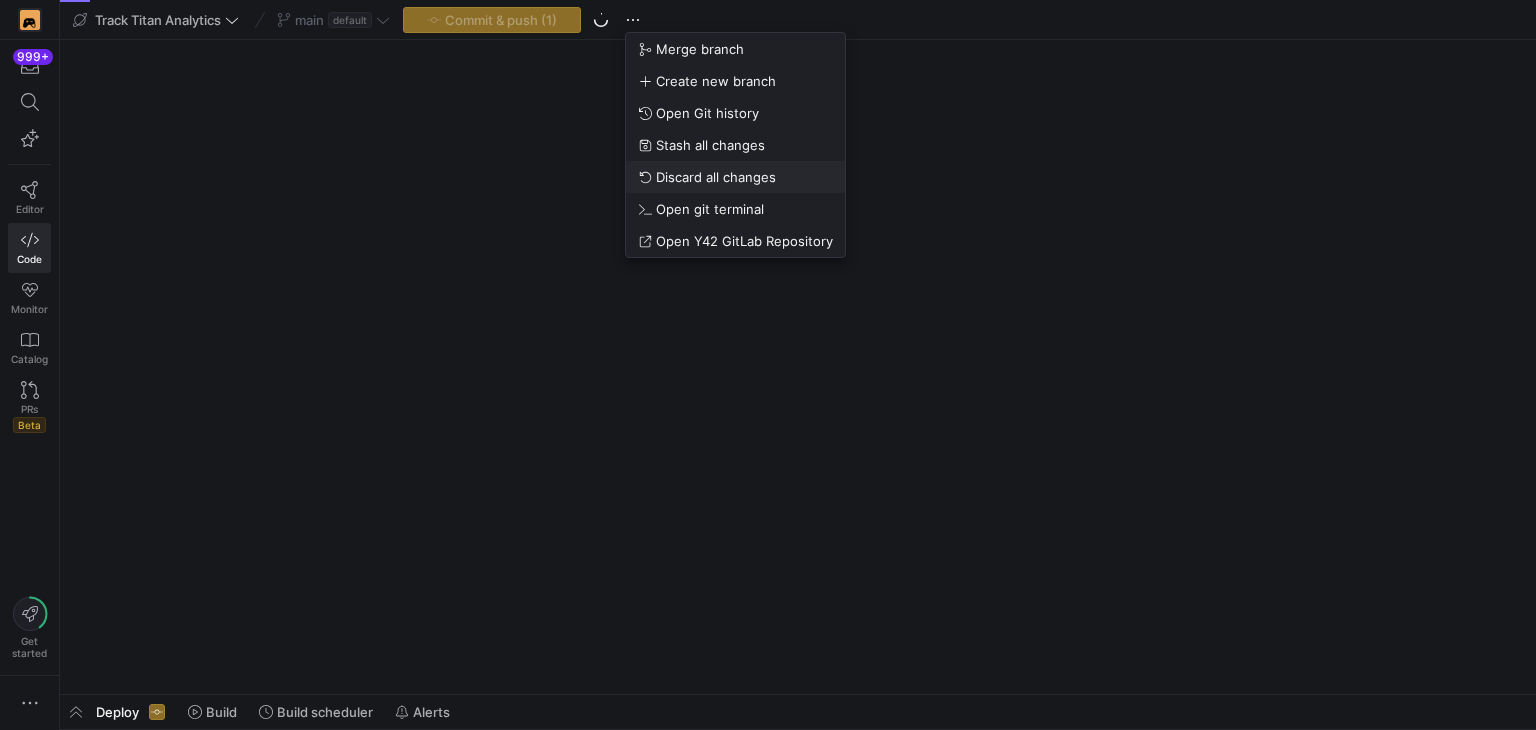 scroll, scrollTop: 0, scrollLeft: 0, axis: both 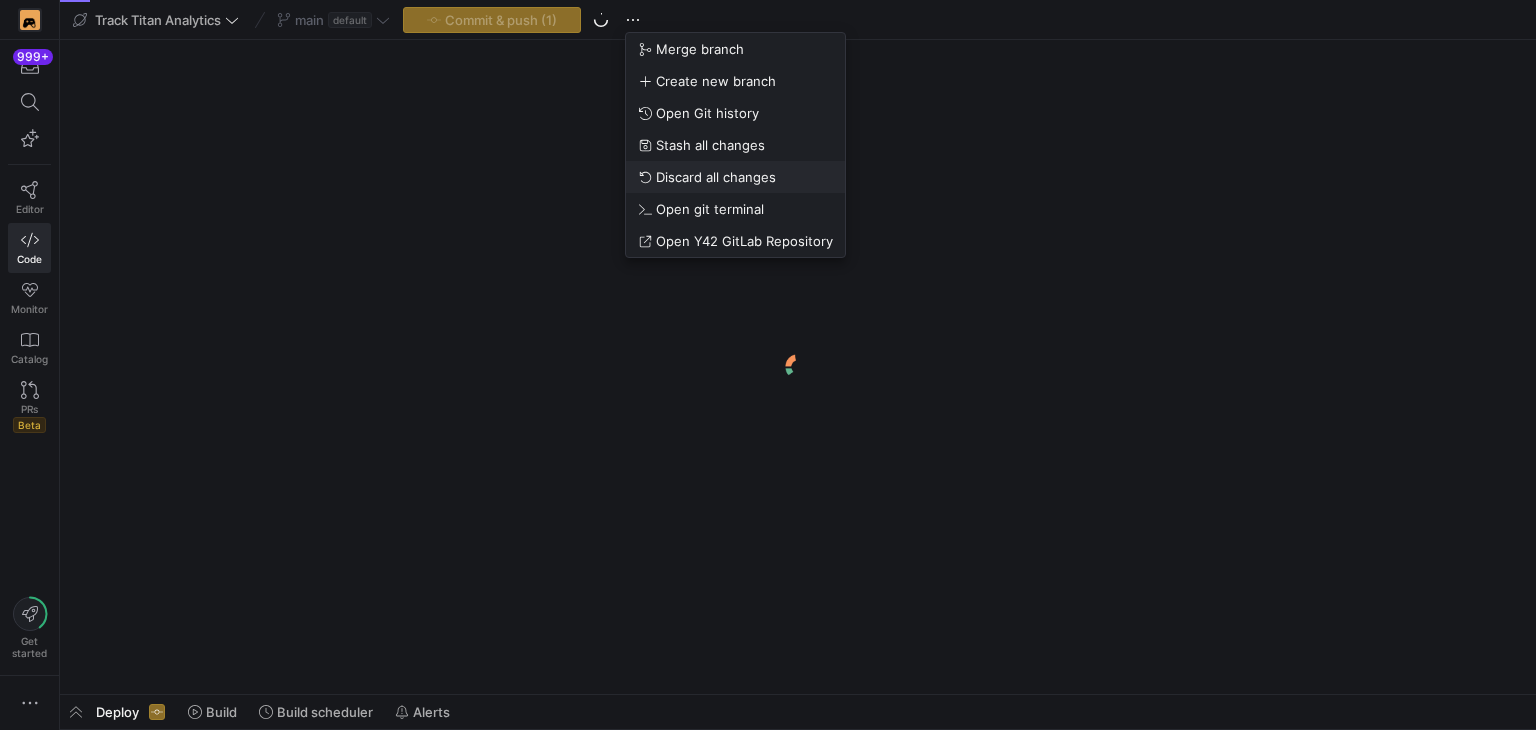 click on "Discard all changes" at bounding box center (716, 177) 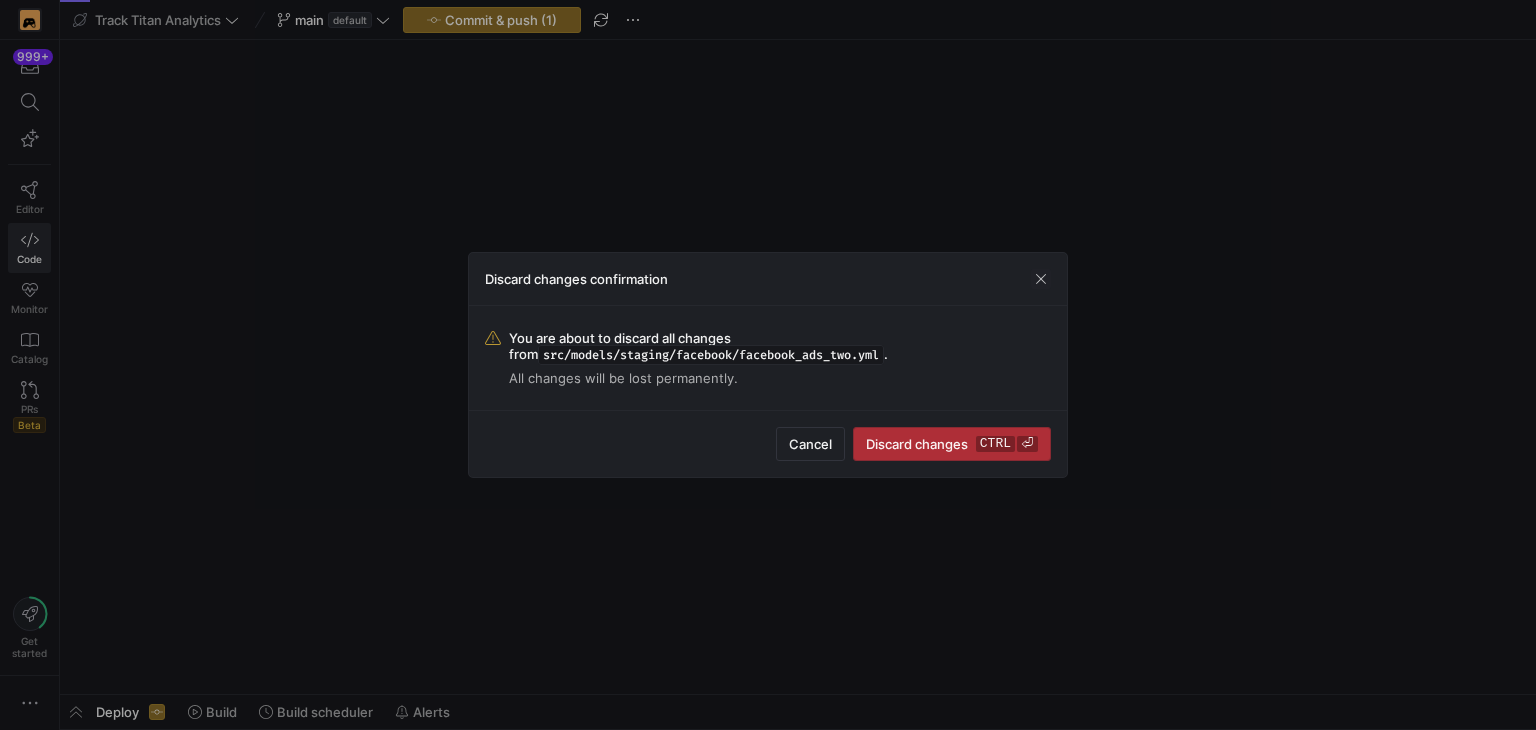 click at bounding box center [952, 444] 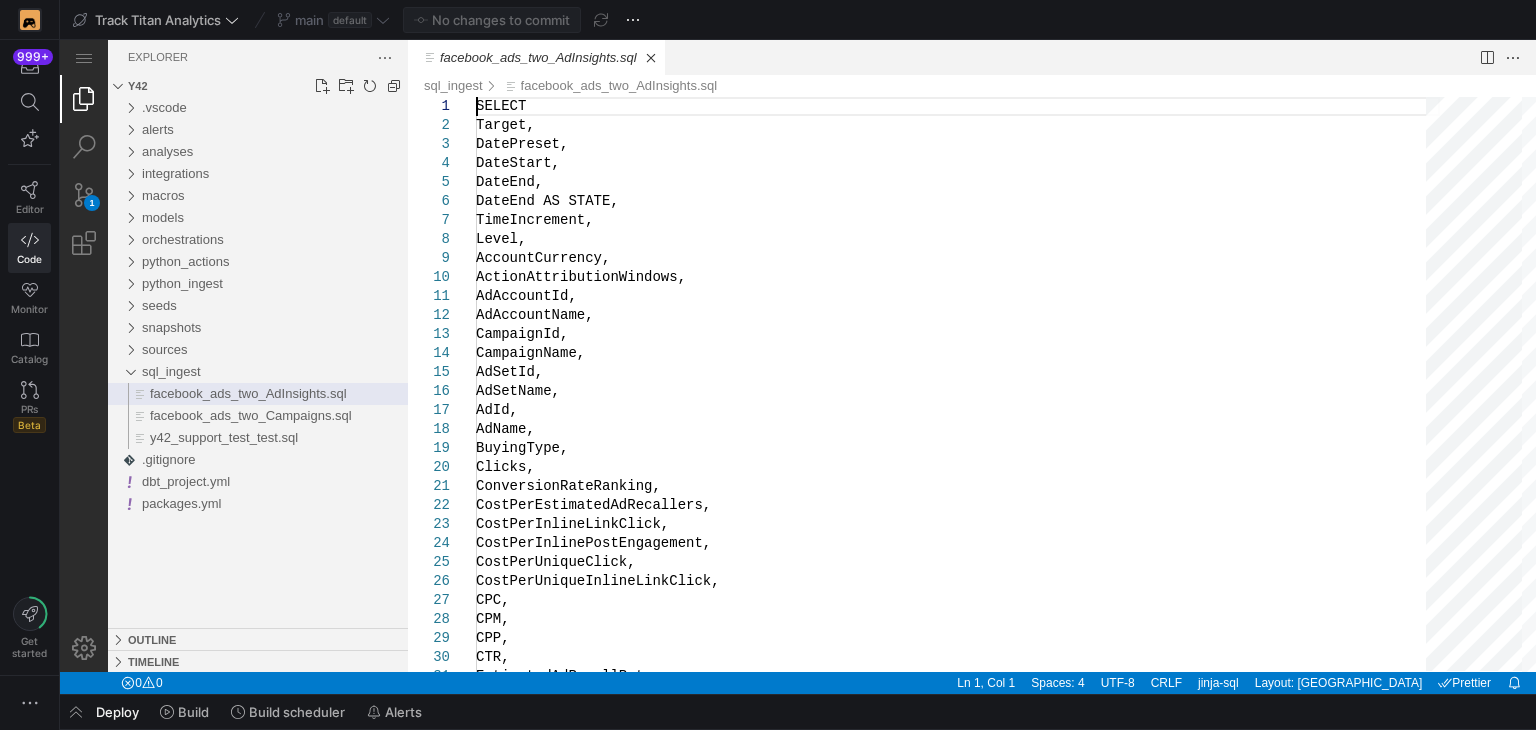 click on "facebook_ads_two_AdInsights.sql" at bounding box center [248, 393] 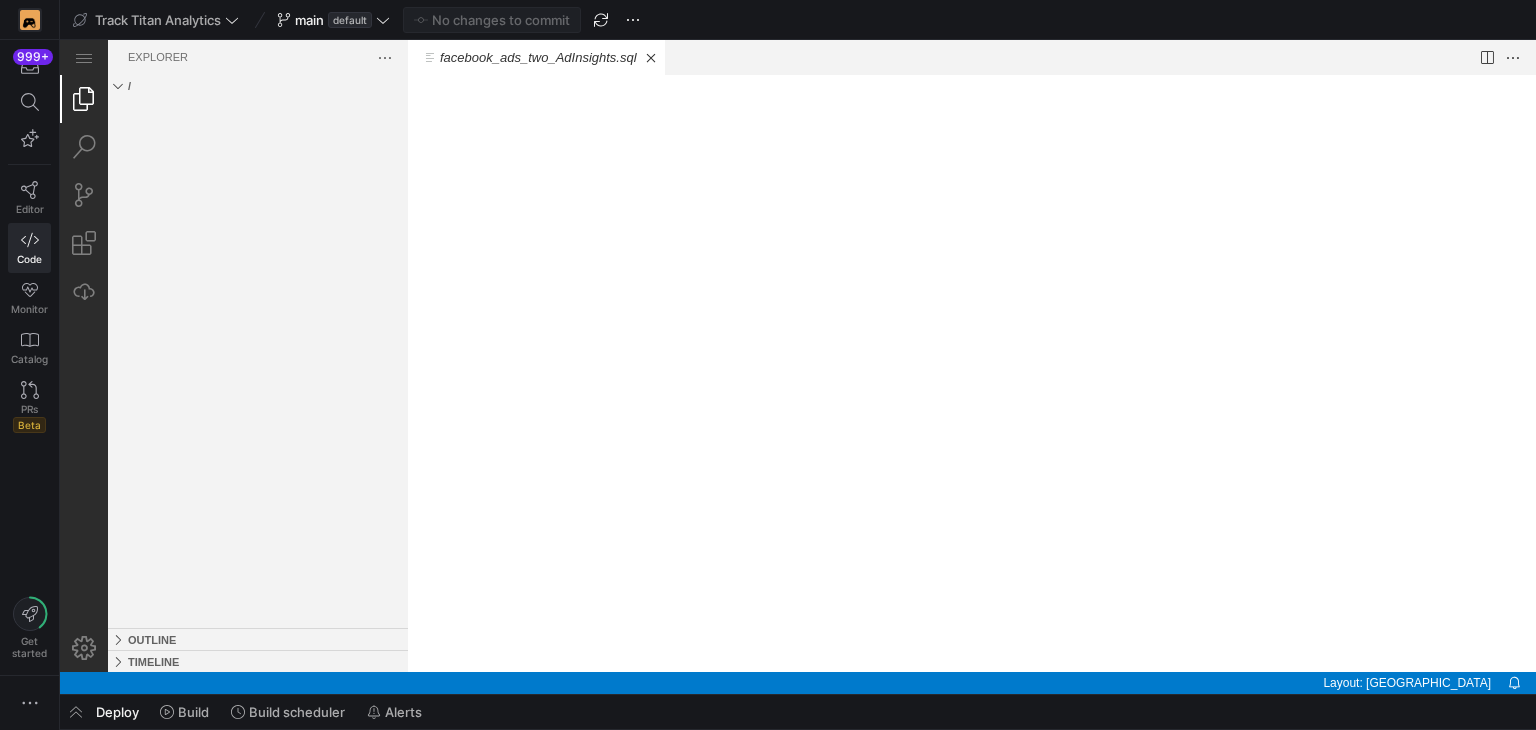 scroll, scrollTop: 0, scrollLeft: 0, axis: both 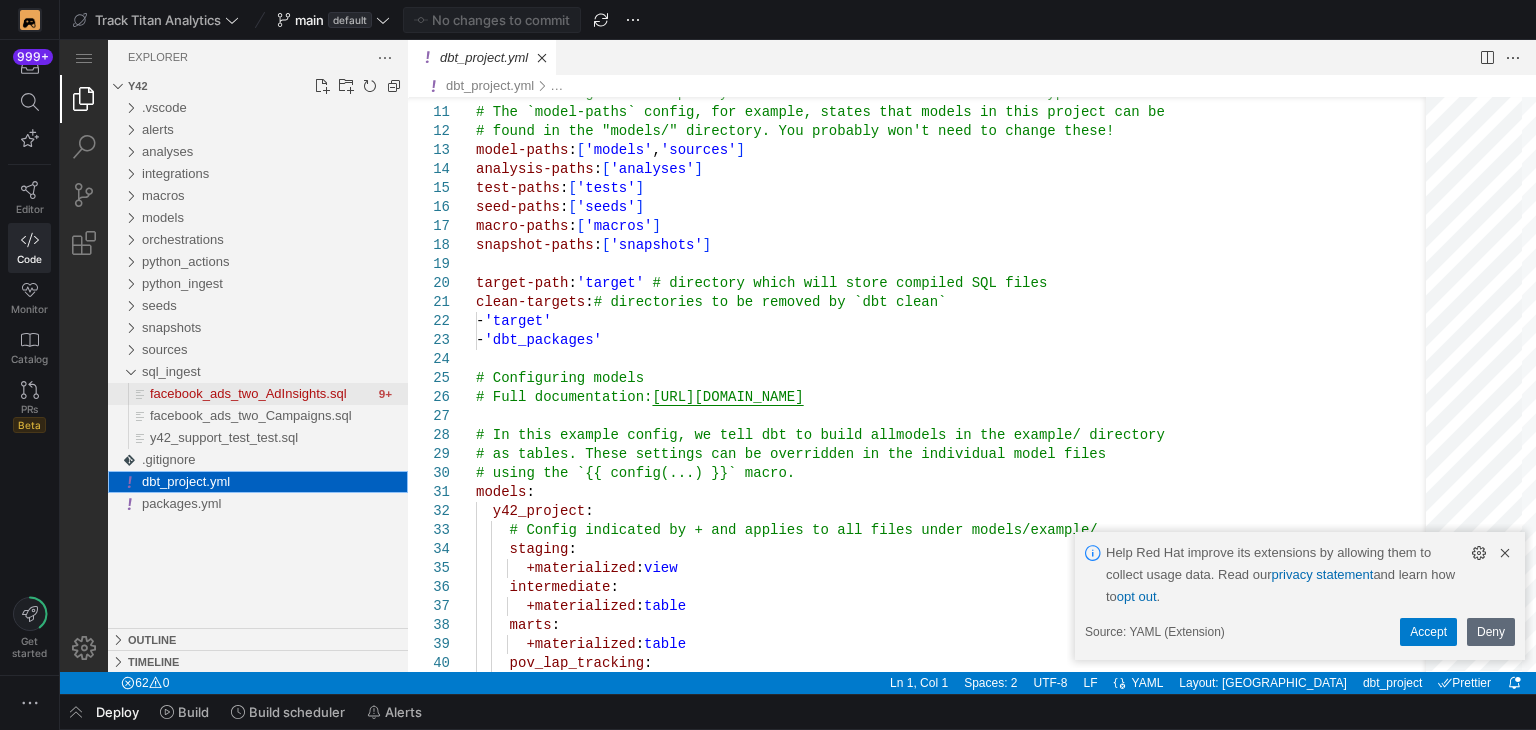 click on "facebook_ads_two_AdInsights.sql" at bounding box center [248, 393] 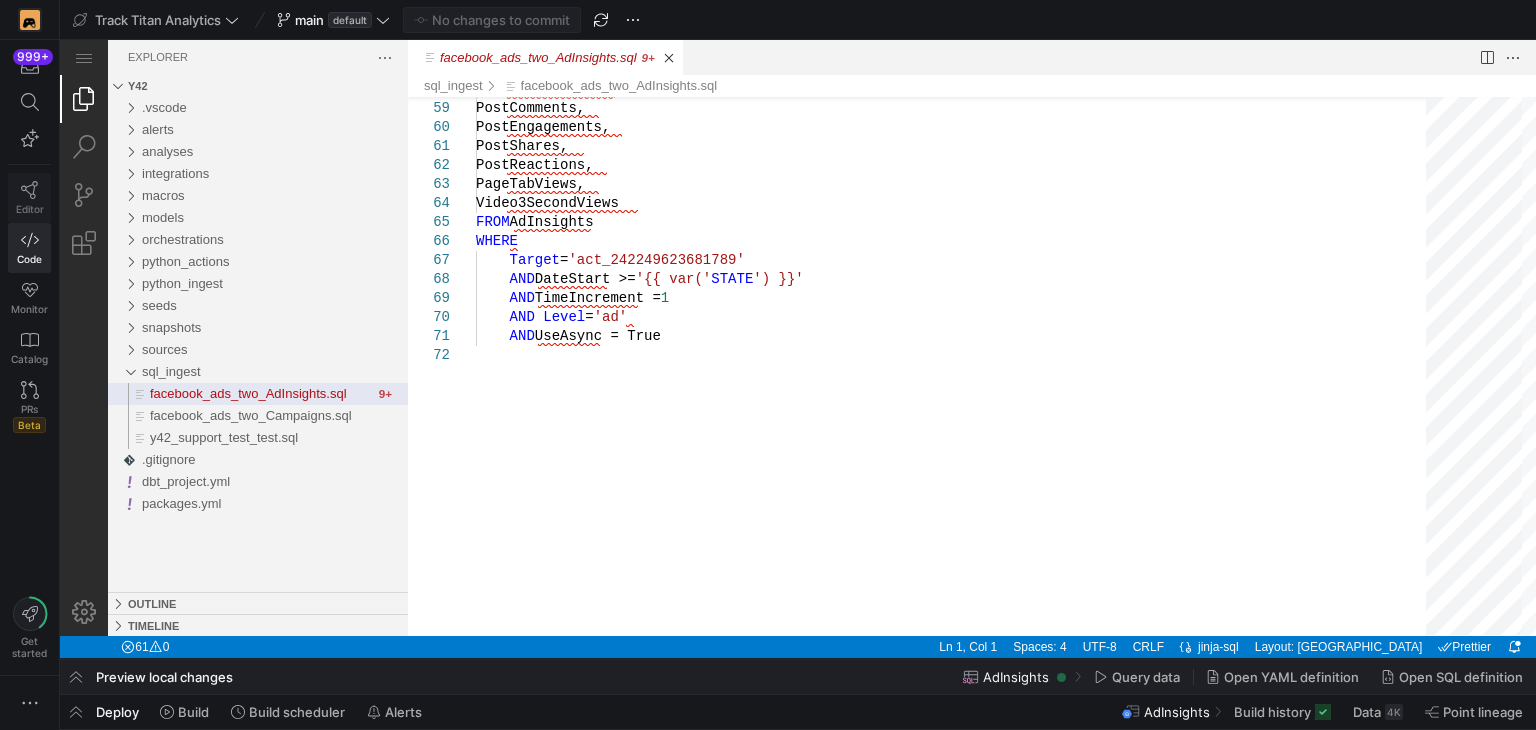 click on "Editor" 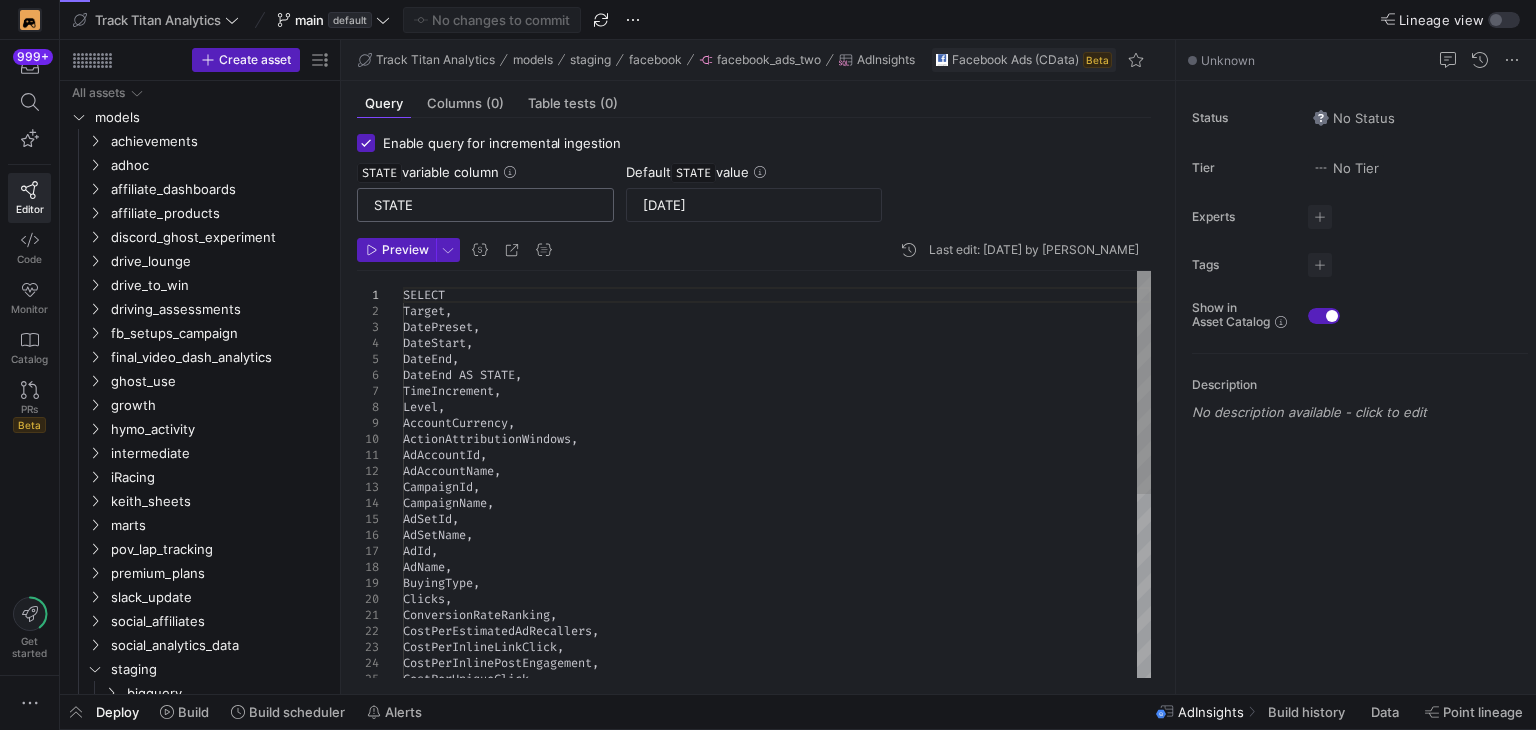 scroll, scrollTop: 155, scrollLeft: 0, axis: vertical 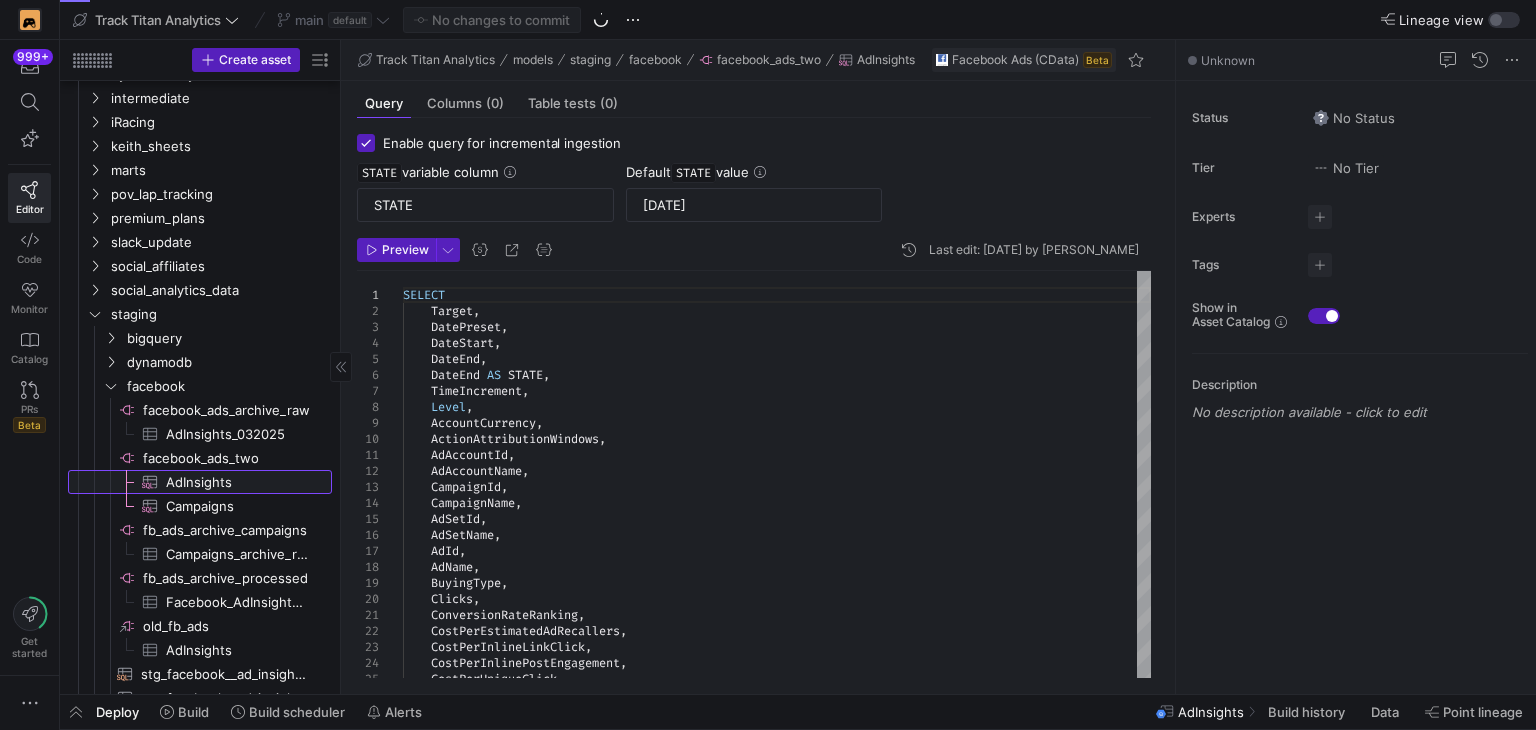 click on "AdInsights​​​​​​​​​" 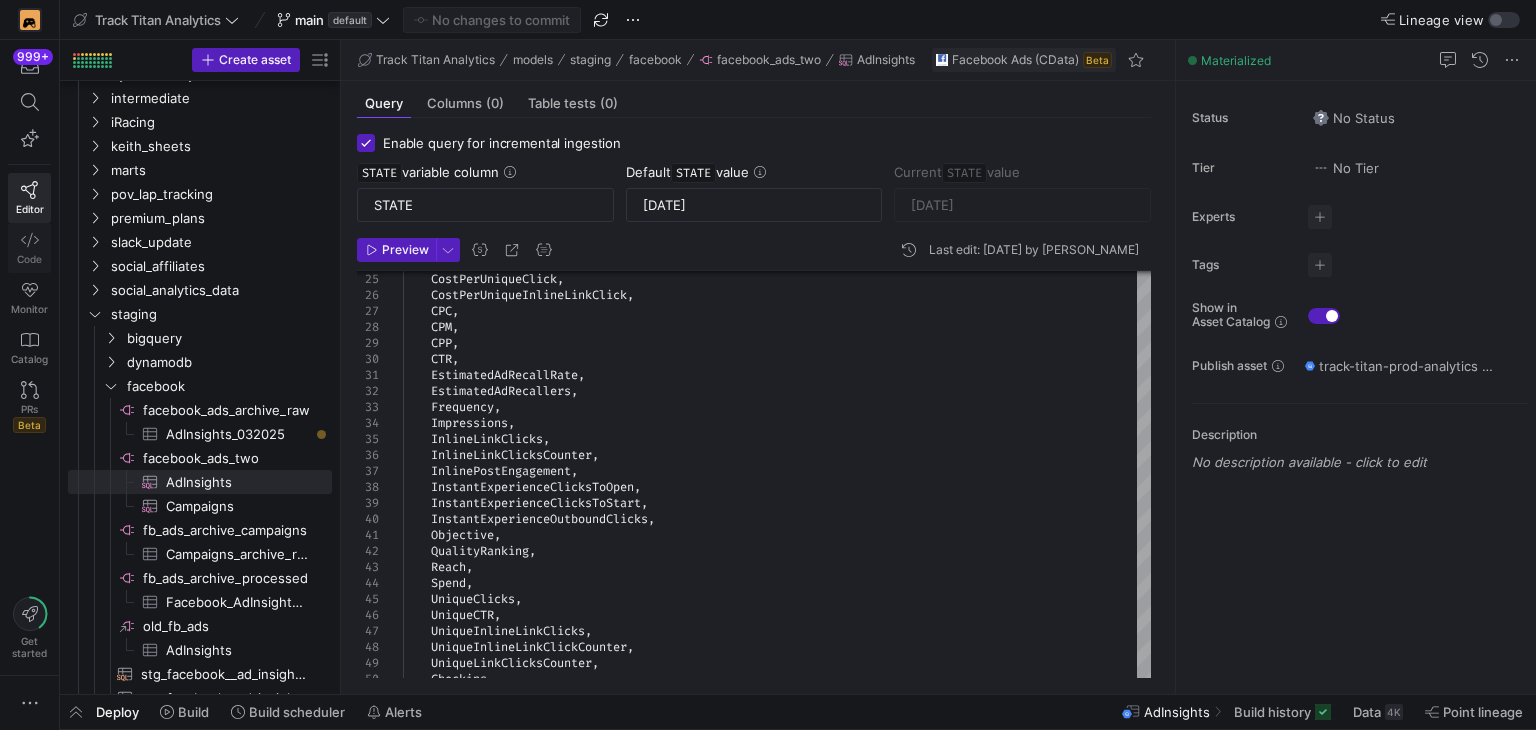 click 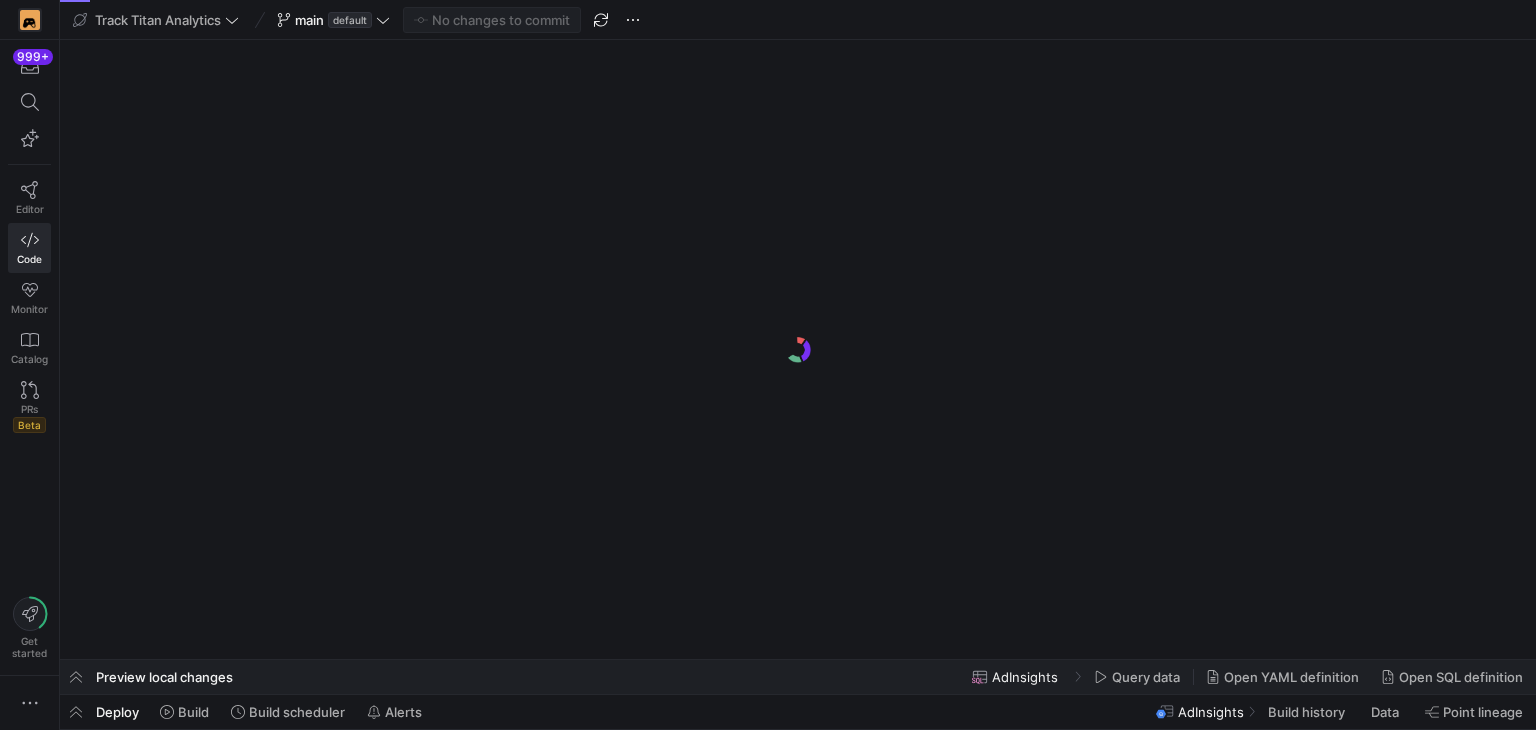 scroll, scrollTop: 0, scrollLeft: 0, axis: both 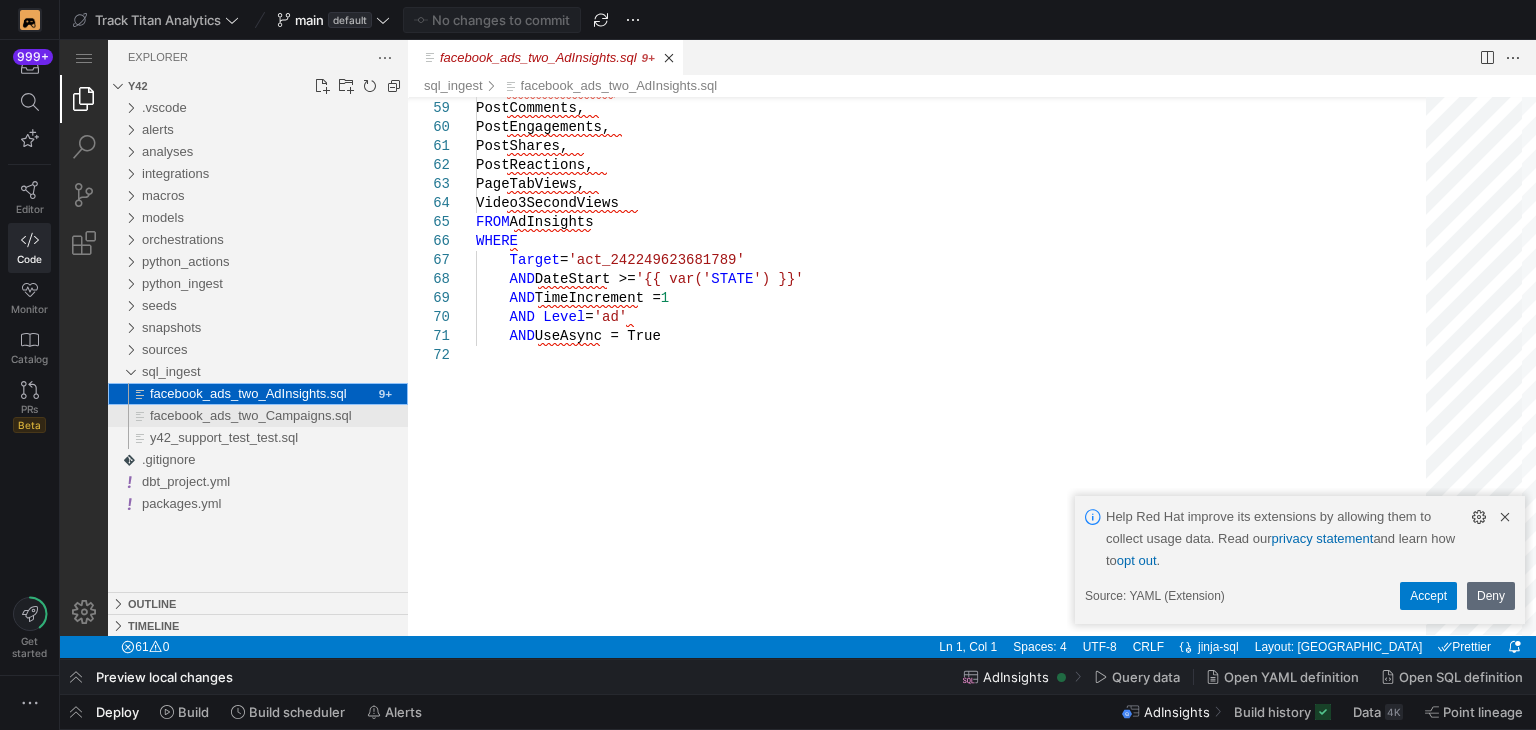click on "facebook_ads_two_Campaigns.sql" at bounding box center (251, 415) 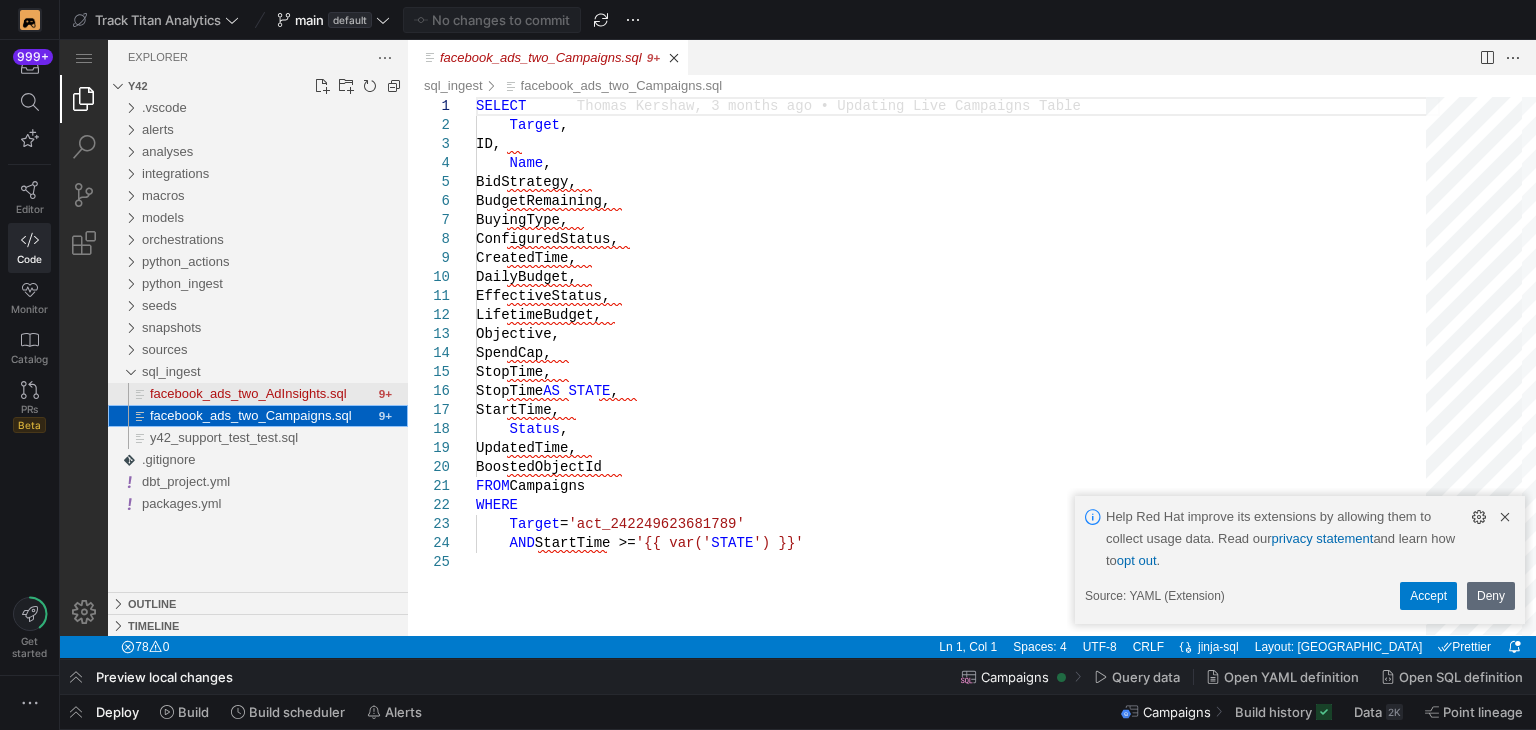 click on "facebook_ads_two_AdInsights.sql" at bounding box center (262, 394) 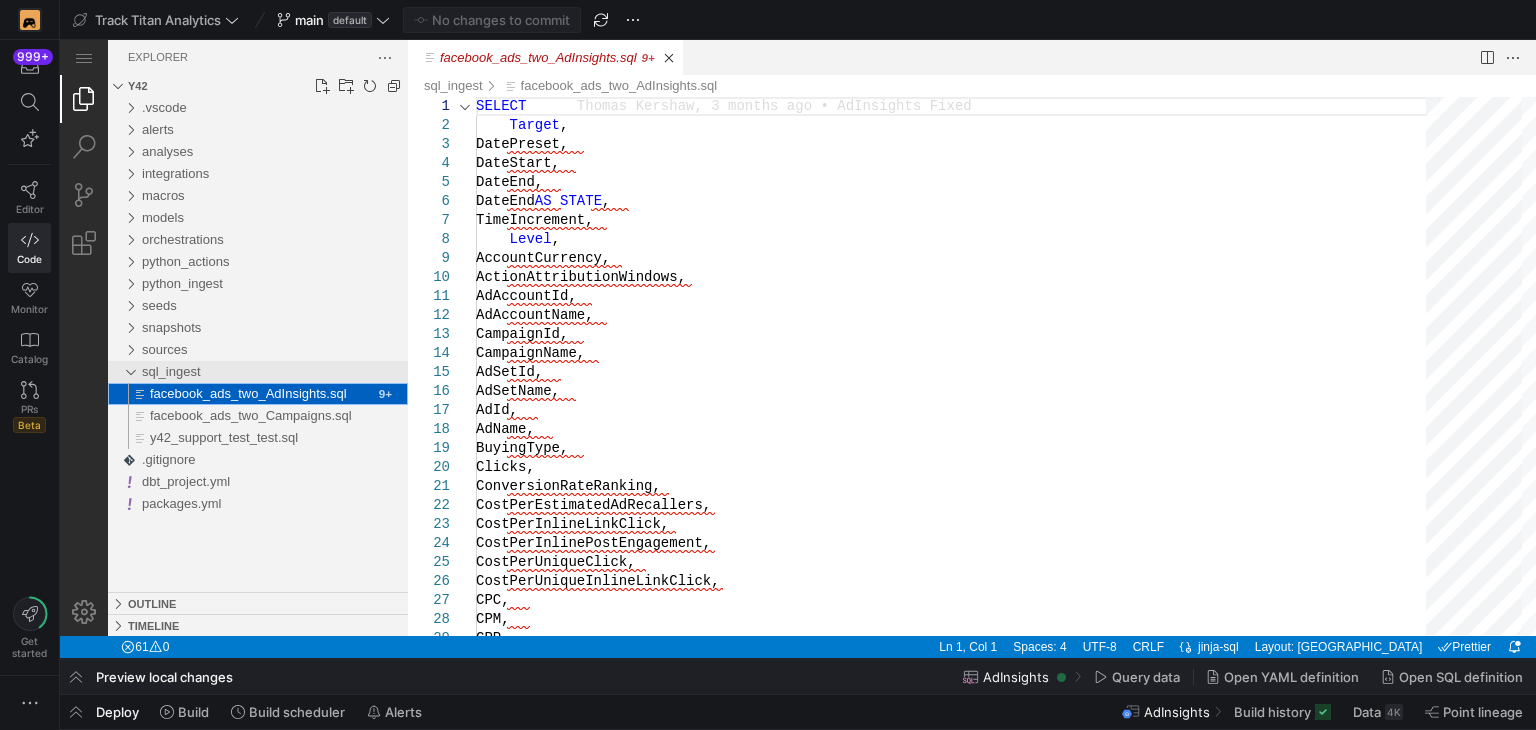 click on "sql_ingest" at bounding box center [275, 372] 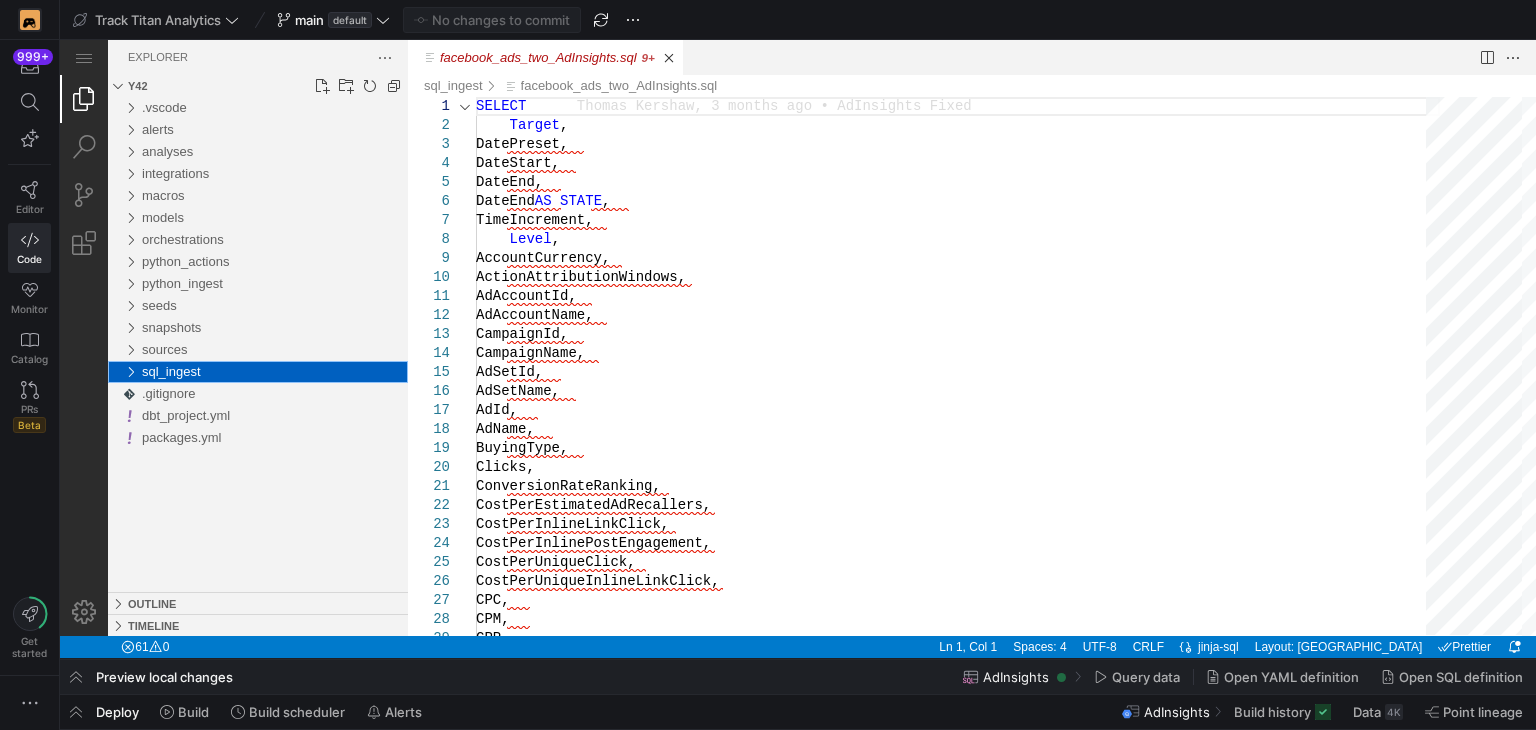 click on "sql_ingest" at bounding box center (275, 372) 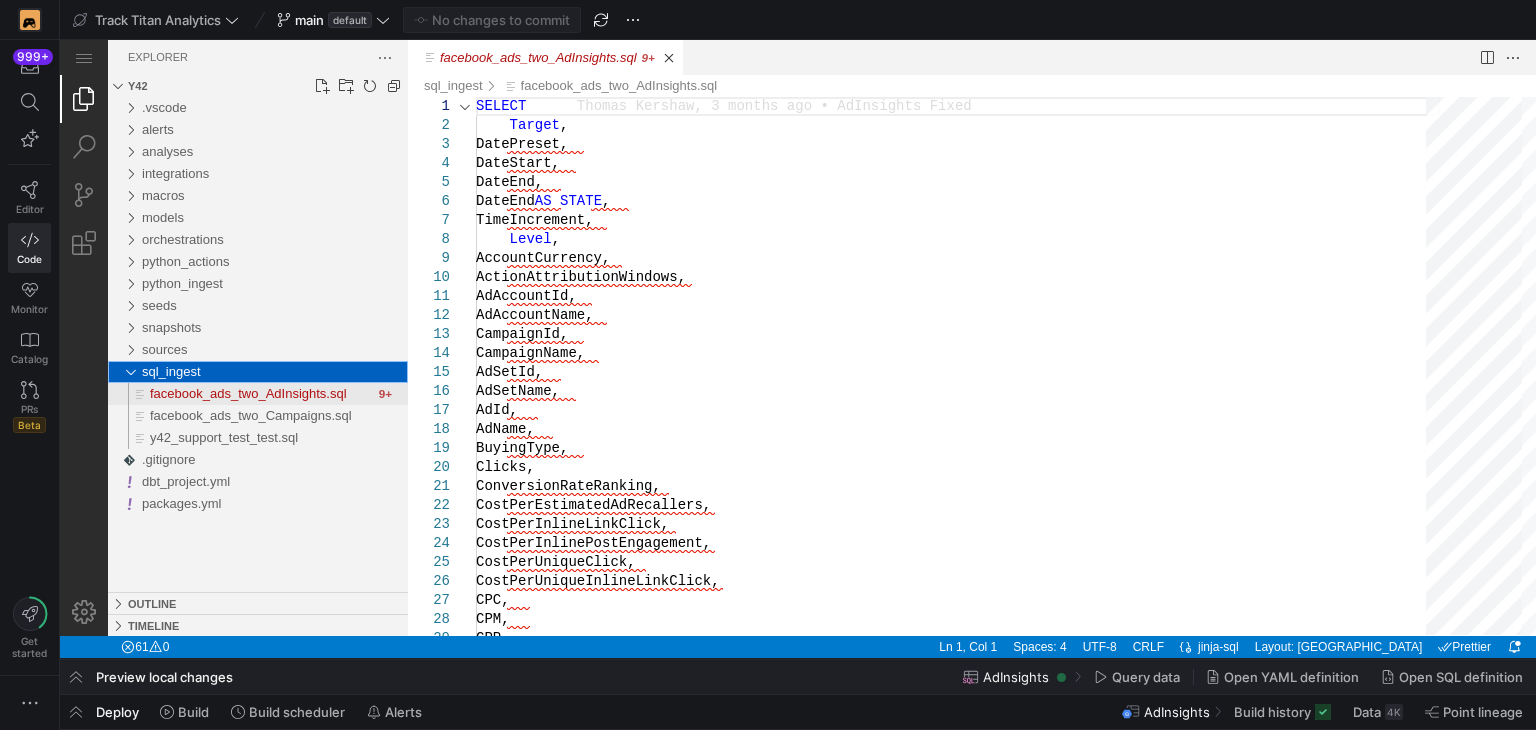 click on "facebook_ads_two_AdInsights.sql" at bounding box center (248, 393) 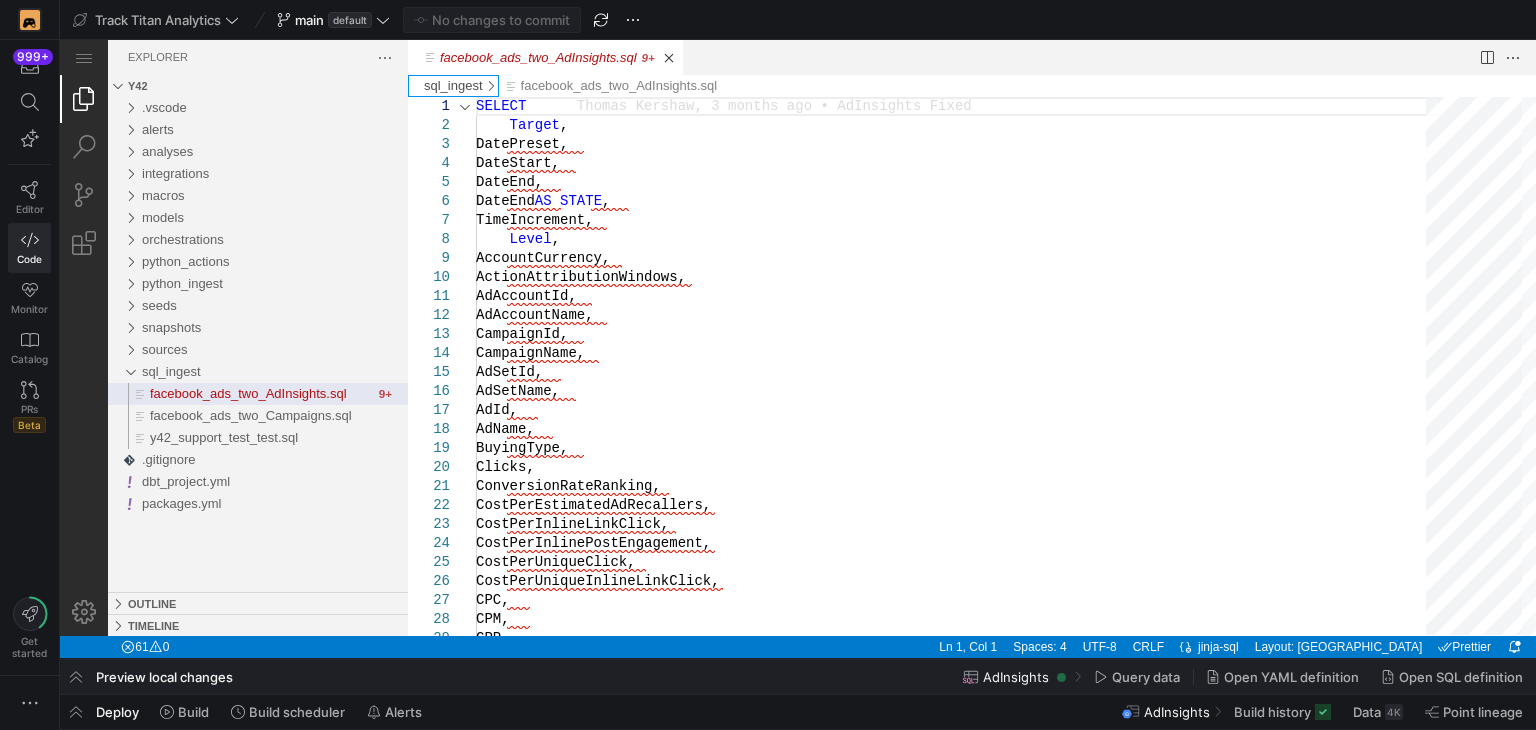 click on "sql_ingest" at bounding box center (453, 85) 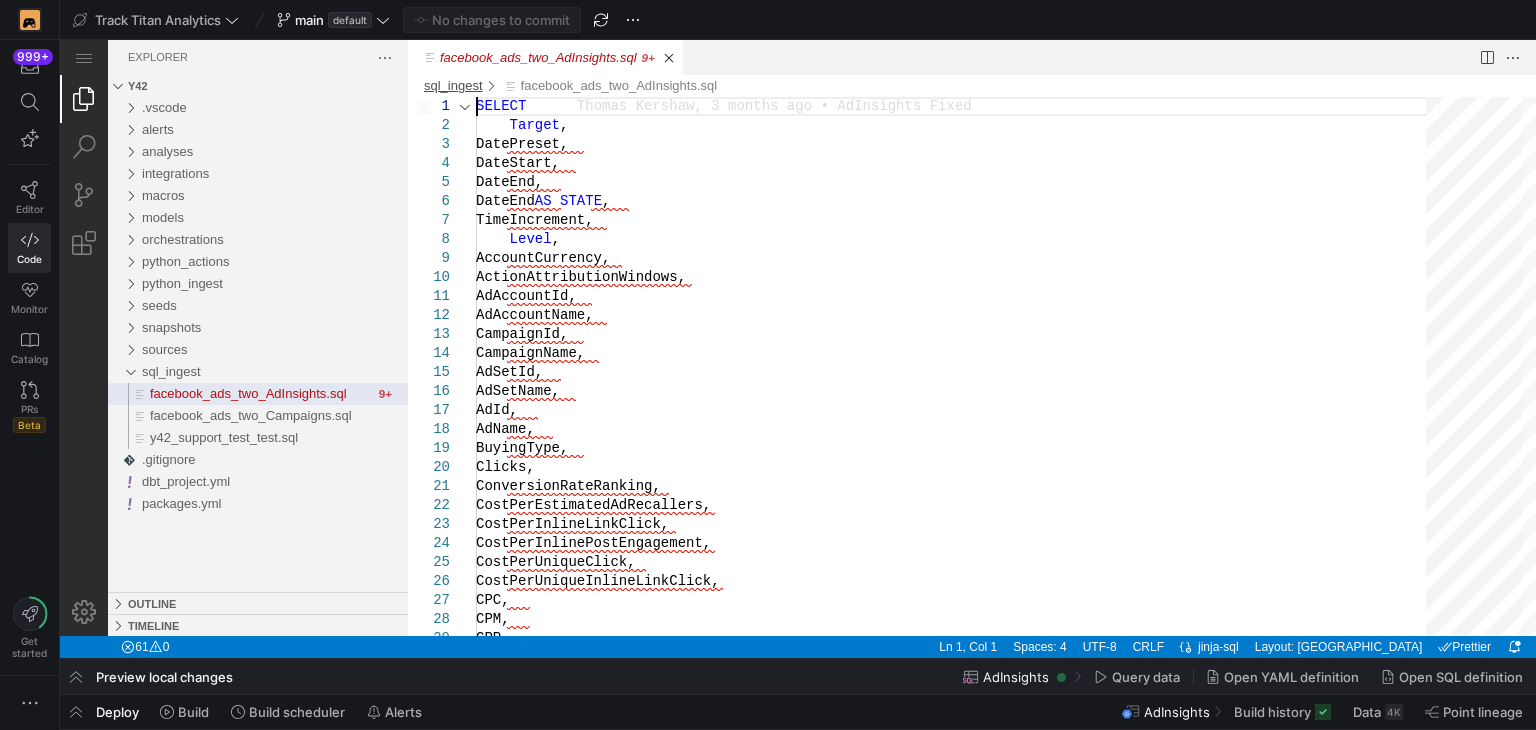 scroll, scrollTop: 0, scrollLeft: 0, axis: both 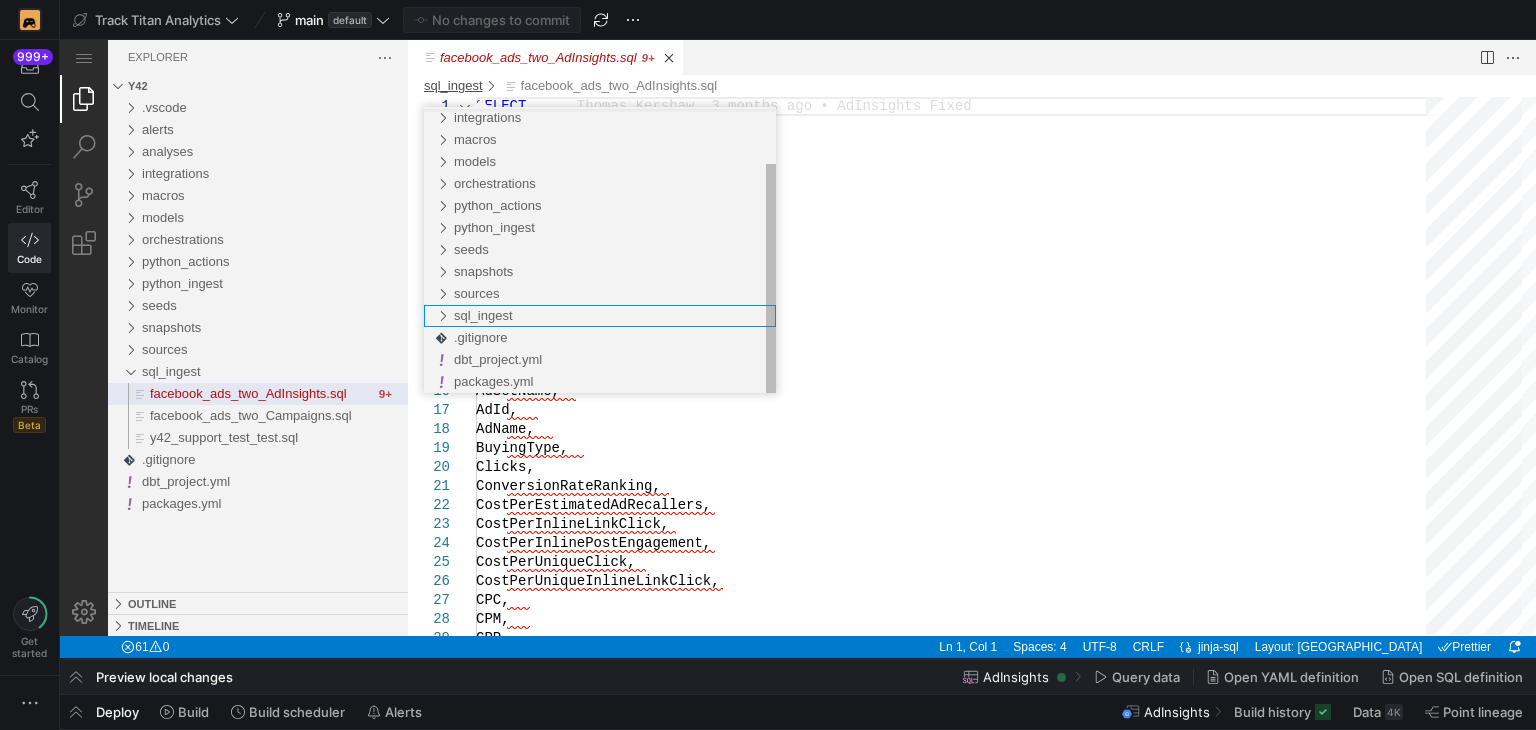 click at bounding box center (442, 316) 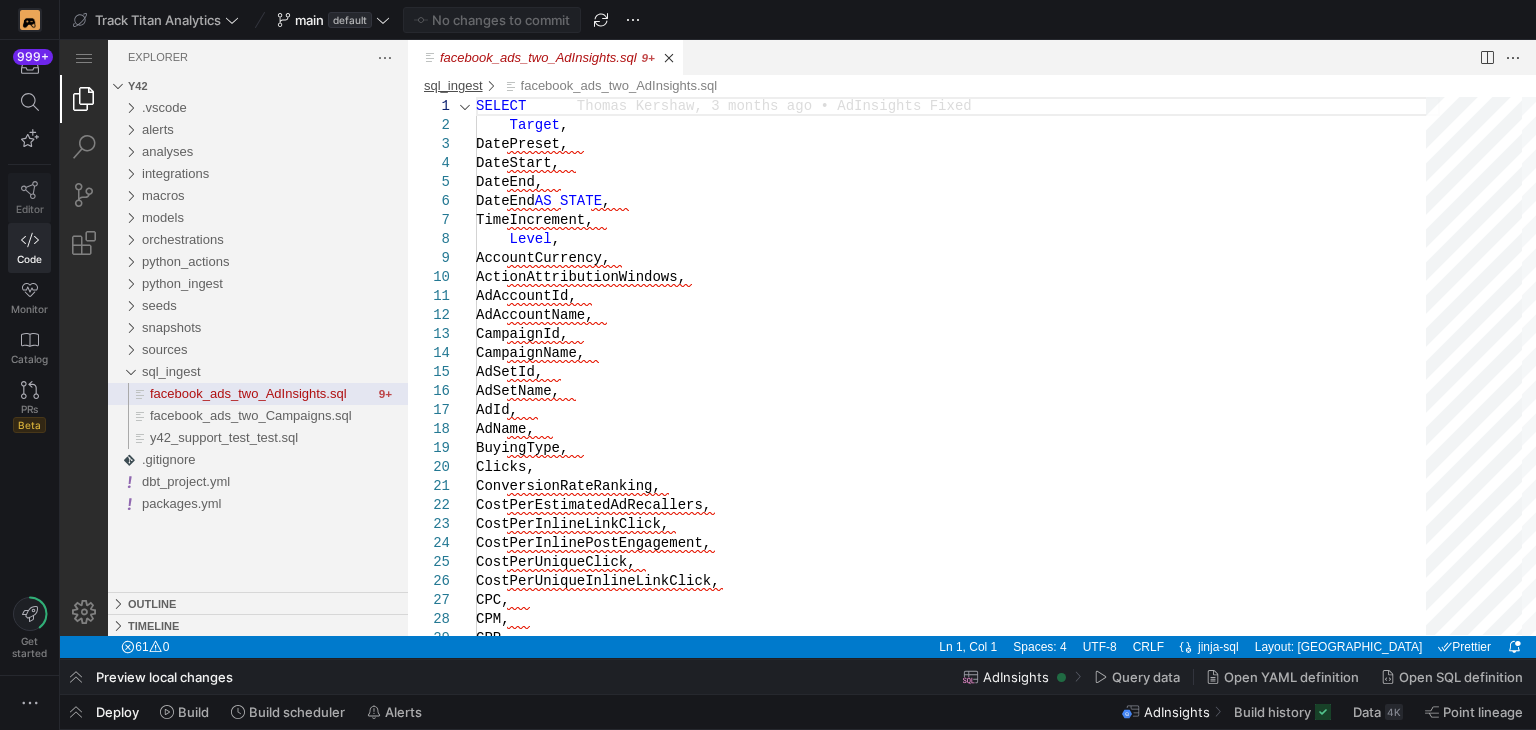 click 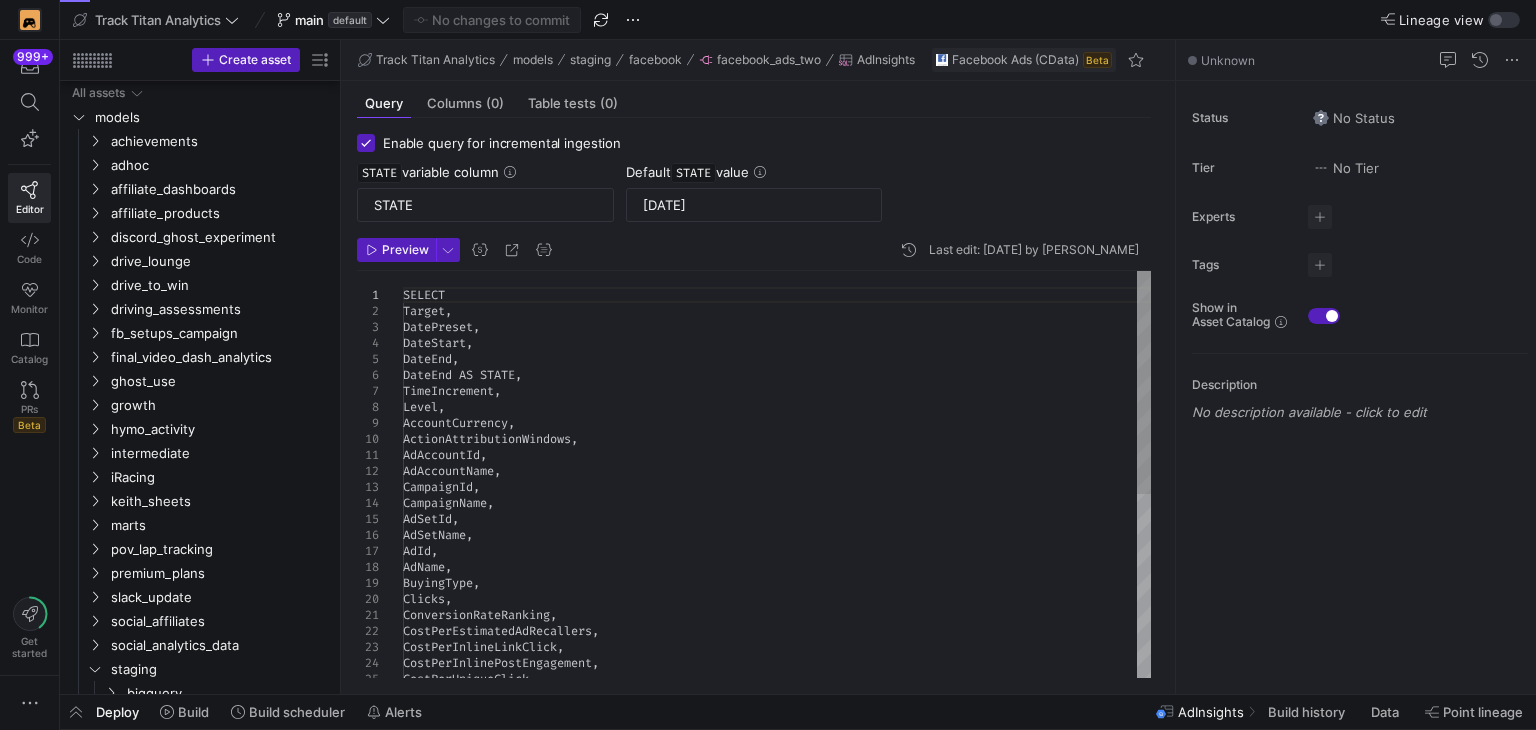 scroll, scrollTop: 155, scrollLeft: 0, axis: vertical 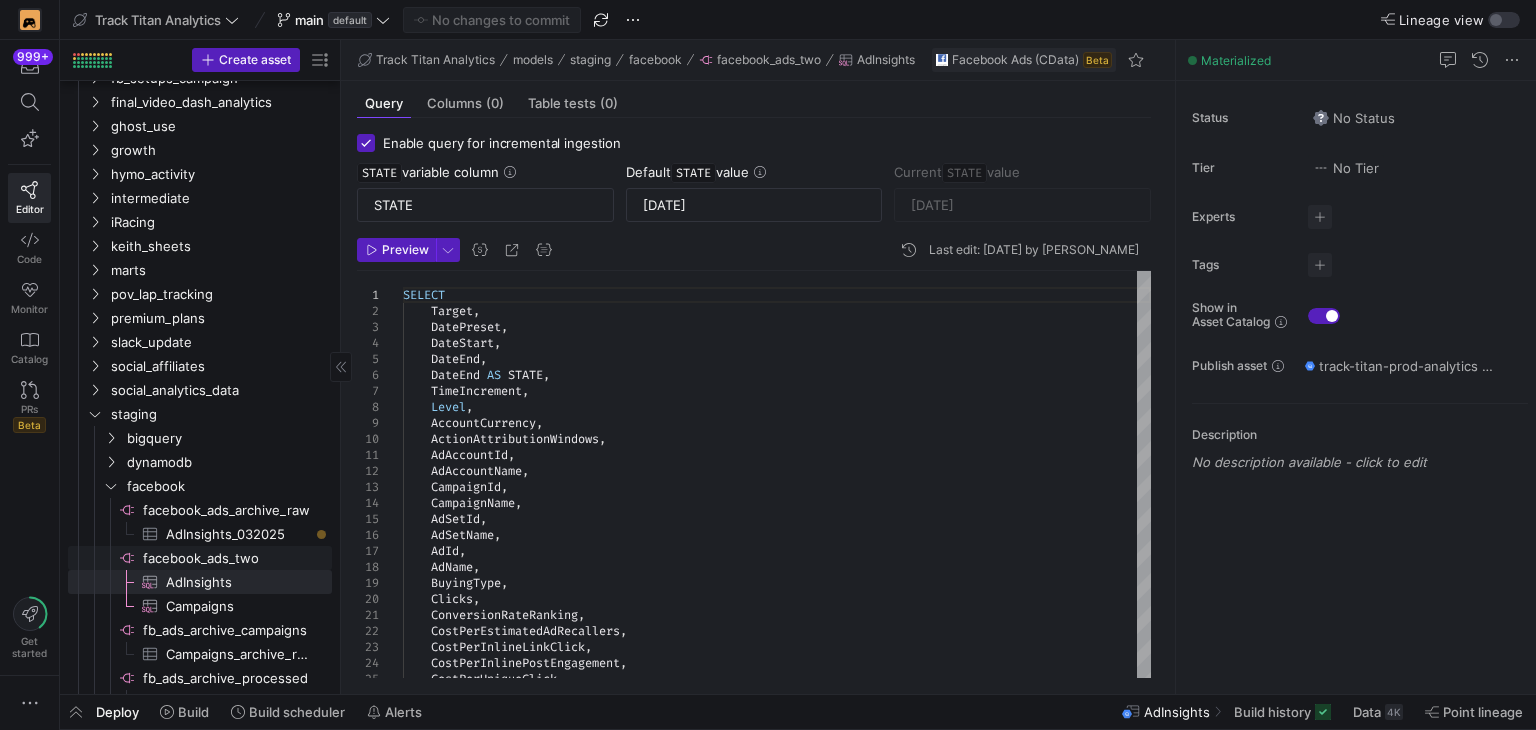 click on "facebook_ads_two​​​​​​​​" 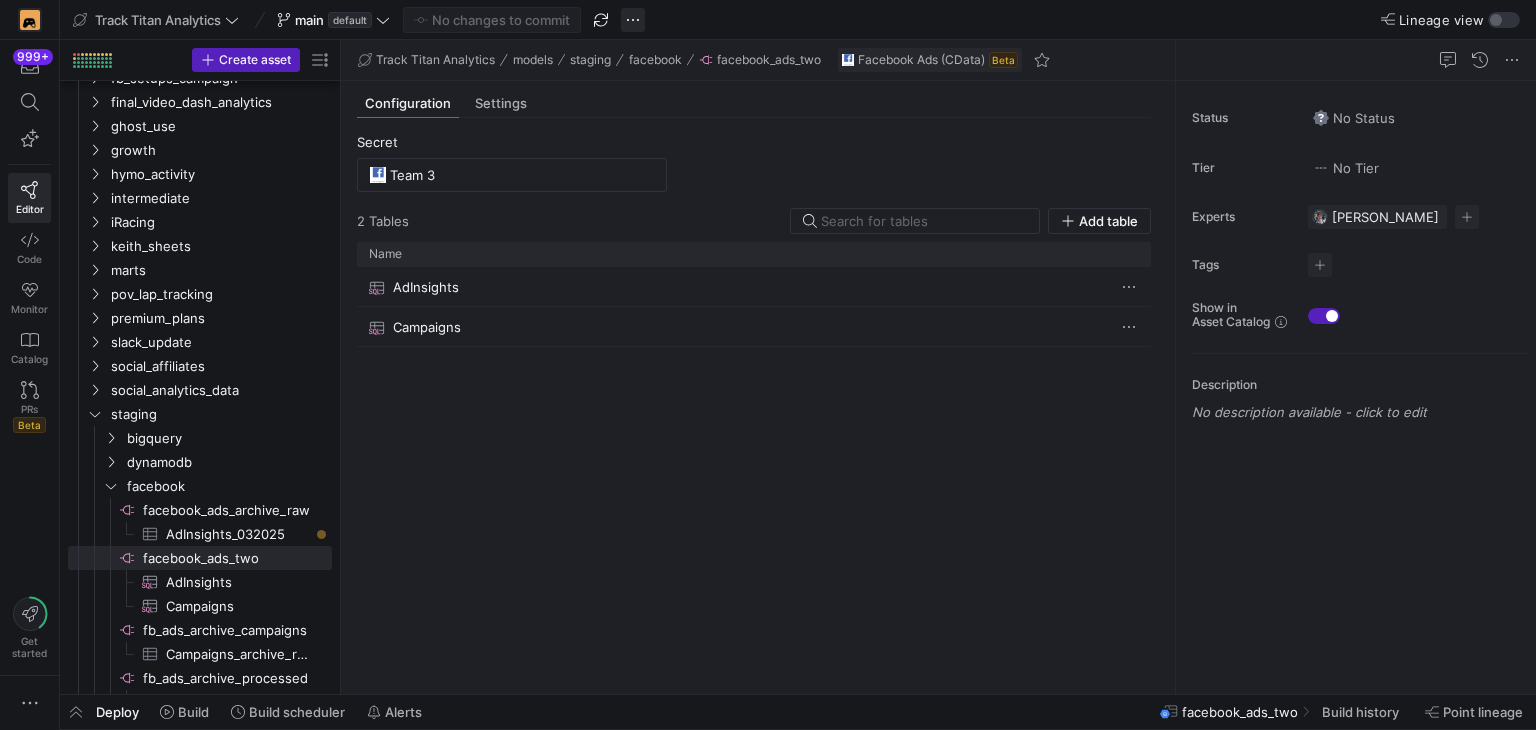 click 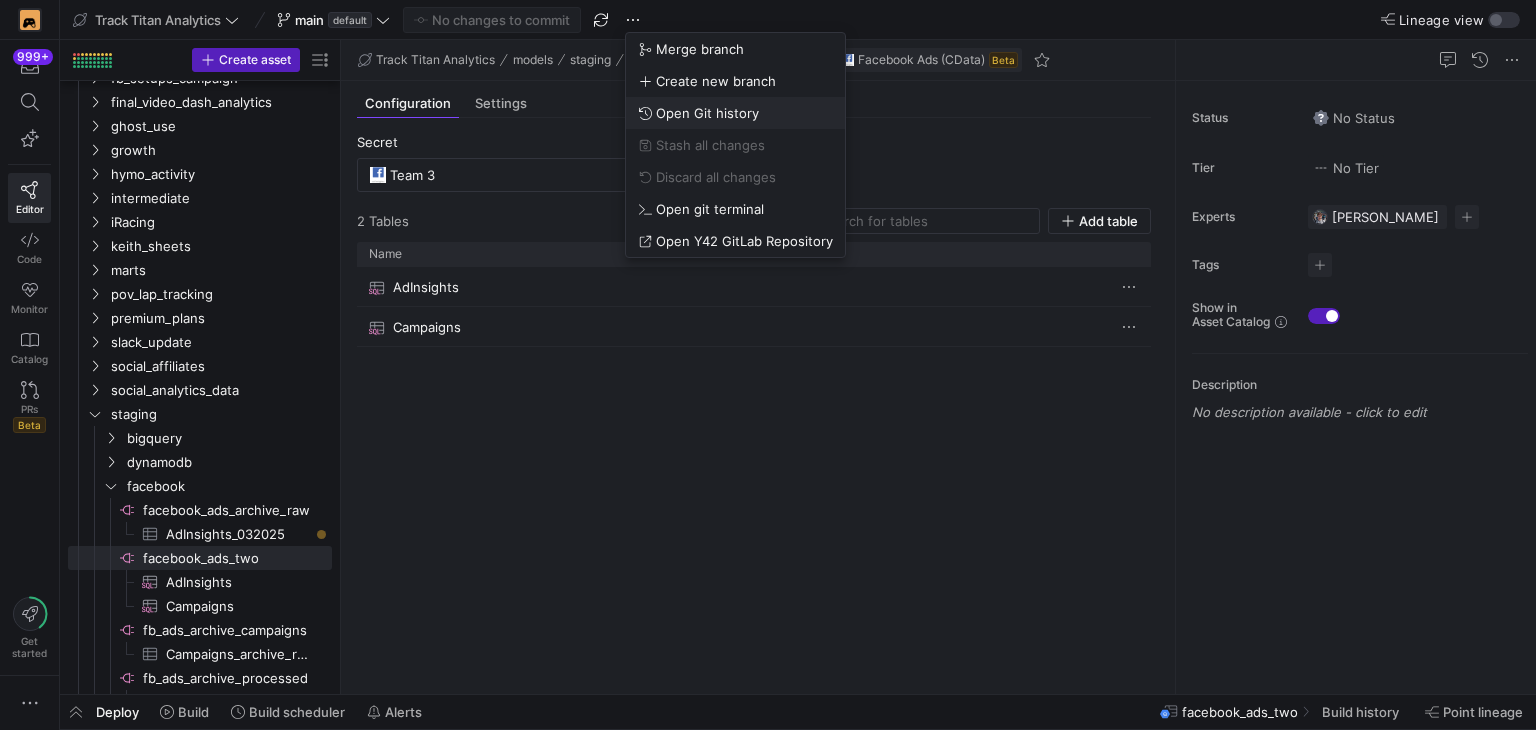 click on "Open Git history" at bounding box center [707, 113] 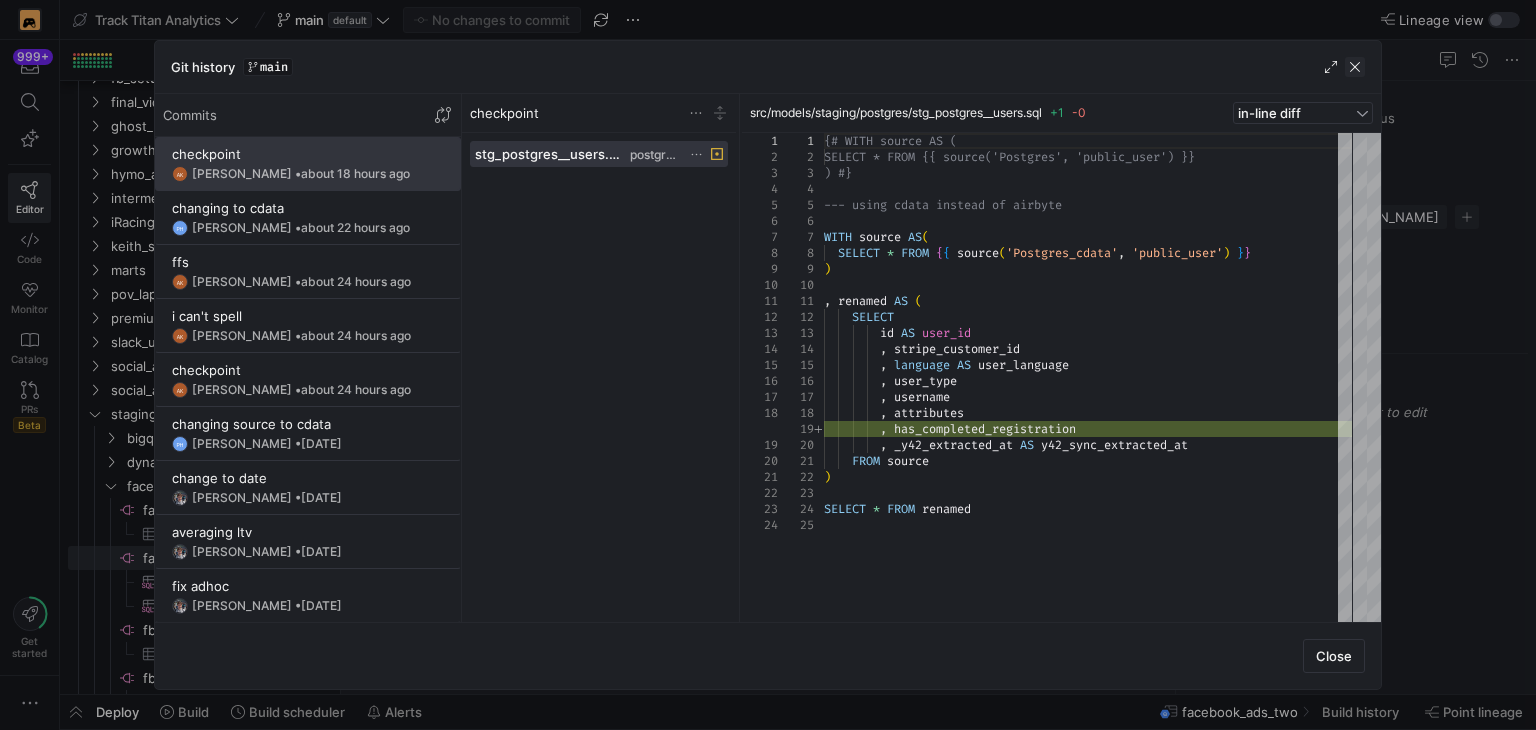 click 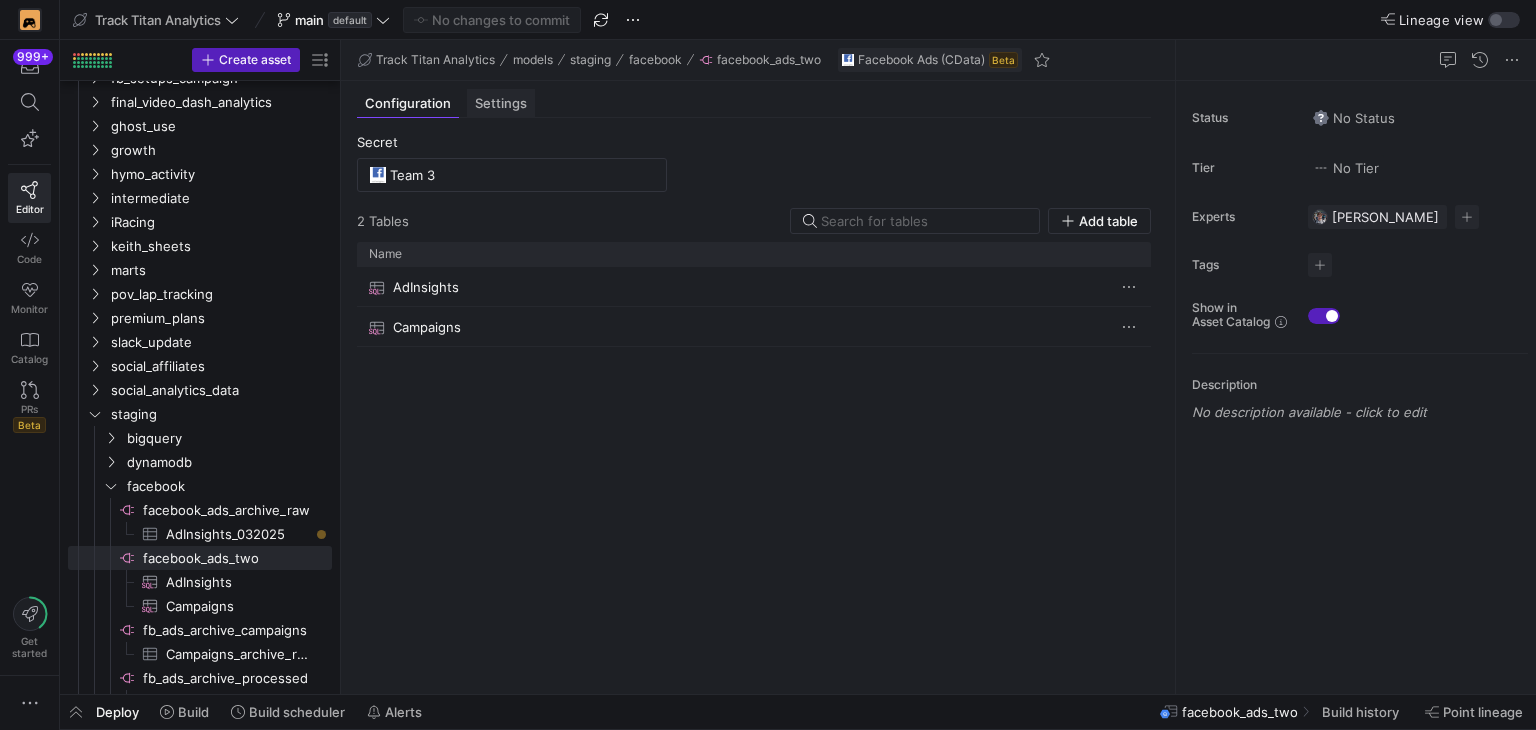click on "Settings" at bounding box center (501, 103) 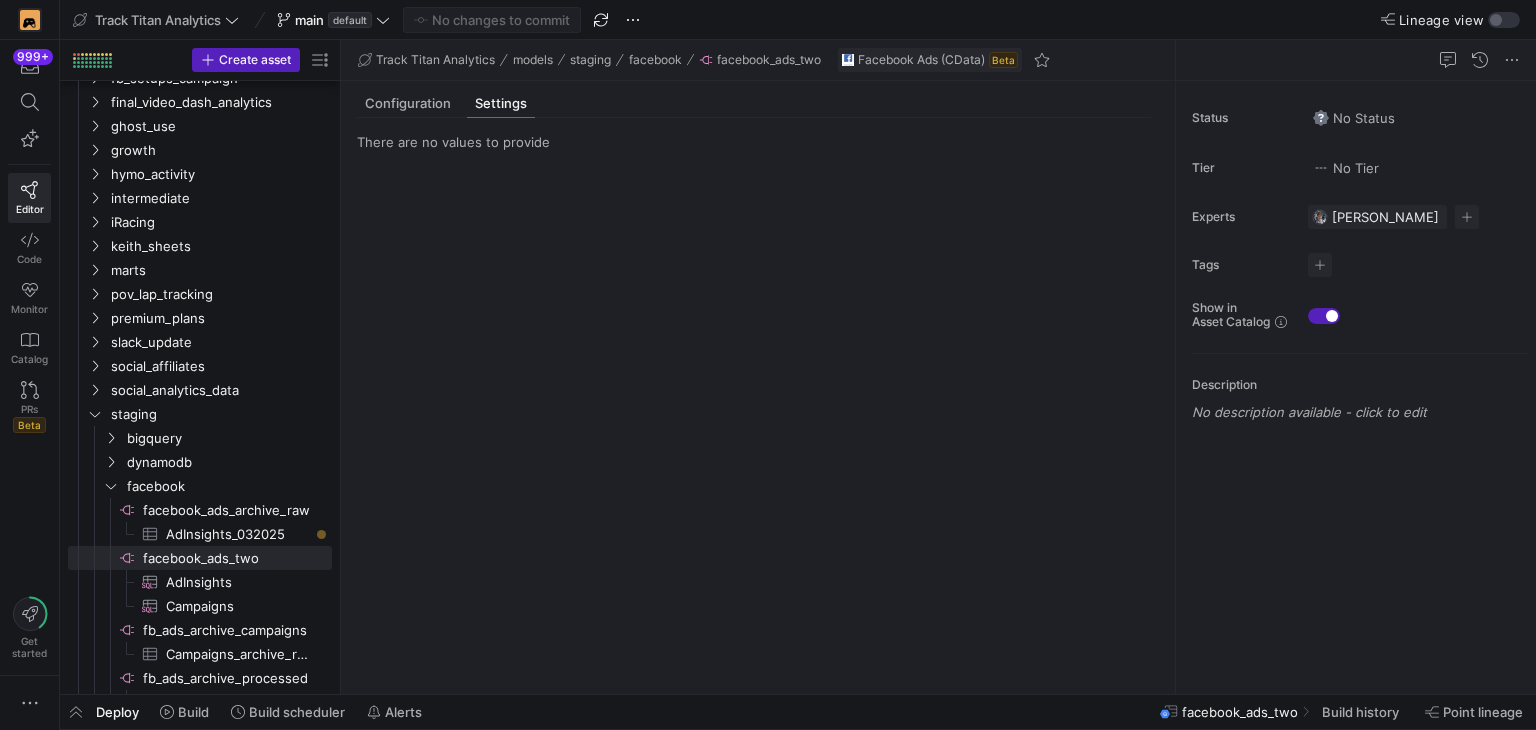 click on "There are no values to provide" at bounding box center [453, 142] 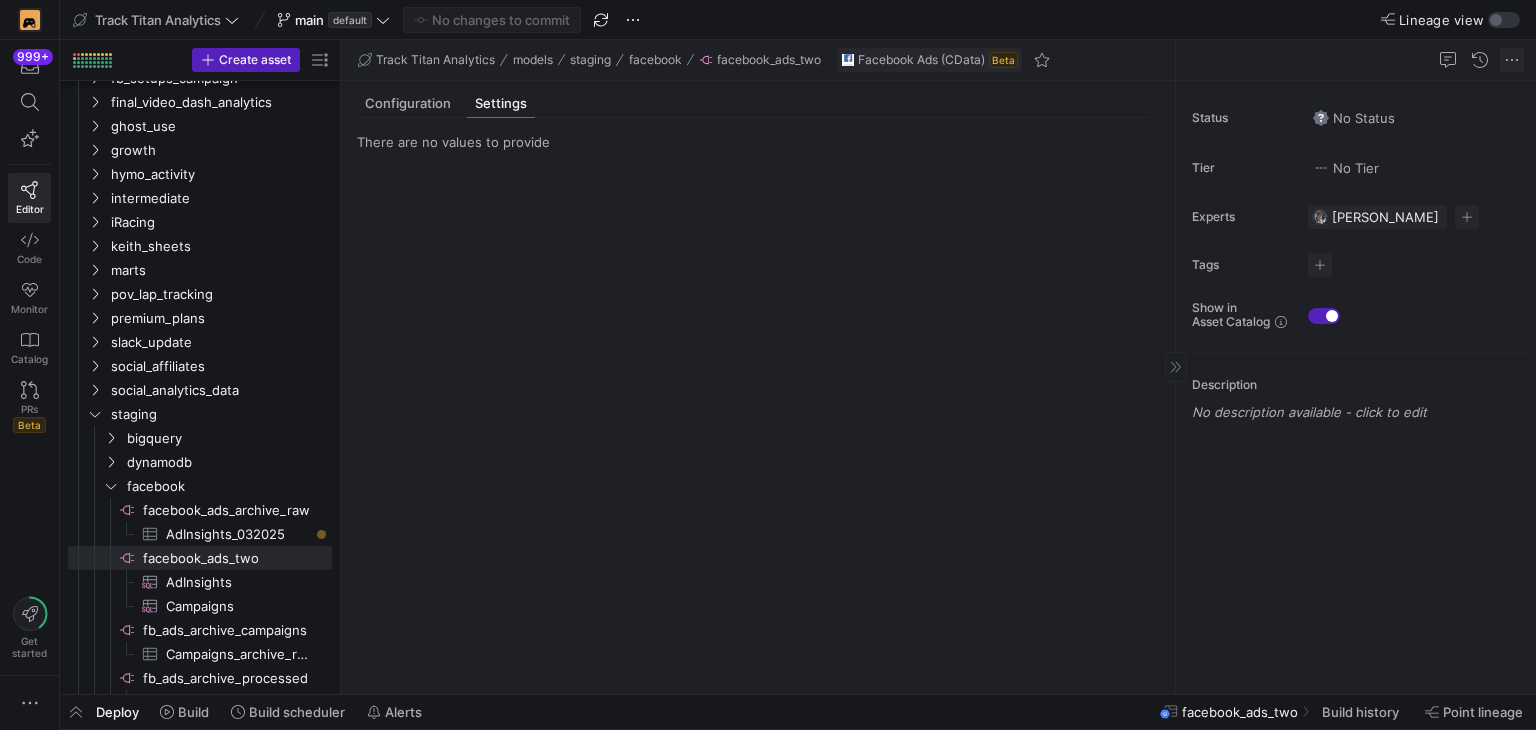 click 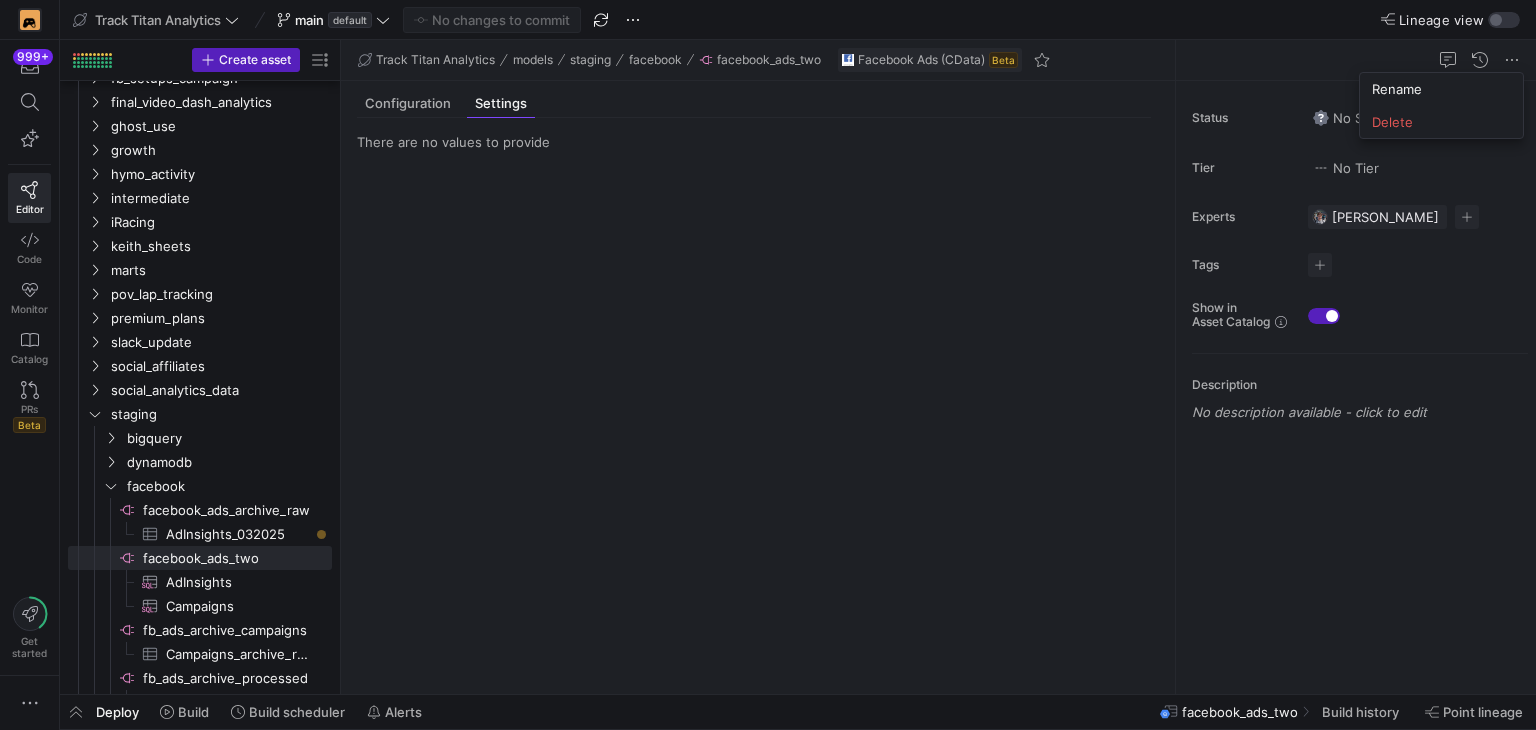 click at bounding box center (768, 365) 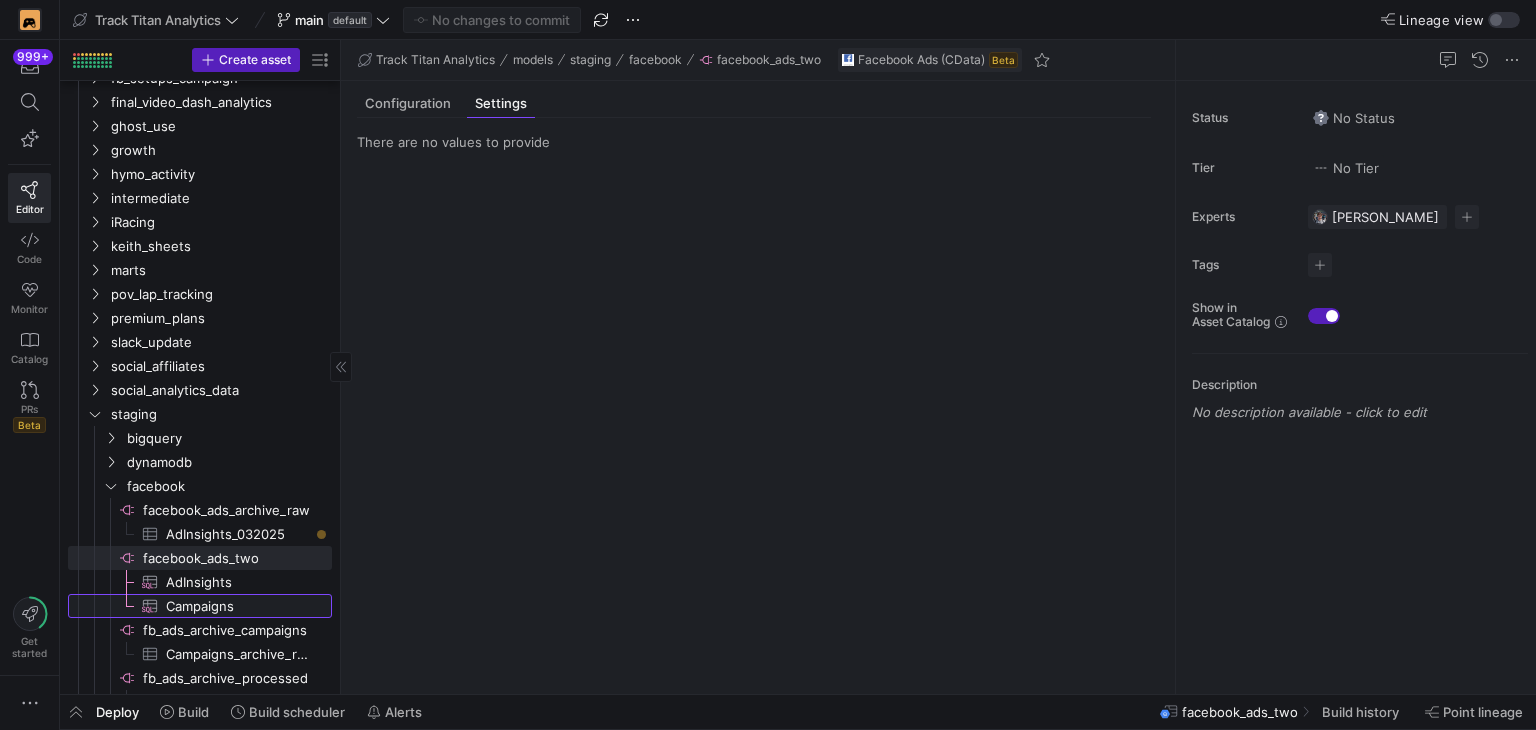 click on "Campaigns​​​​​​​​​" 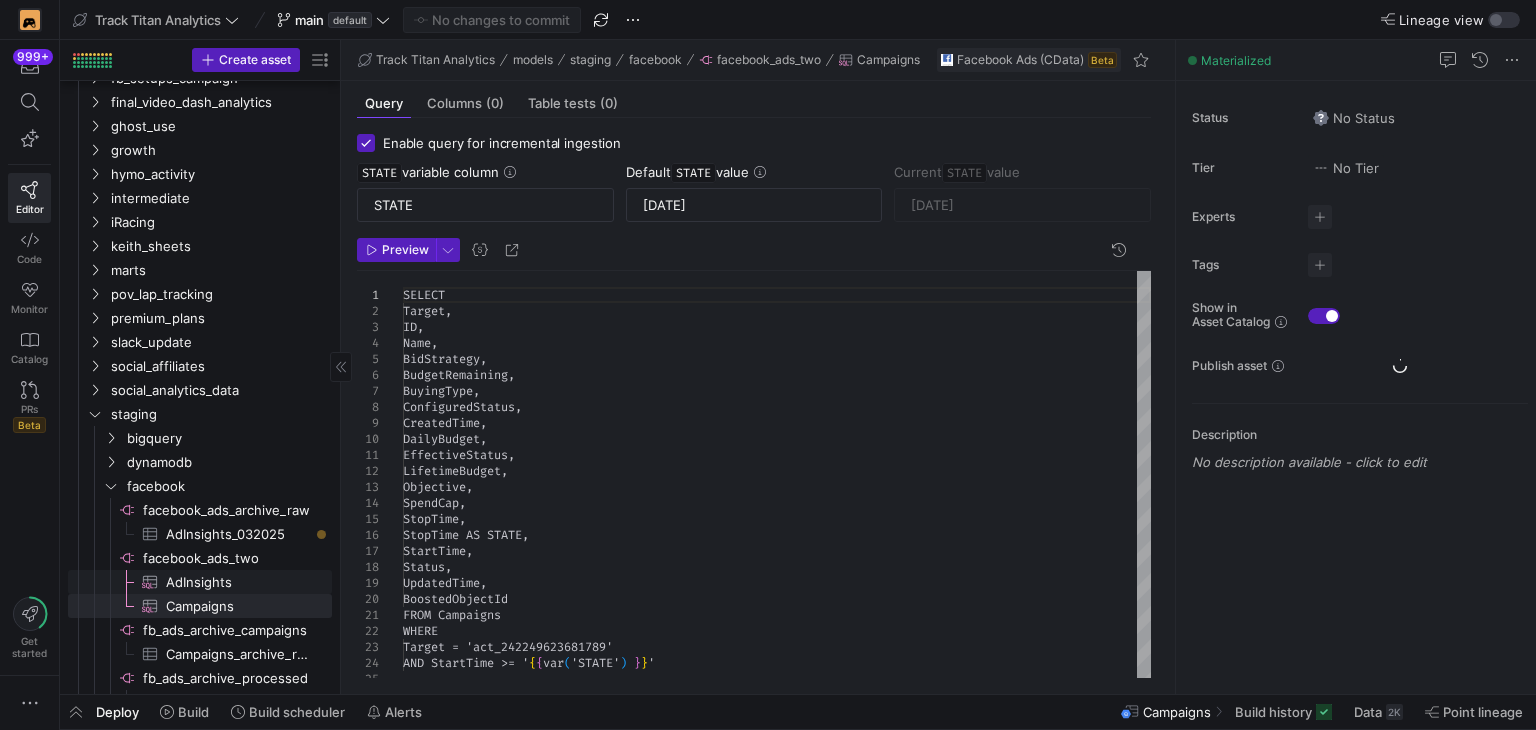 click on "AdInsights​​​​​​​​​" 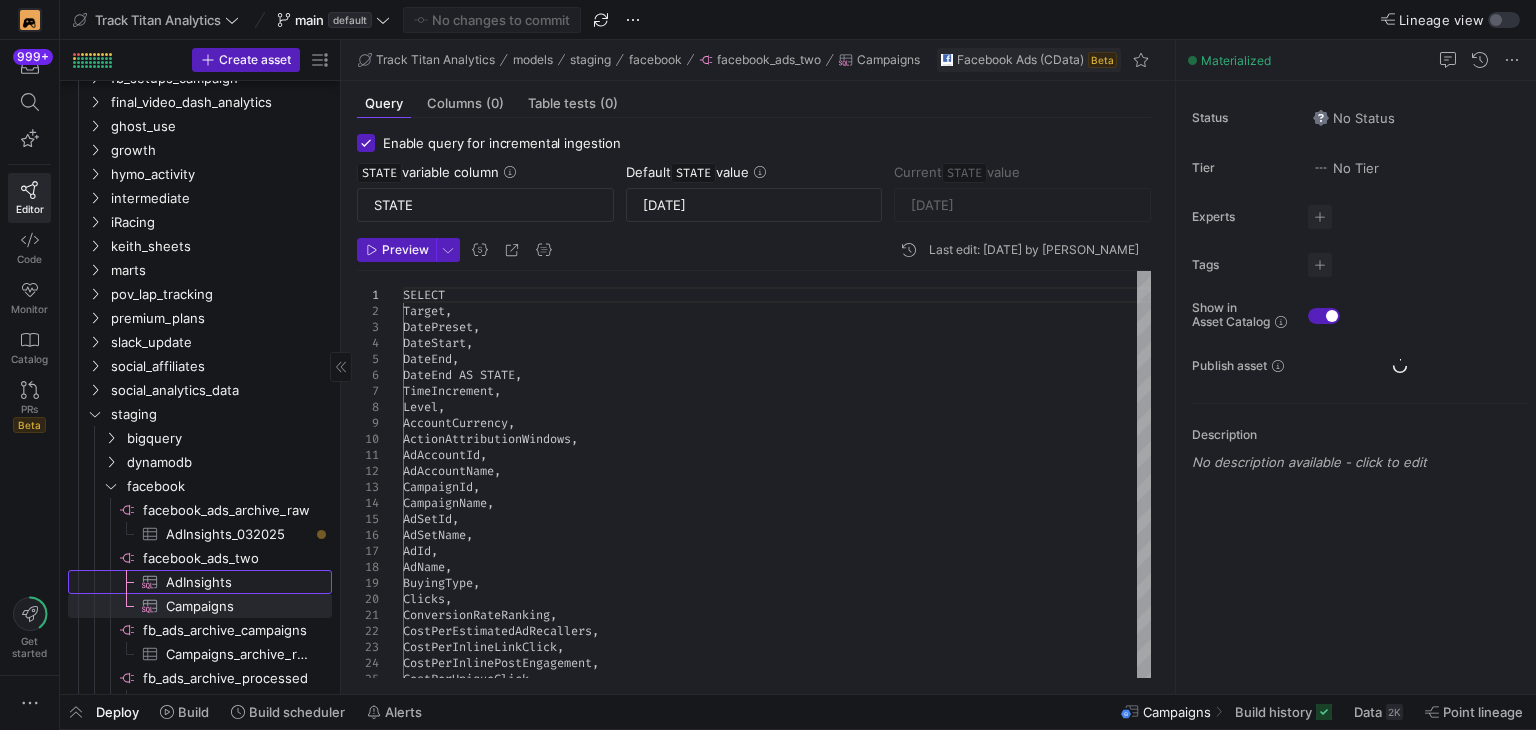 type on "2025-07-01" 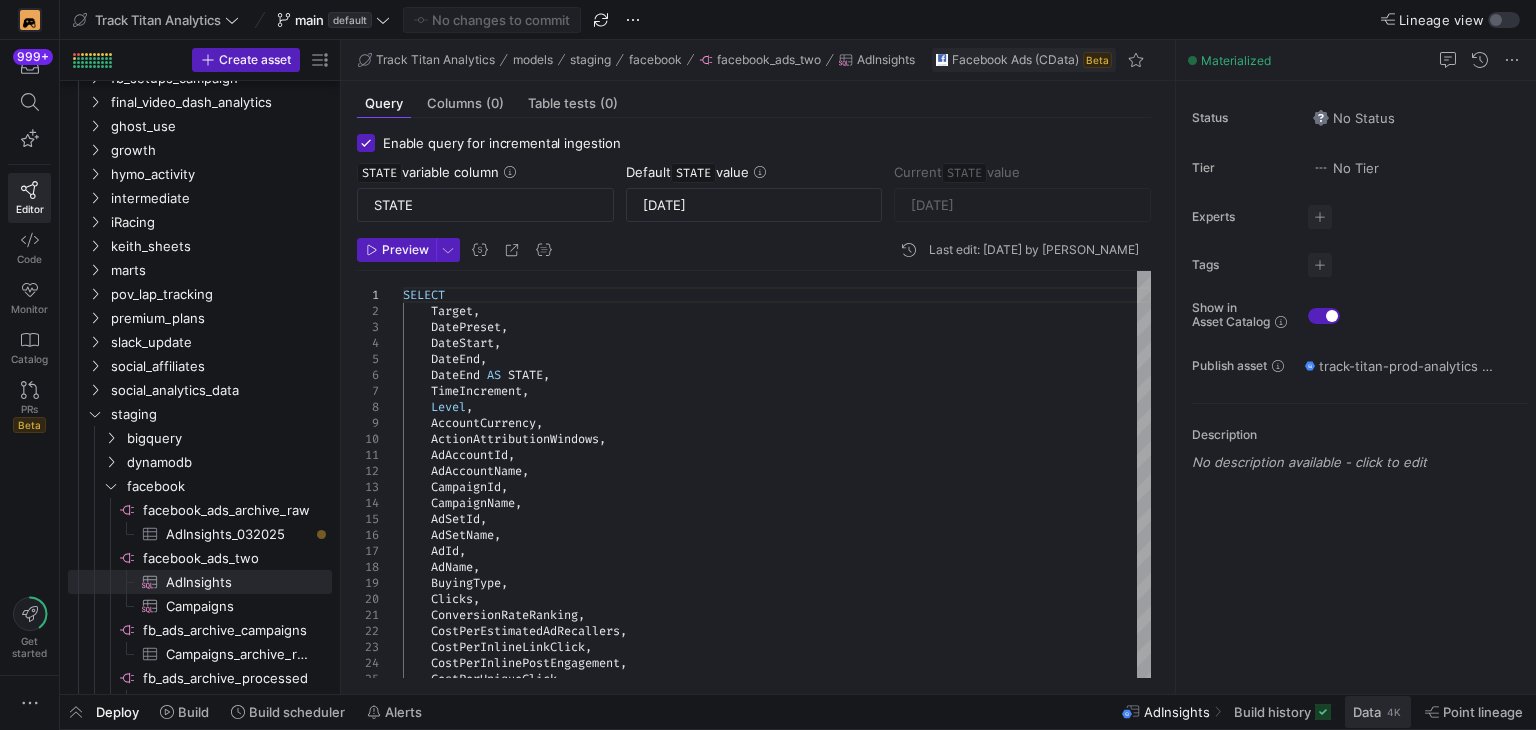 click on "4K" 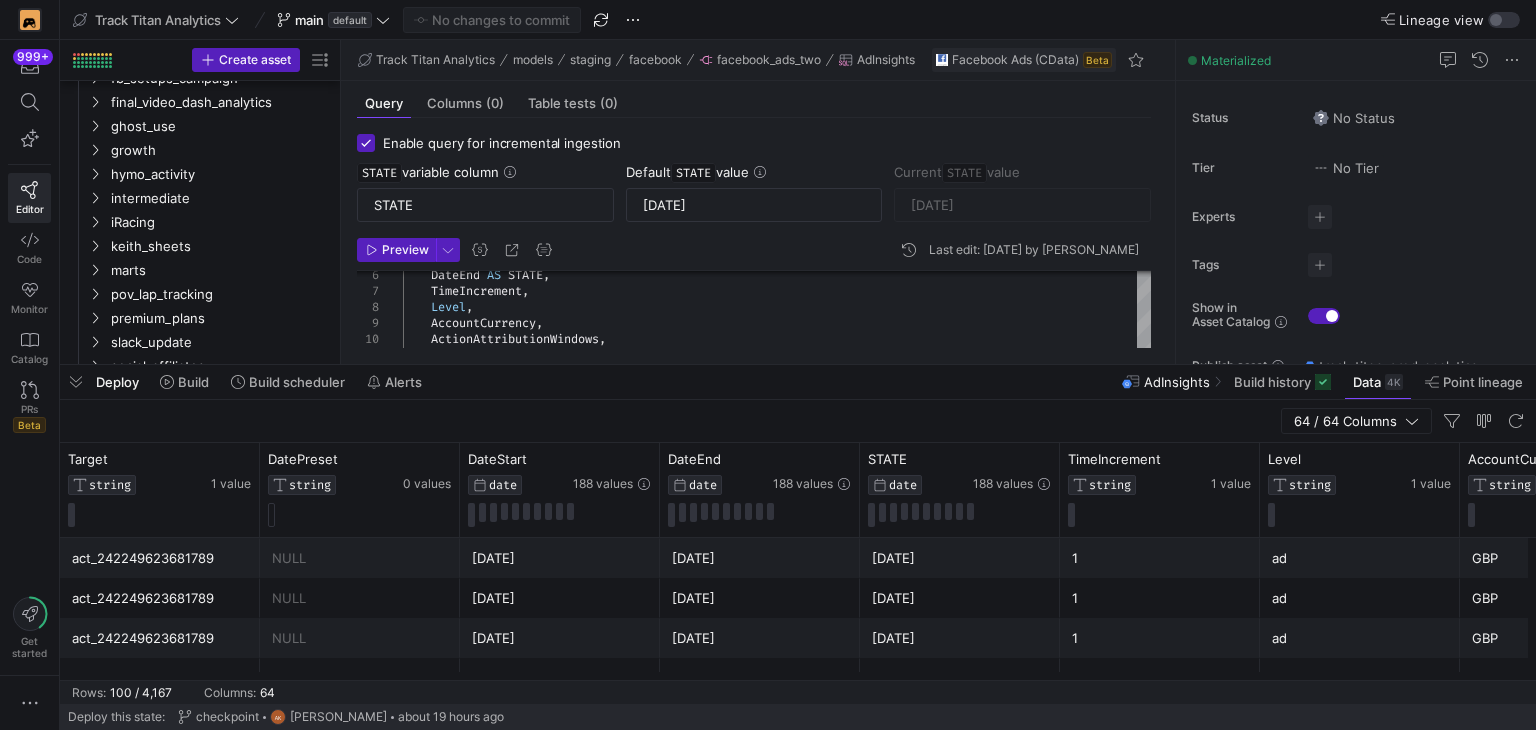 scroll, scrollTop: 0, scrollLeft: 412, axis: horizontal 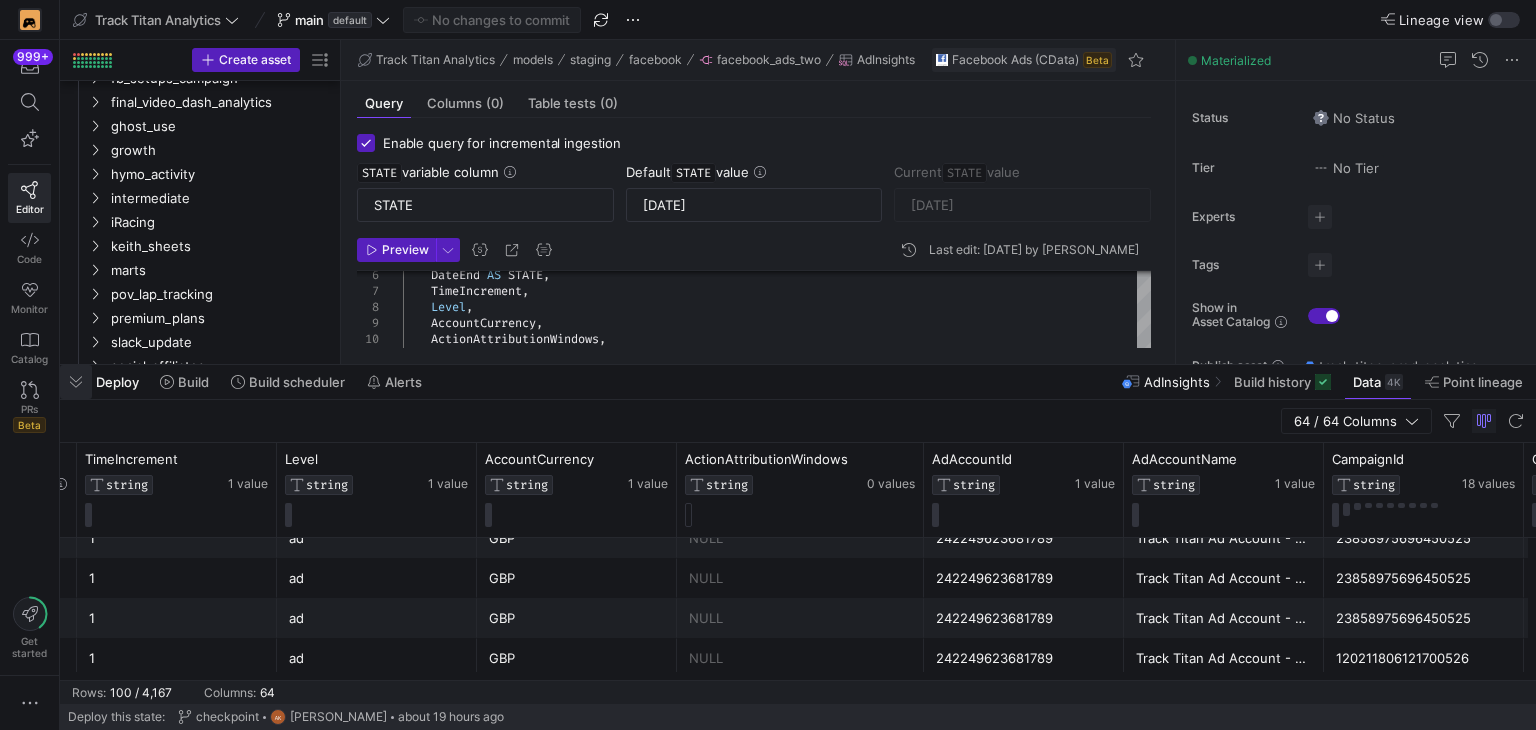 click 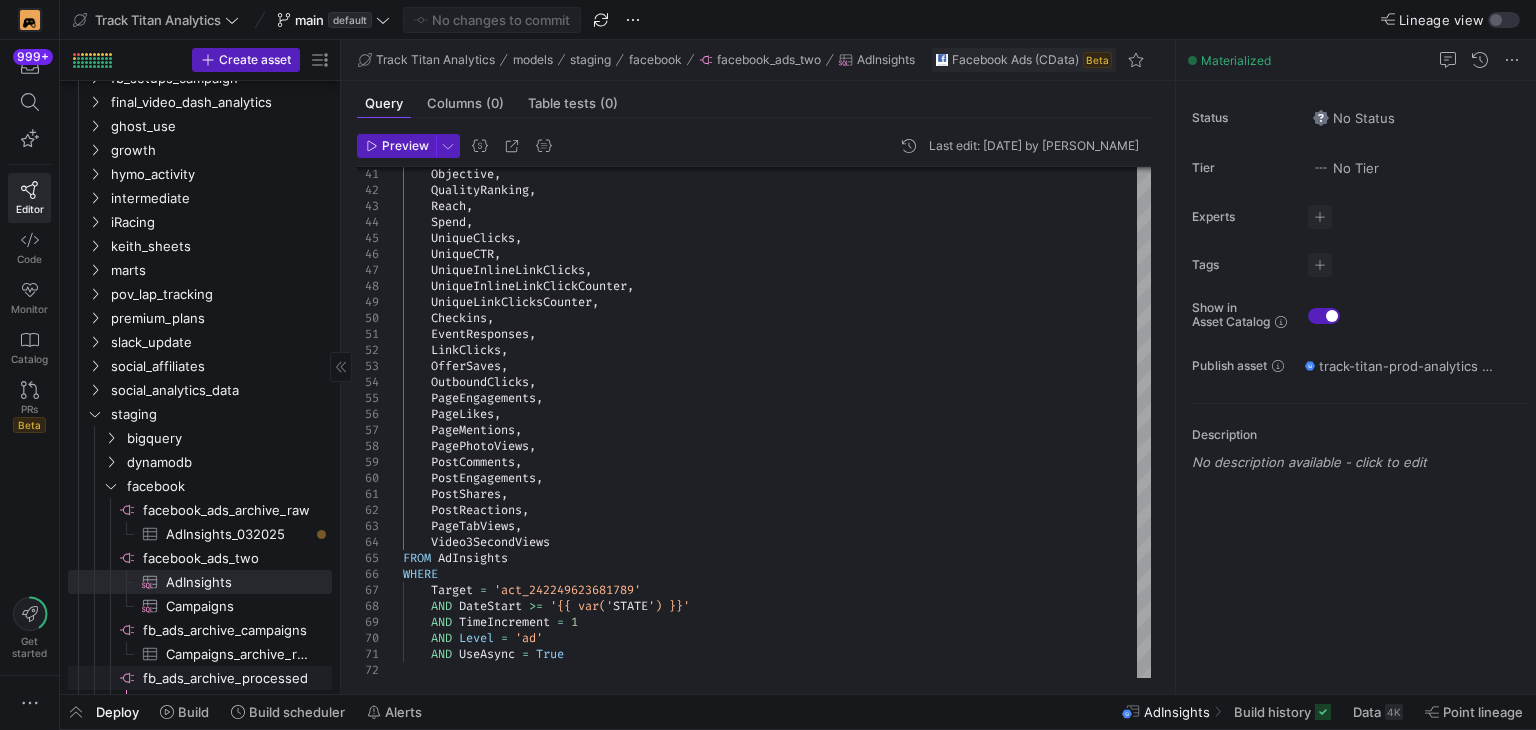 scroll, scrollTop: 633, scrollLeft: 0, axis: vertical 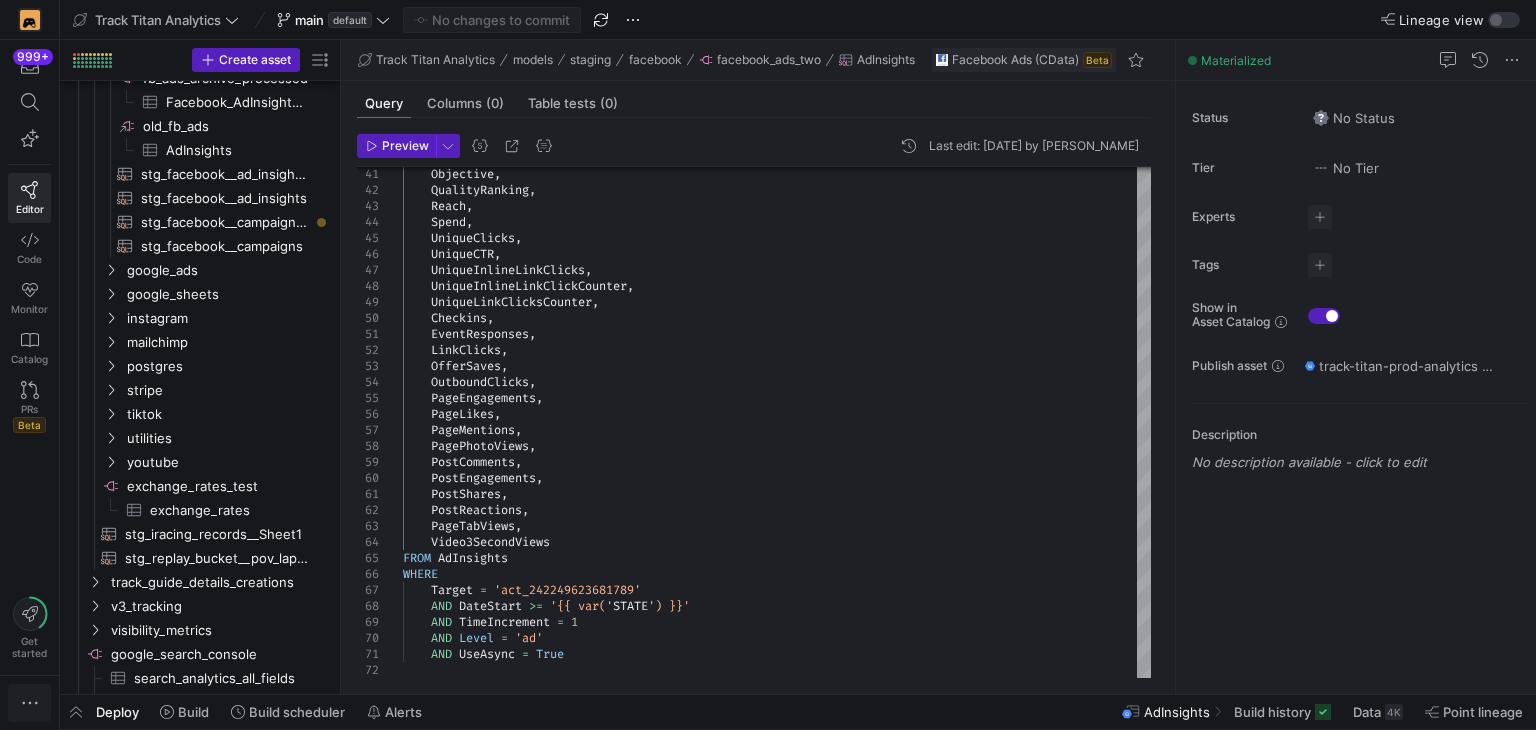 click 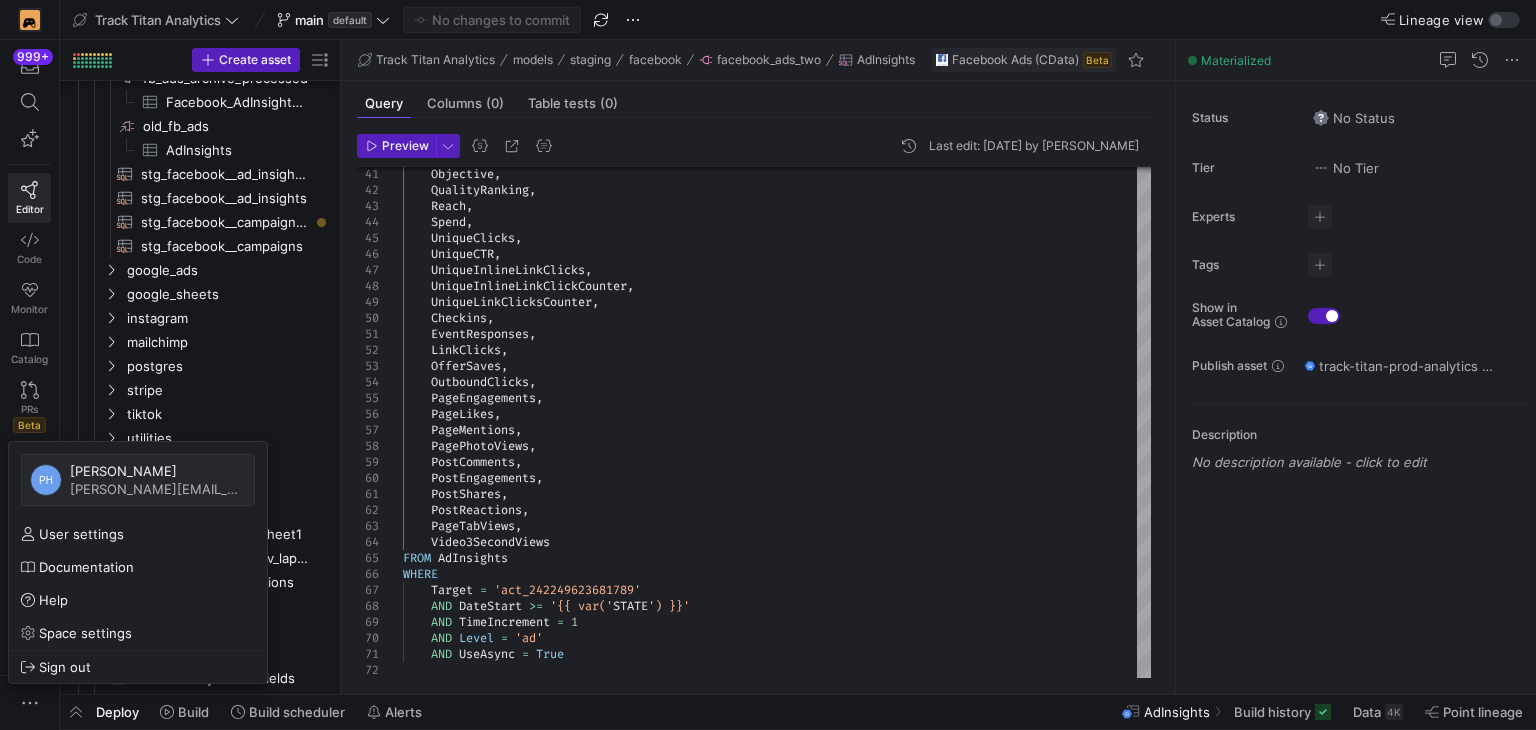 click at bounding box center (768, 365) 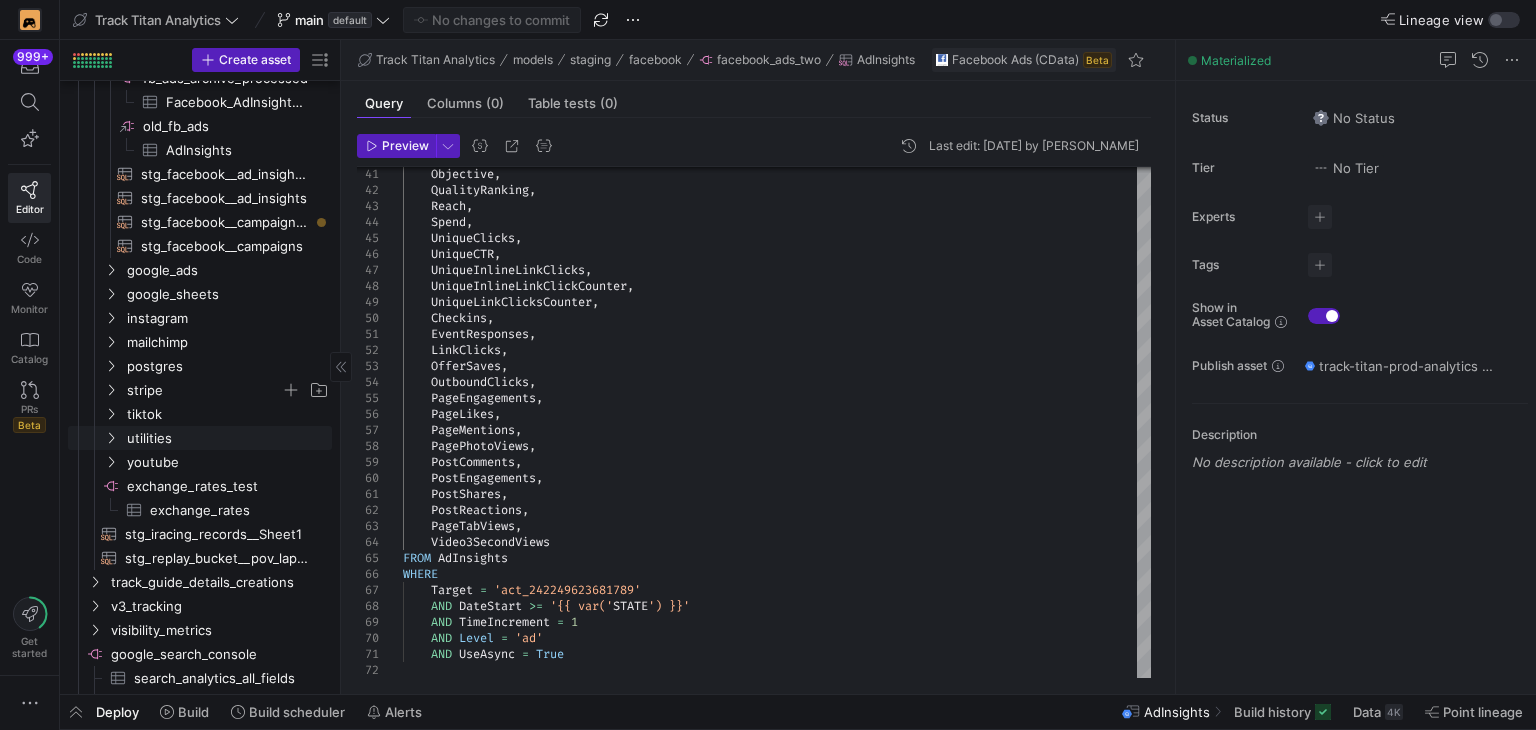 scroll, scrollTop: 655, scrollLeft: 0, axis: vertical 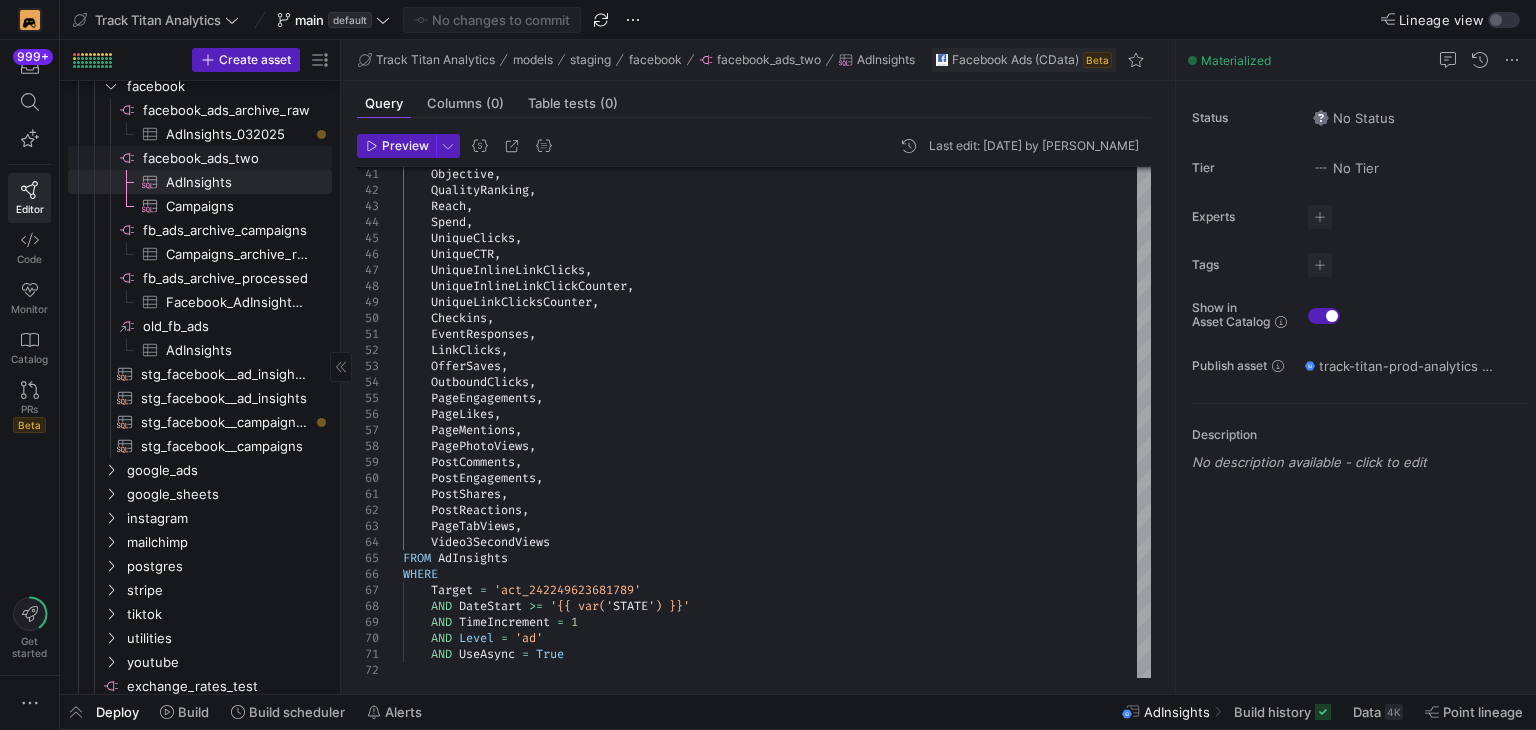 click on "facebook_ads_two​​​​​​​​" 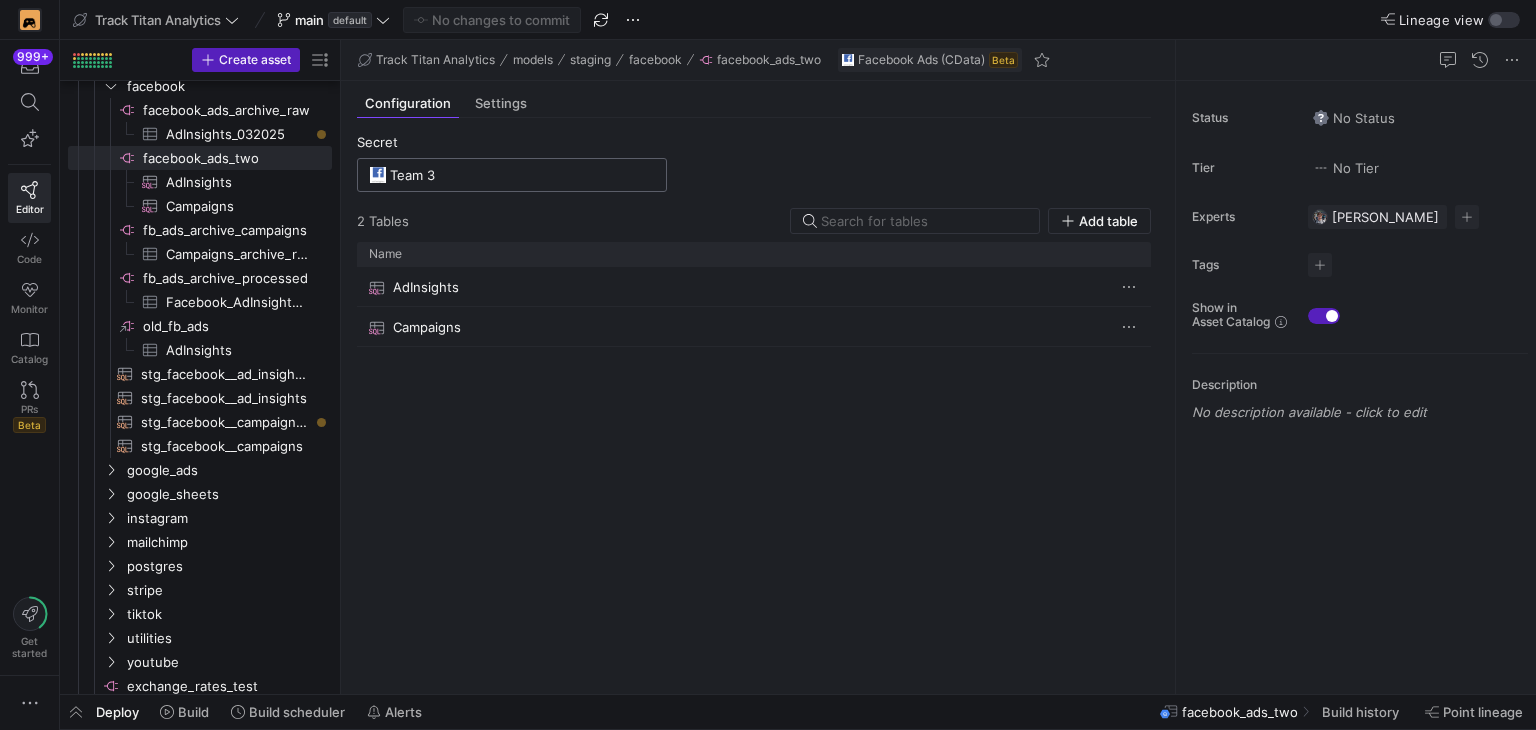 click on "Team 3" at bounding box center (522, 175) 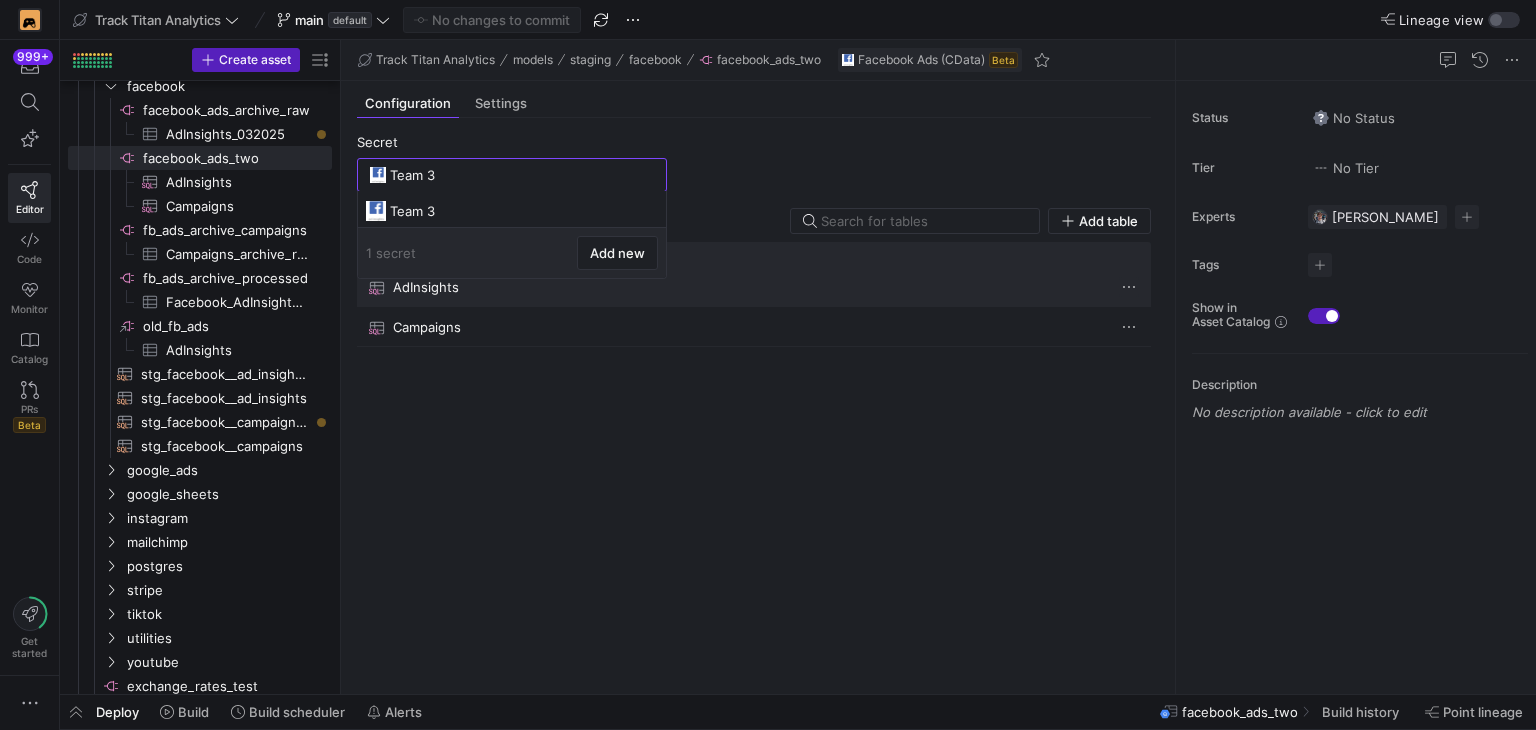 click 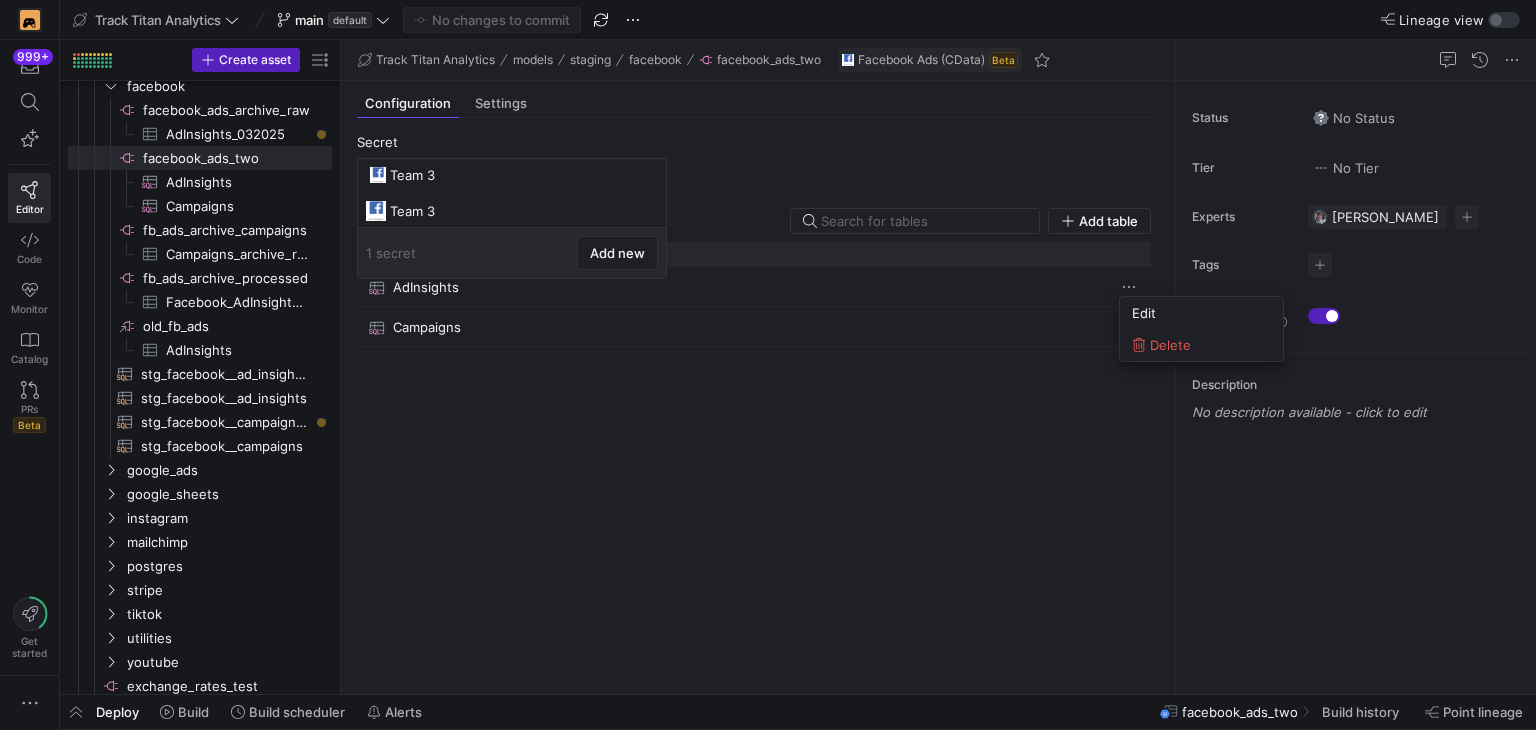 click at bounding box center [768, 365] 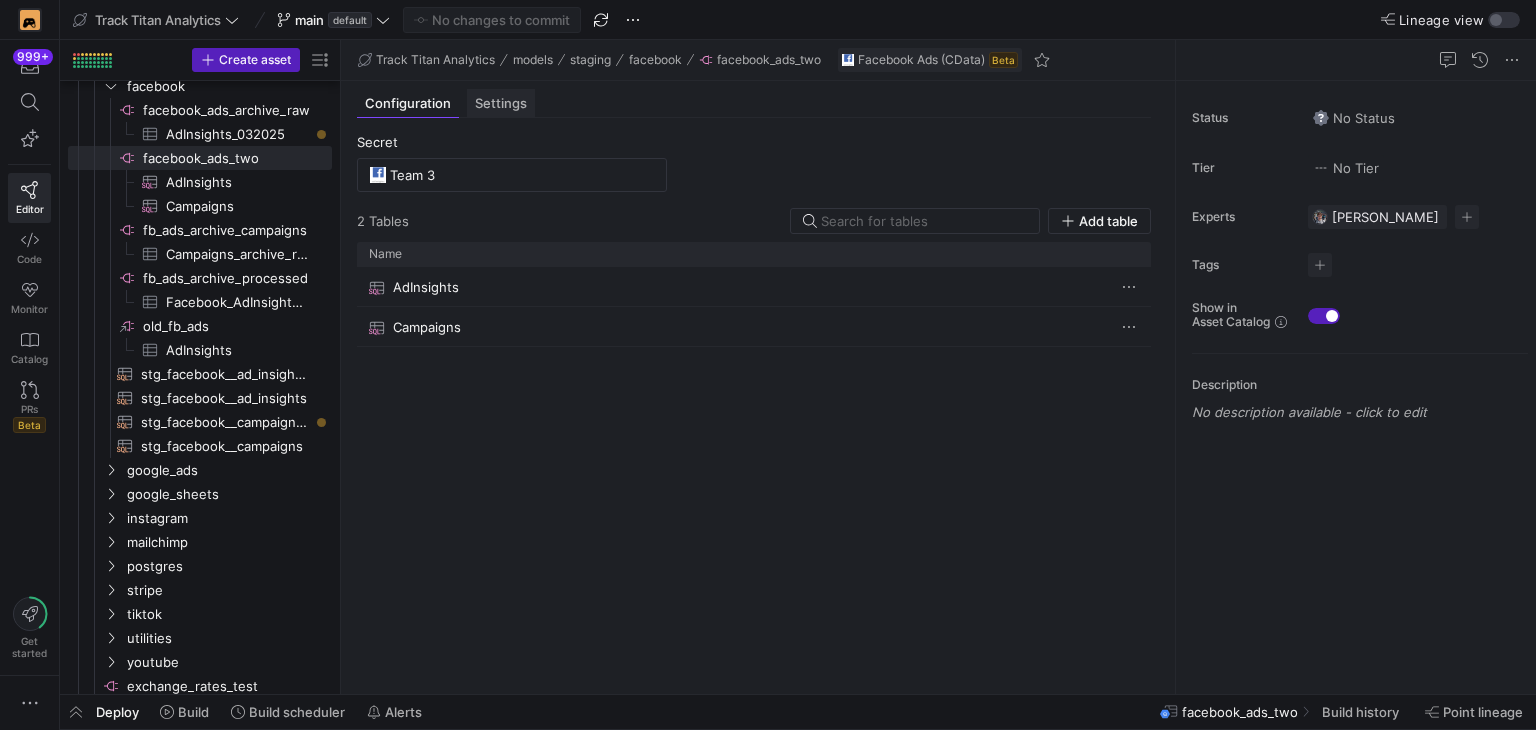click on "Settings" at bounding box center [501, 103] 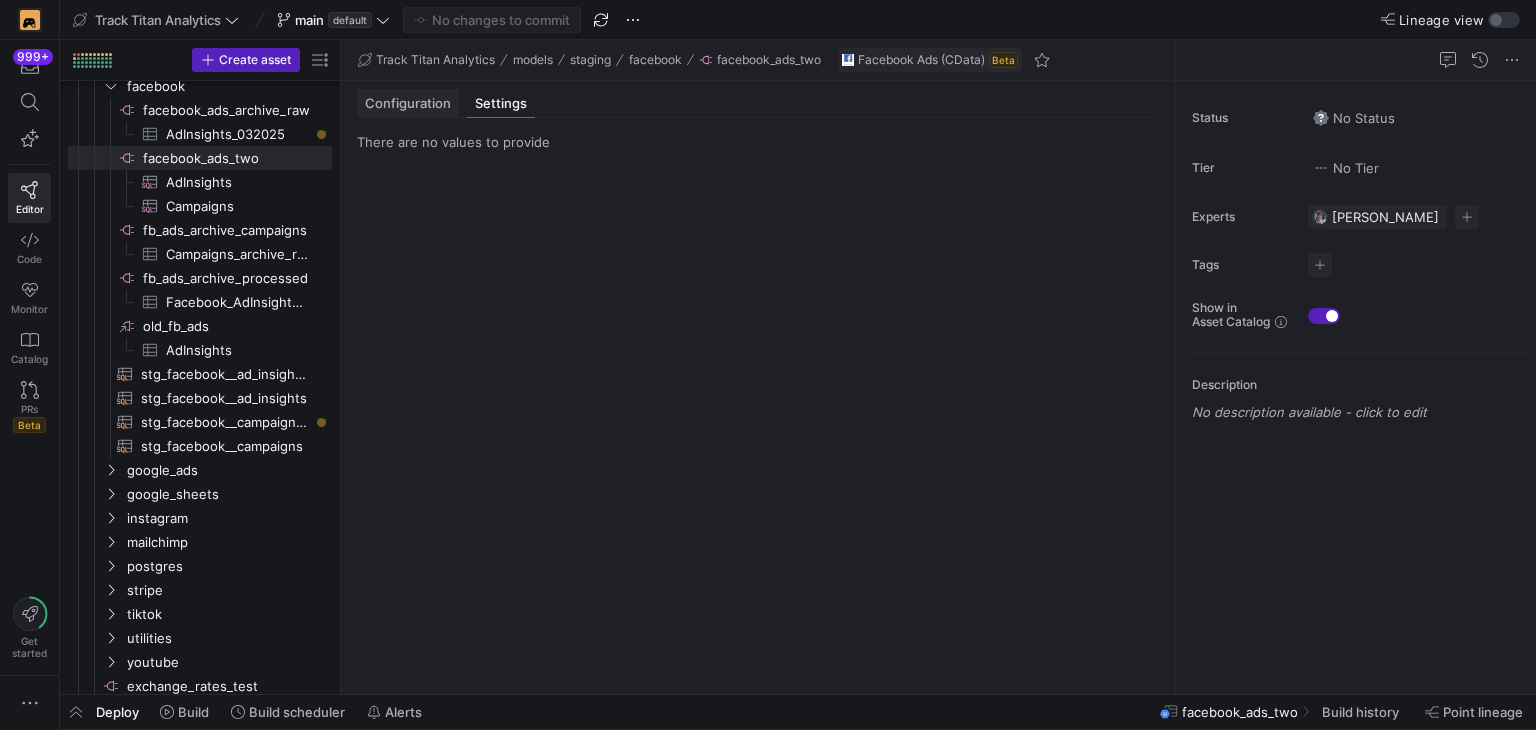 click on "Configuration" at bounding box center (408, 103) 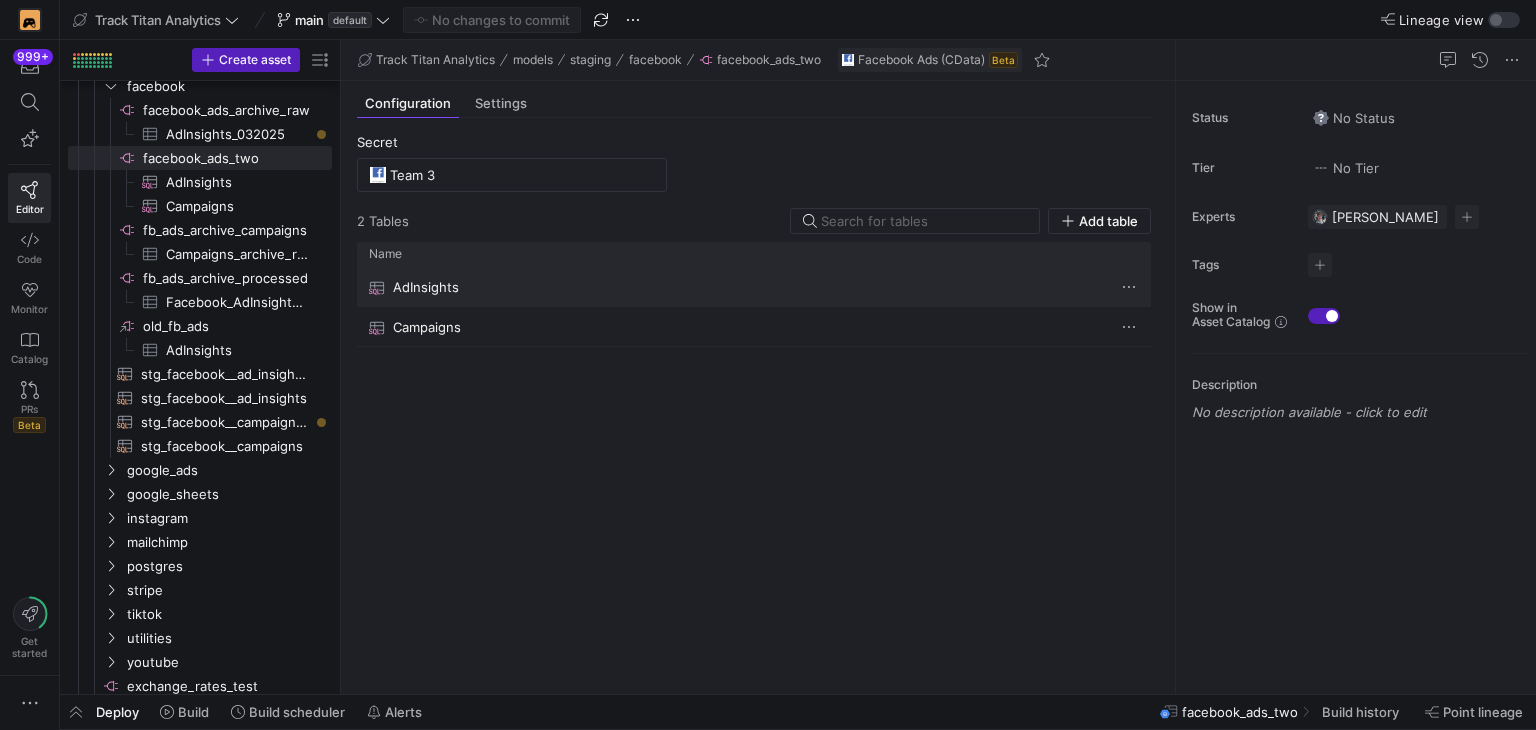 click on "AdInsights" 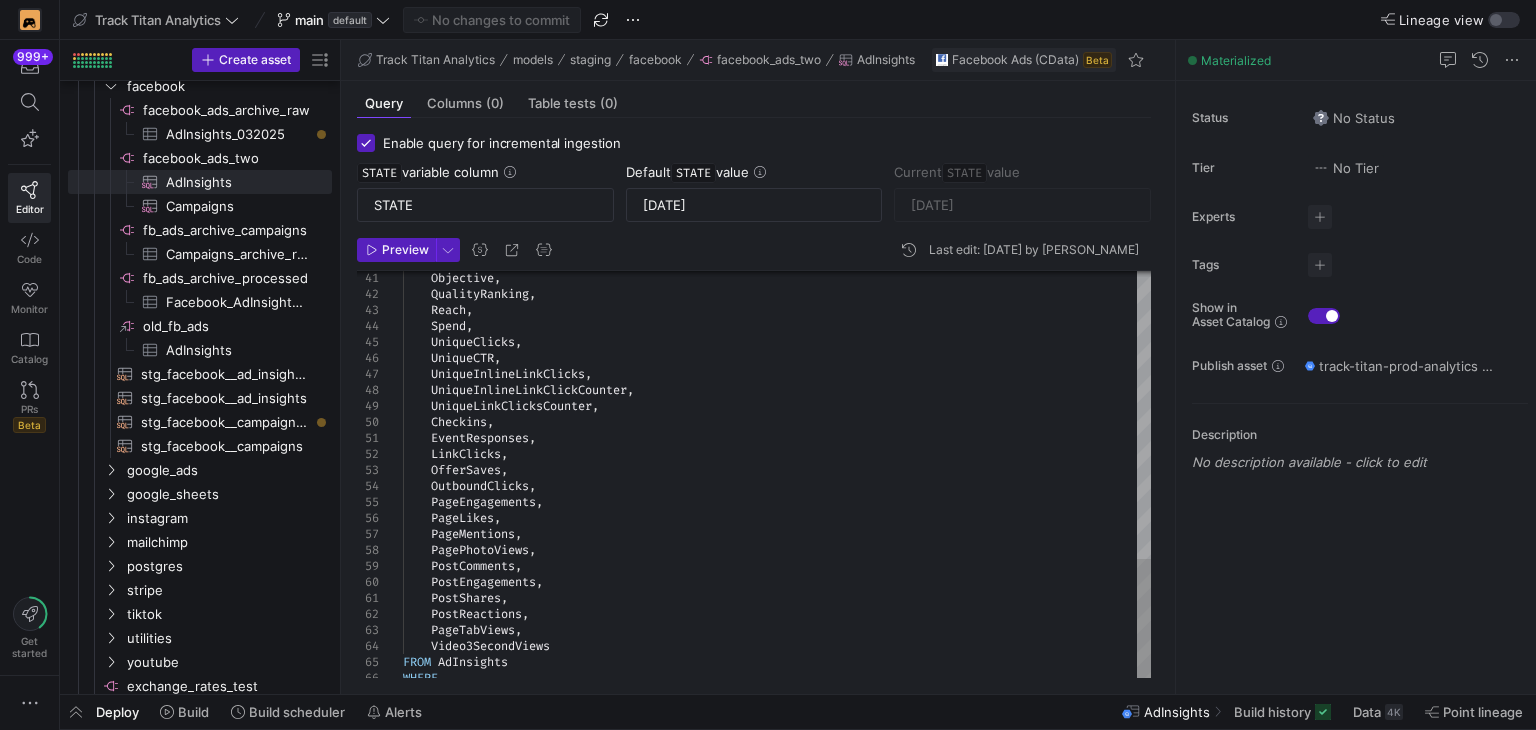 scroll, scrollTop: 104, scrollLeft: 0, axis: vertical 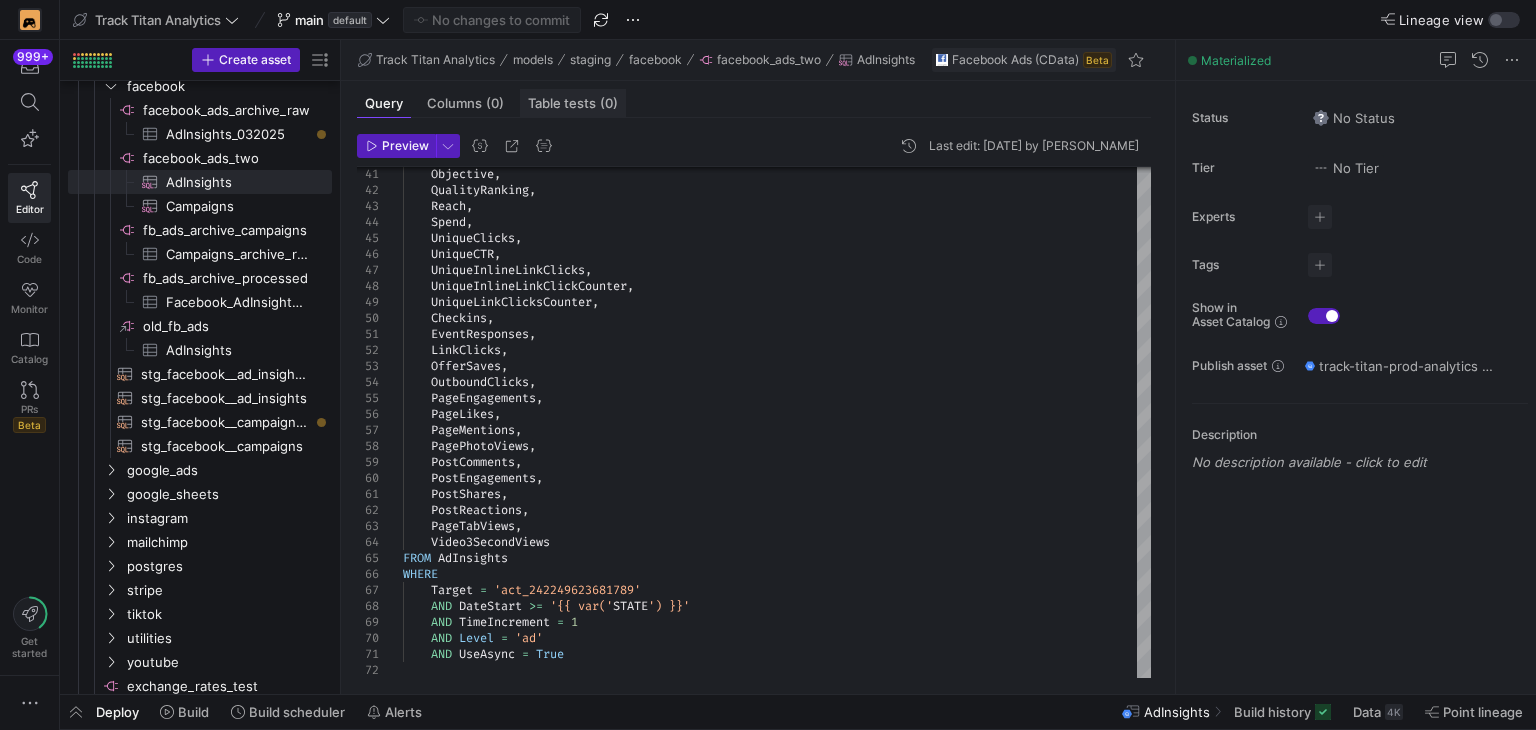 click on "Table tests  (0)" at bounding box center (573, 103) 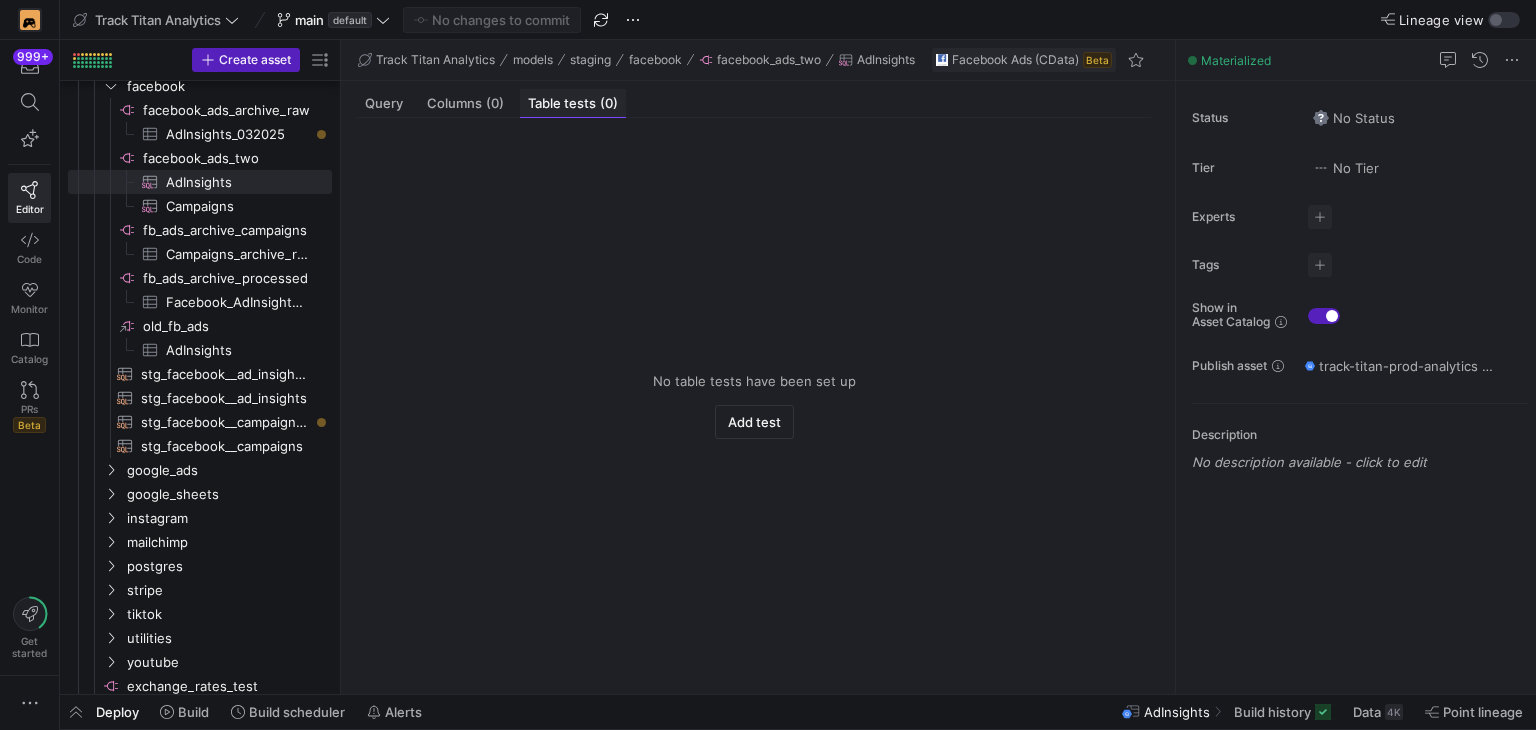 scroll, scrollTop: 0, scrollLeft: 0, axis: both 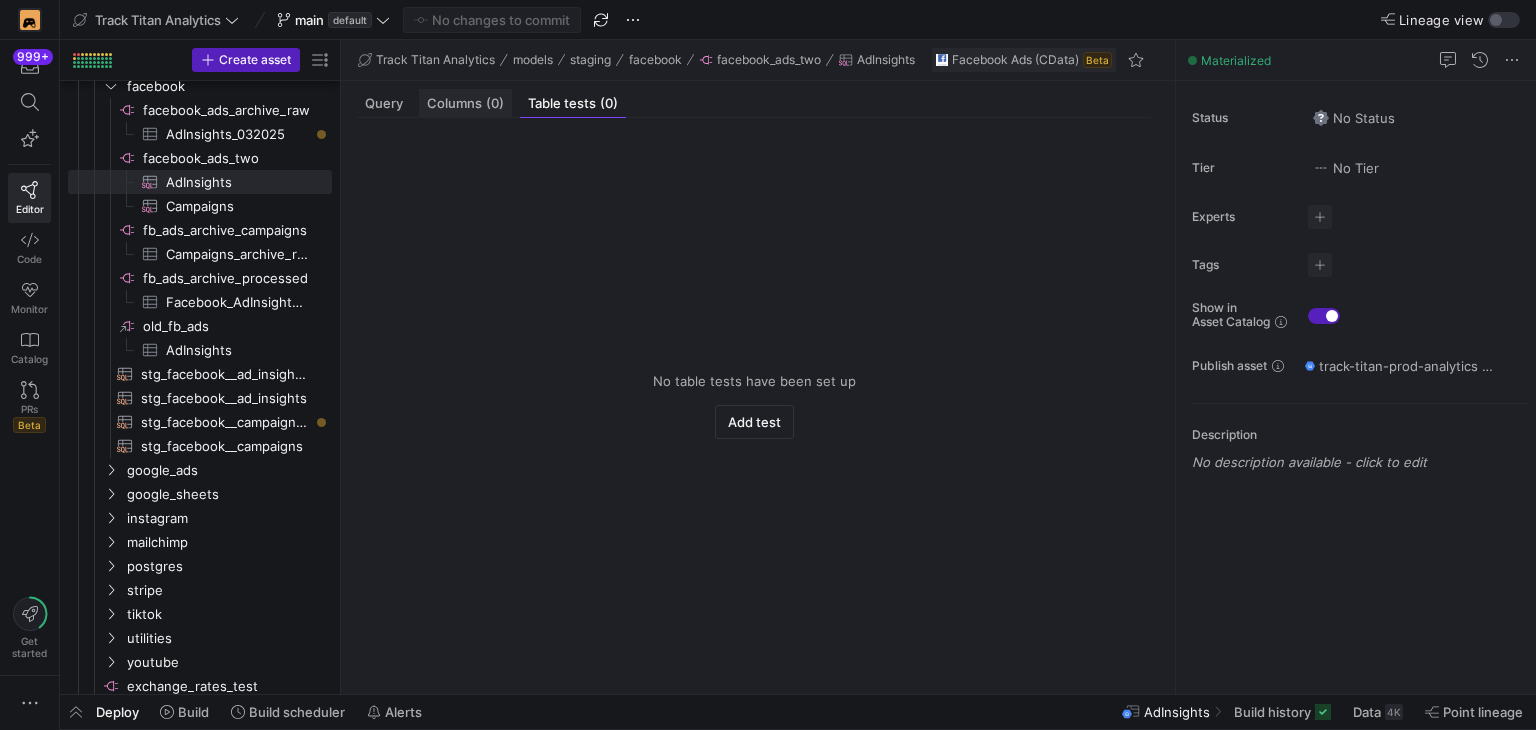 click on "Columns  (0)" at bounding box center [465, 103] 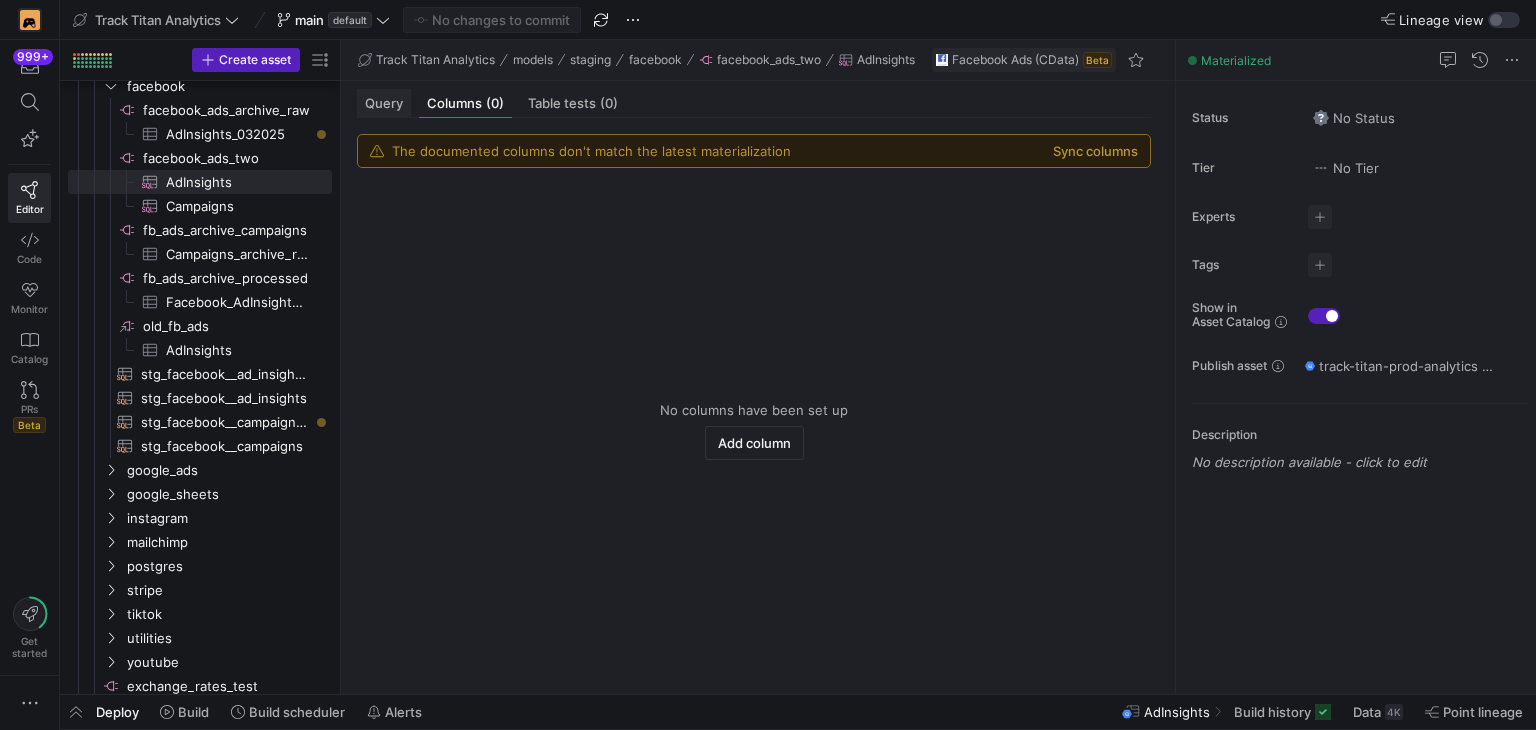 click on "Query" at bounding box center (384, 103) 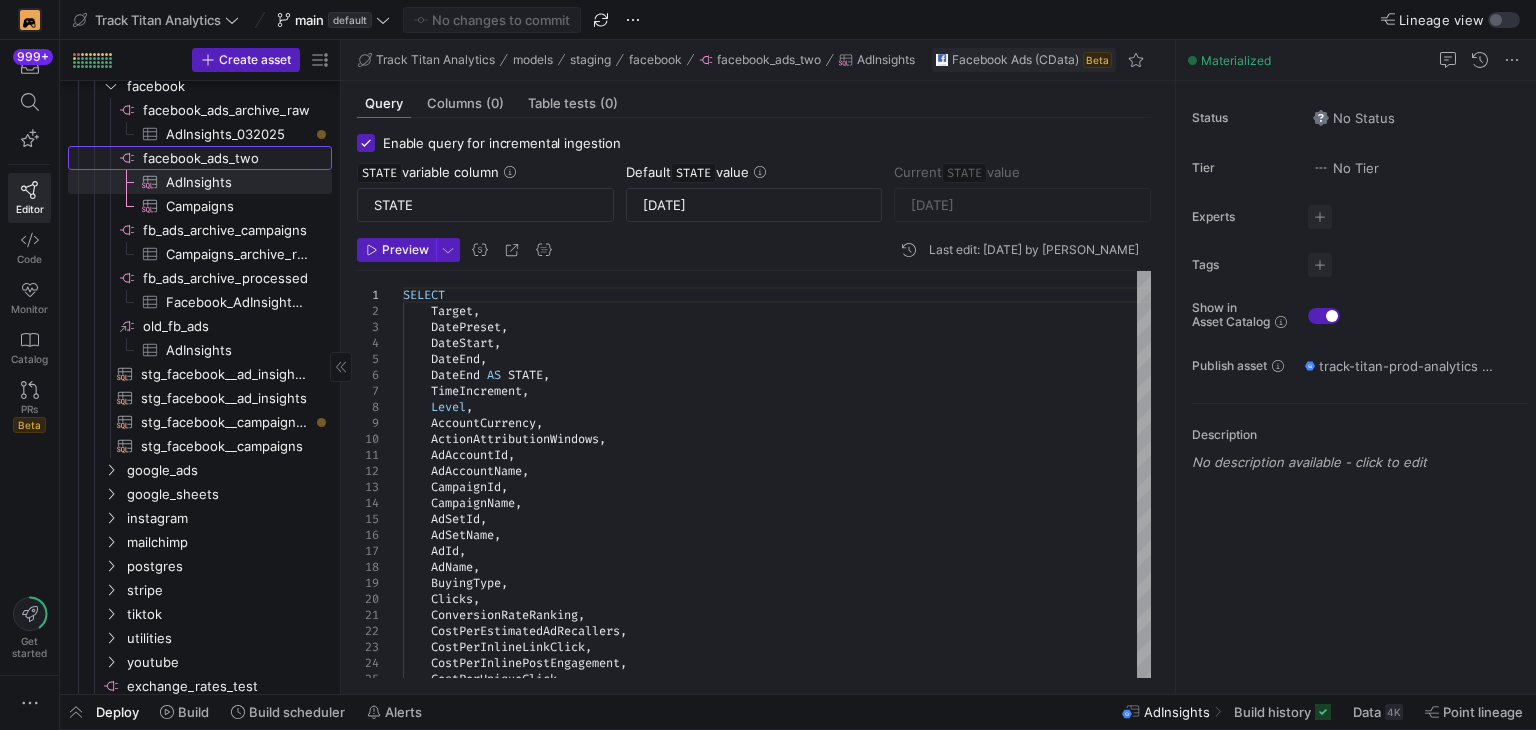 click on "facebook_ads_two​​​​​​​​" 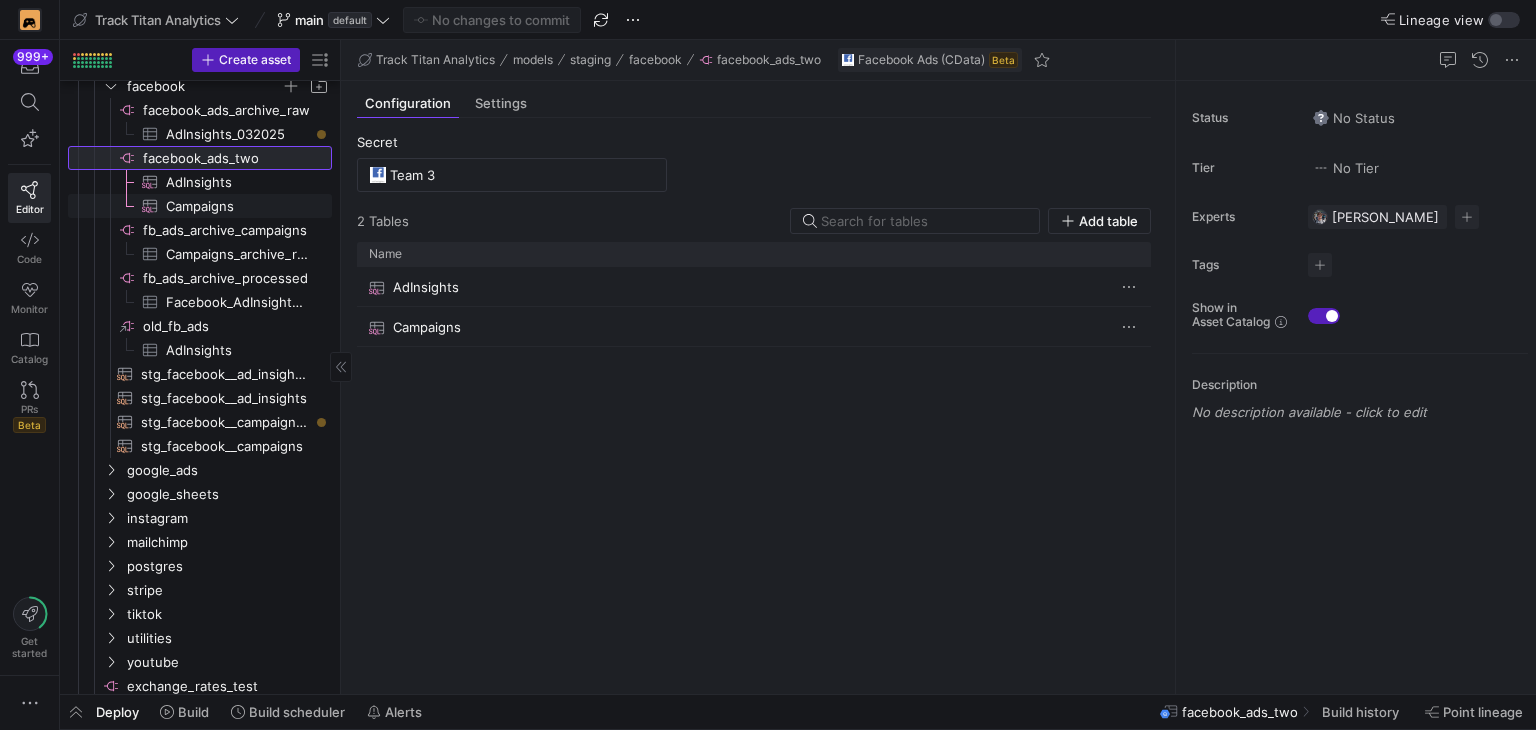 scroll, scrollTop: 587, scrollLeft: 0, axis: vertical 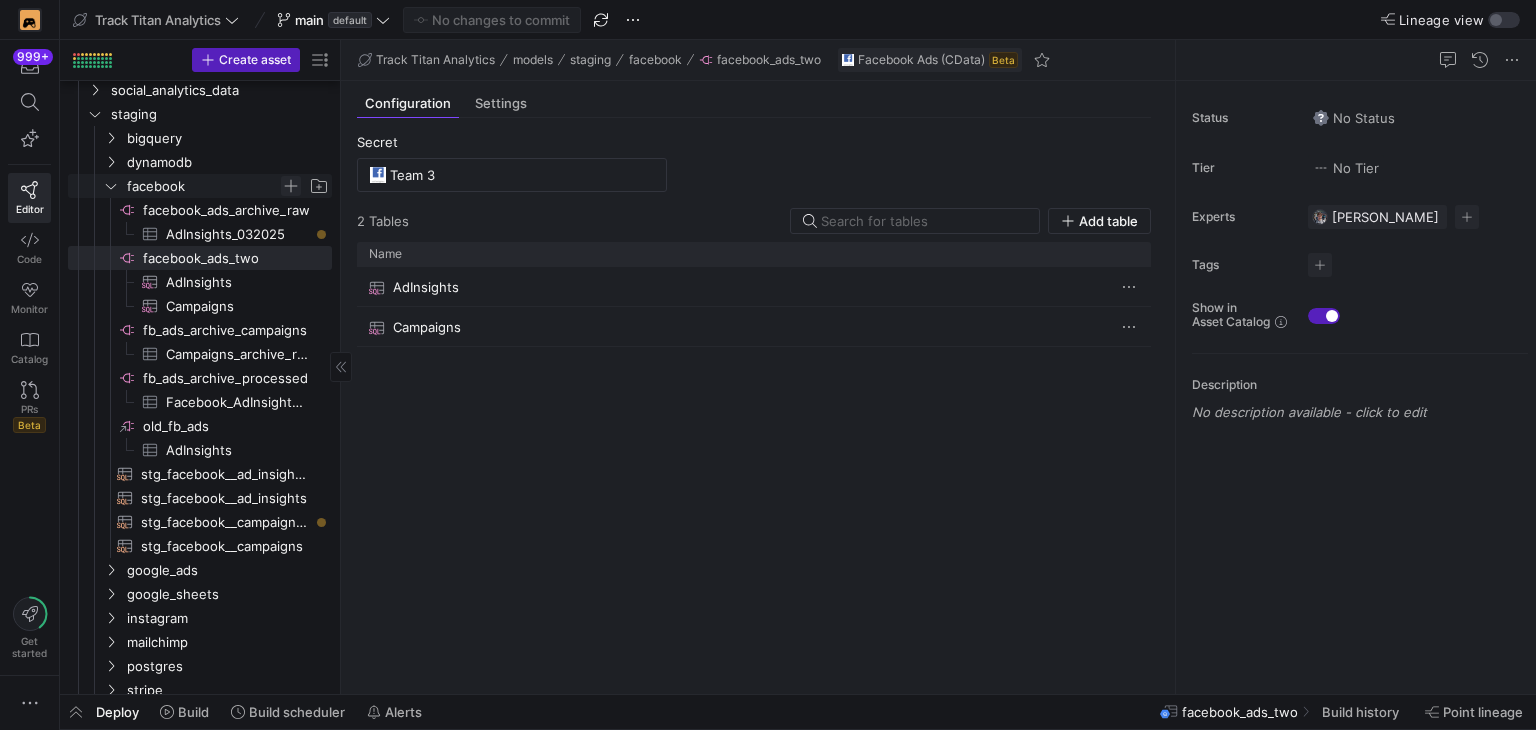 click 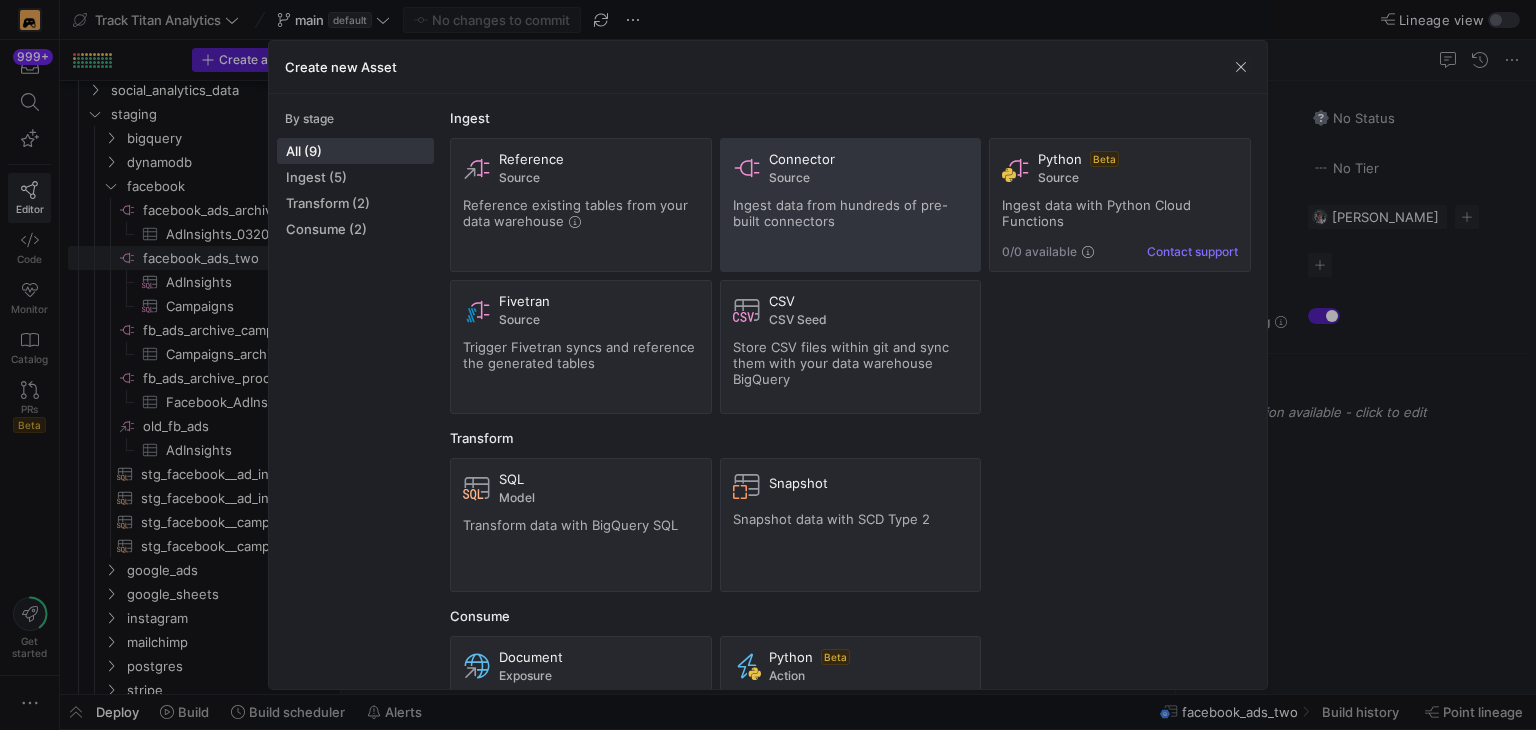 click on "Connector Source Ingest data from hundreds of pre-built connectors" 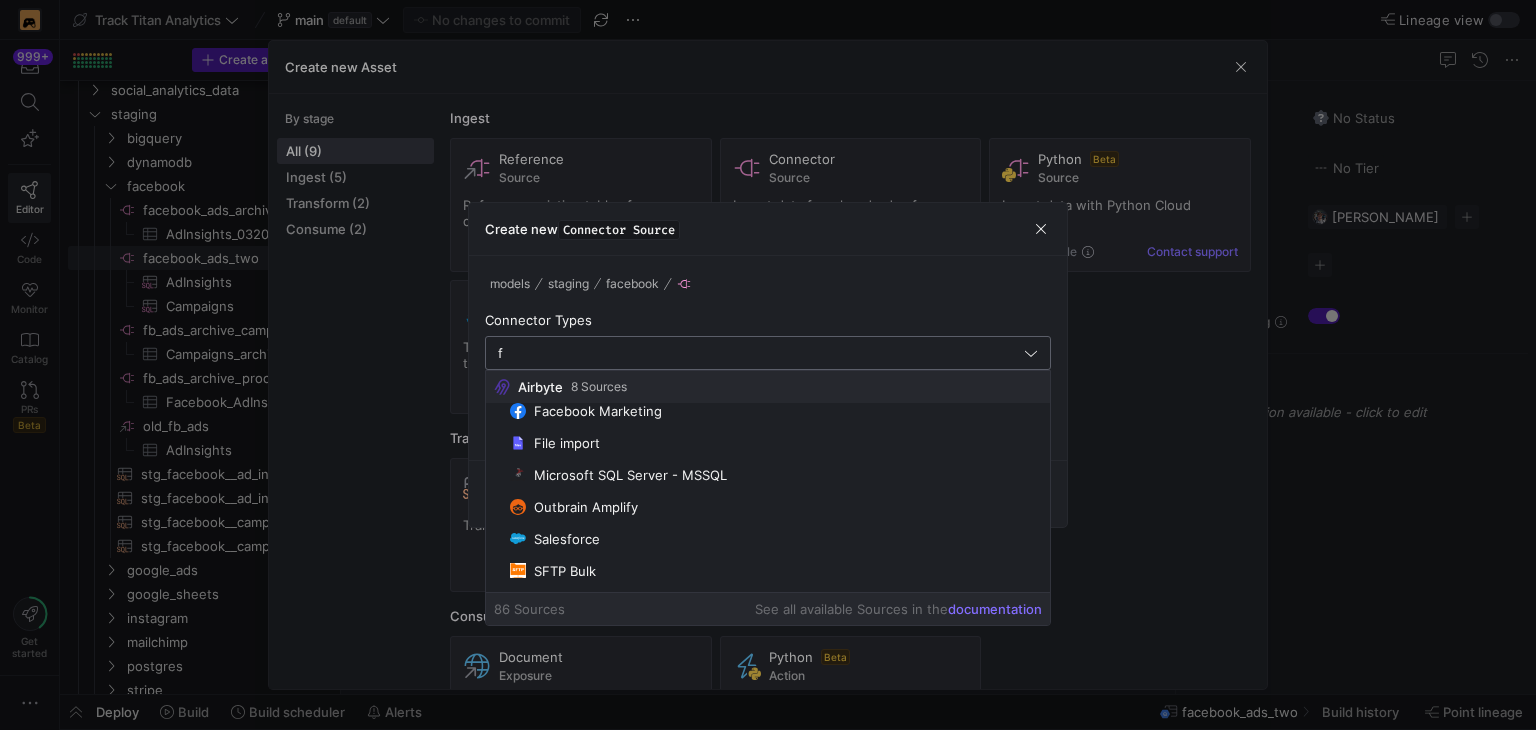 scroll, scrollTop: 0, scrollLeft: 0, axis: both 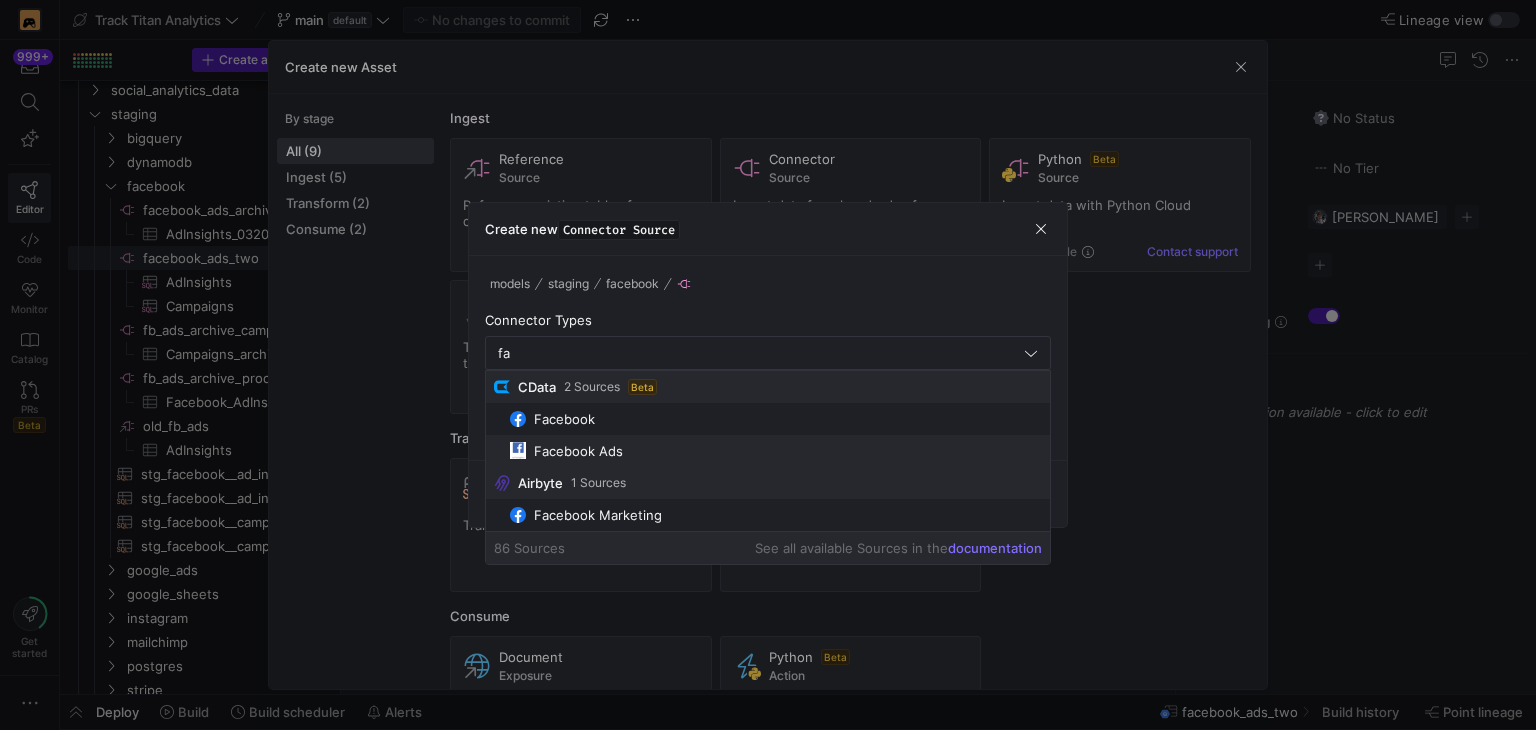 click on "Facebook Ads" at bounding box center (578, 451) 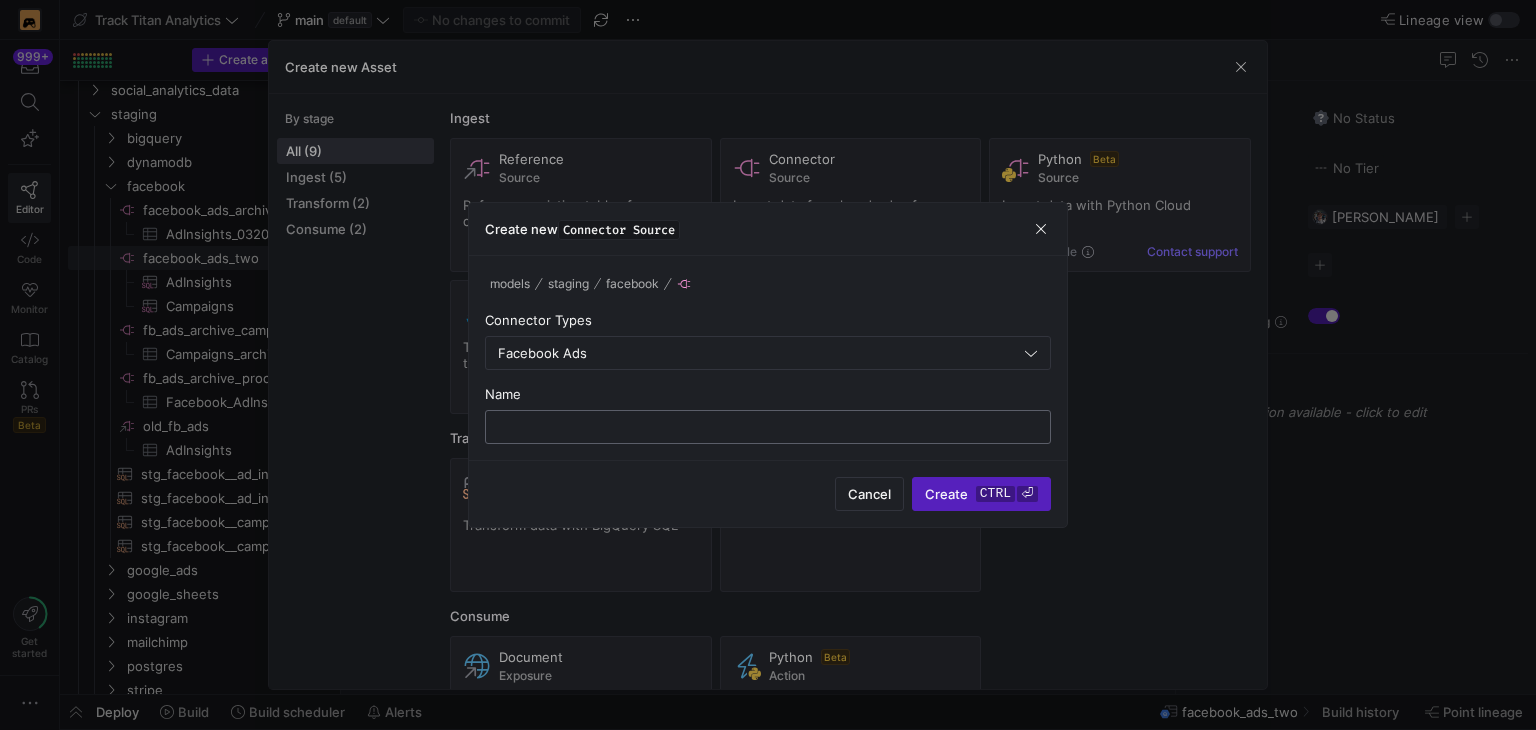 click at bounding box center [768, 427] 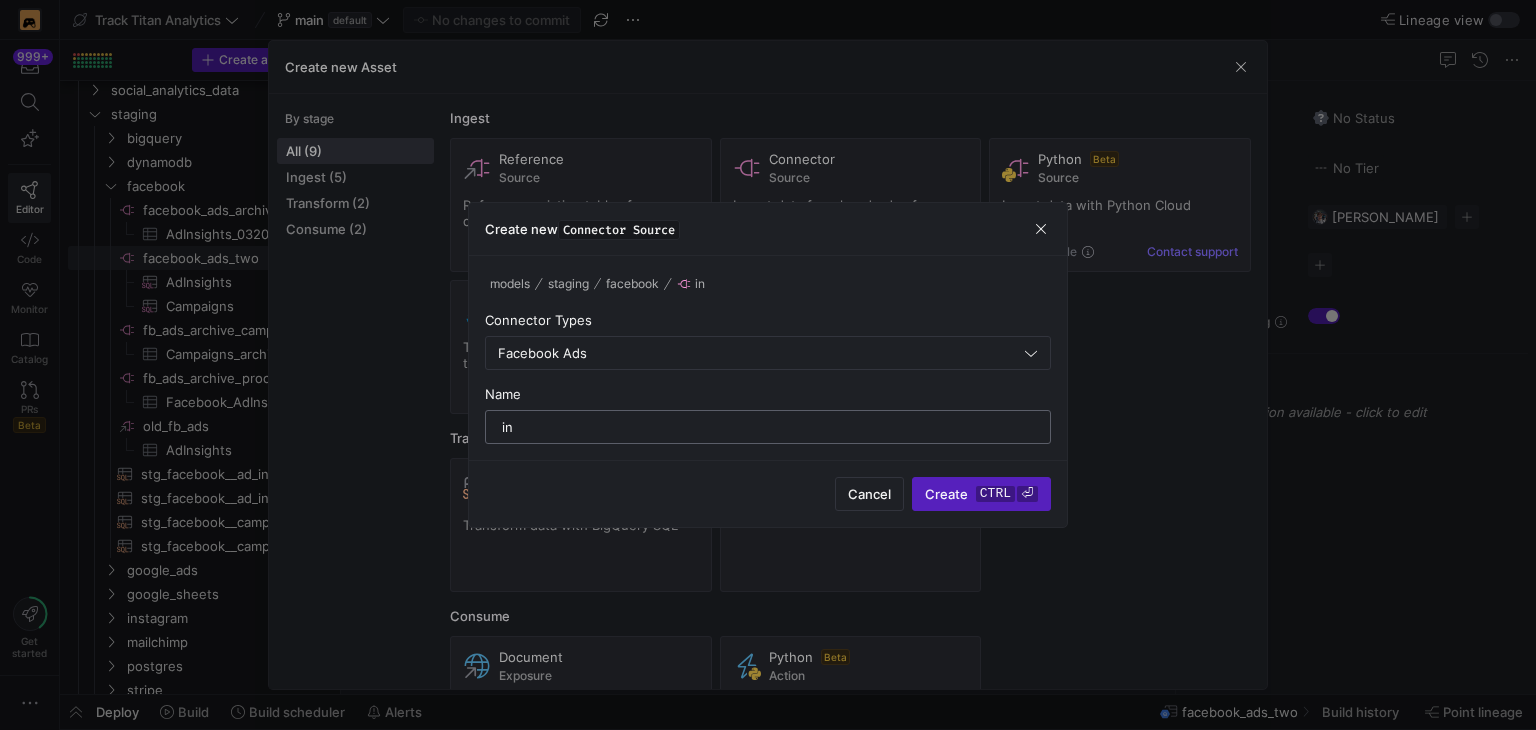 type on "i" 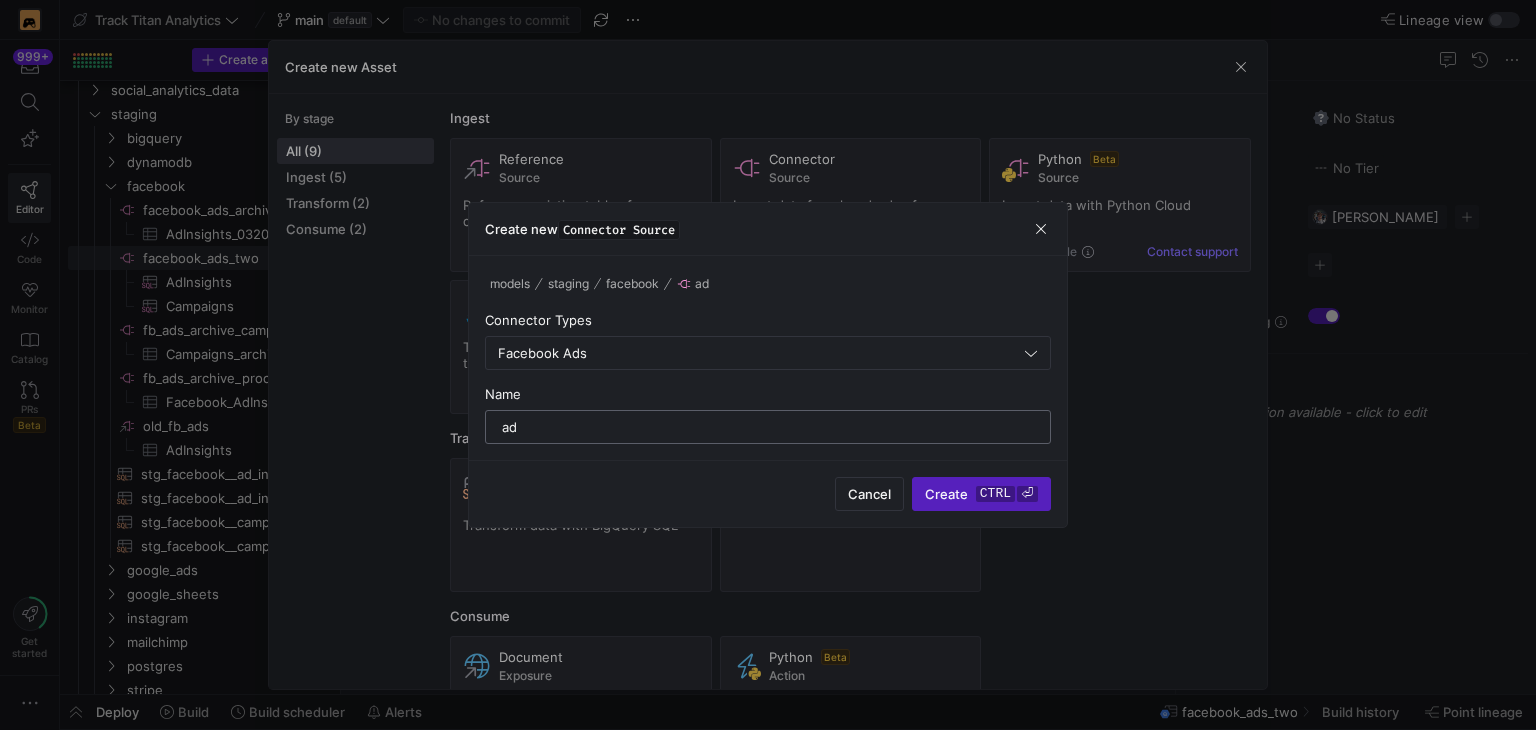 type on "a" 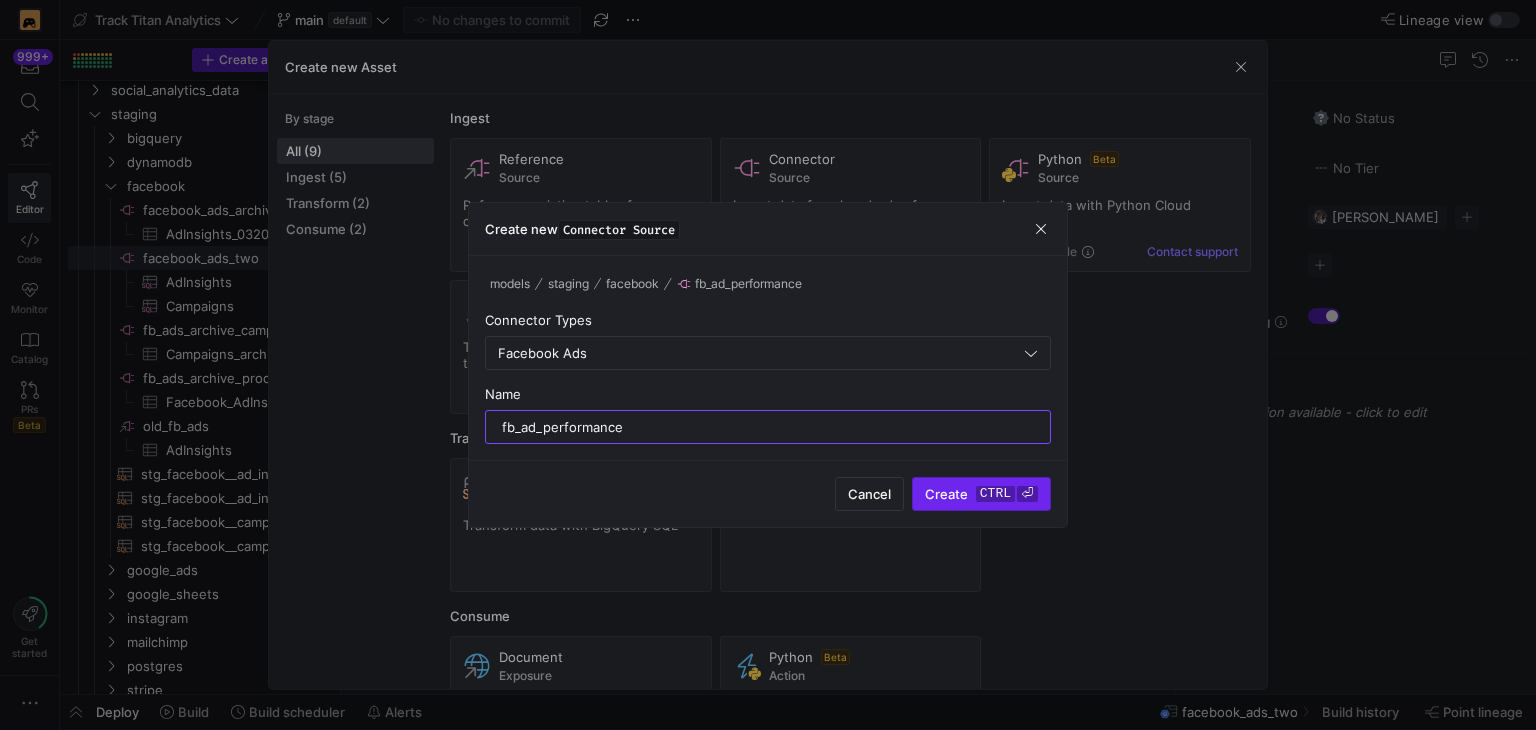 type on "fb_ad_performance" 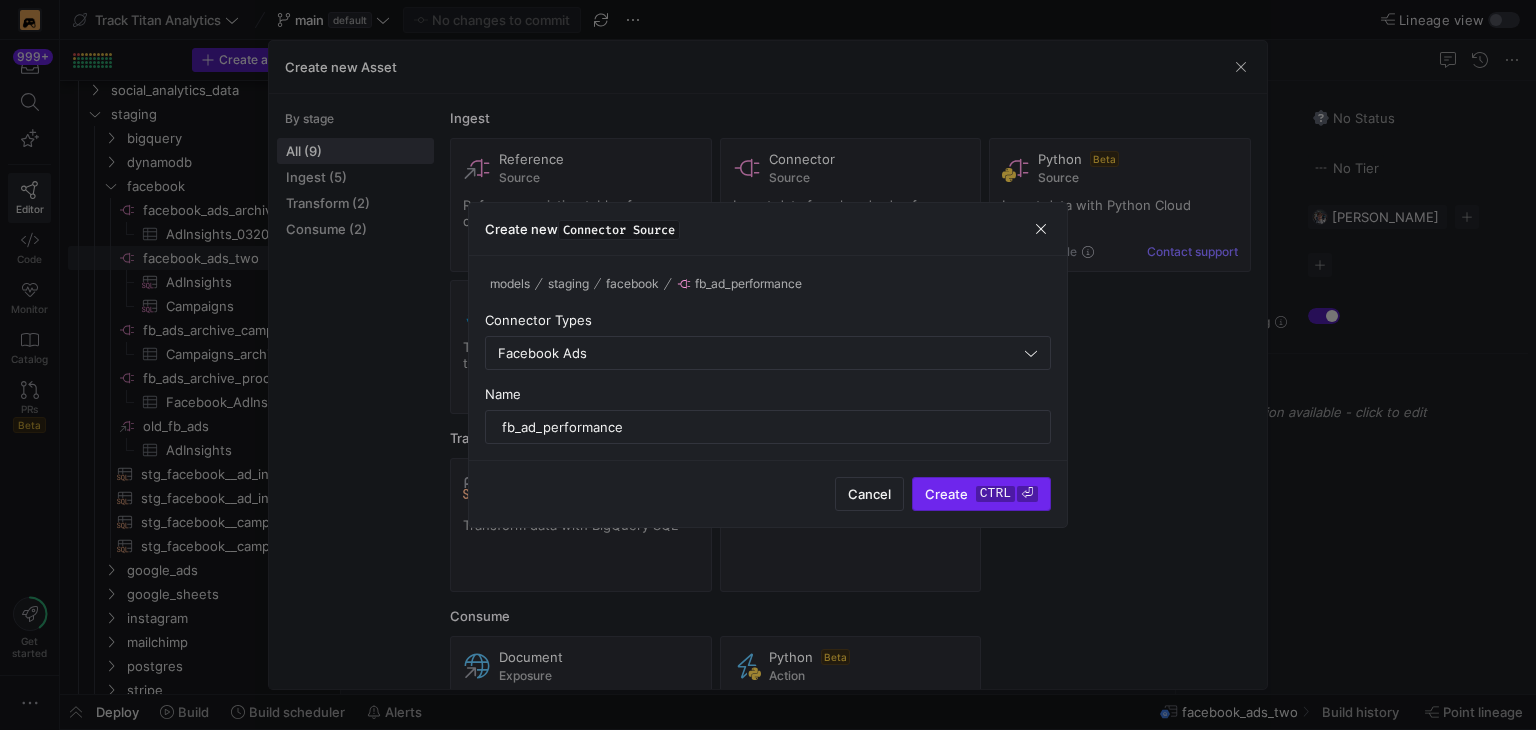 click at bounding box center (981, 494) 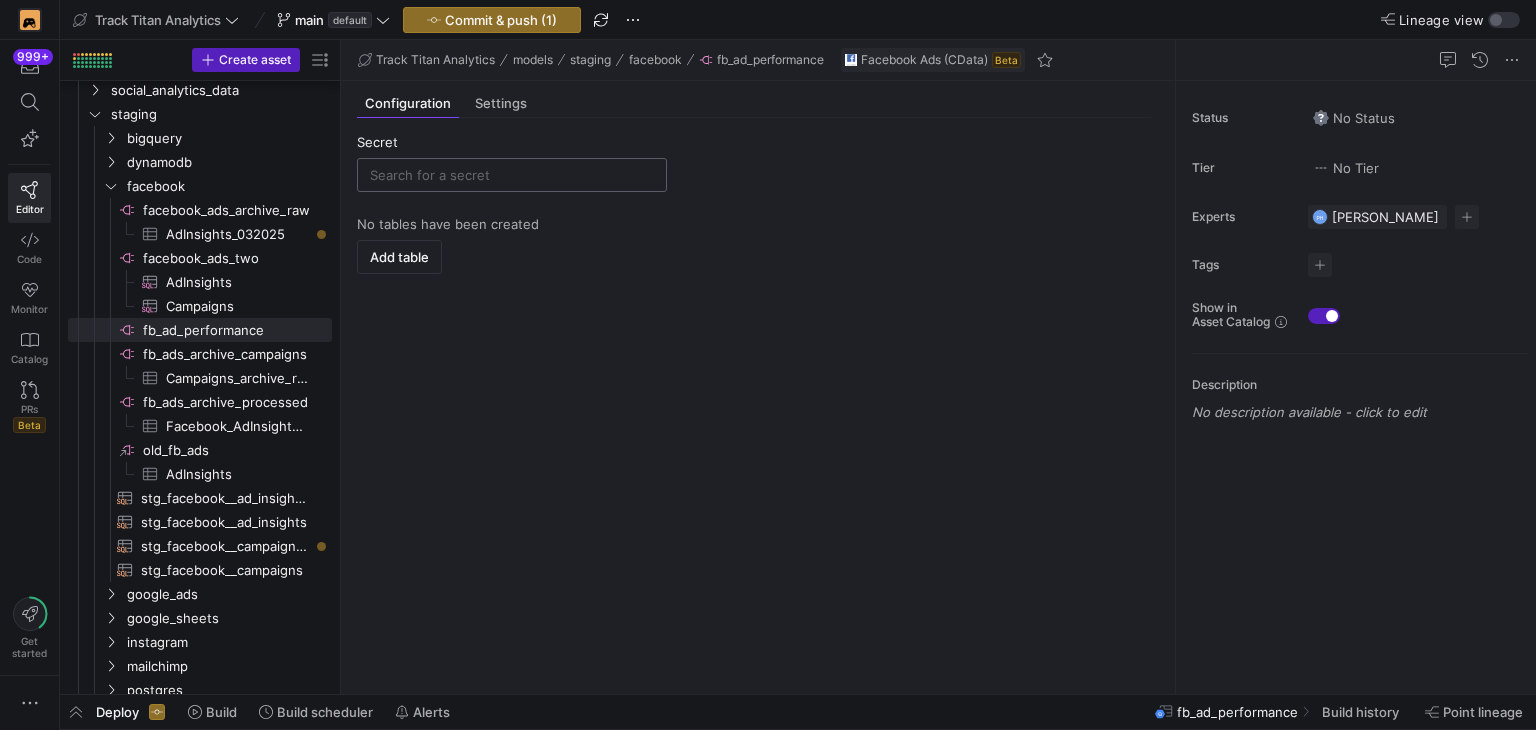click at bounding box center [512, 175] 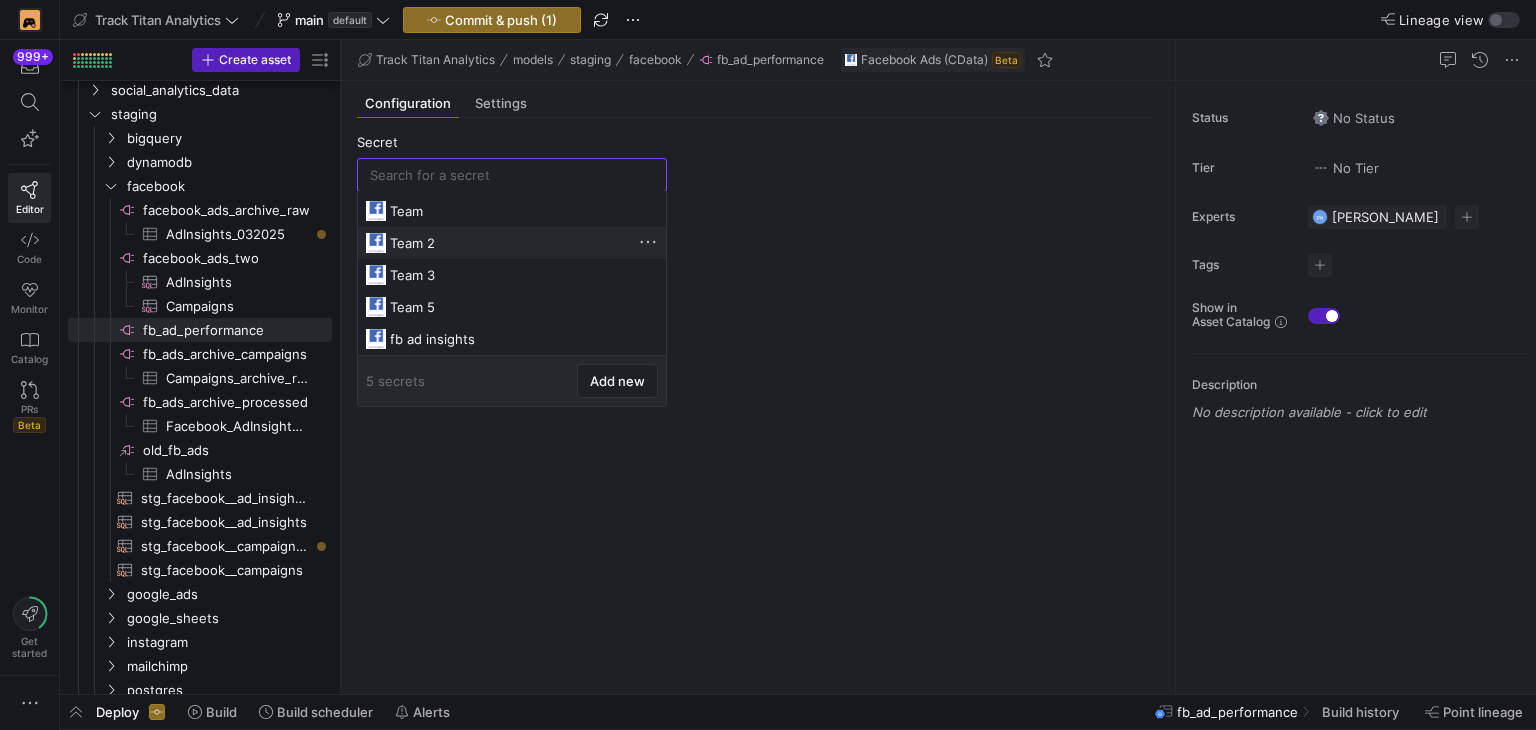 click on "Team 2" at bounding box center (514, 243) 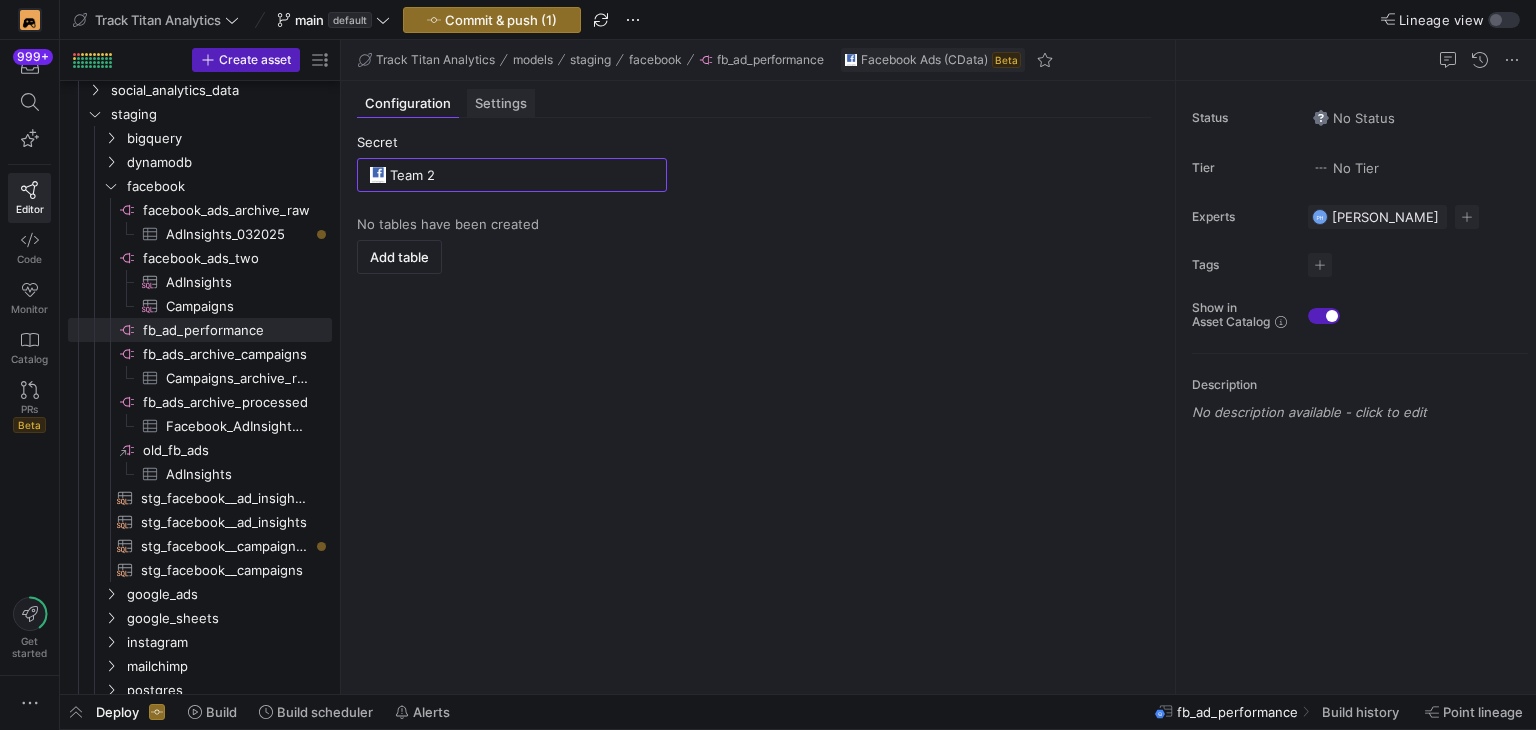 click on "Settings" at bounding box center [501, 103] 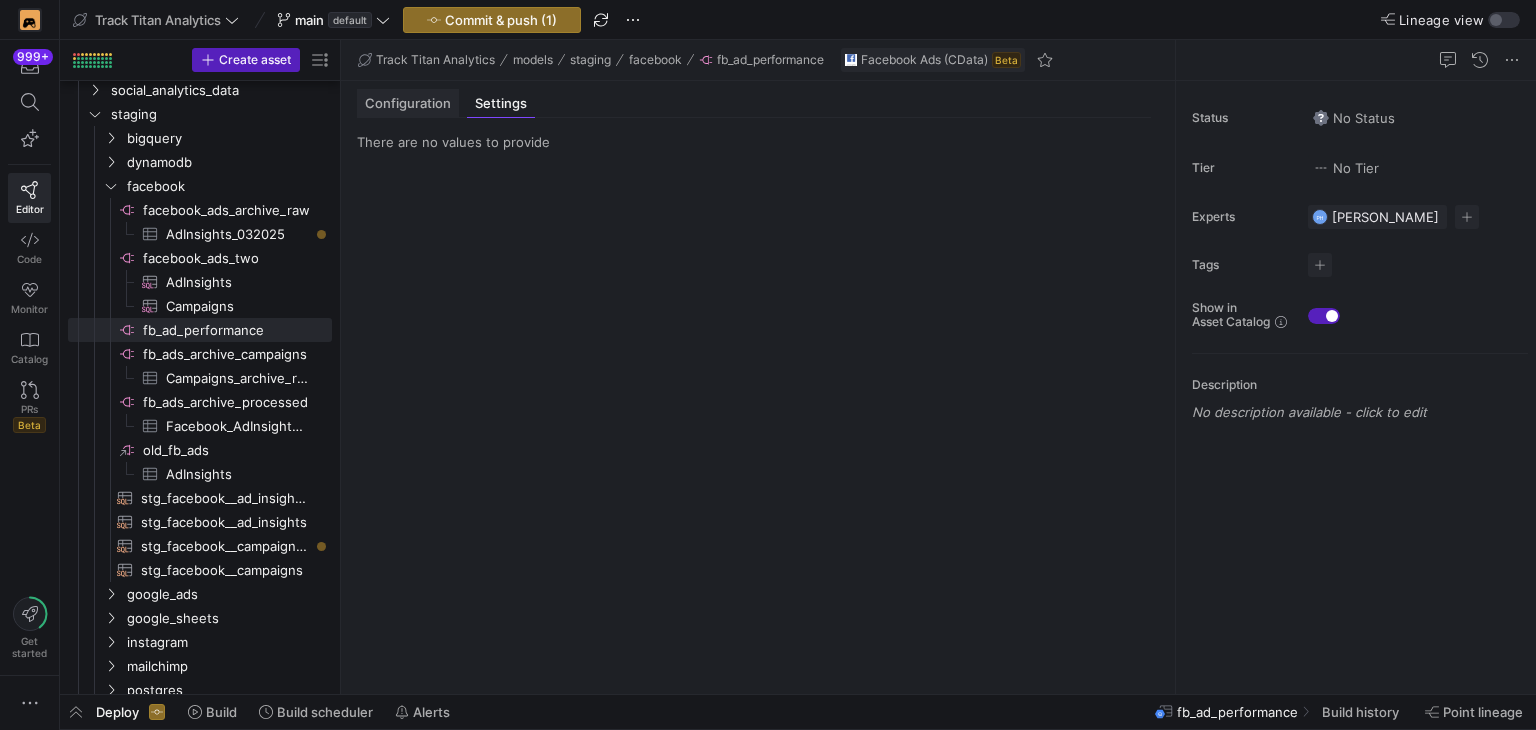 click on "Configuration" at bounding box center (408, 103) 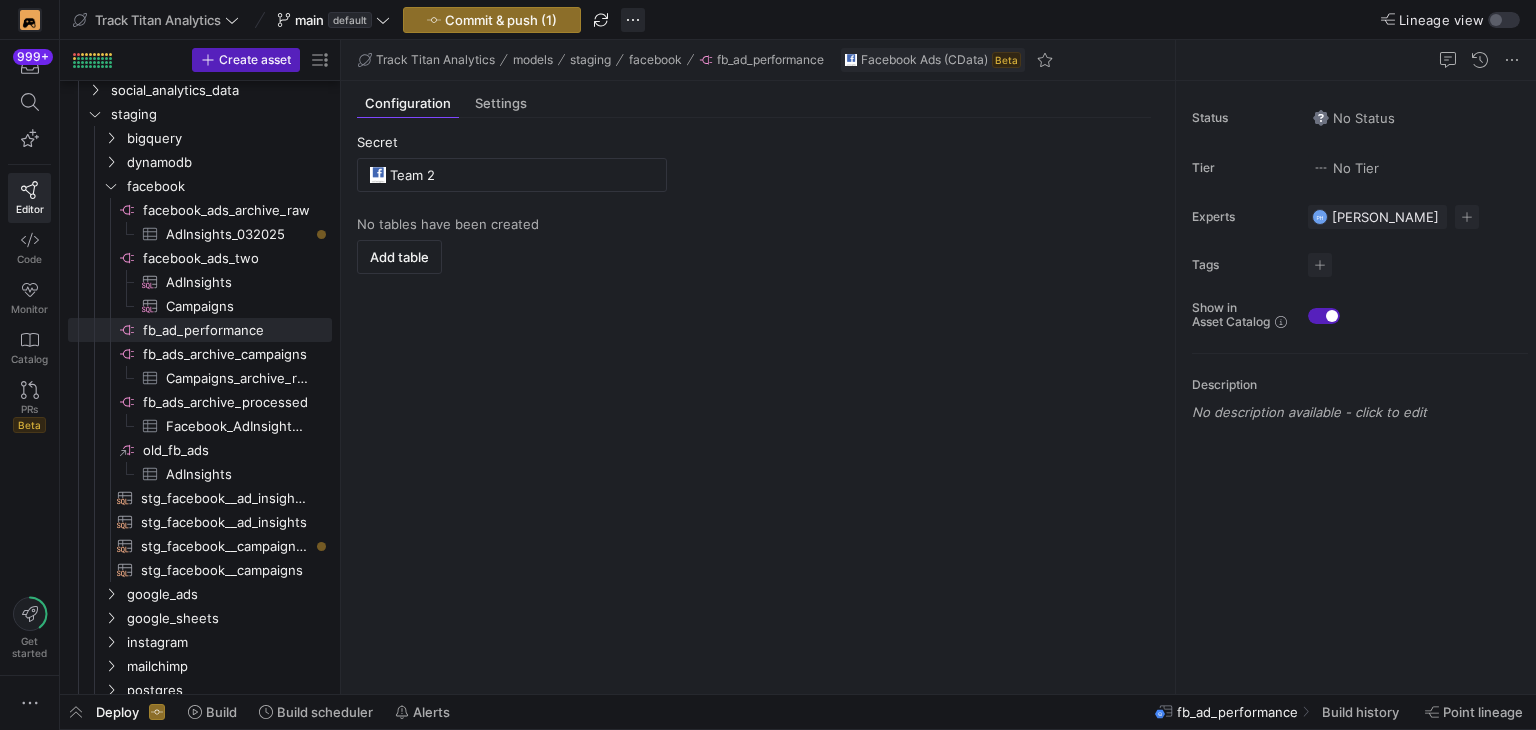 click 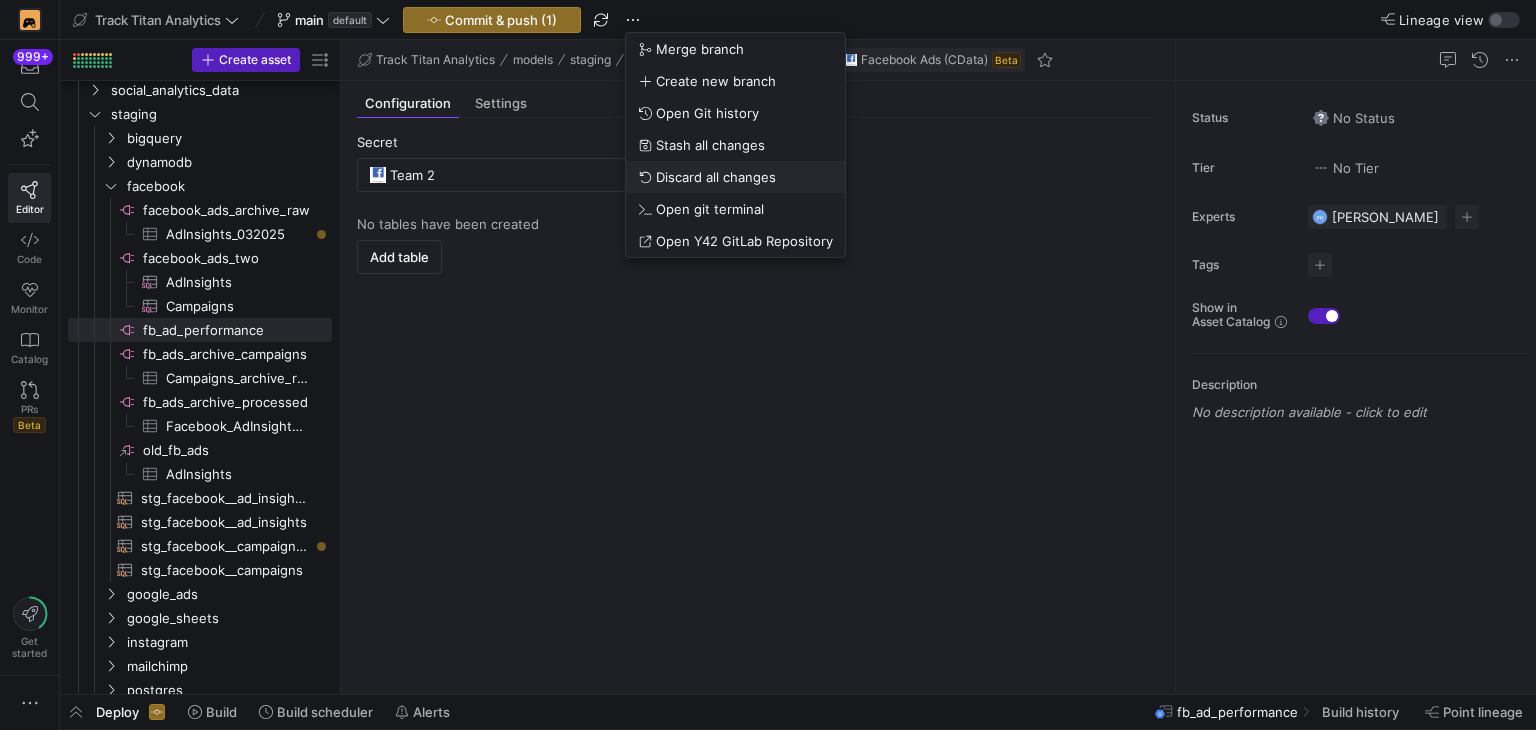 click on "Discard all changes" at bounding box center [716, 177] 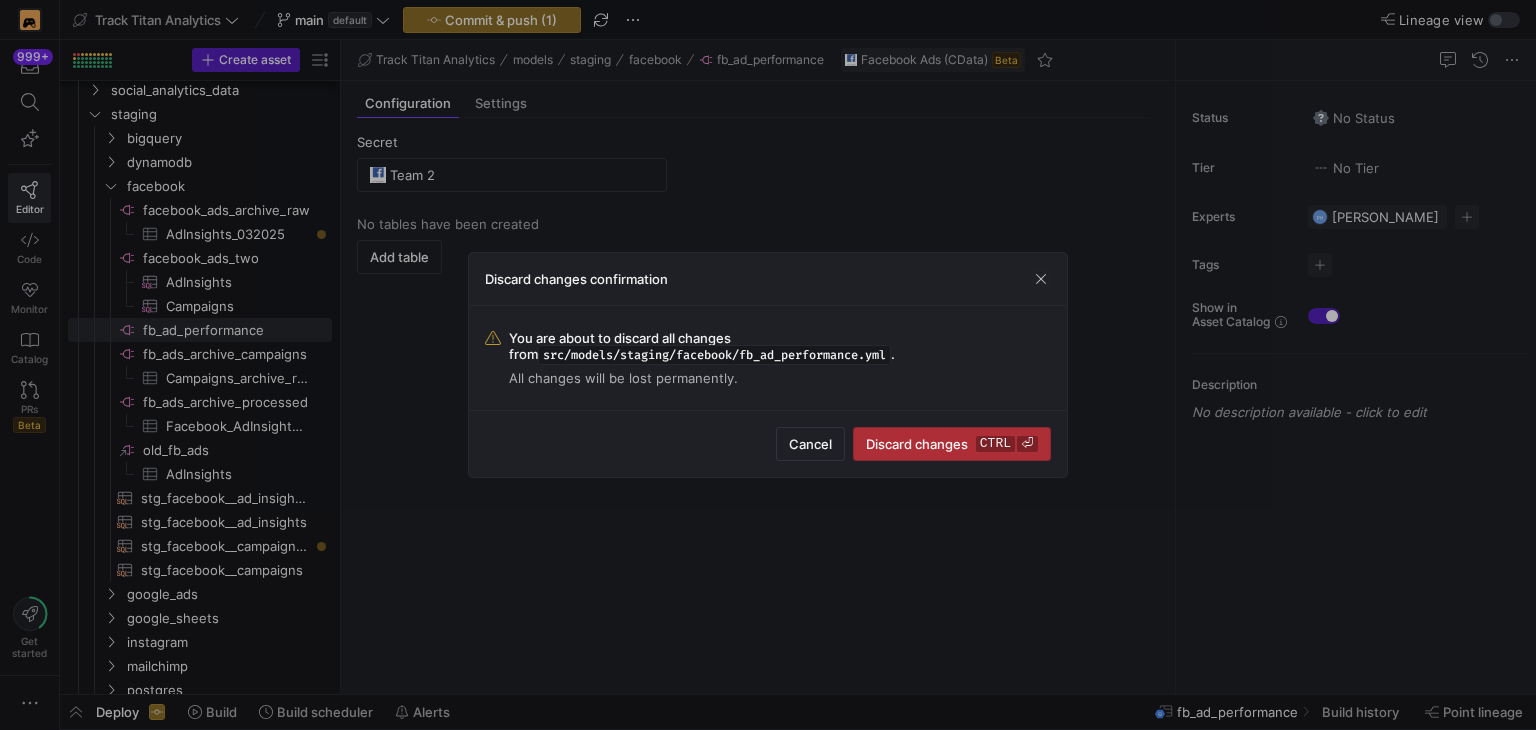 click at bounding box center [952, 444] 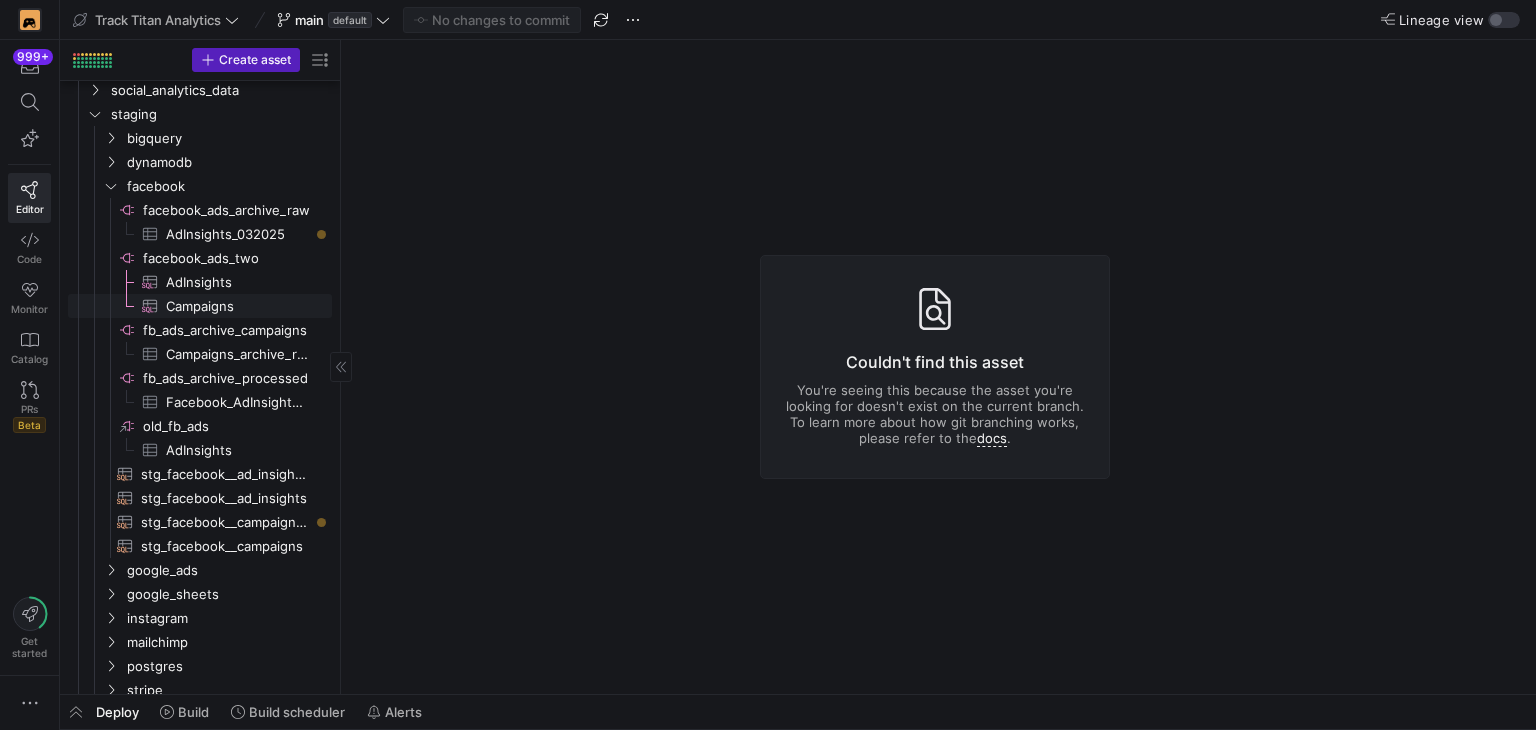 click on "Campaigns​​​​​​​​​" 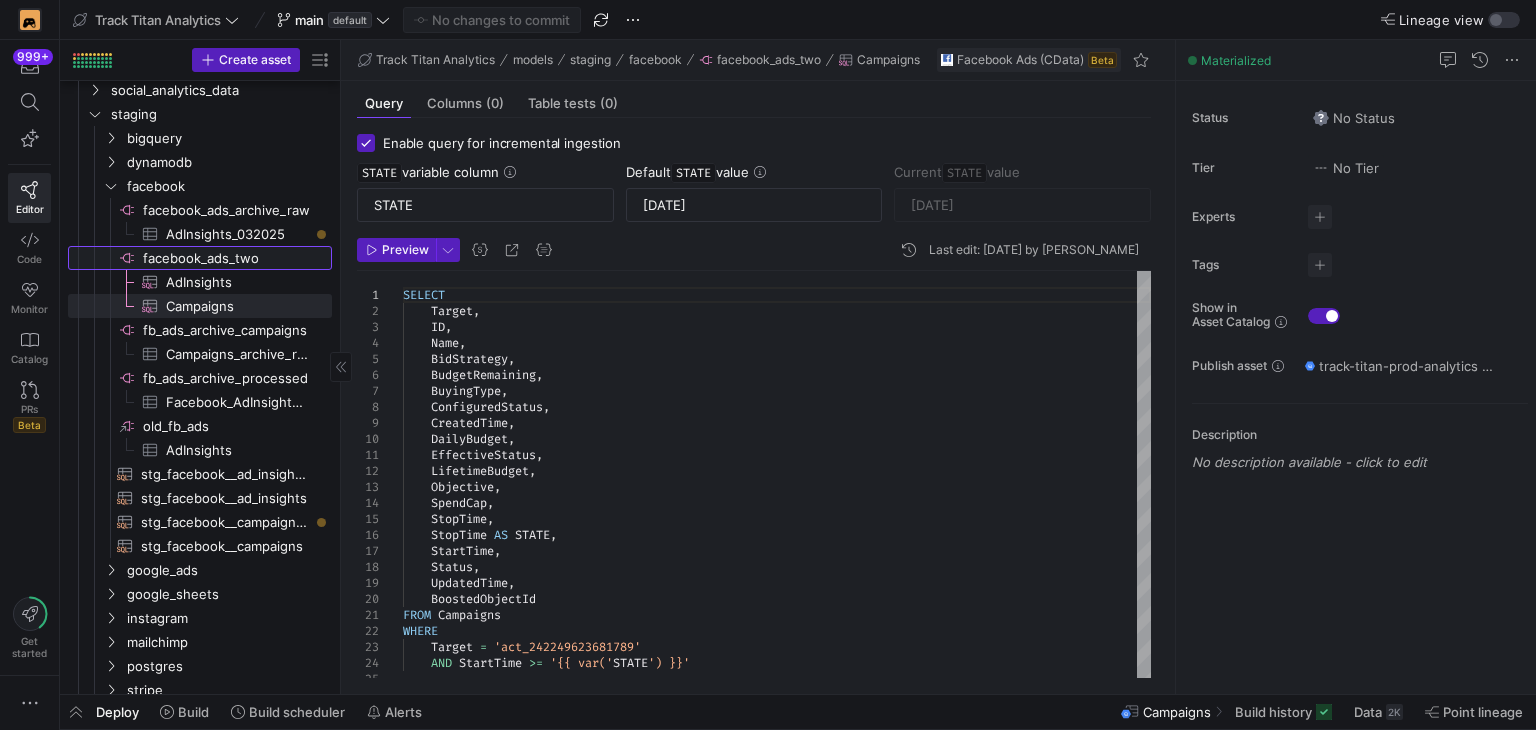 click on "facebook_ads_two​​​​​​​​" 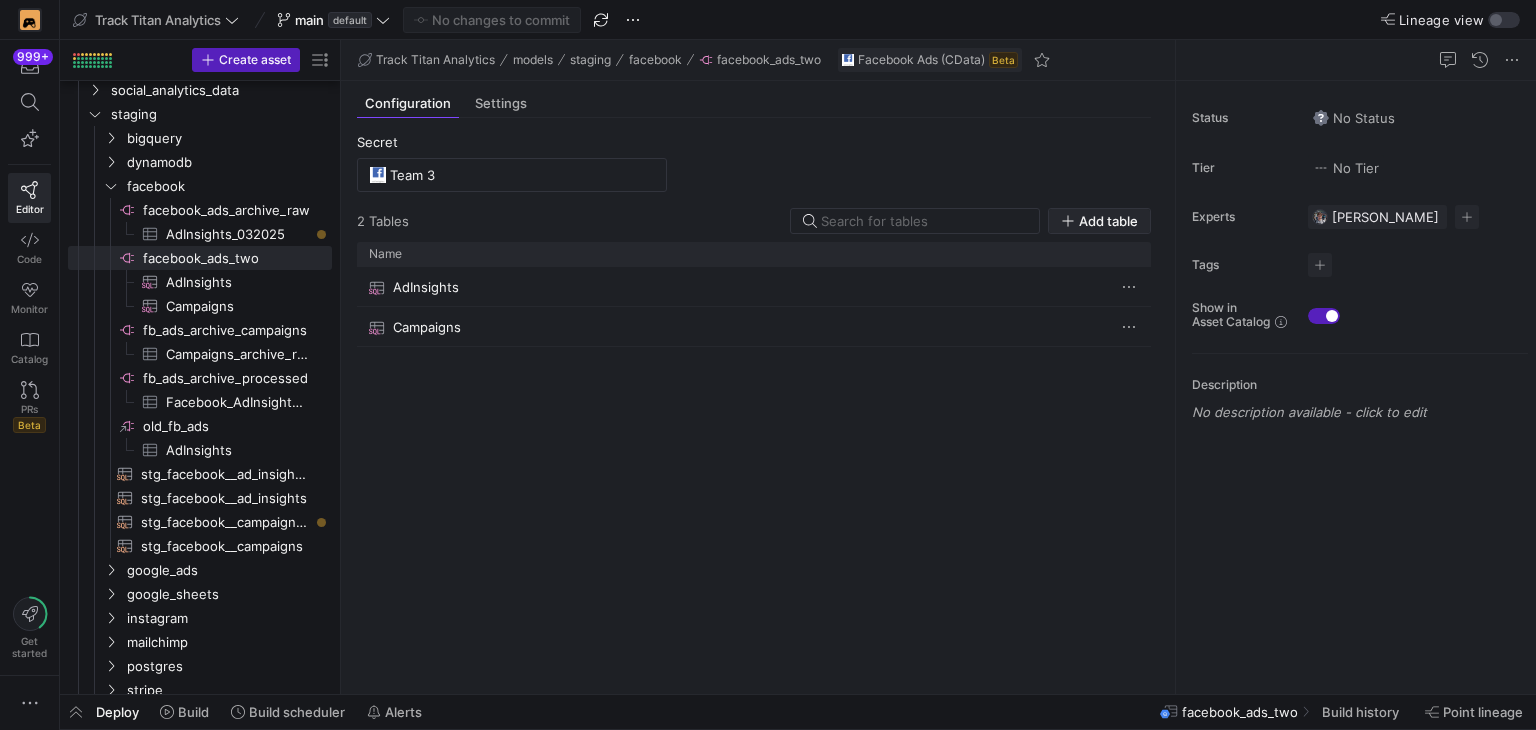 click on "Add table" at bounding box center [1108, 221] 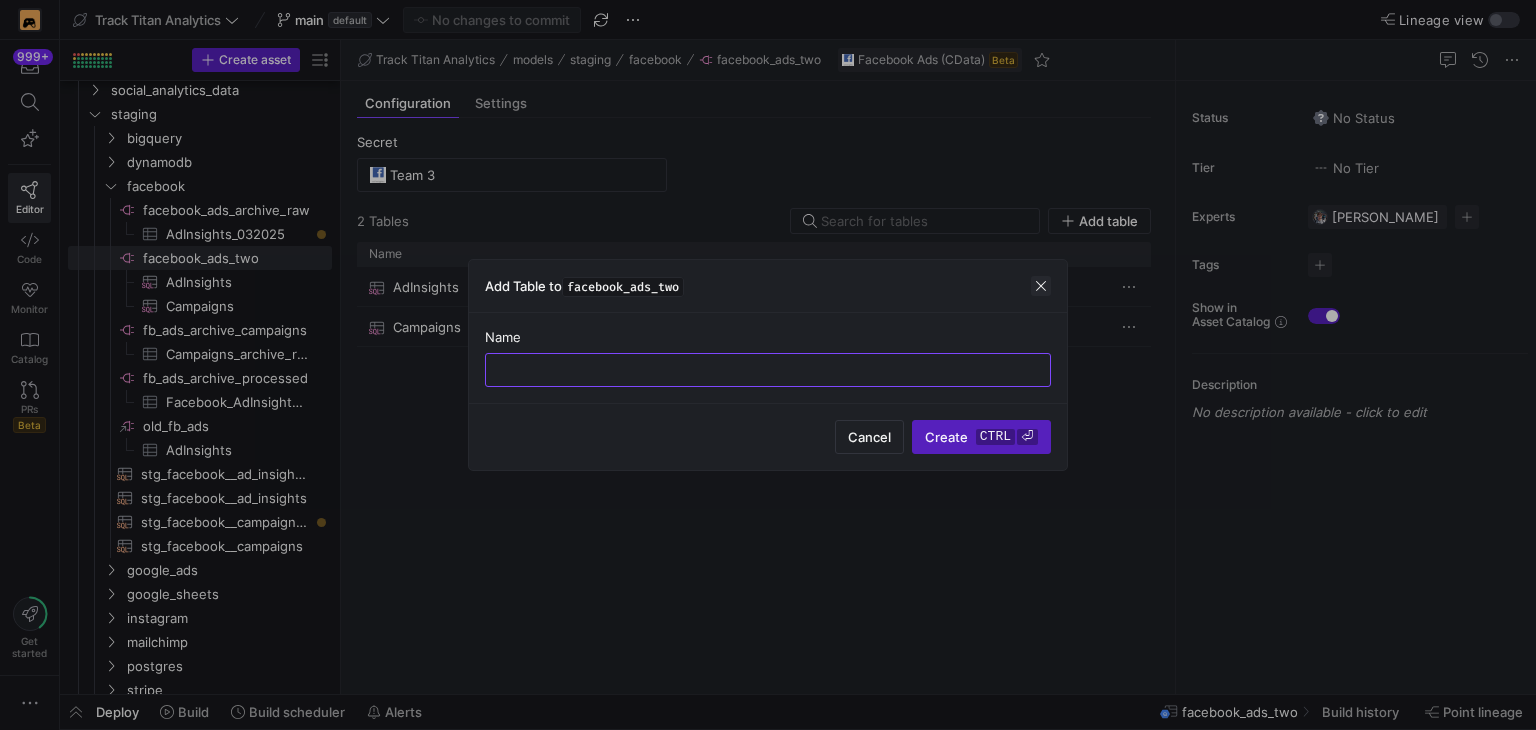 click on "Add Table to  facebook_ads_two" at bounding box center [768, 286] 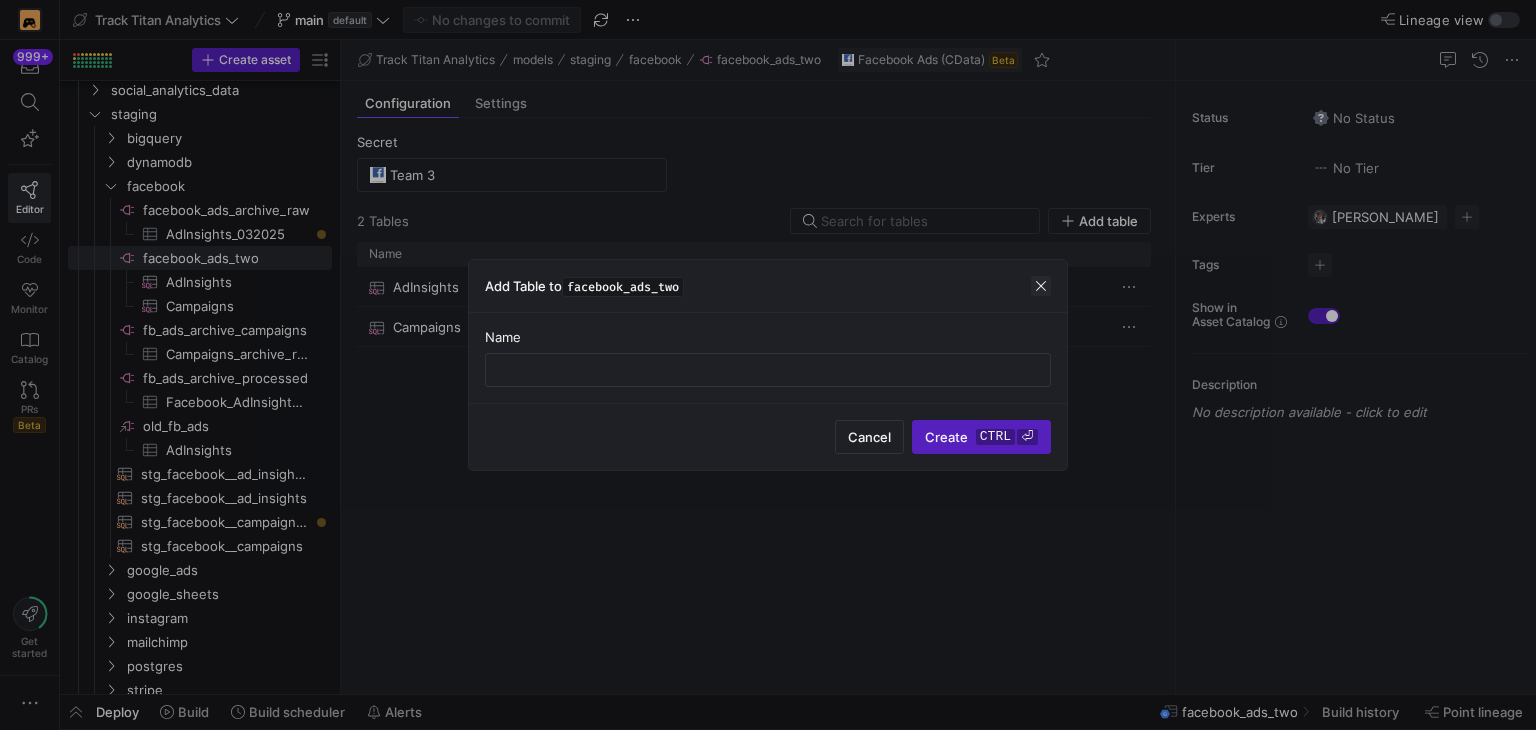 click at bounding box center [1041, 286] 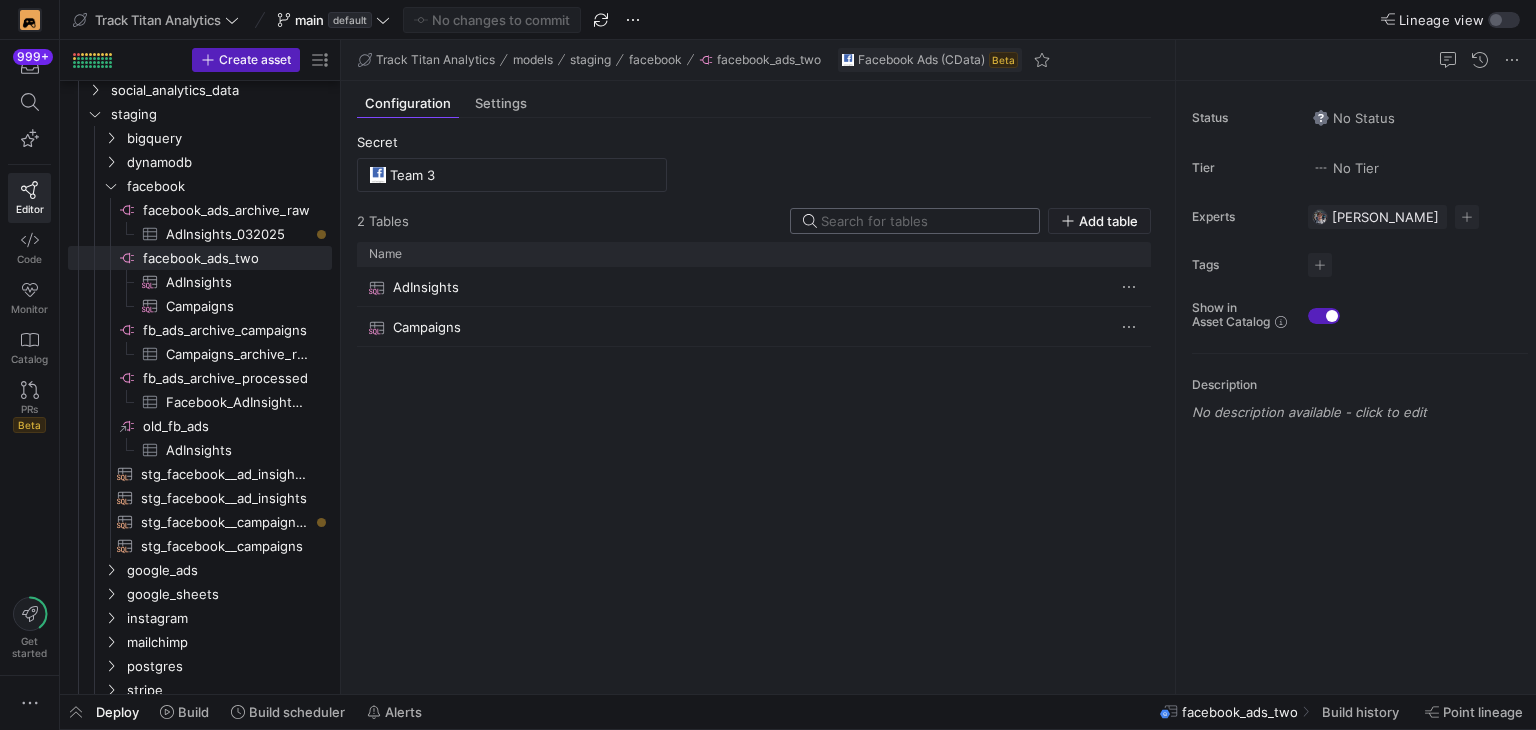 click at bounding box center [924, 221] 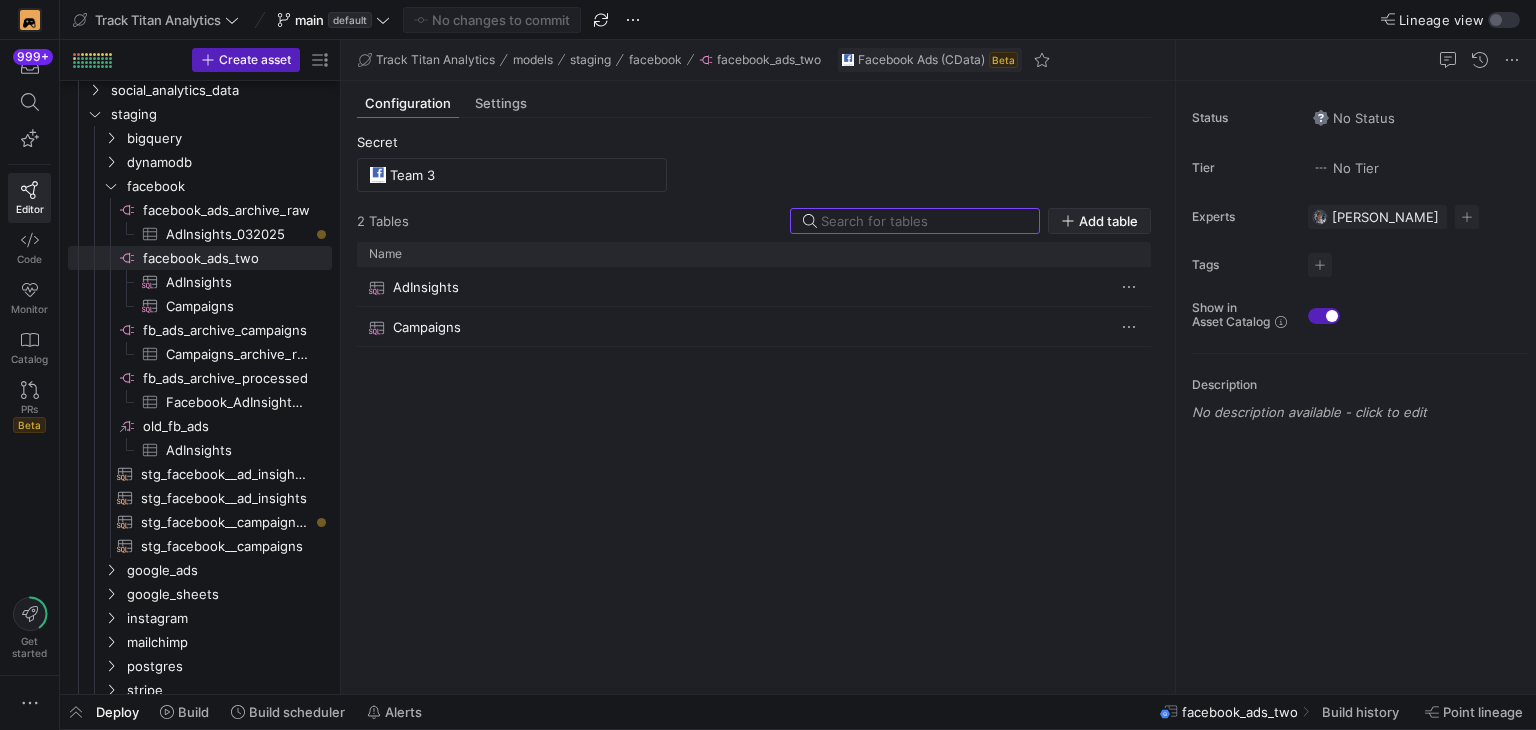 click on "Add table" at bounding box center (1108, 221) 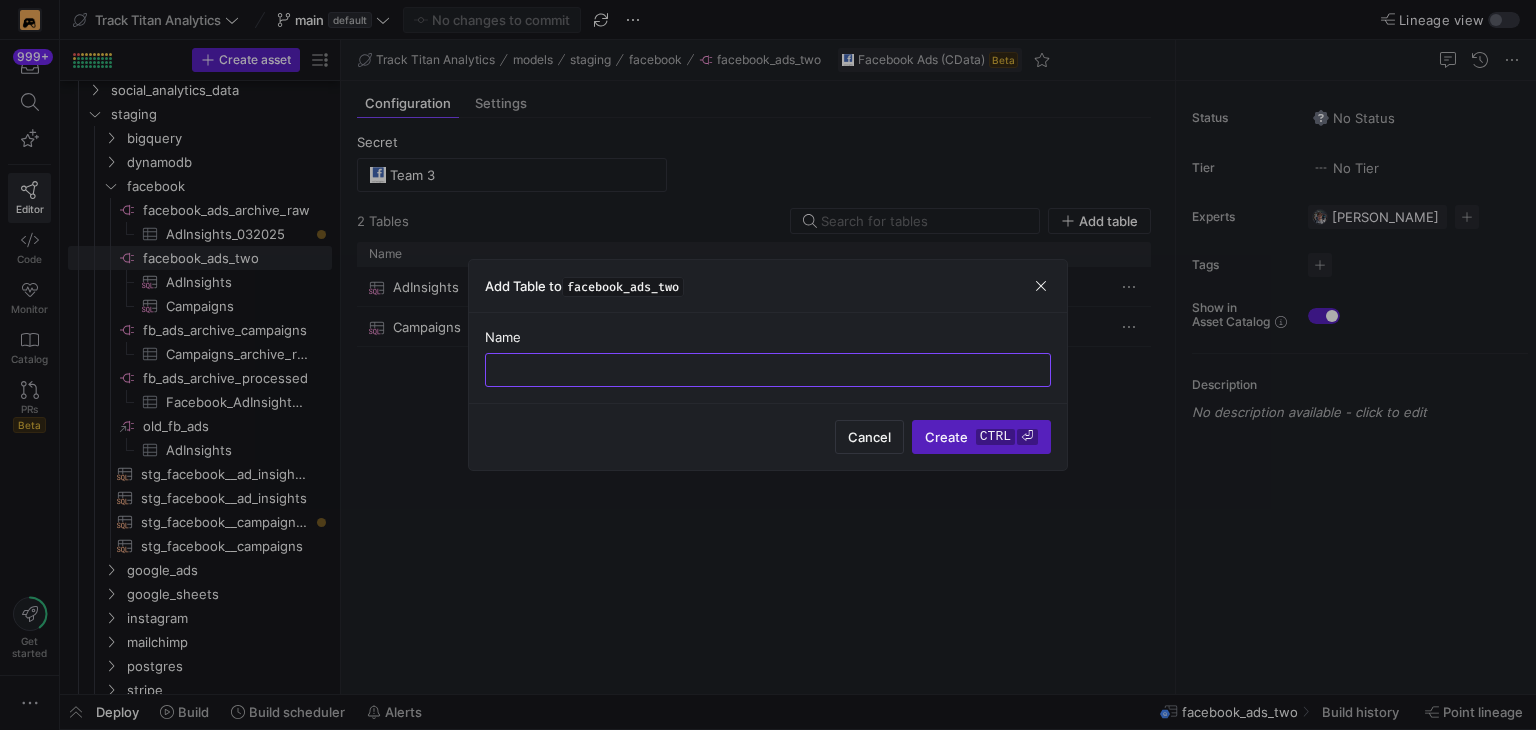 paste on "AdInsightsActions" 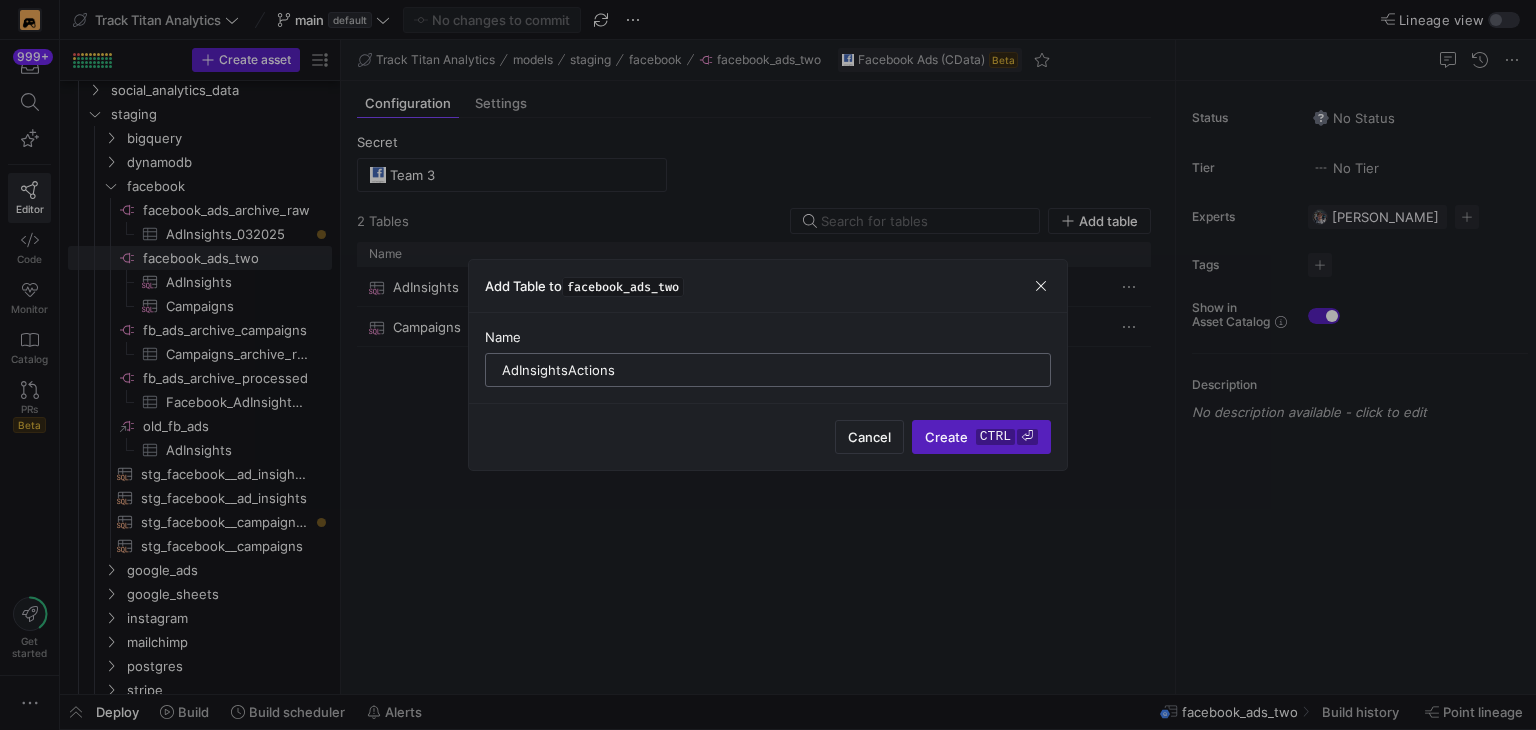 click on "AdInsightsActions" at bounding box center (768, 370) 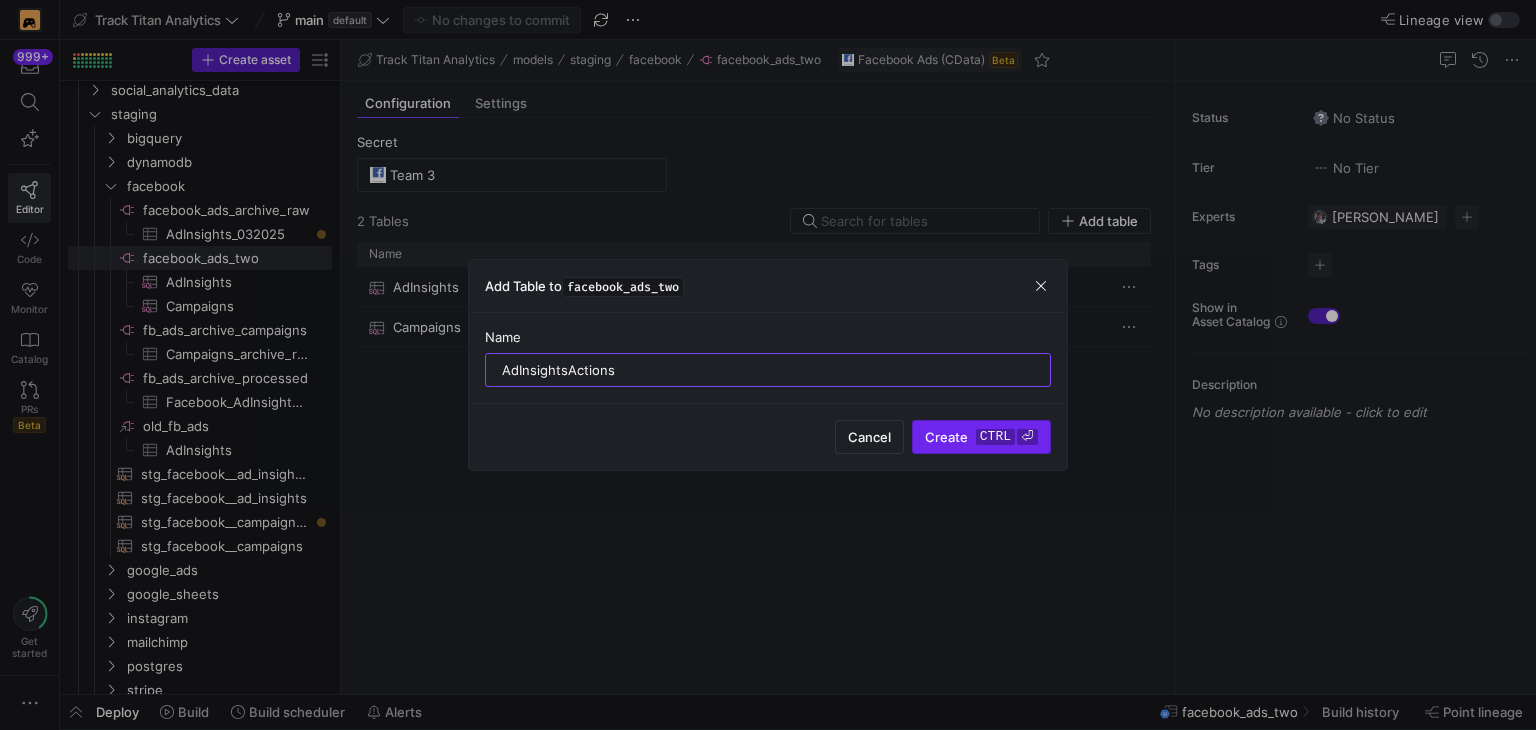 type on "AdInsightsActions" 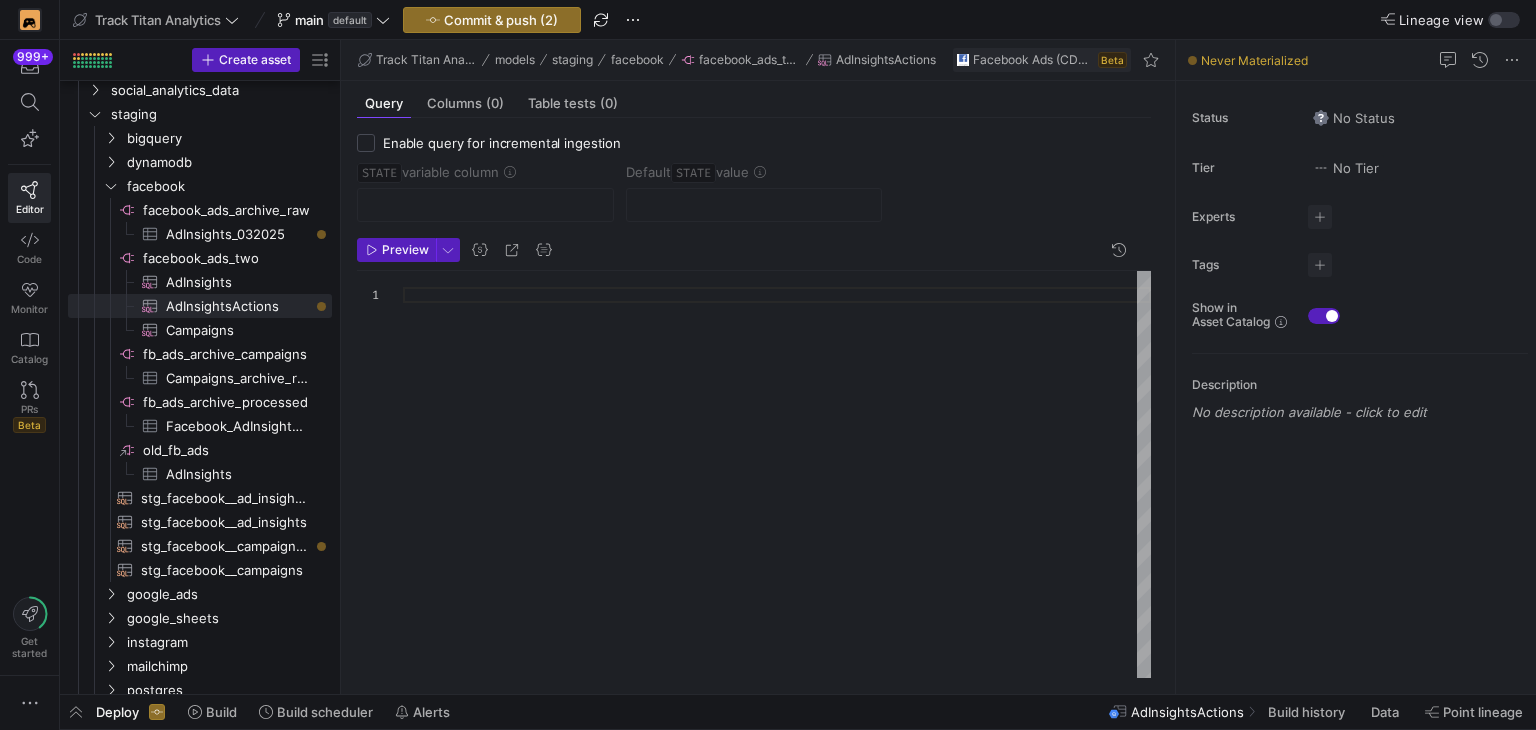 click 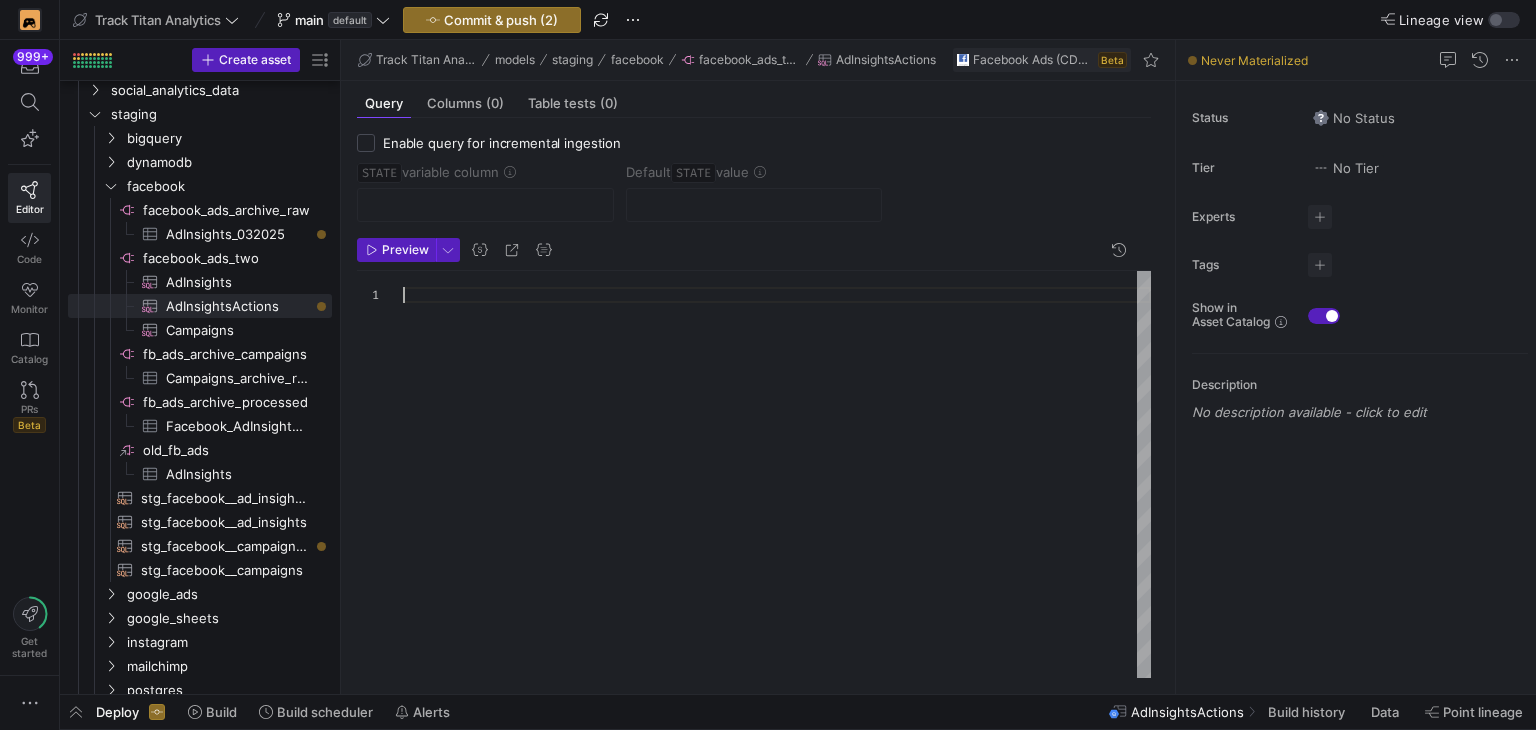 type on "AND Level       = 'ad'
AND TimeIncrement = 1
AND DateStart   >= '{{ var("STATE") }}'
AND UseAsync    = TRUE
-- this narrows each row to one event type
AND ActionBreakdowns = 'ActionType';" 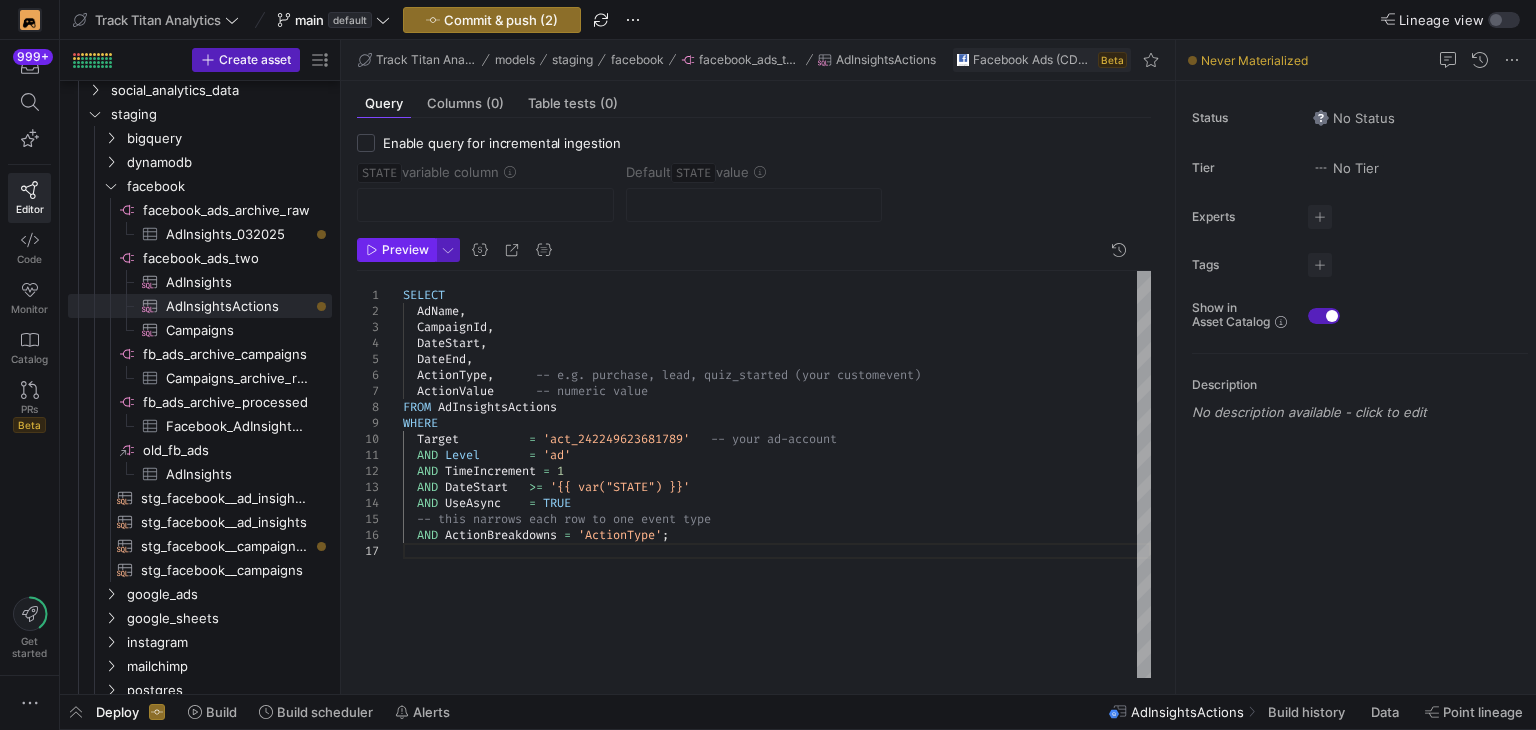 click on "Preview" at bounding box center (405, 250) 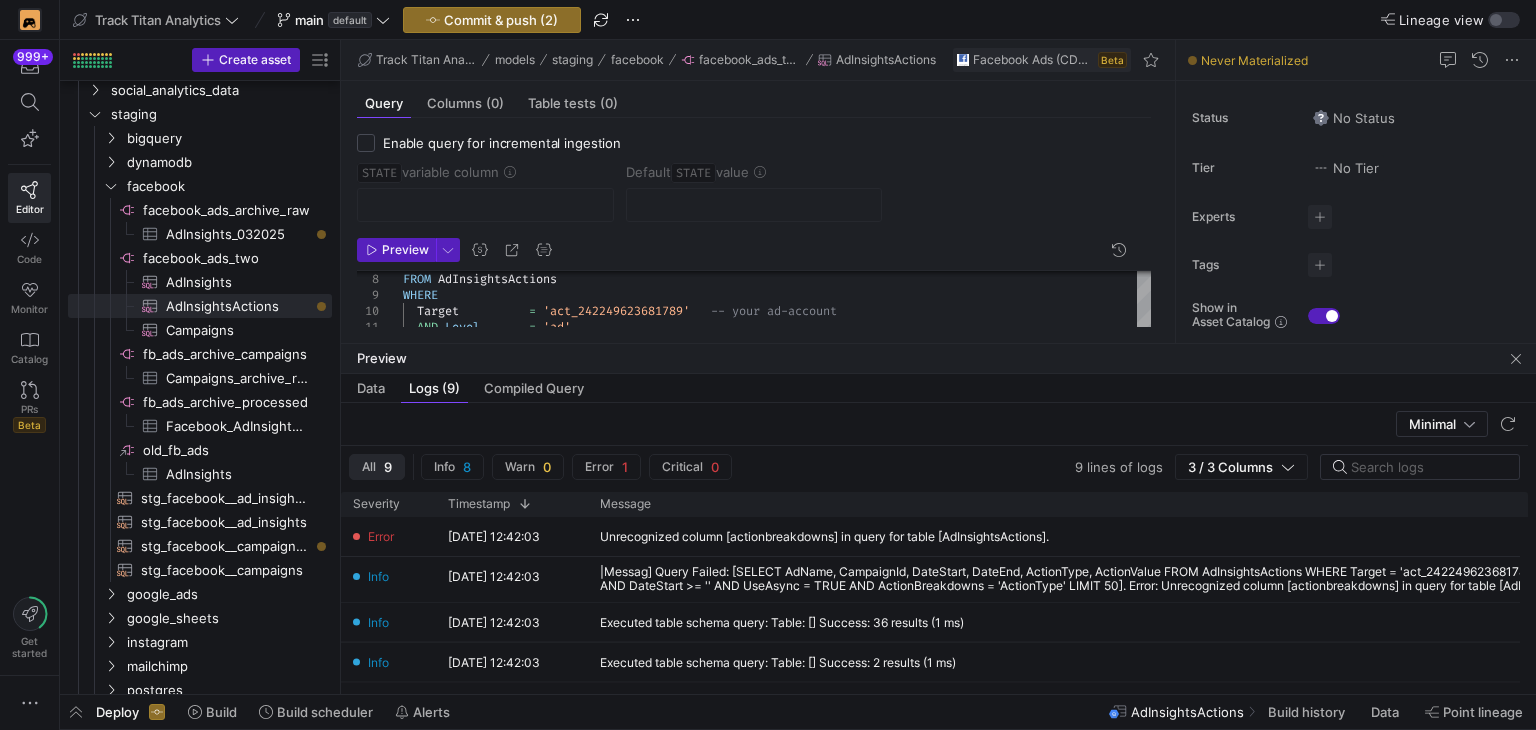 scroll, scrollTop: 104, scrollLeft: 0, axis: vertical 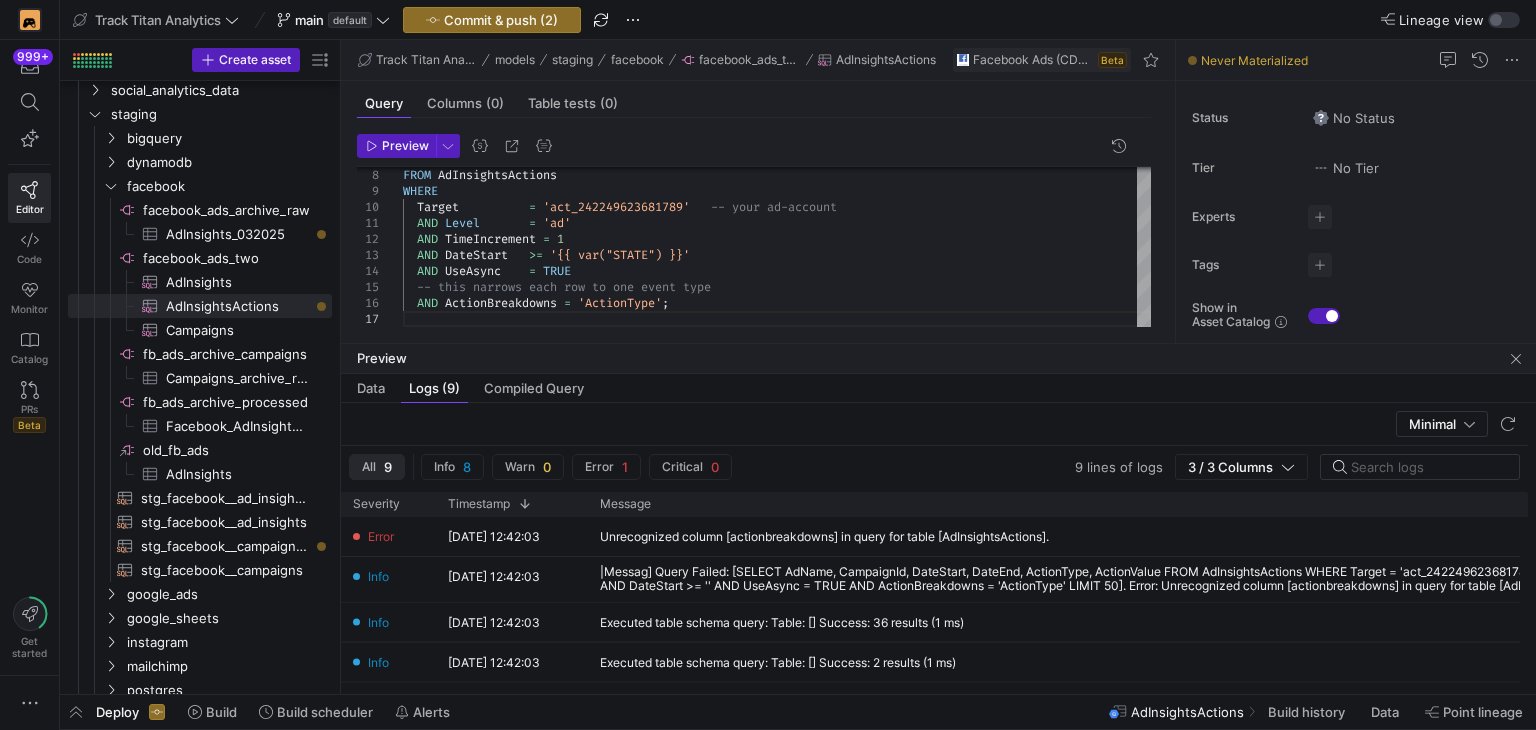 type 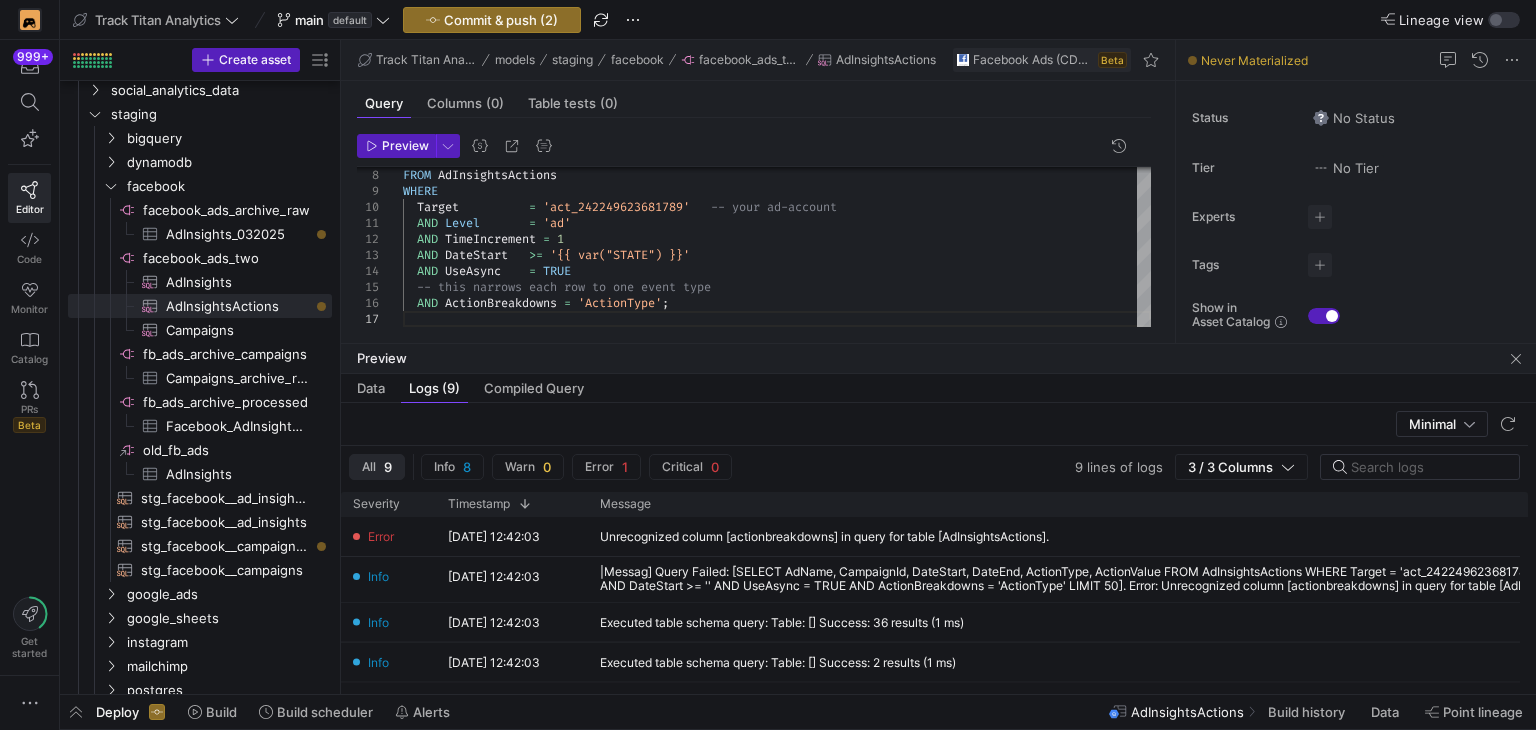 scroll, scrollTop: 0, scrollLeft: 0, axis: both 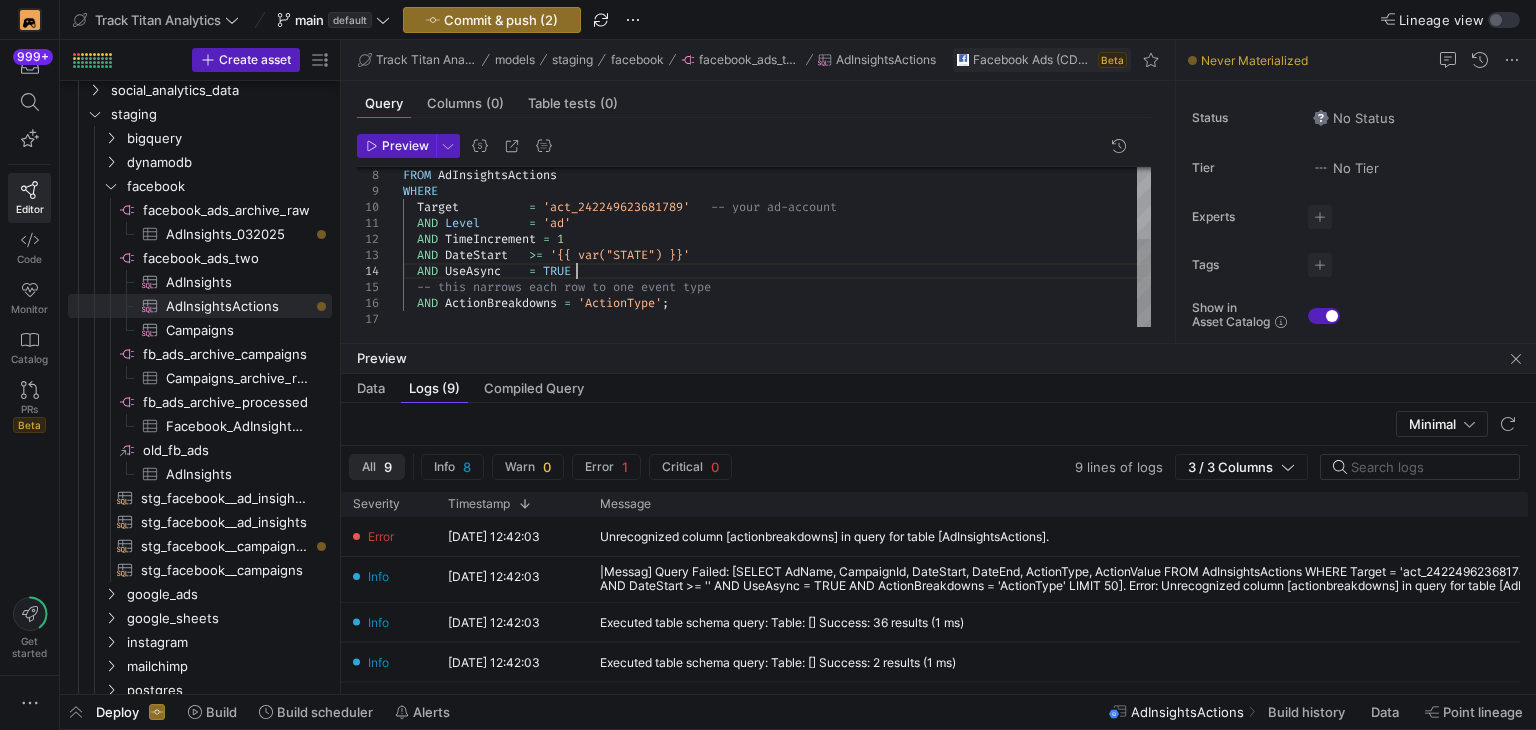 click on "FROM   AdInsightsActions WHERE    Target            =   'act_242249623681789'     -- your ad-account    AND   Level         =   'ad'    AND   TimeIncrement   =   1    AND   DateStart     >=   '{{ var("STATE") }}'    AND   UseAsync      =   TRUE    -- this narrows each row to one event type    AND   ActionBreakdowns   =   'ActionType' ;" 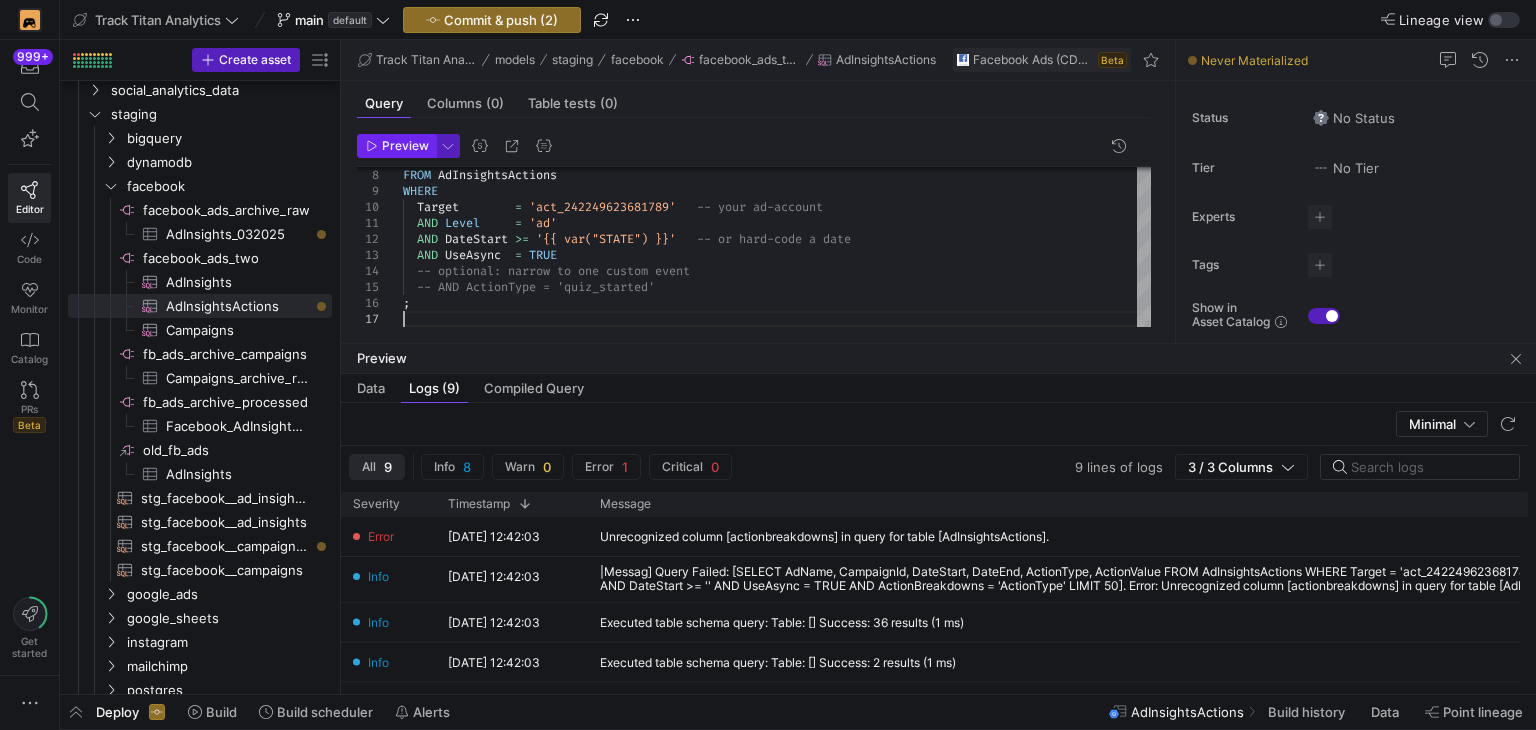 click at bounding box center (396, 146) 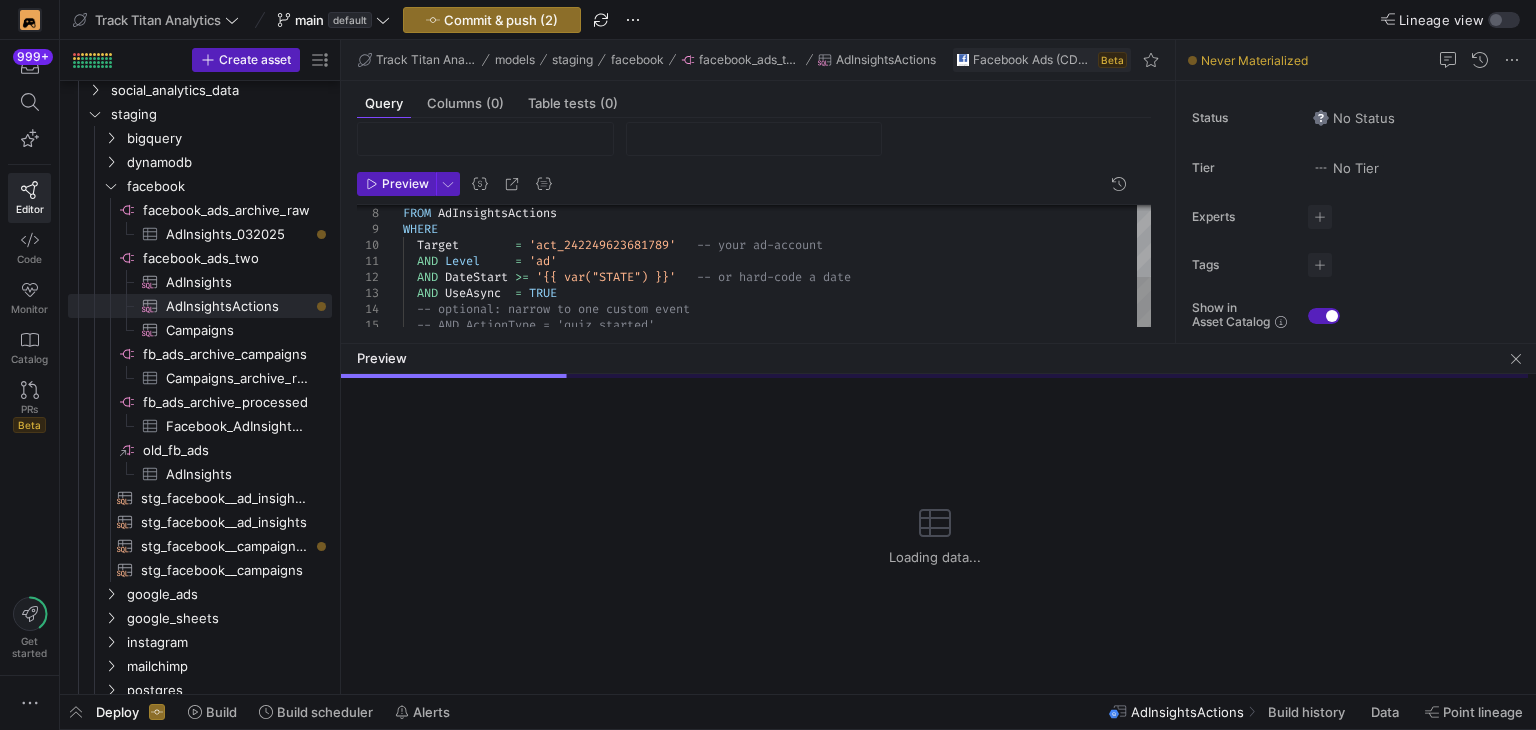 scroll, scrollTop: 104, scrollLeft: 0, axis: vertical 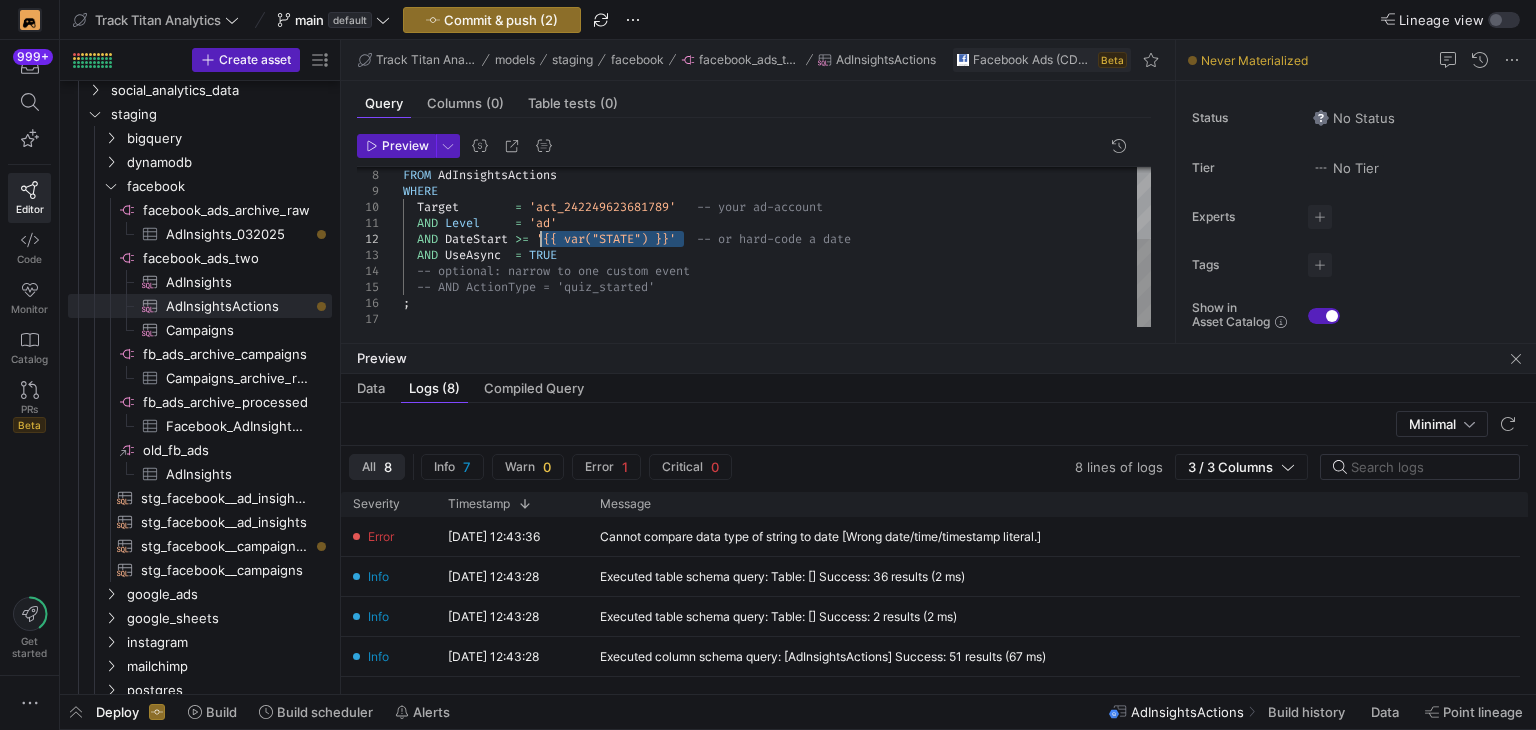 drag, startPoint x: 684, startPoint y: 238, endPoint x: 541, endPoint y: 243, distance: 143.08739 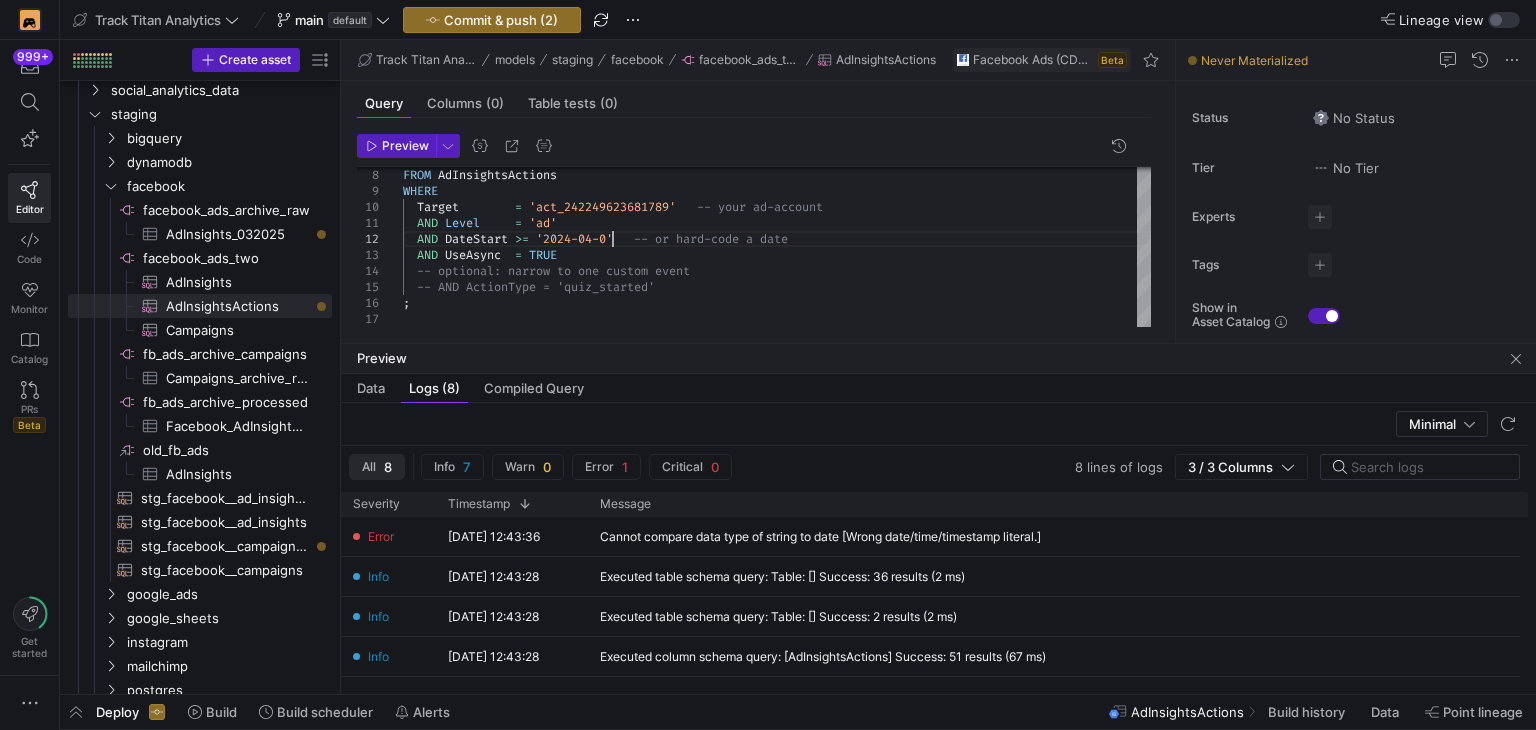 scroll, scrollTop: 15, scrollLeft: 215, axis: both 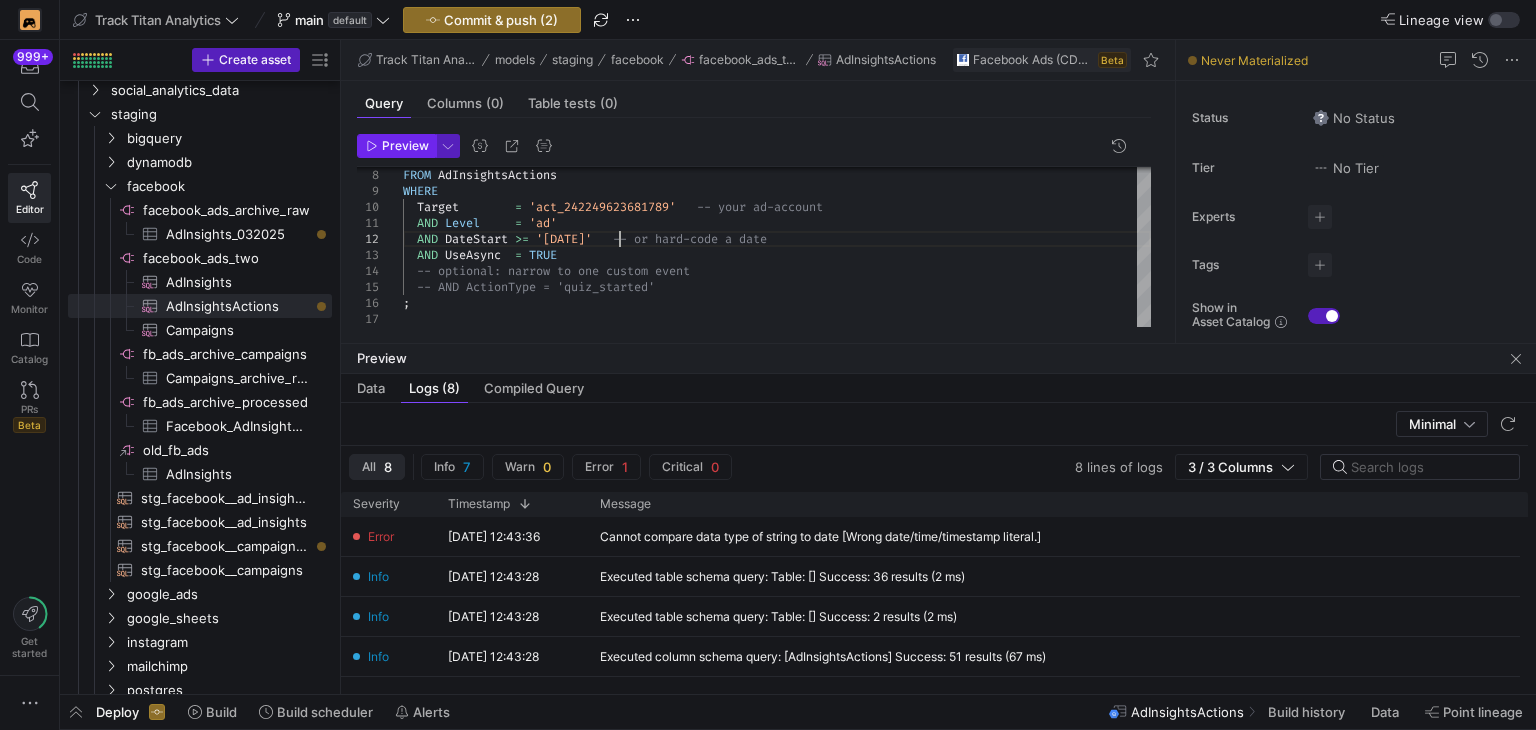 type on "AND Level     = 'ad'
AND DateStart >= '[DATE]'   -- or hard-code a date
AND UseAsync  = TRUE
-- optional: narrow to one custom event
-- AND ActionType = 'quiz_started'
;" 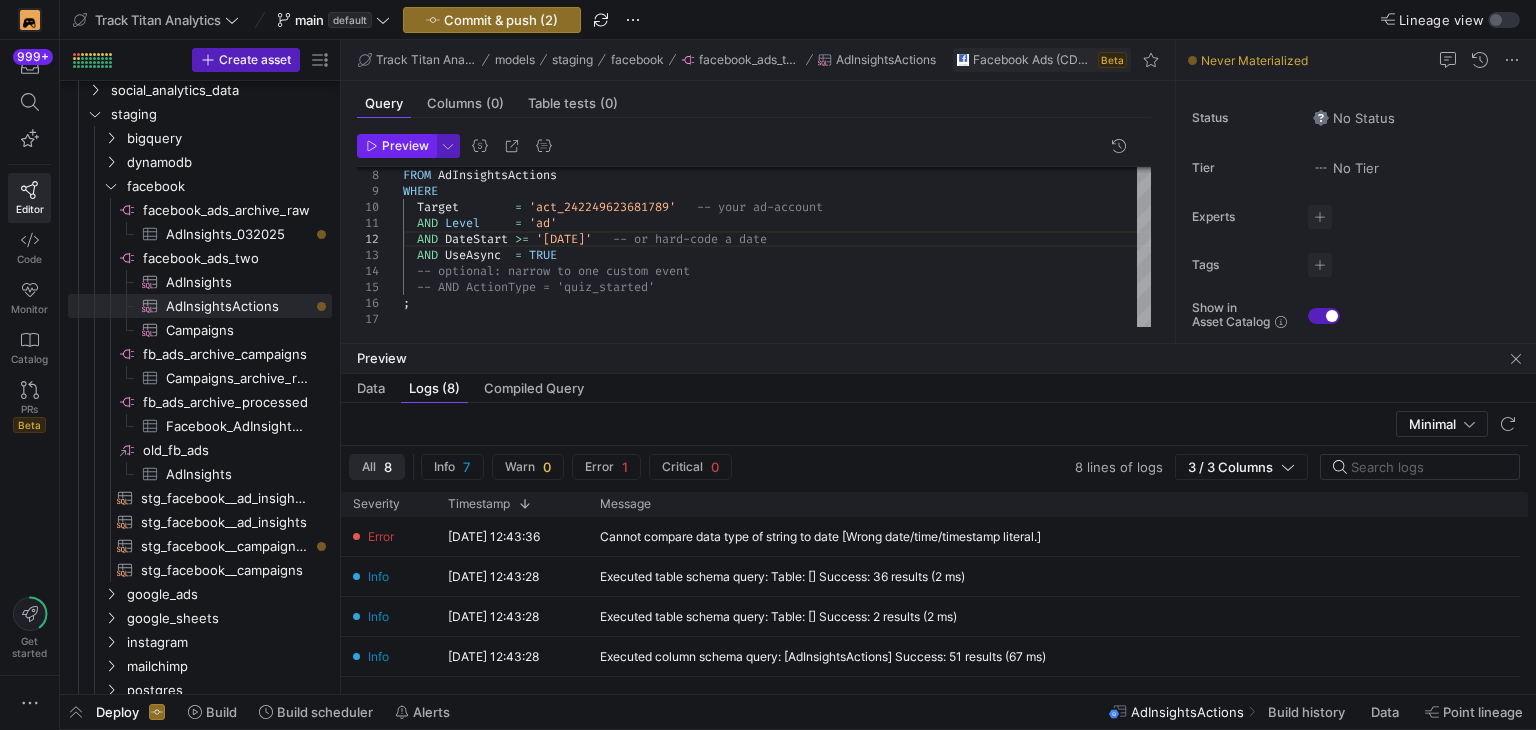 click on "Preview" at bounding box center [405, 146] 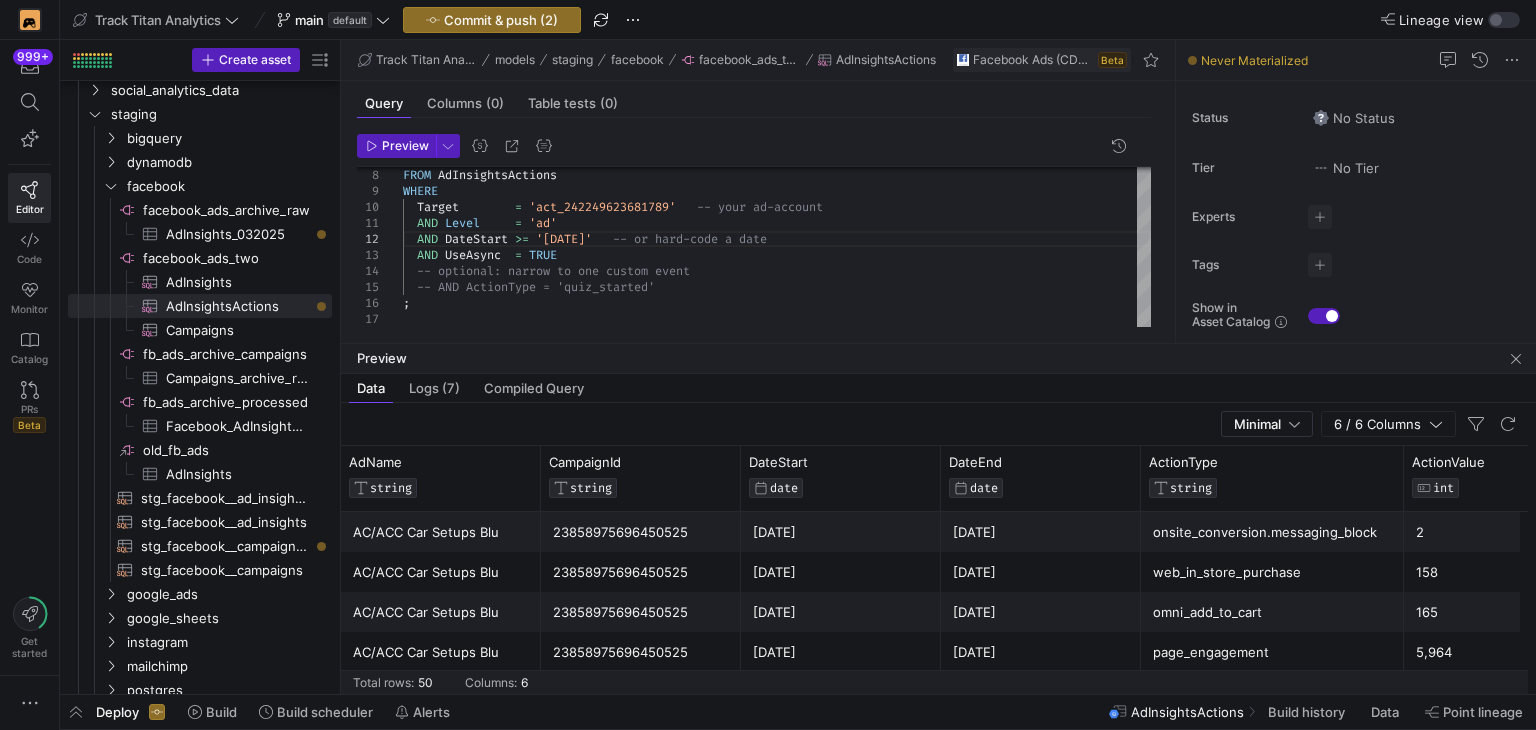 scroll, scrollTop: 0, scrollLeft: 84, axis: horizontal 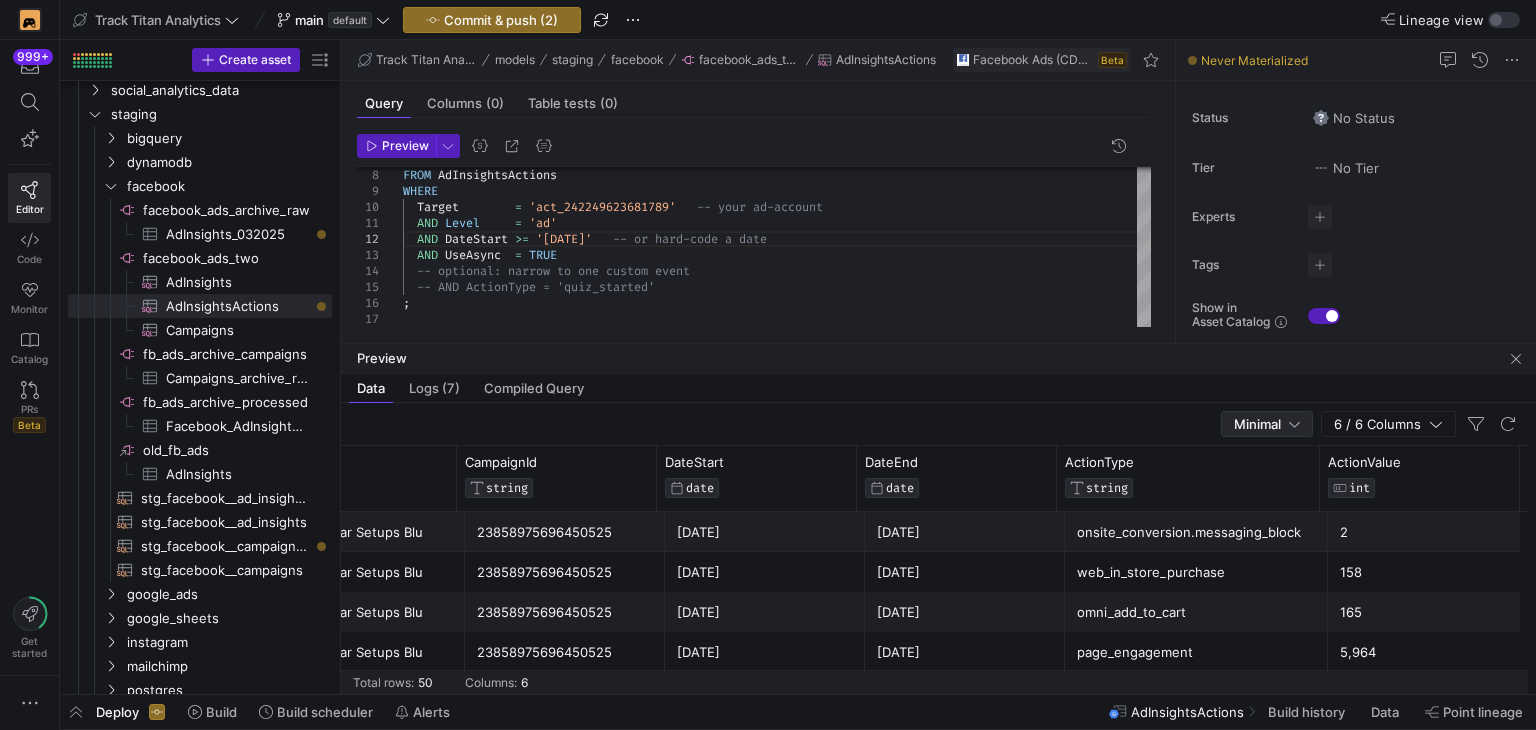click on "Minimal" at bounding box center [1267, 424] 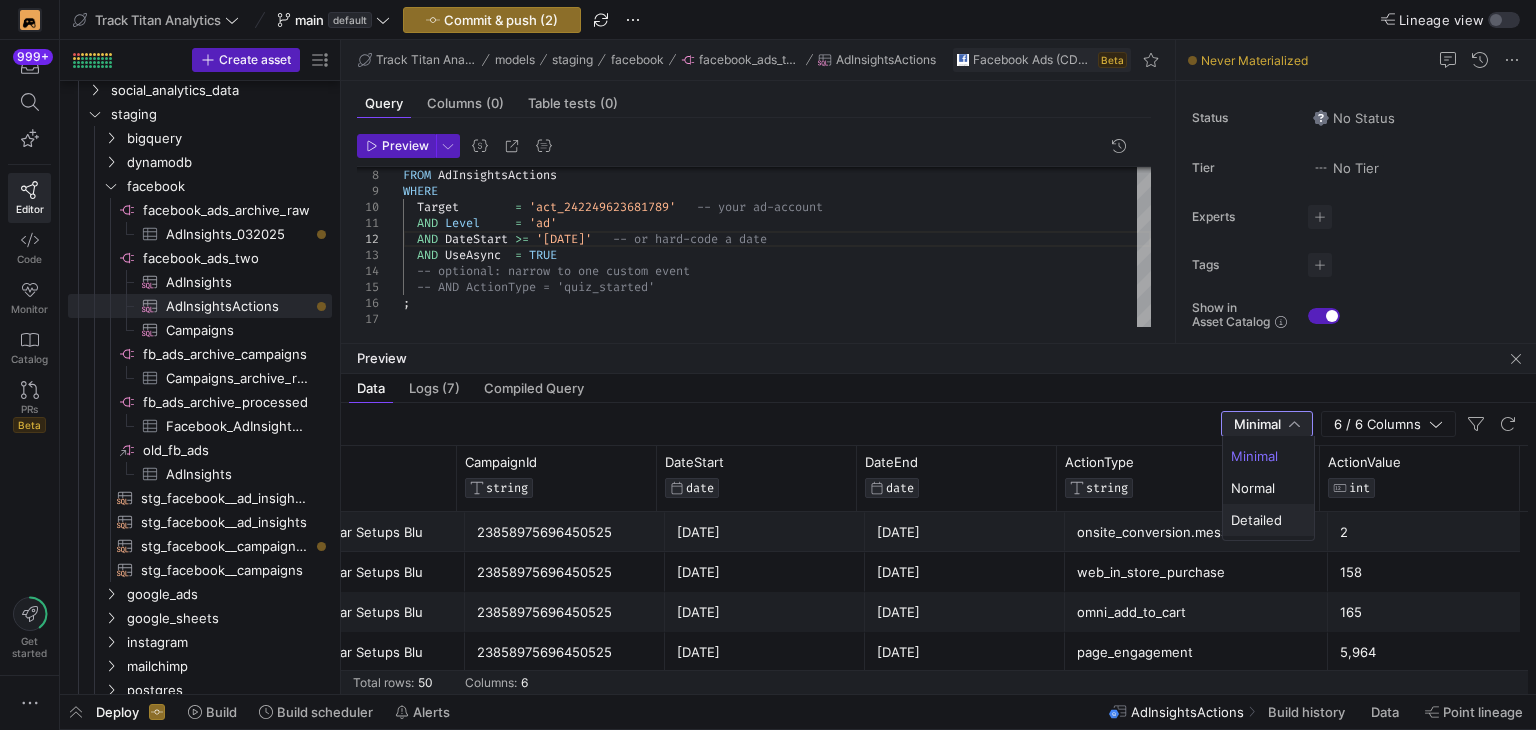 click on "Detailed" at bounding box center (1268, 520) 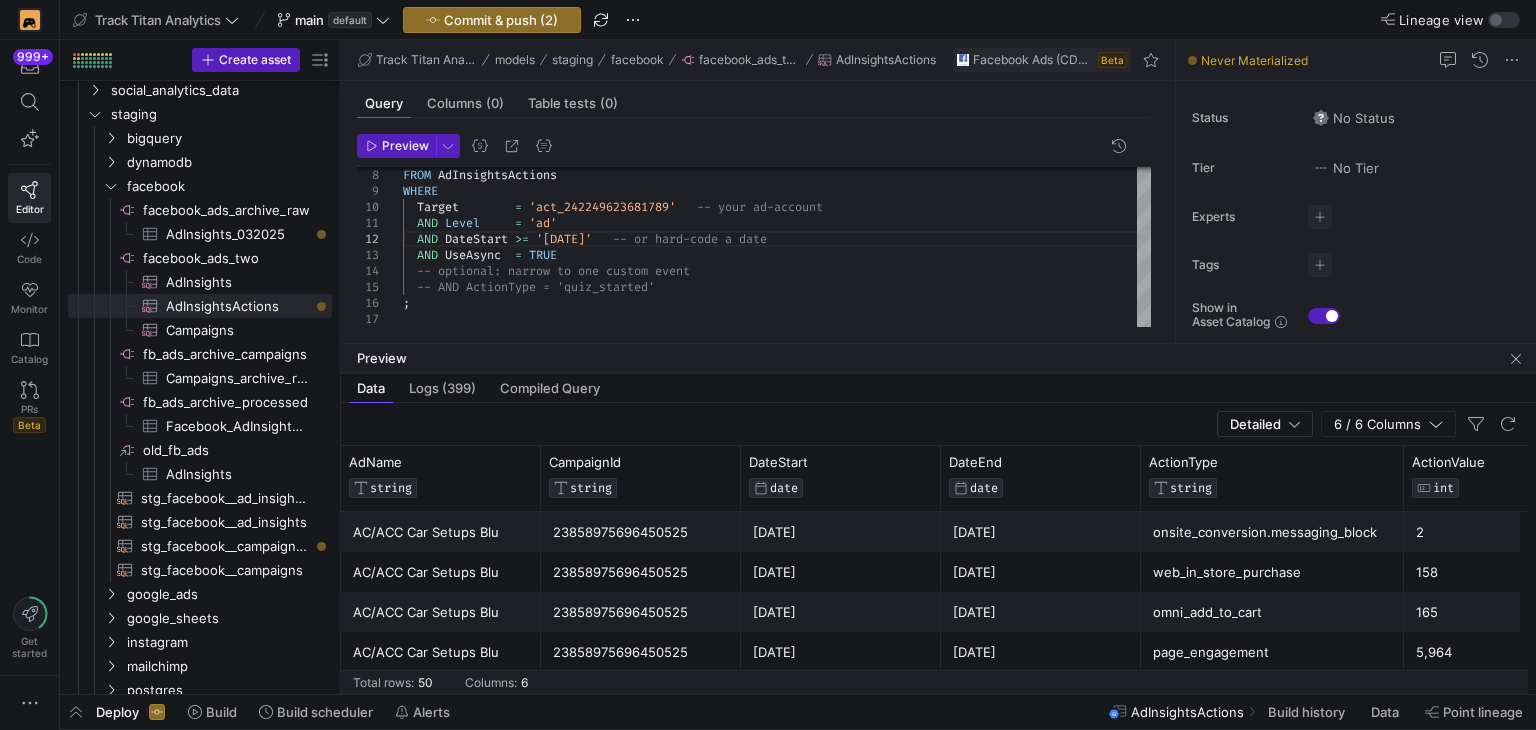 scroll, scrollTop: 92, scrollLeft: 0, axis: vertical 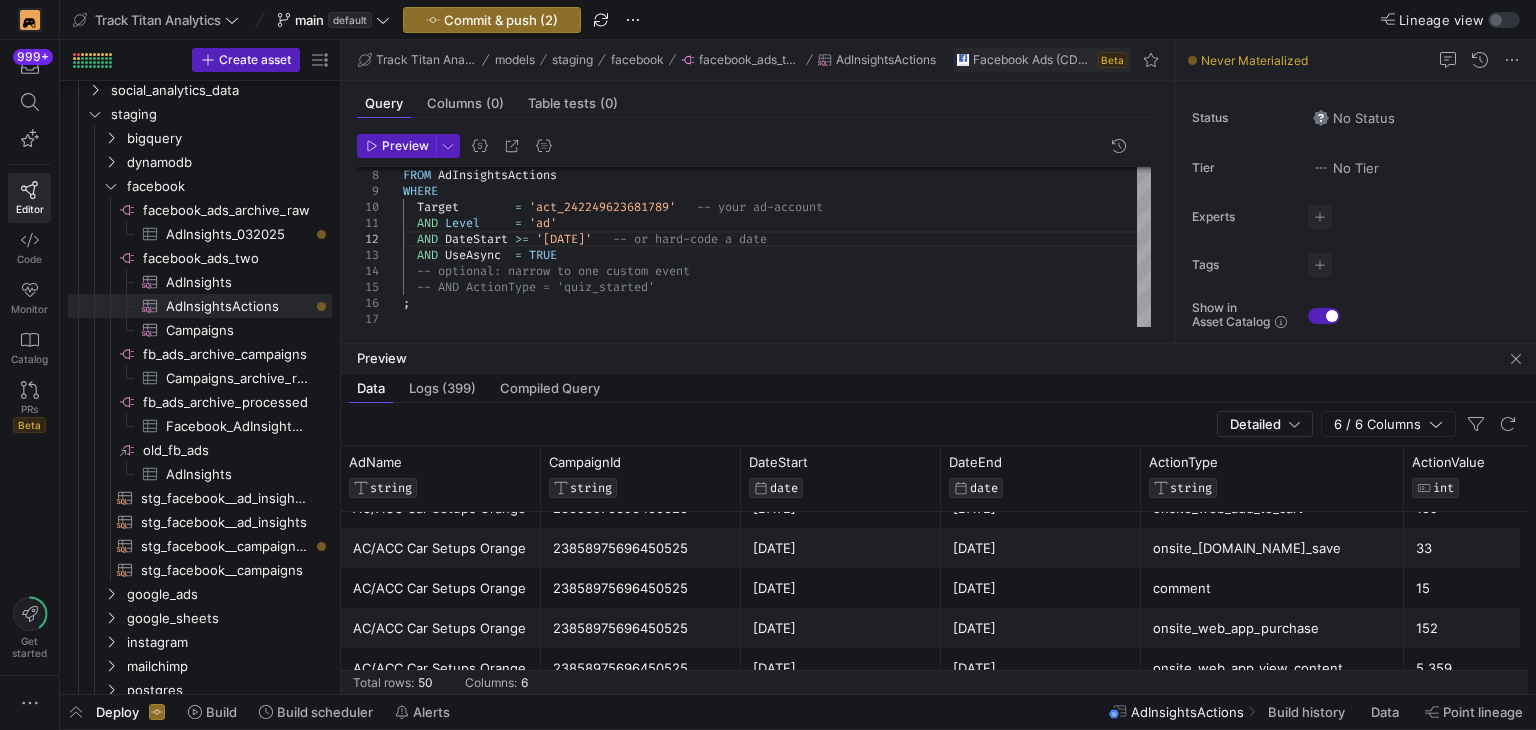 click on "Preview" 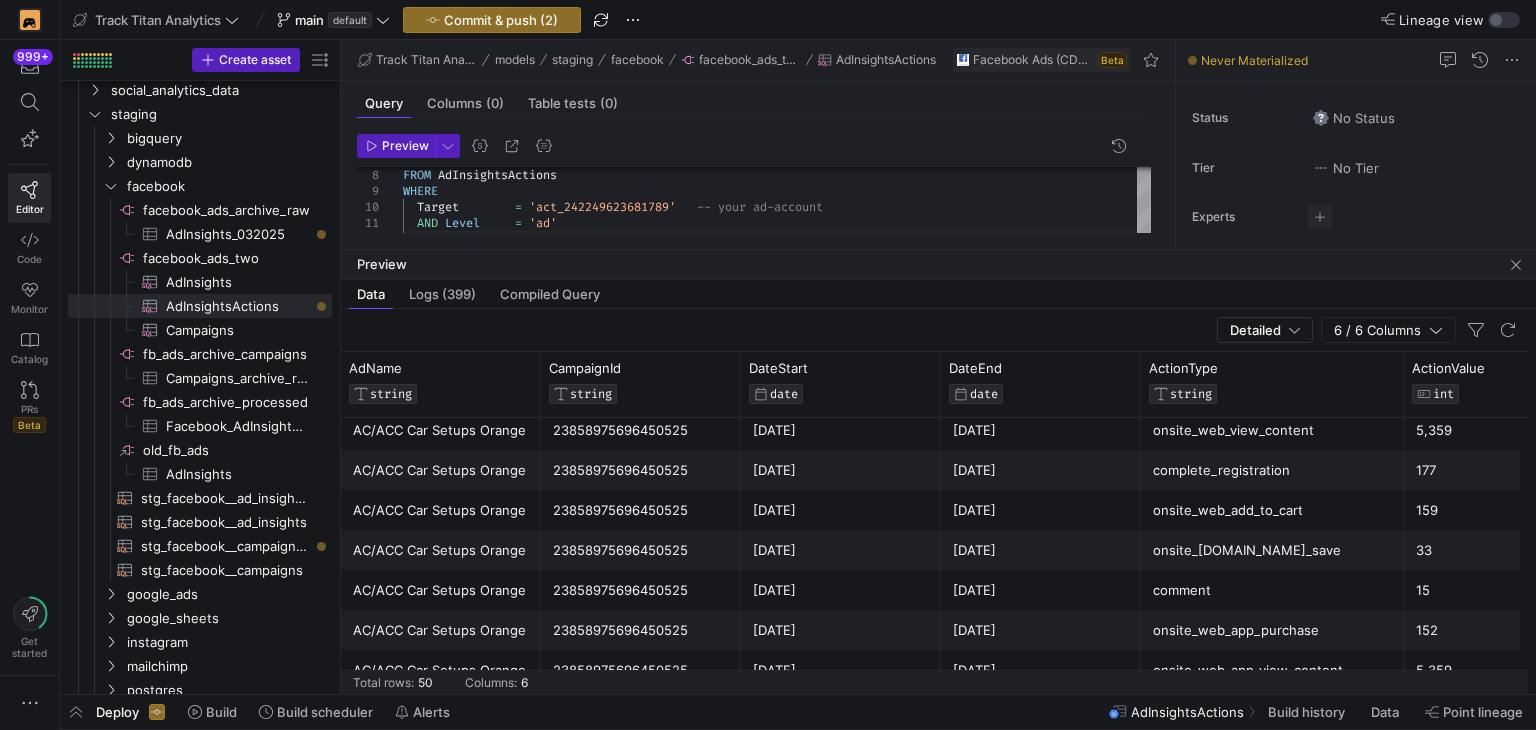 drag, startPoint x: 799, startPoint y: 341, endPoint x: 836, endPoint y: 245, distance: 102.88343 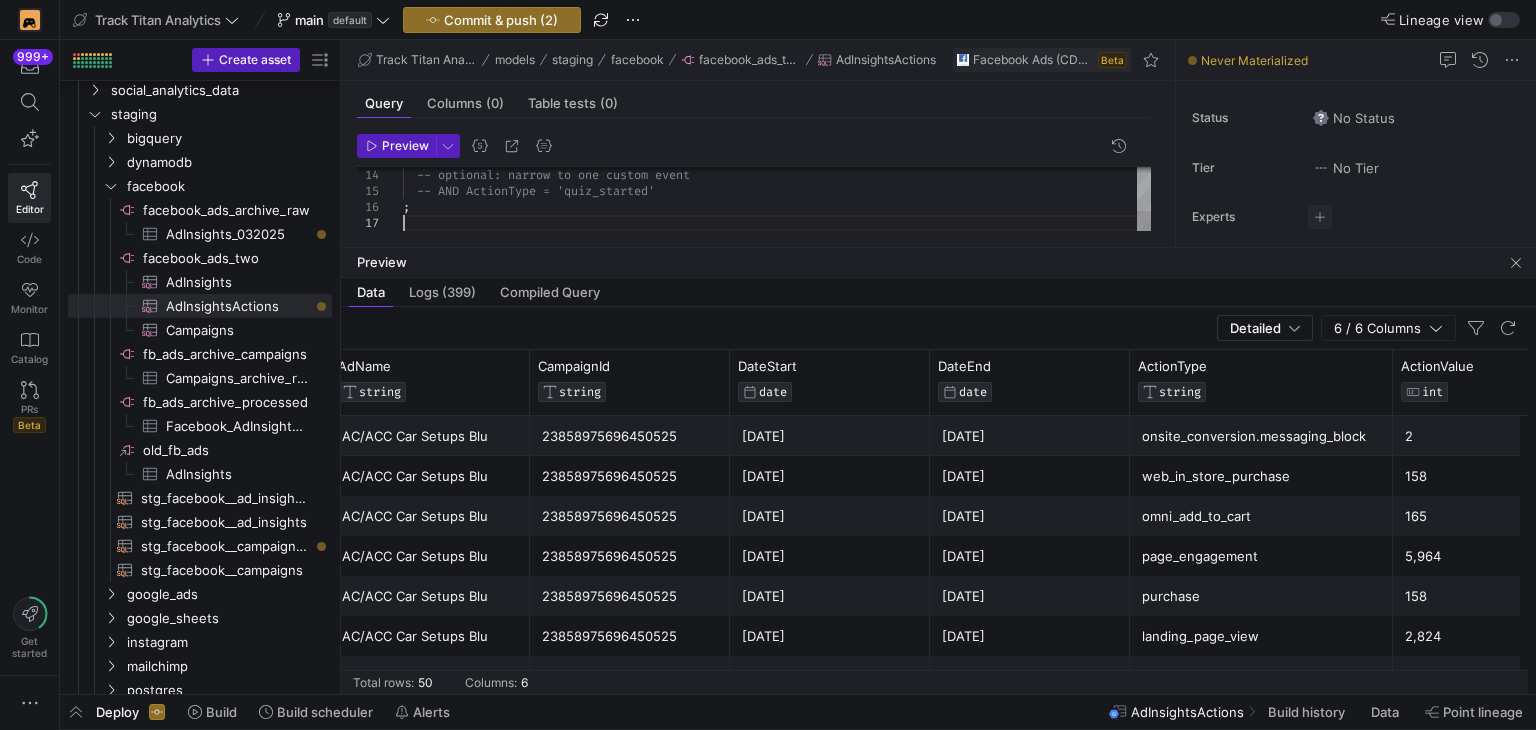 click on "-- optional: narrow to one custom event    -- AND ActionType = 'quiz_started' ;" 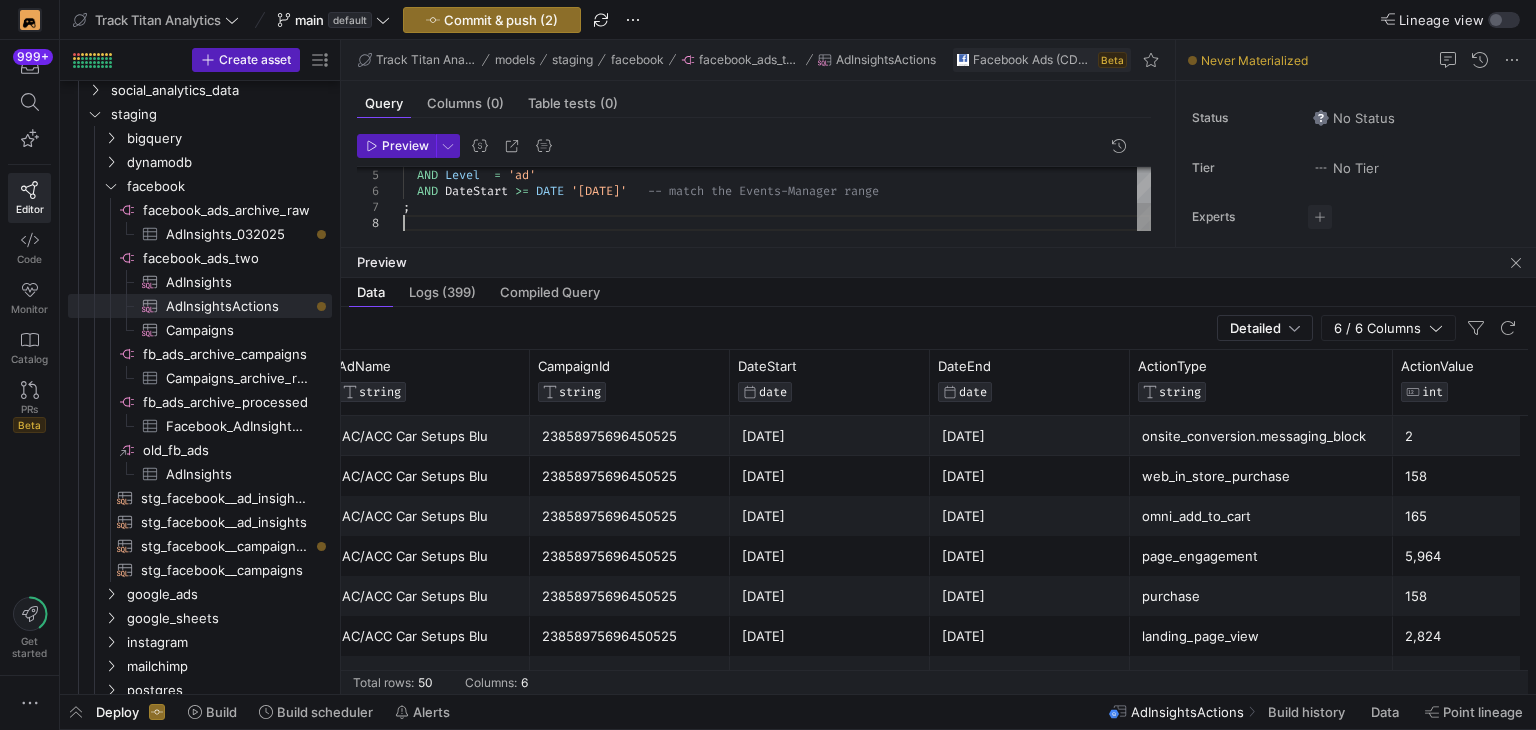 click on "AND   Level    =   'ad'    AND   DateStart   >=   DATE   '[DATE]'     -- match the Events-Manager range ;" 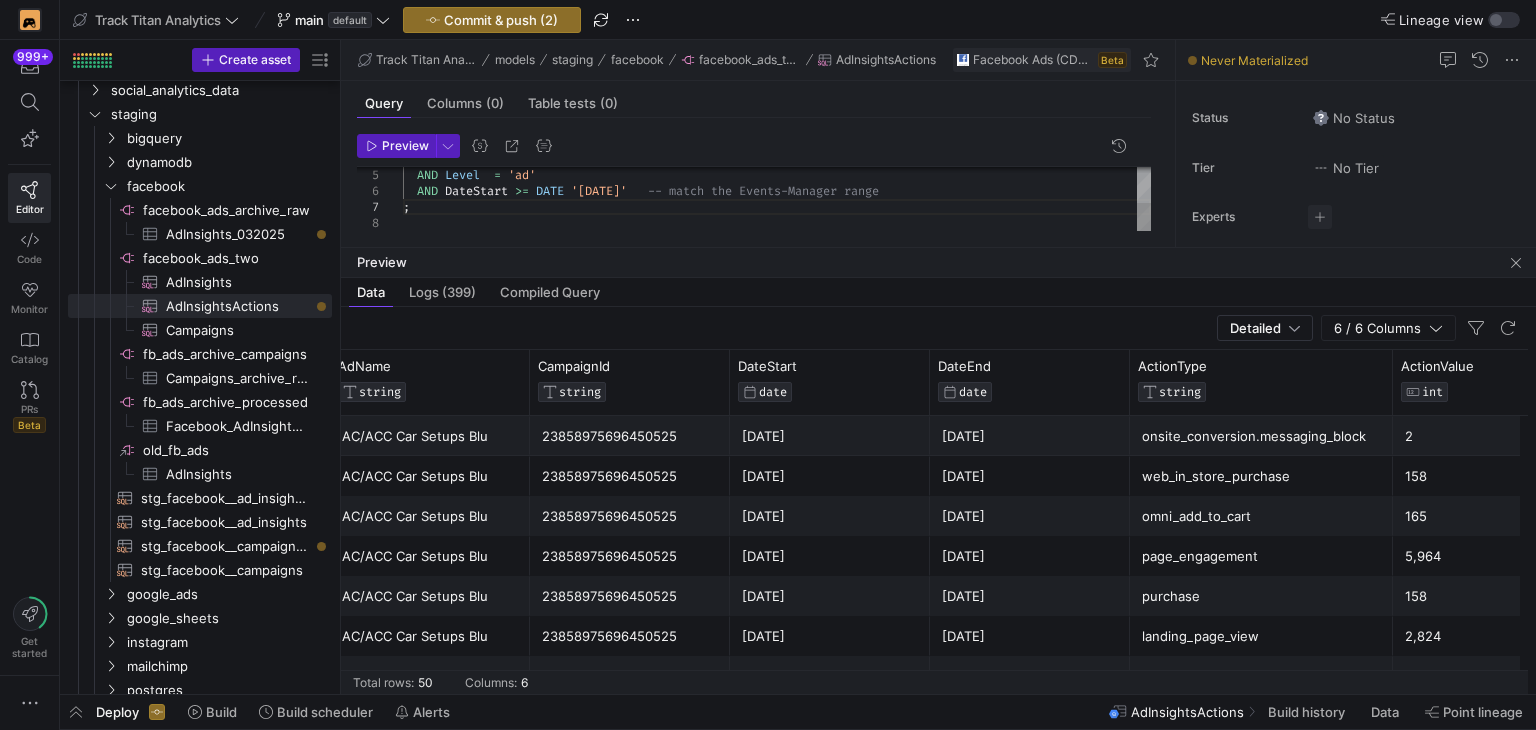 type on "SELECT DISTINCT ActionType
FROM AdInsightsActions
WHERE
Target = 'act_242249623681789'   -- your account
AND Level  = 'ad'
AND DateStart >= DATE '[DATE]'   -- match the Events-Manager range" 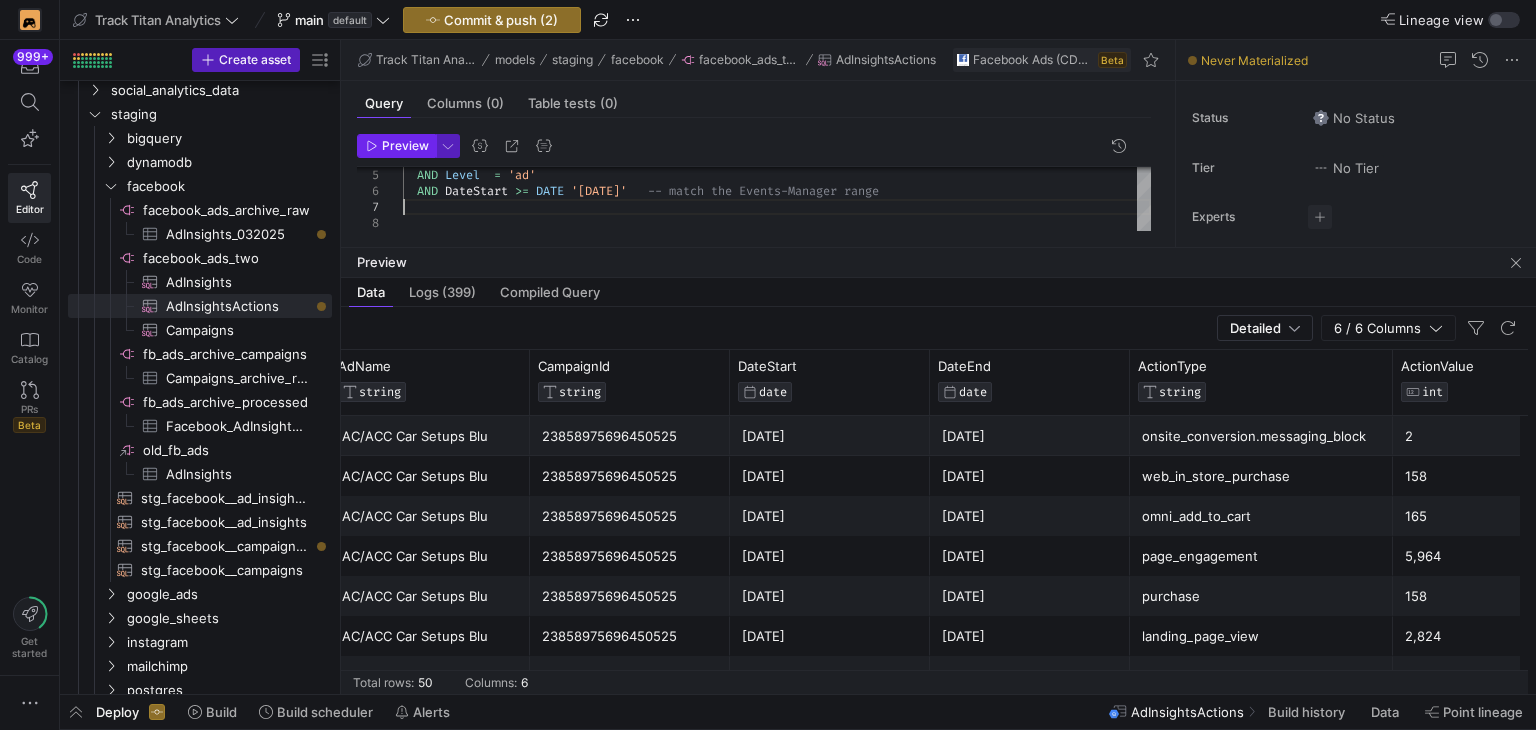 click on "Preview" at bounding box center (405, 146) 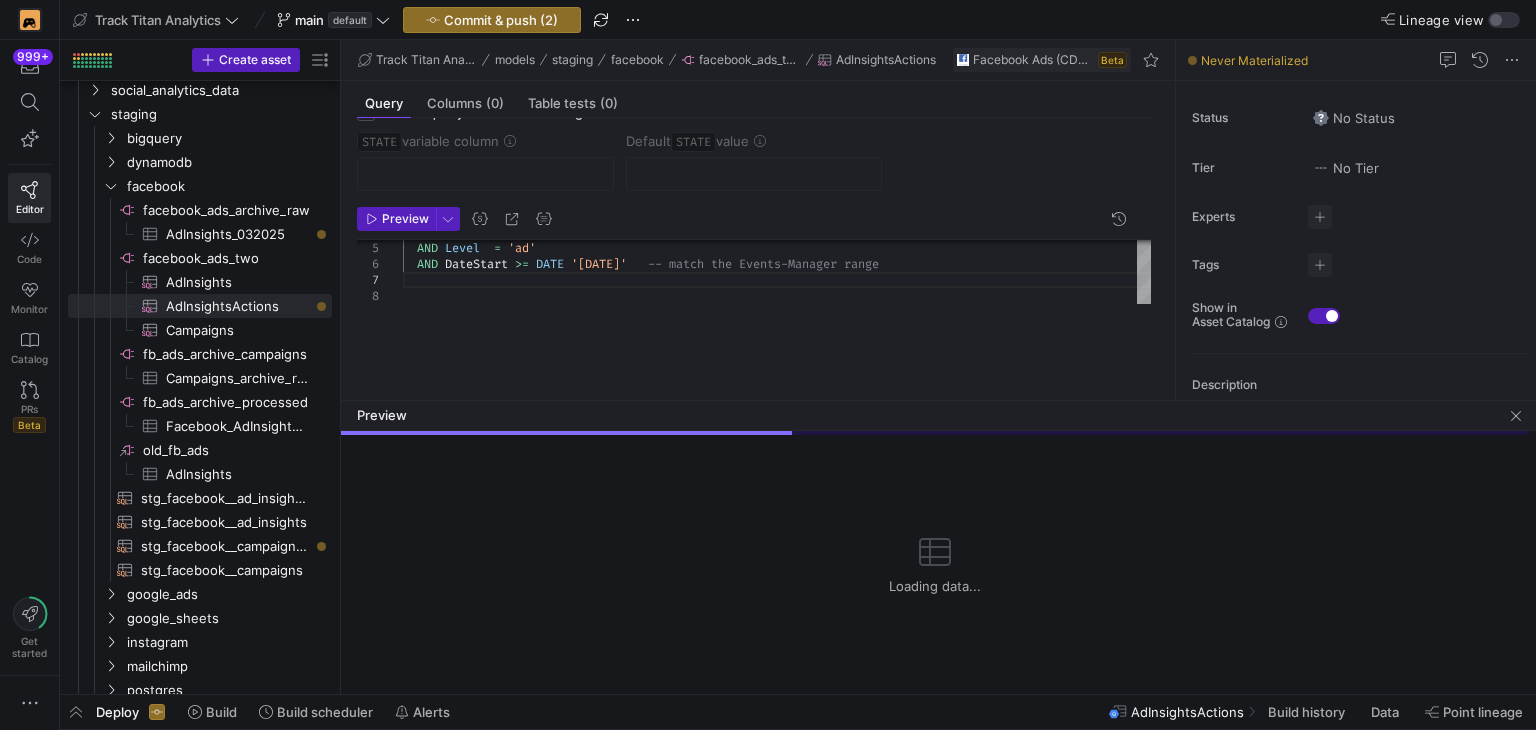 drag, startPoint x: 876, startPoint y: 246, endPoint x: 880, endPoint y: 385, distance: 139.05754 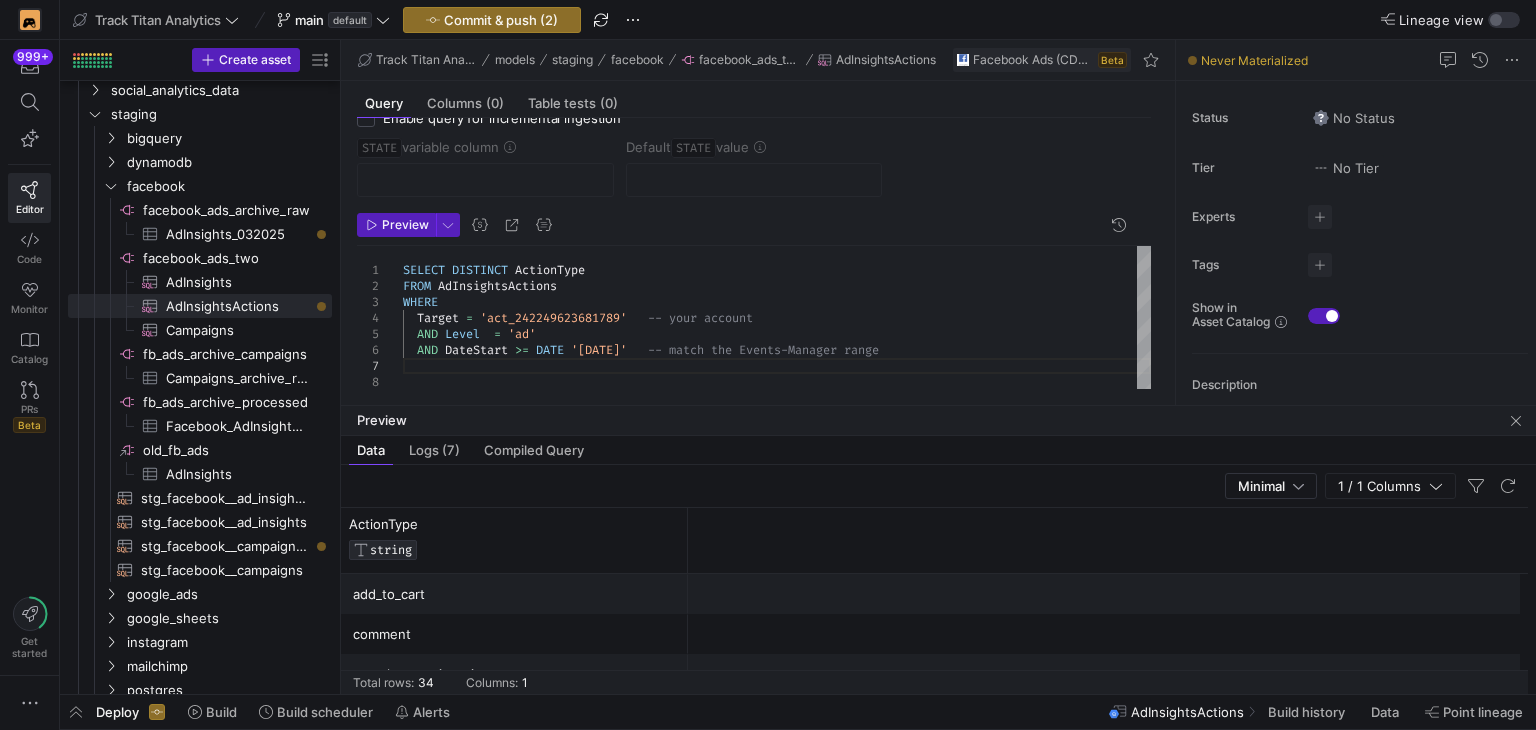 scroll, scrollTop: 115, scrollLeft: 0, axis: vertical 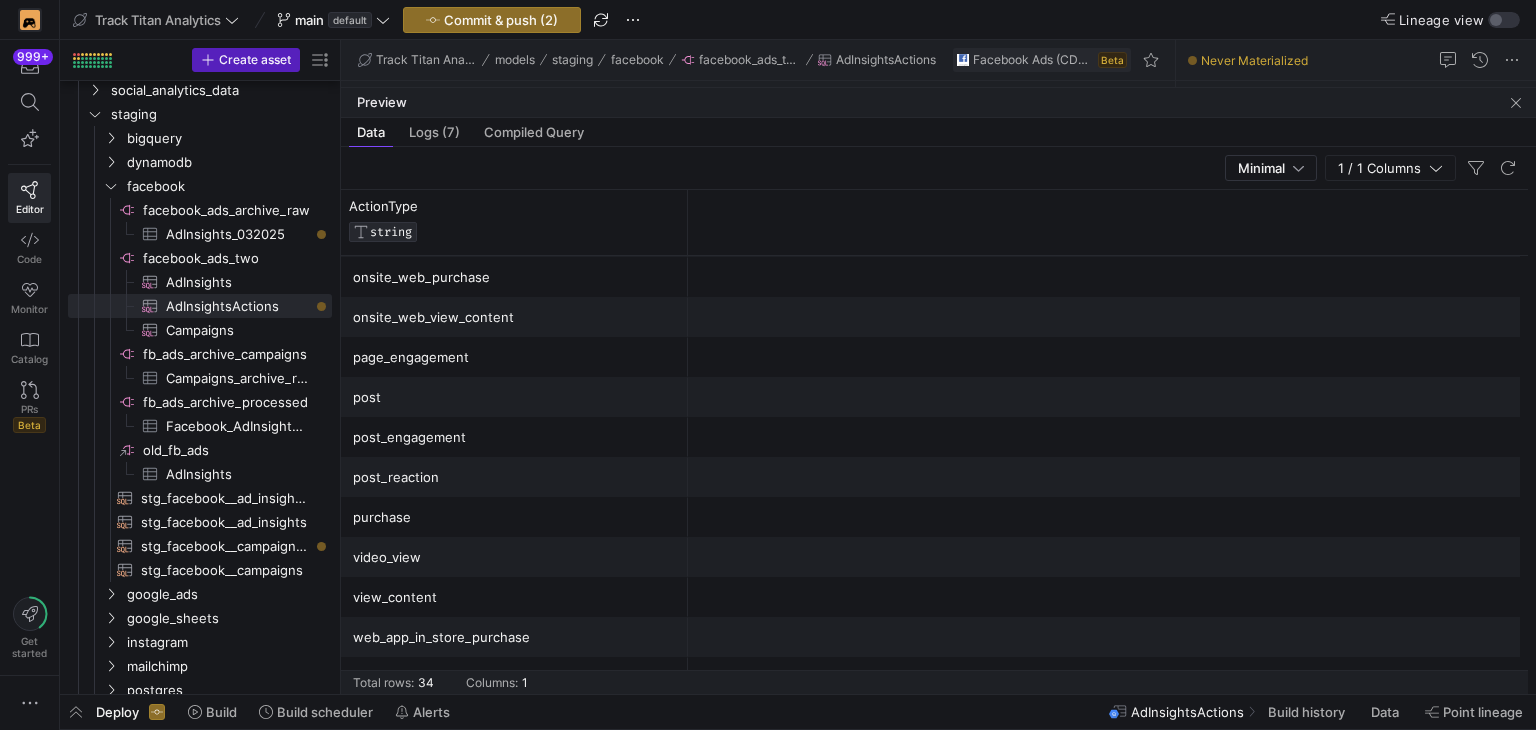 drag, startPoint x: 862, startPoint y: 405, endPoint x: 903, endPoint y: 90, distance: 317.65704 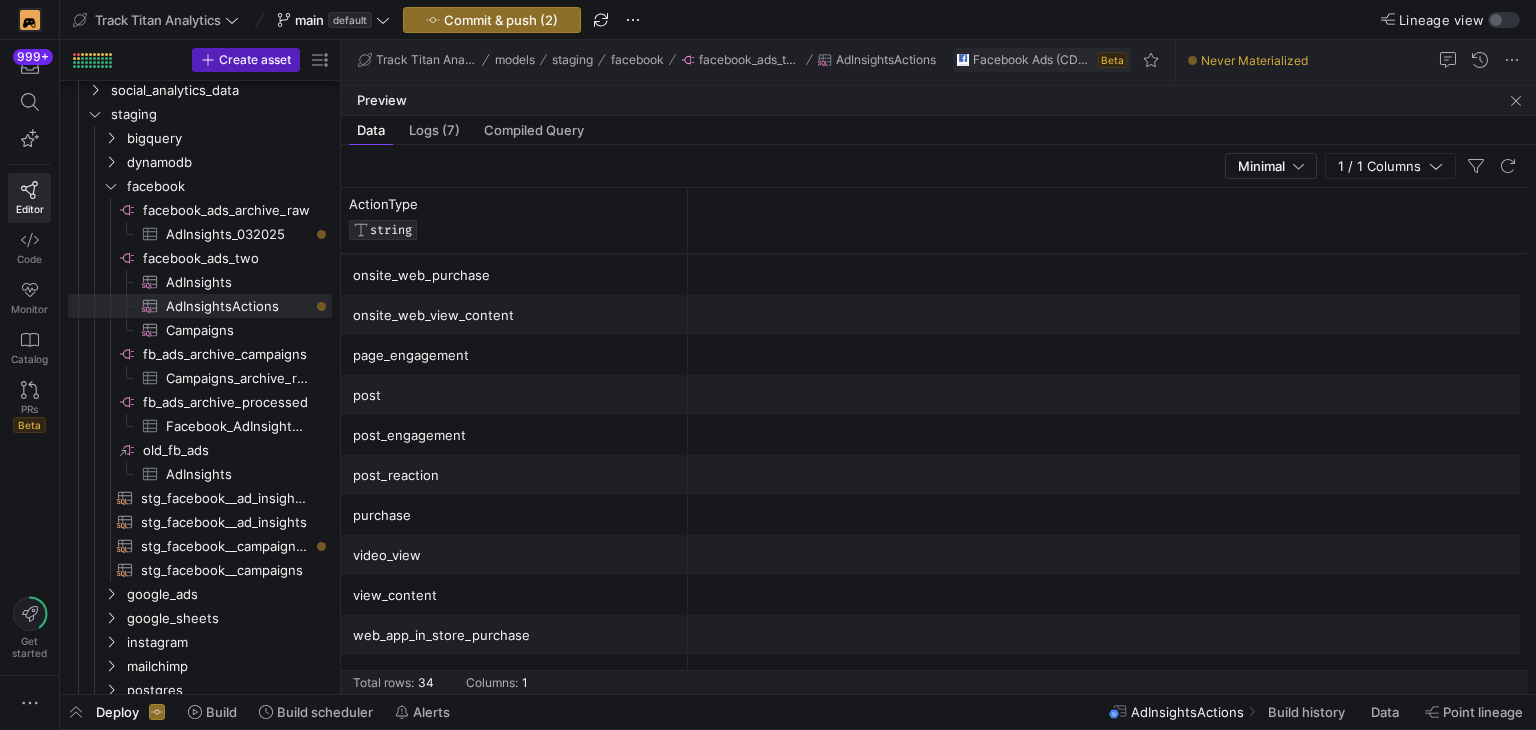 click on "Query   Columns  (0)  Table tests  (0)  Enable query for incremental ingestion  STATE  variable column   Default  STATE  value  Preview
5 6    AND   Level    =   'ad'    AND   DateStart   >=   DATE   '[DATE]'     -- match the Events-Manager range SELECT DISTINCT ActionType
FROM AdInsightsActions
WHERE
Target = 'act_242249623681789'   -- your account
AND Level  = 'ad'
AND DateStart >= DATE '[DATE]'   -- match the Events-Manager range" 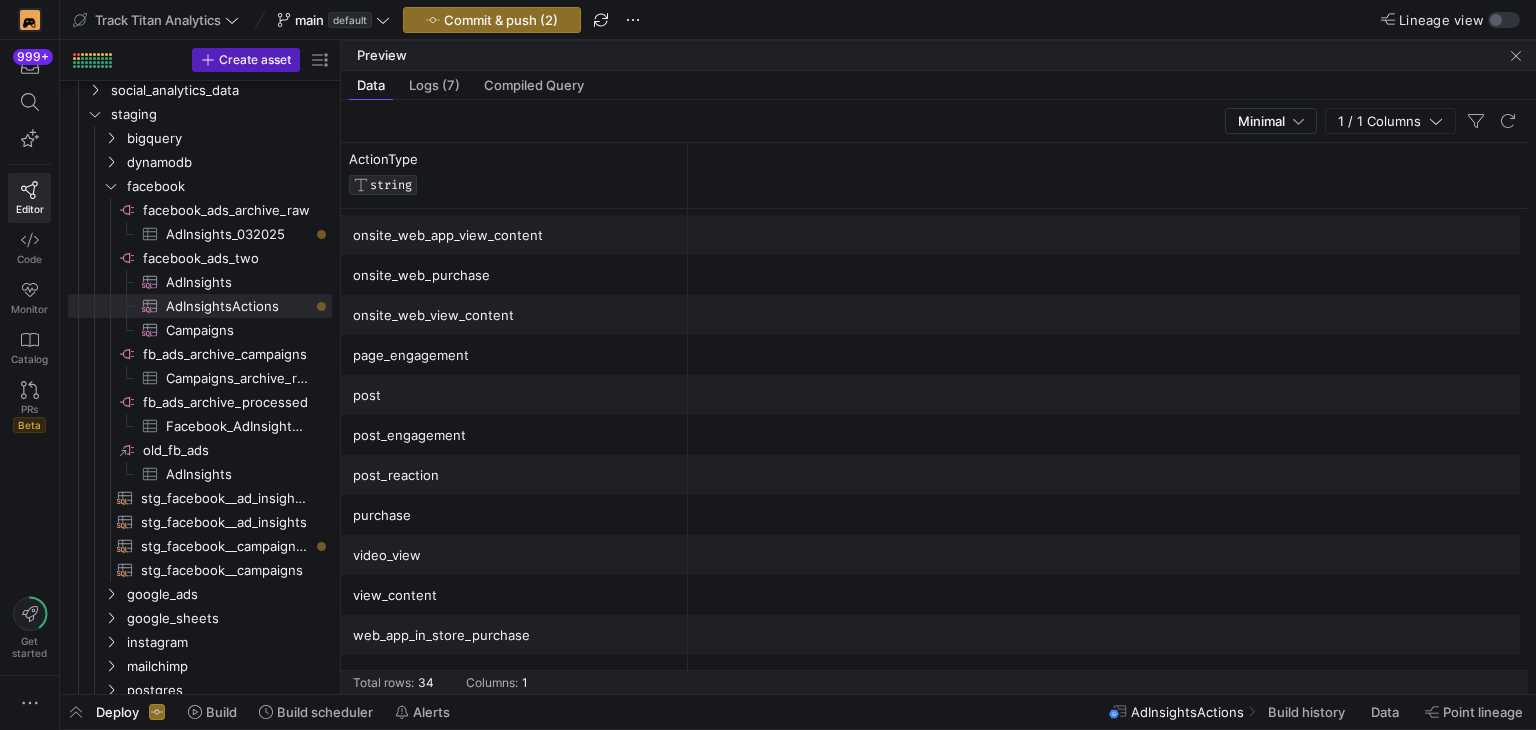 drag, startPoint x: 846, startPoint y: 83, endPoint x: 839, endPoint y: 15, distance: 68.359344 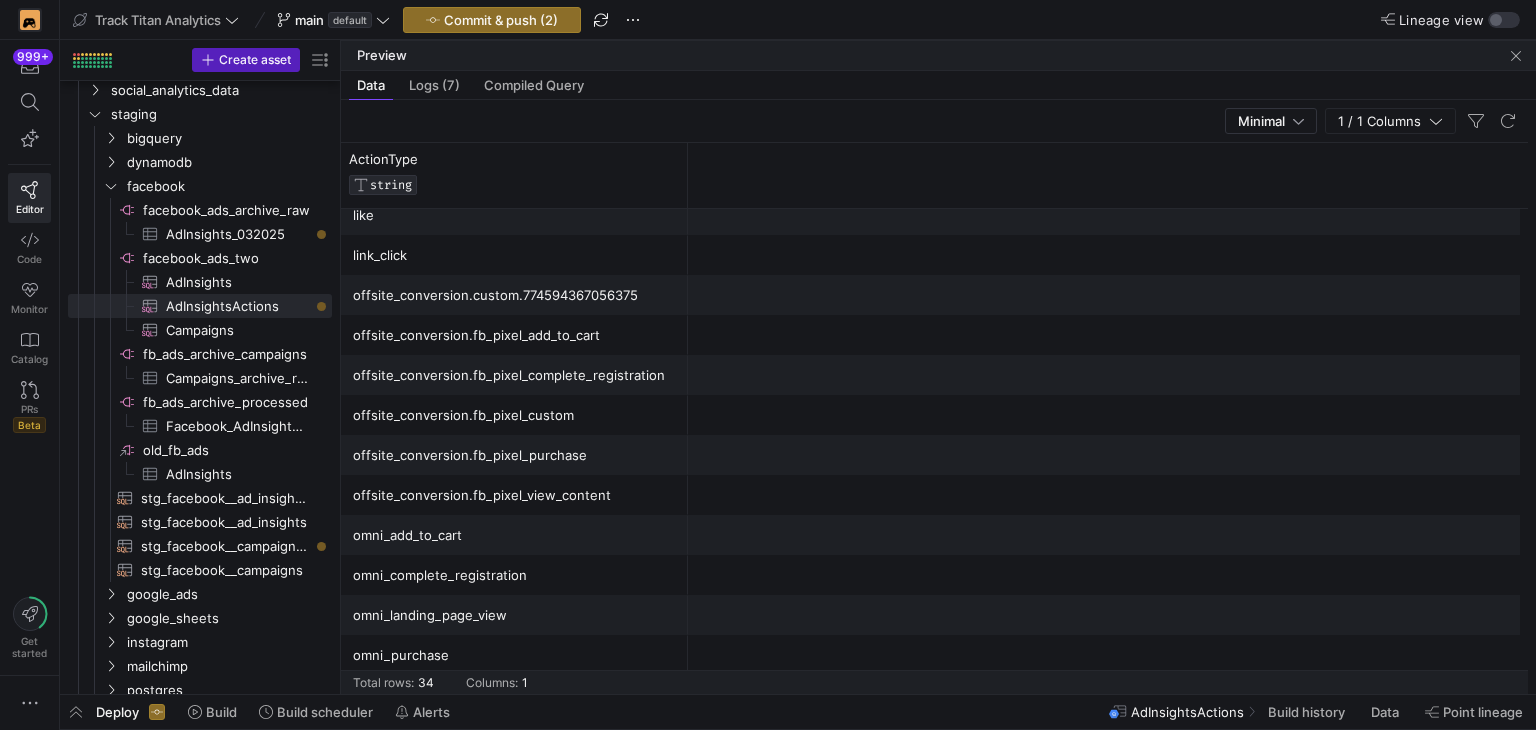 scroll, scrollTop: 256, scrollLeft: 0, axis: vertical 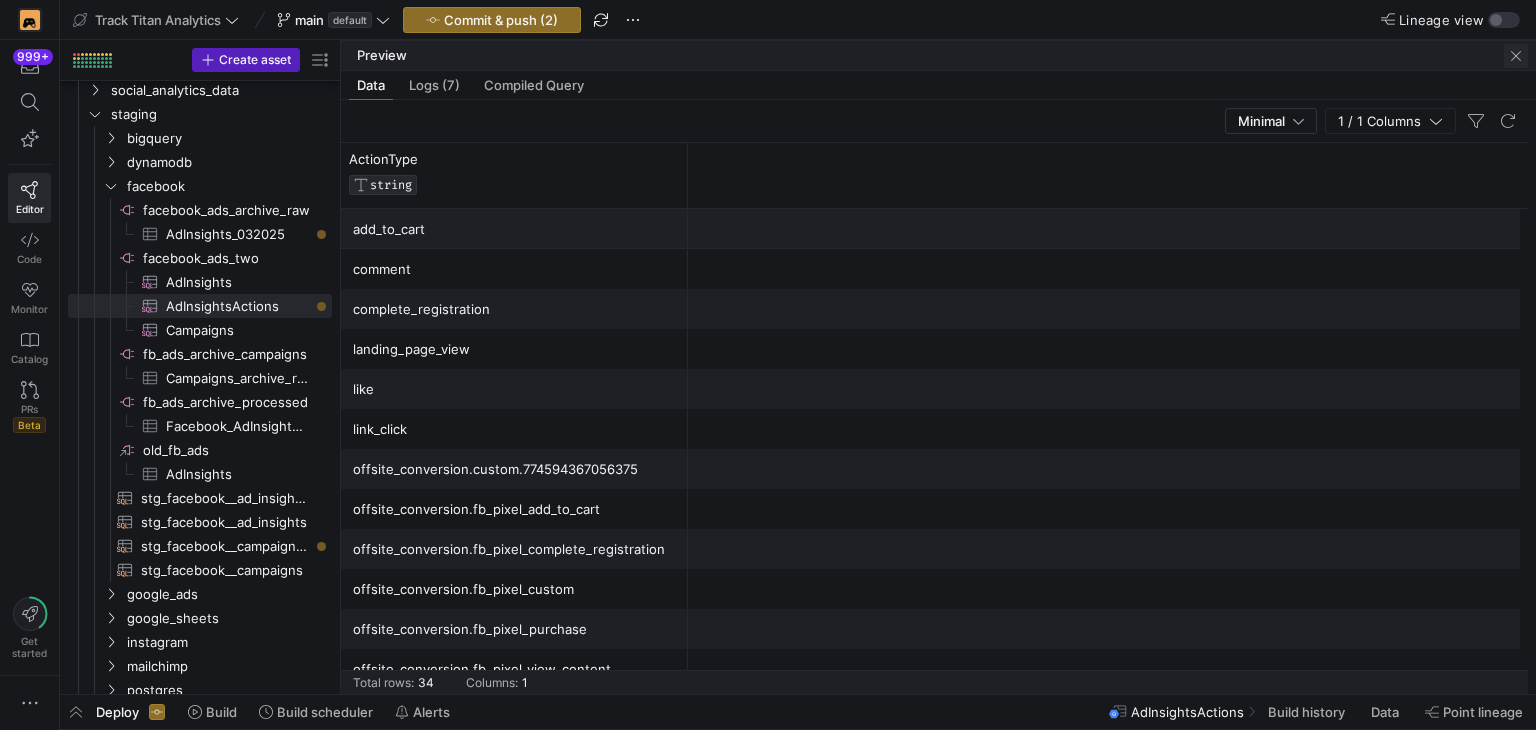 click 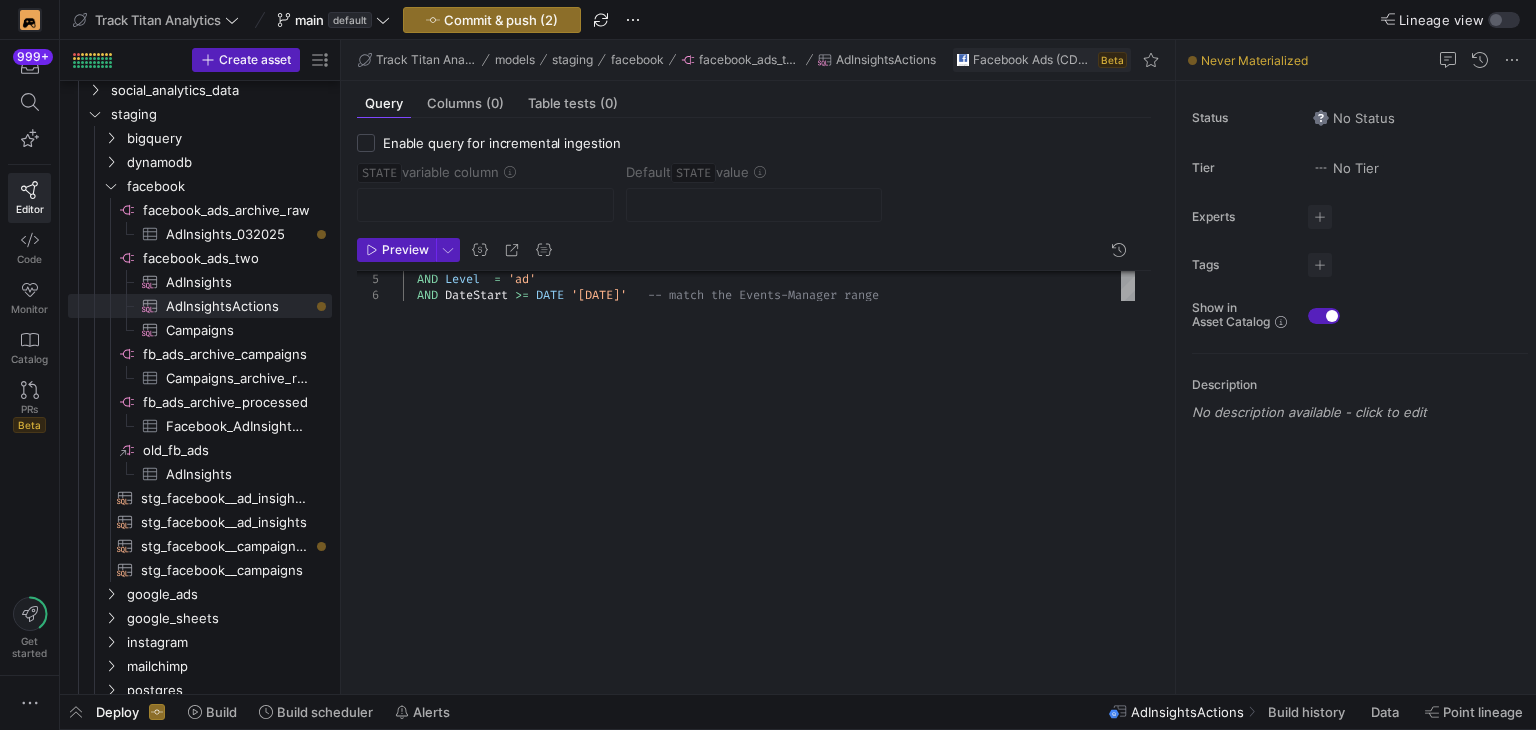scroll, scrollTop: 0, scrollLeft: 0, axis: both 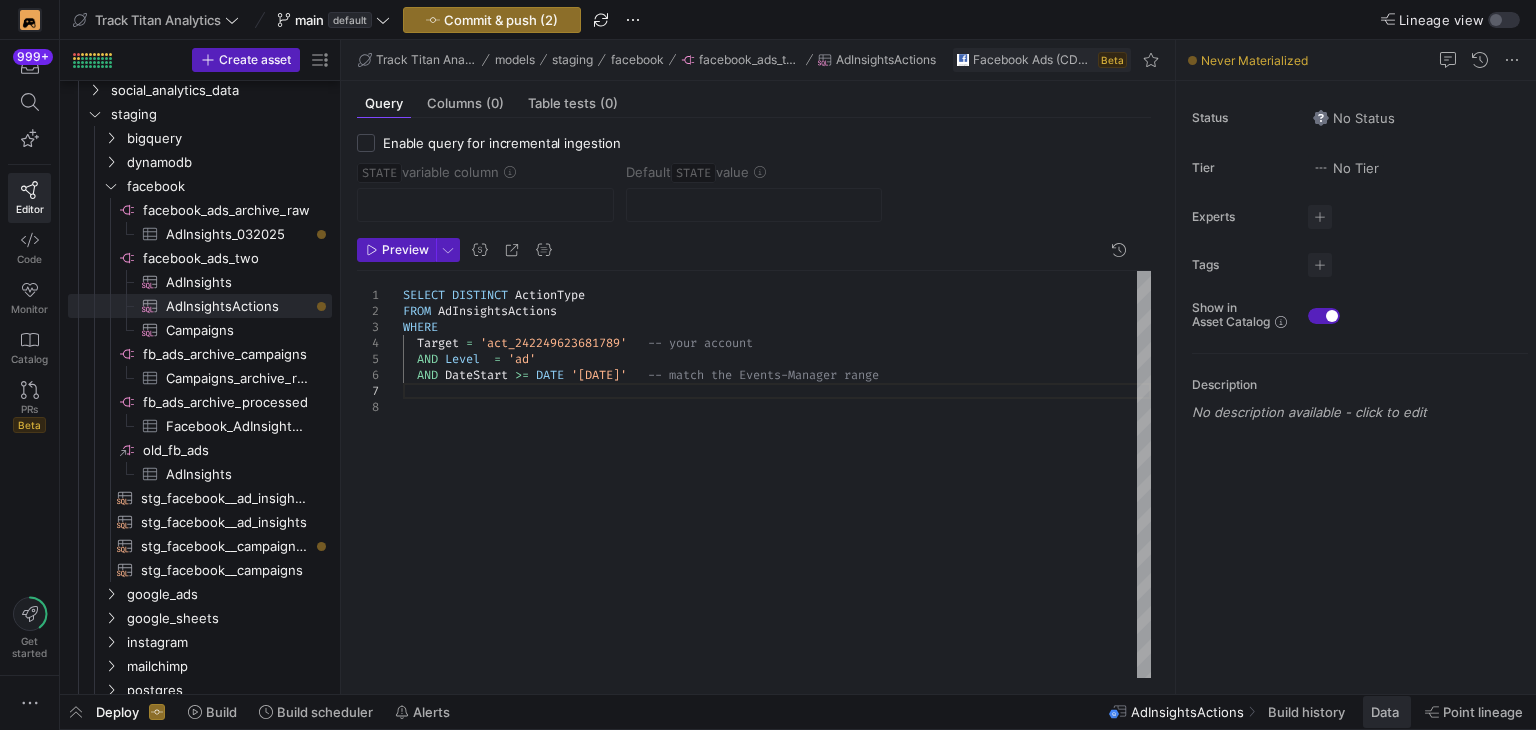 click on "Data" 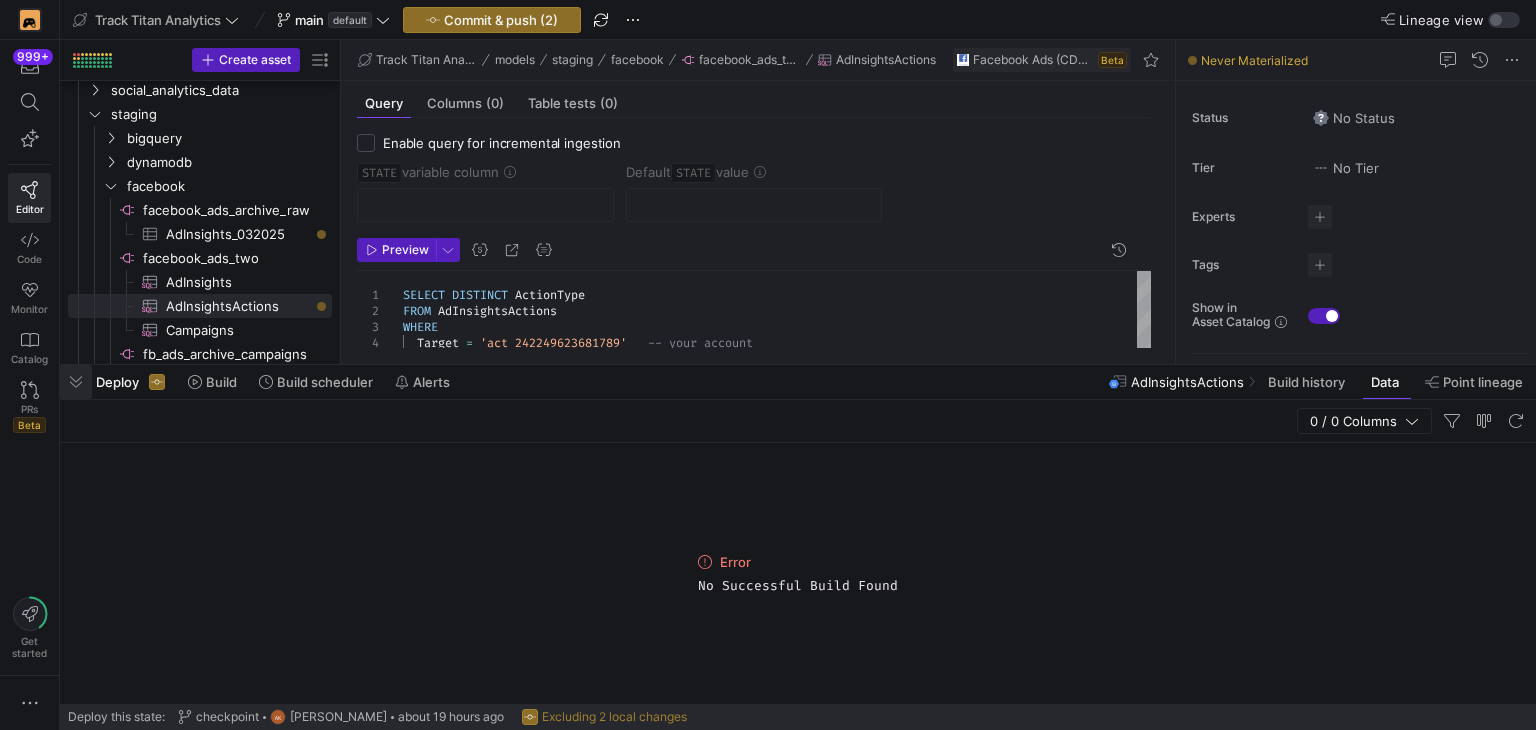 click 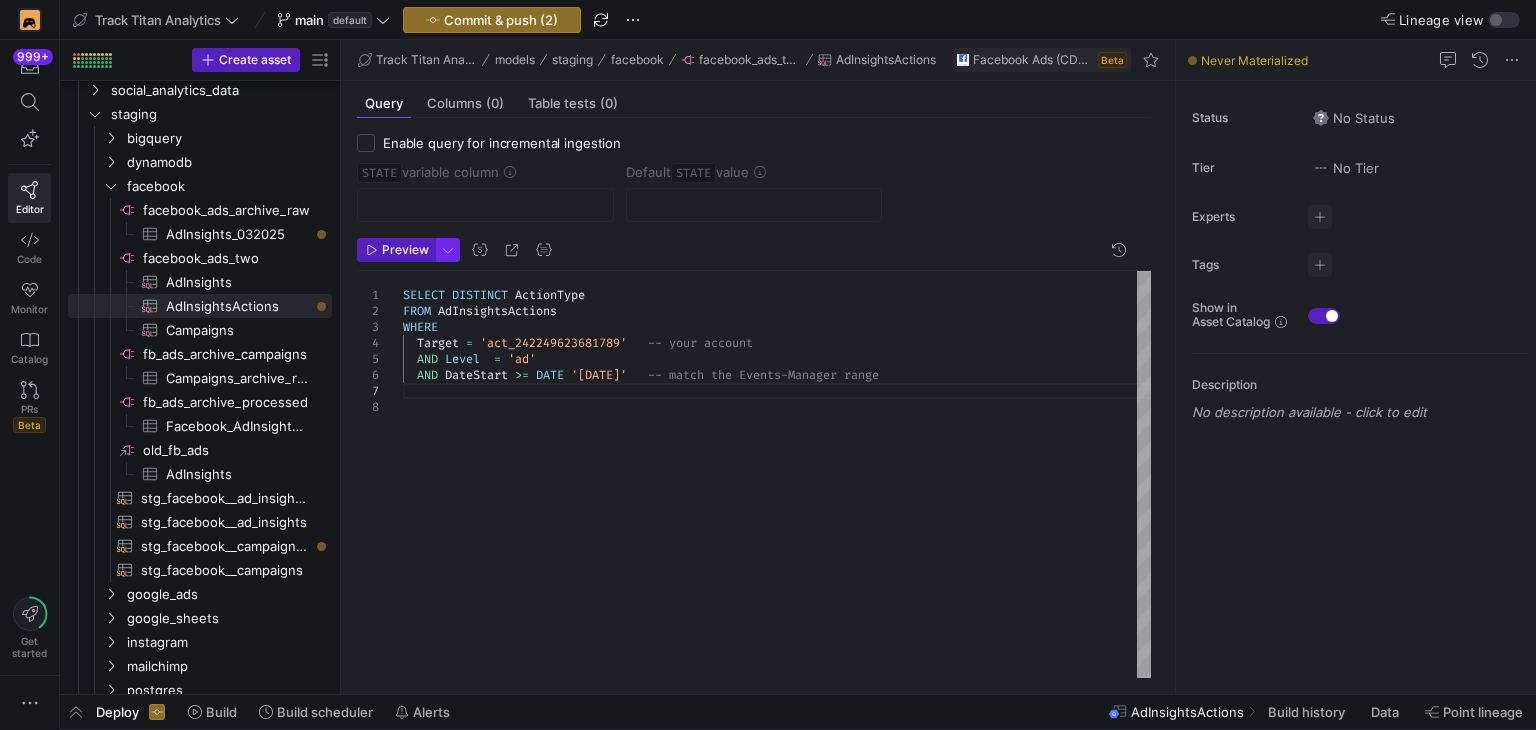 click 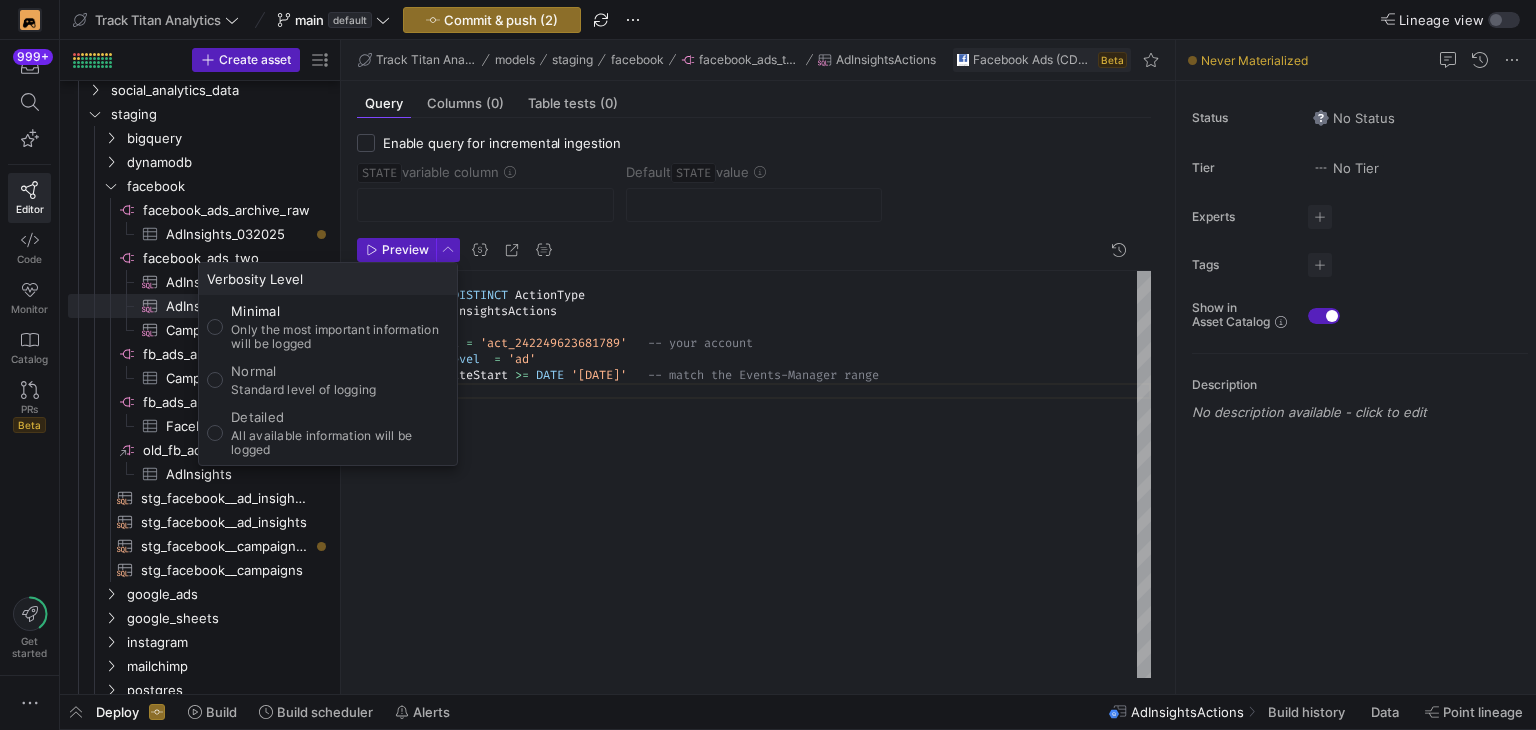 click on "All available information will be logged" at bounding box center (340, 443) 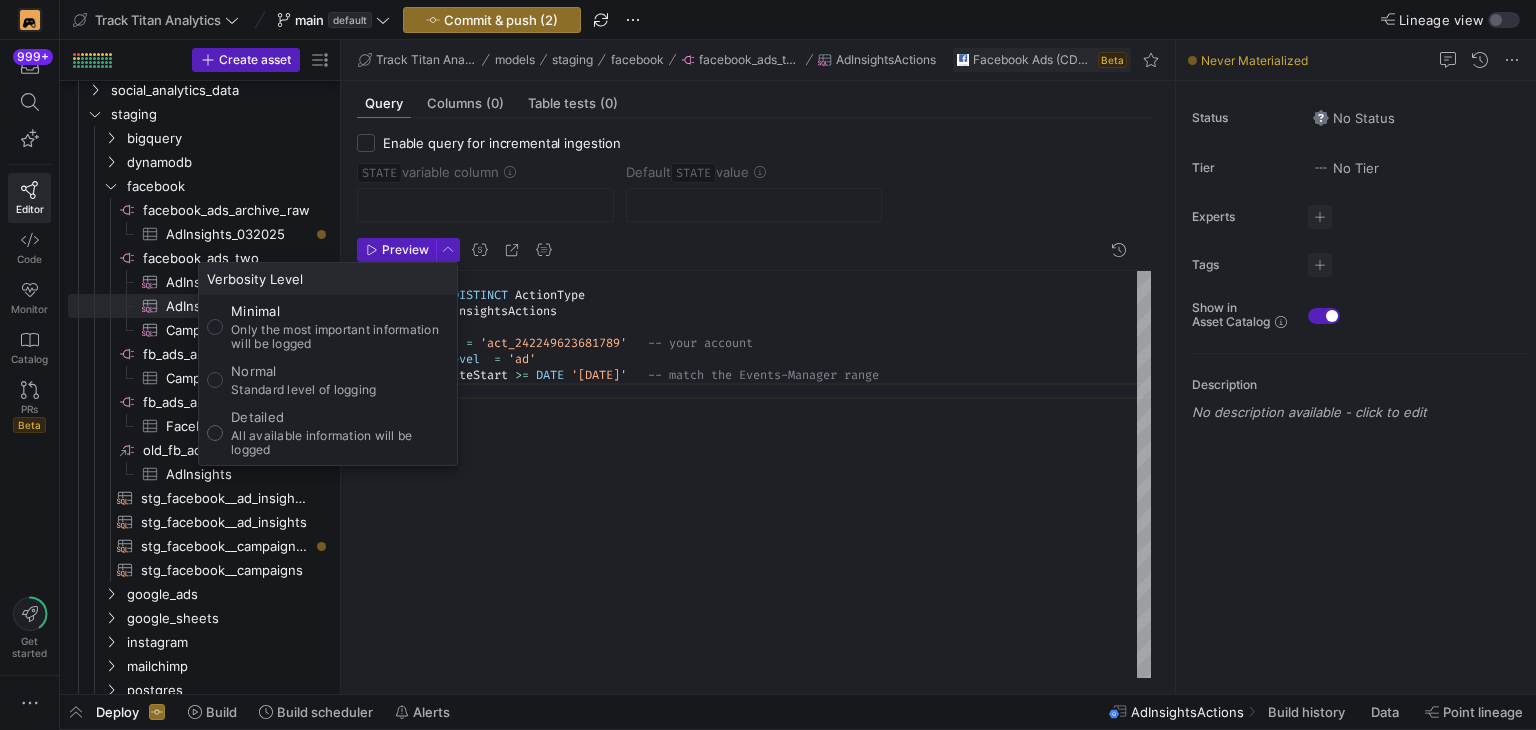 click on "Detailed All available information will be logged" at bounding box center [215, 433] 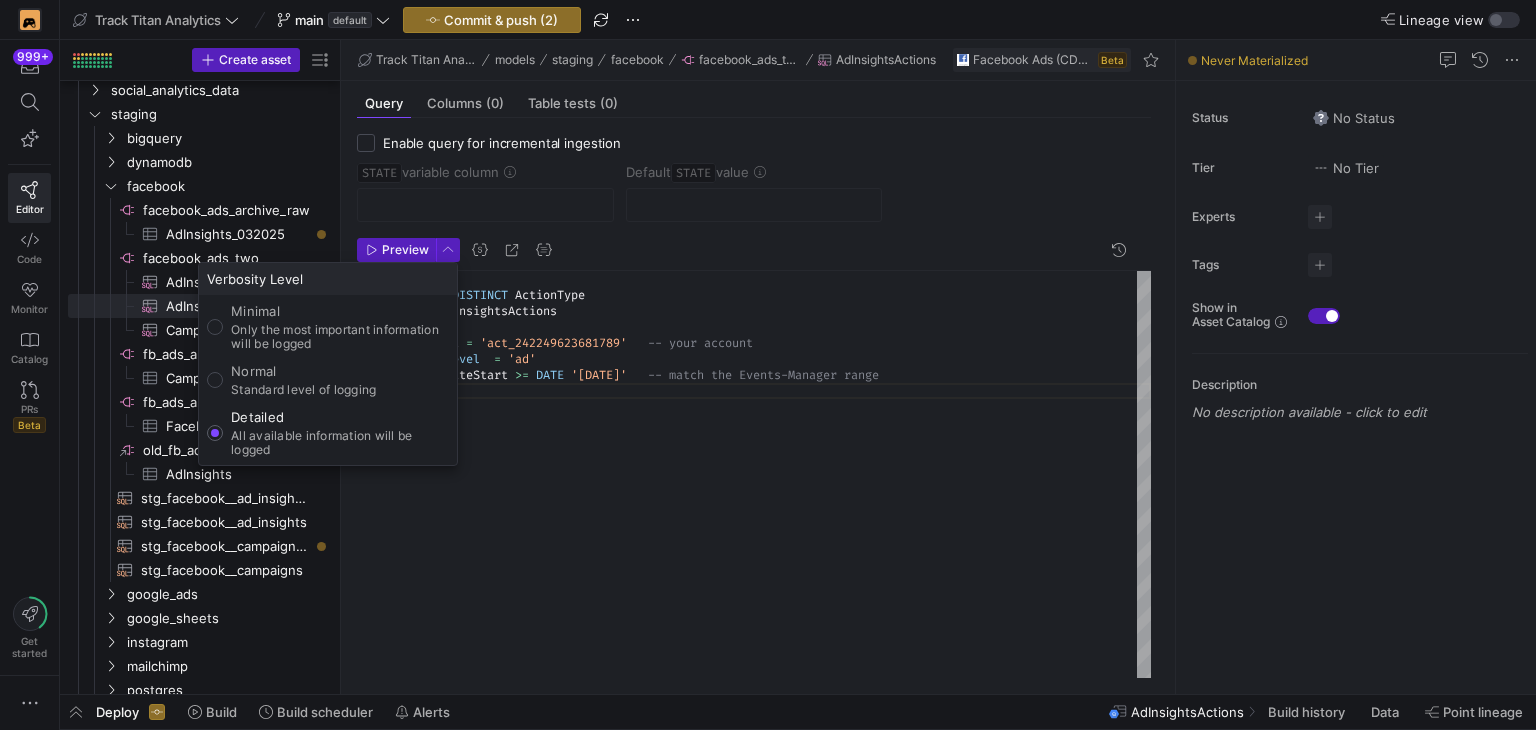 click at bounding box center [768, 365] 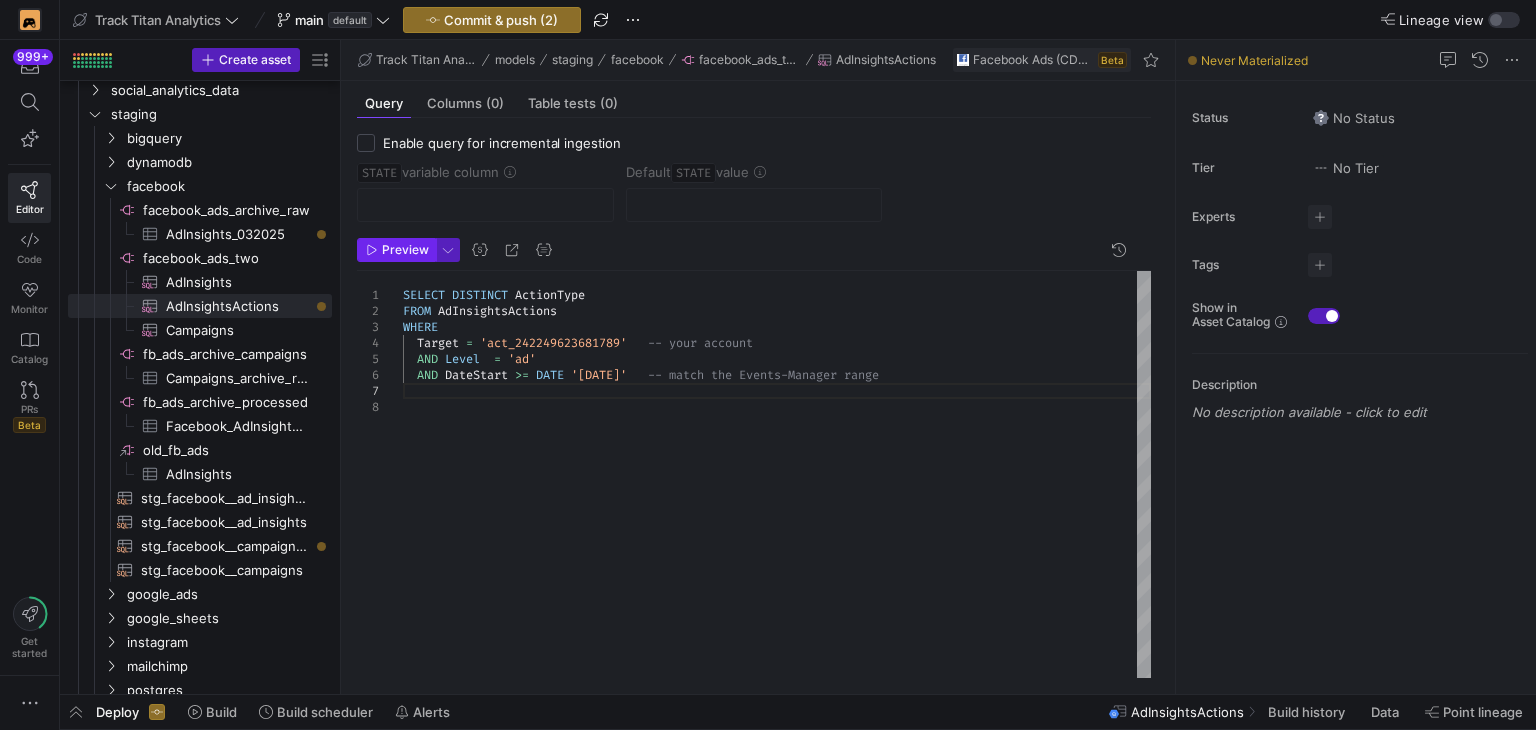 click on "Preview" at bounding box center [405, 250] 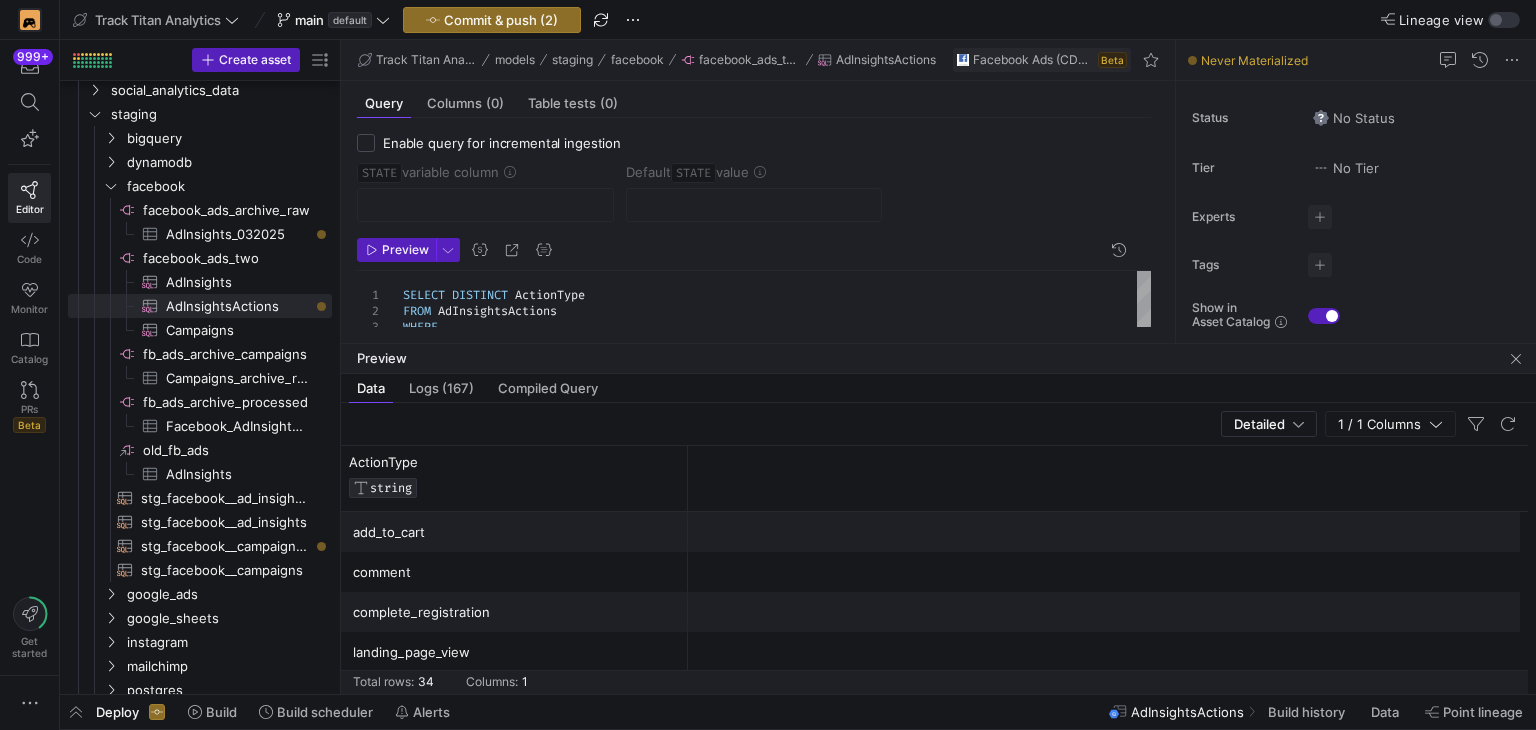 scroll, scrollTop: 200, scrollLeft: 0, axis: vertical 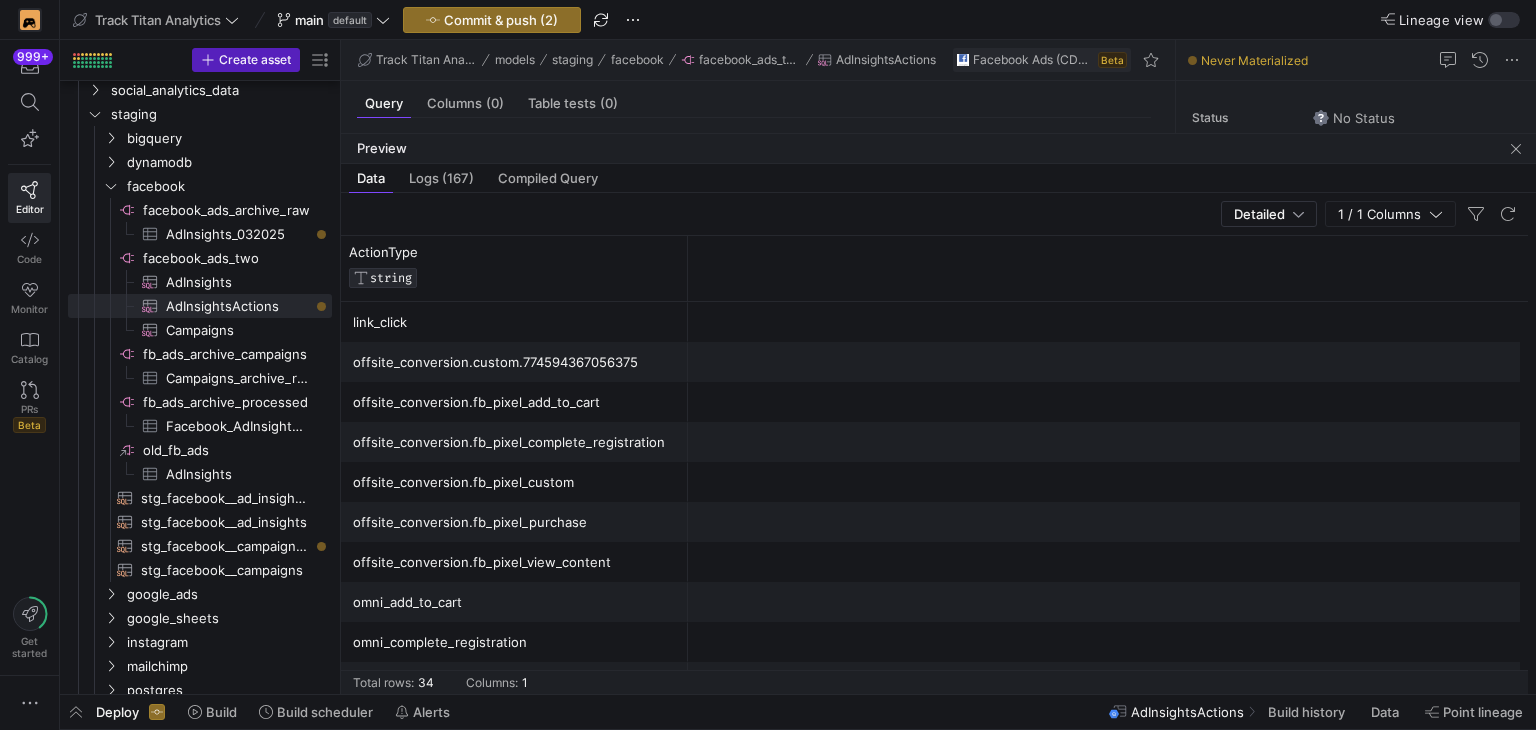 drag, startPoint x: 824, startPoint y: 342, endPoint x: 812, endPoint y: 172, distance: 170.423 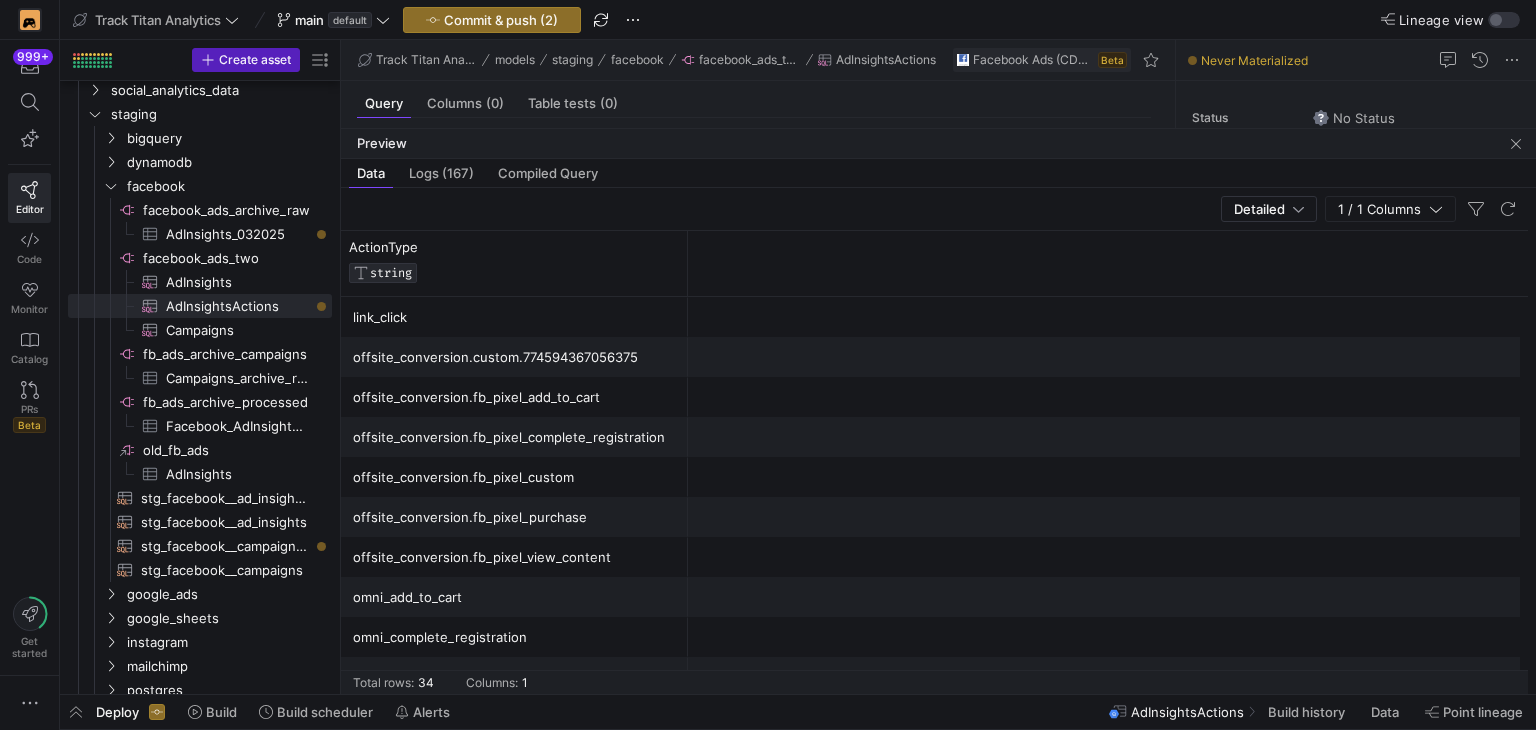 scroll, scrollTop: 800, scrollLeft: 0, axis: vertical 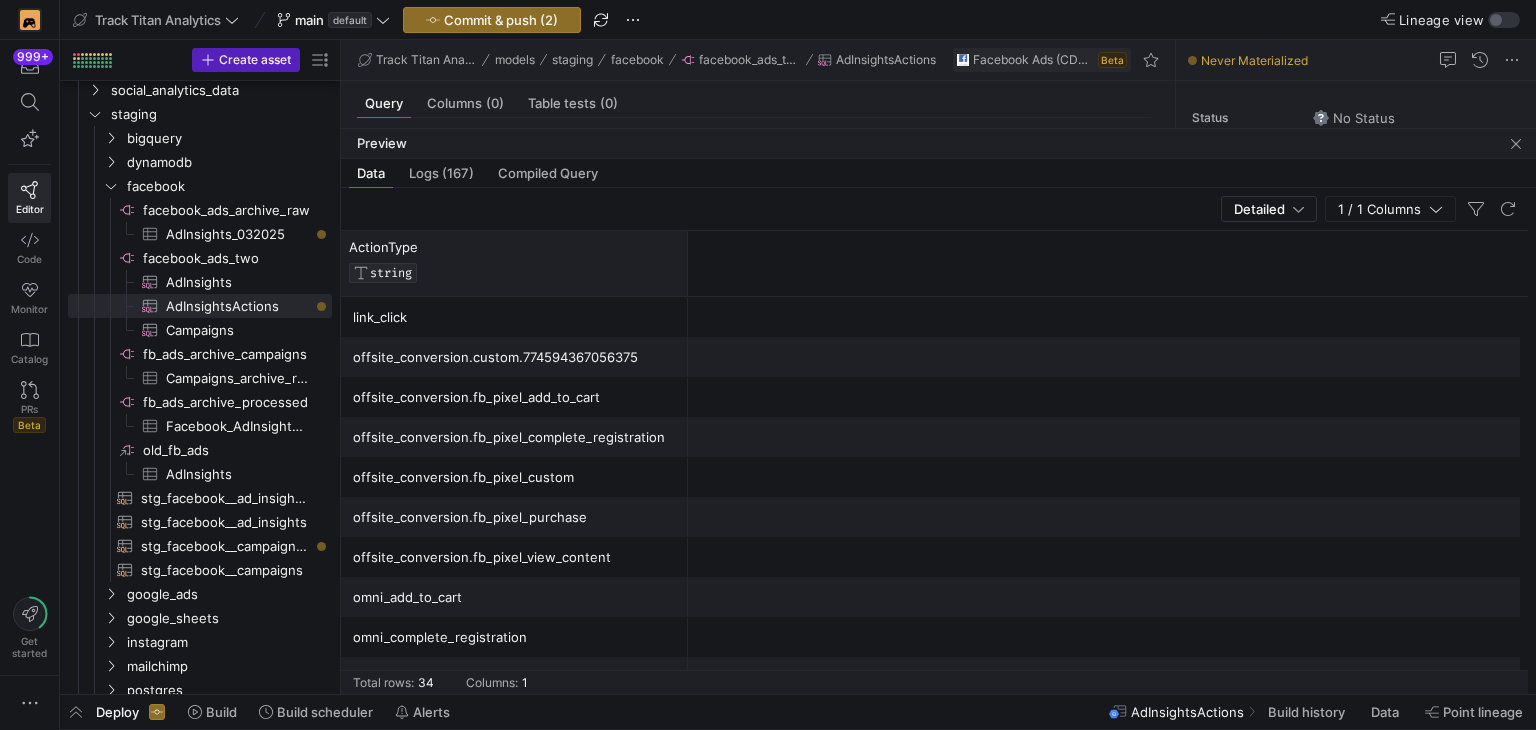 type 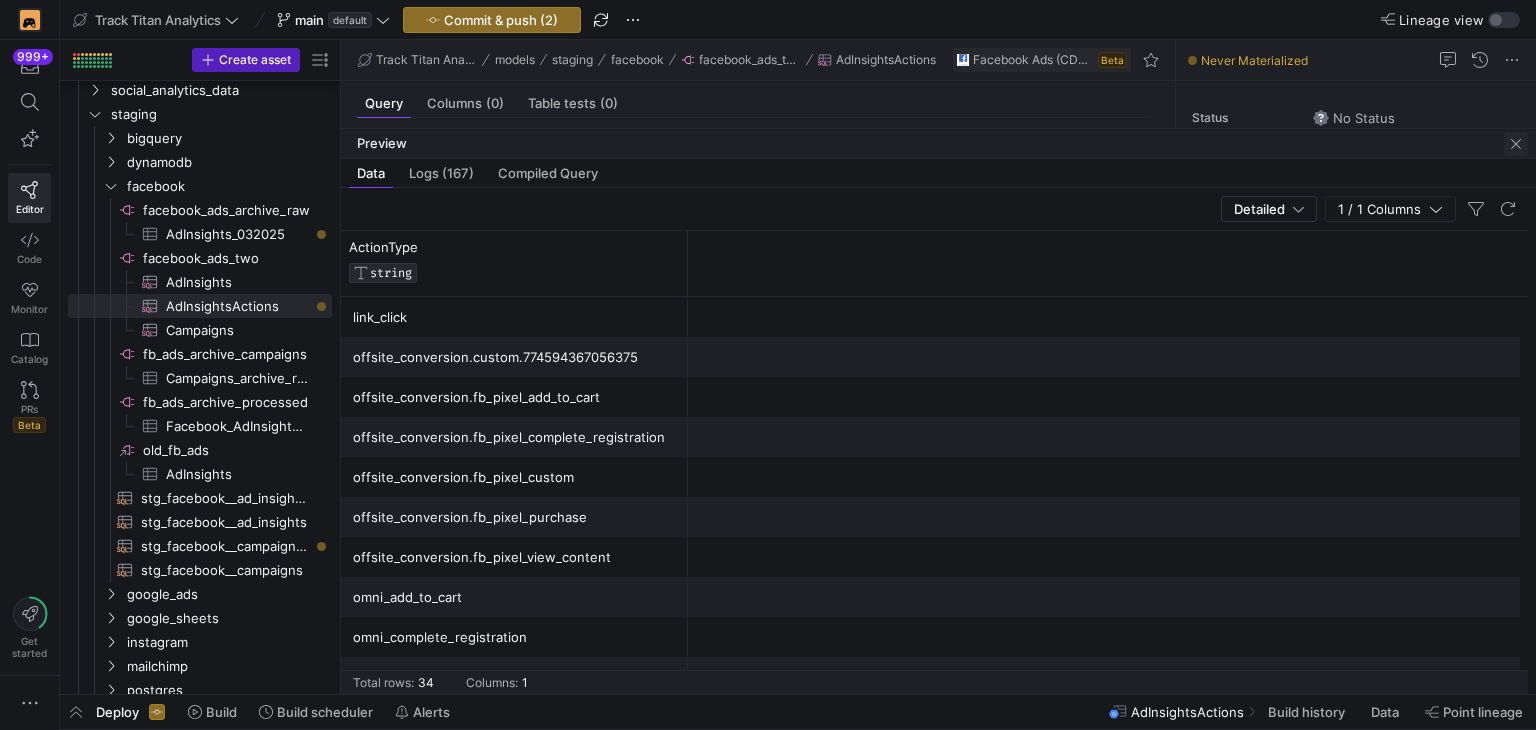 click 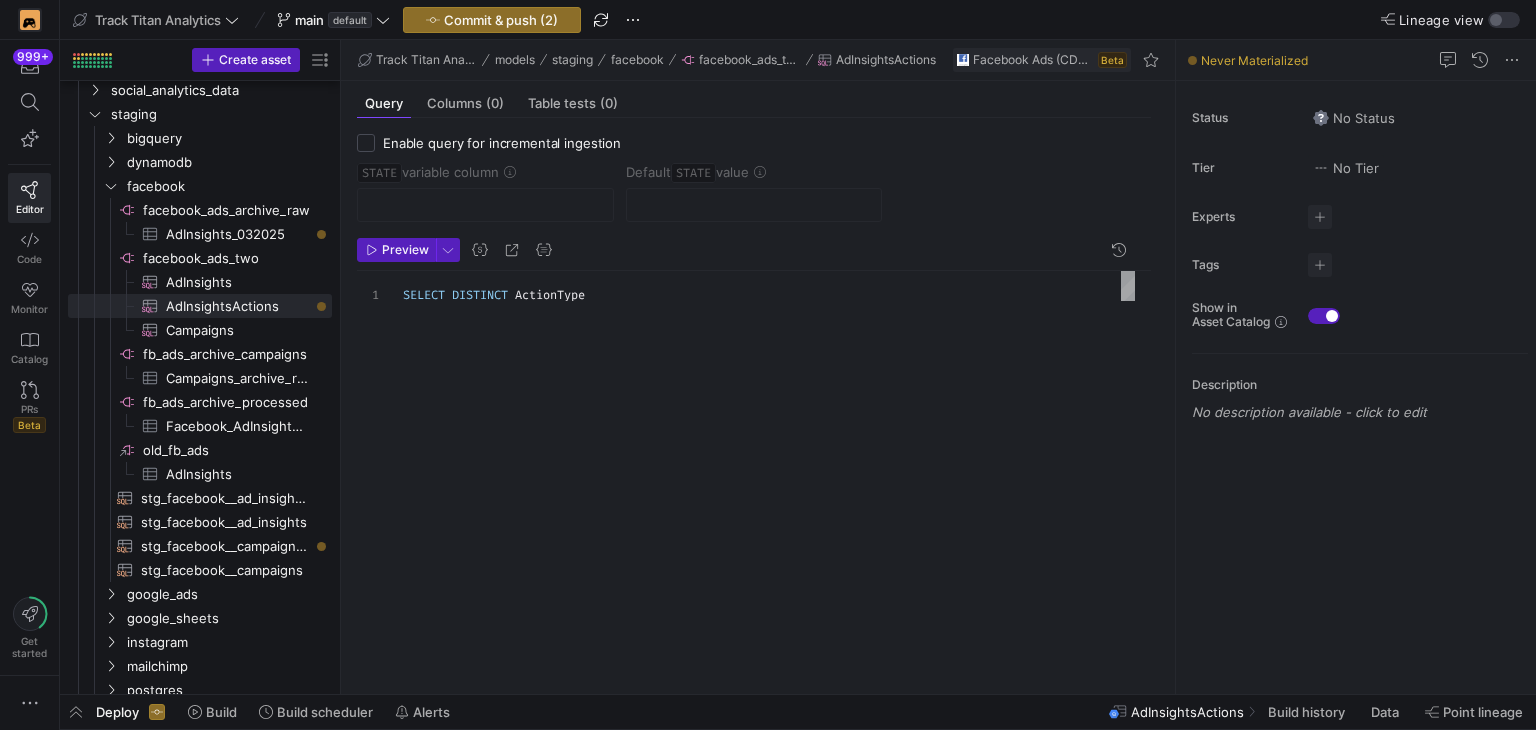 click on "1 SELECT   DISTINCT   ActionType SELECT DISTINCT ActionType
FROM AdInsightsActions
WHERE
Target = 'act_242249623681789'   -- your account
AND Level  = 'ad'
AND DateStart >= DATE '[DATE]'   -- match the Events-Manager range" 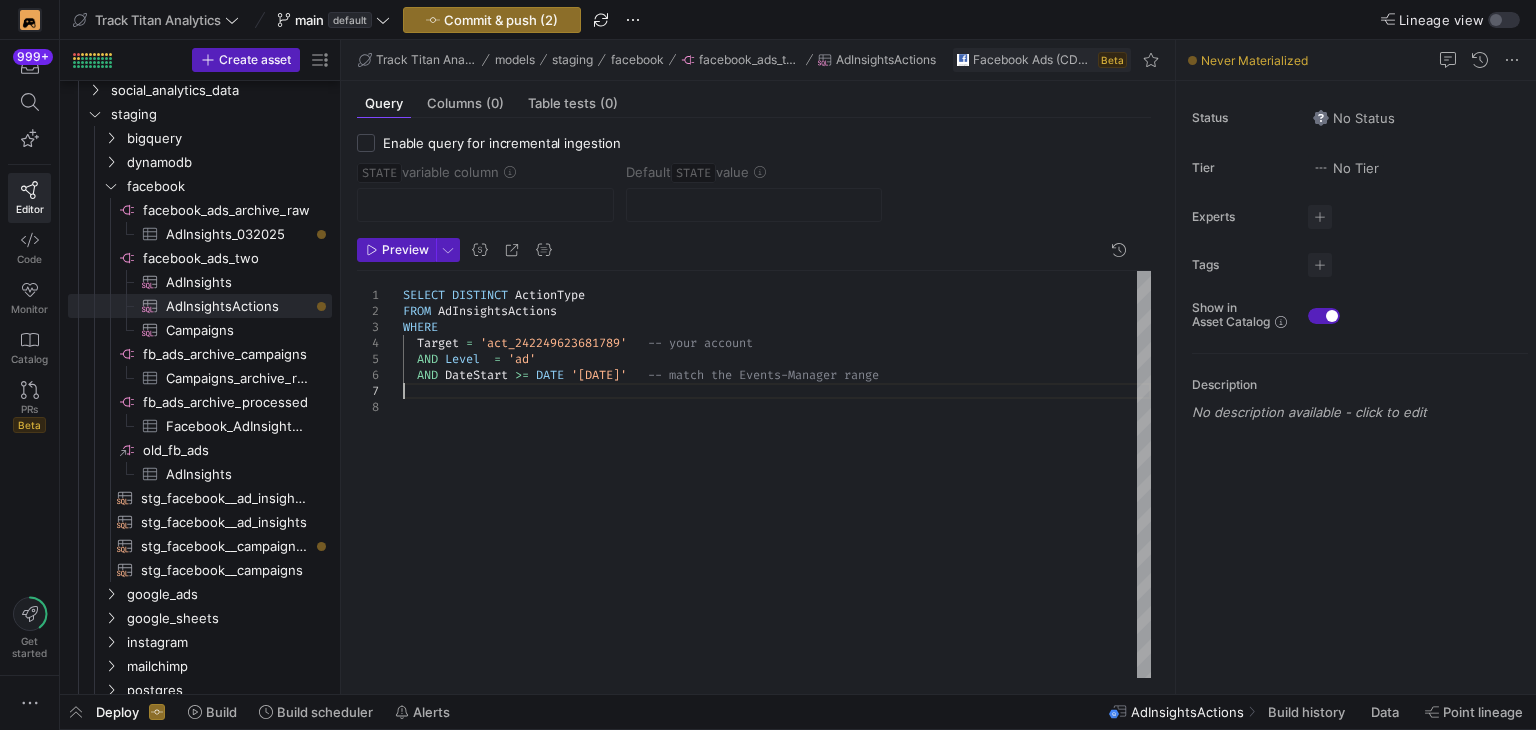 drag, startPoint x: 732, startPoint y: 390, endPoint x: 729, endPoint y: 409, distance: 19.235384 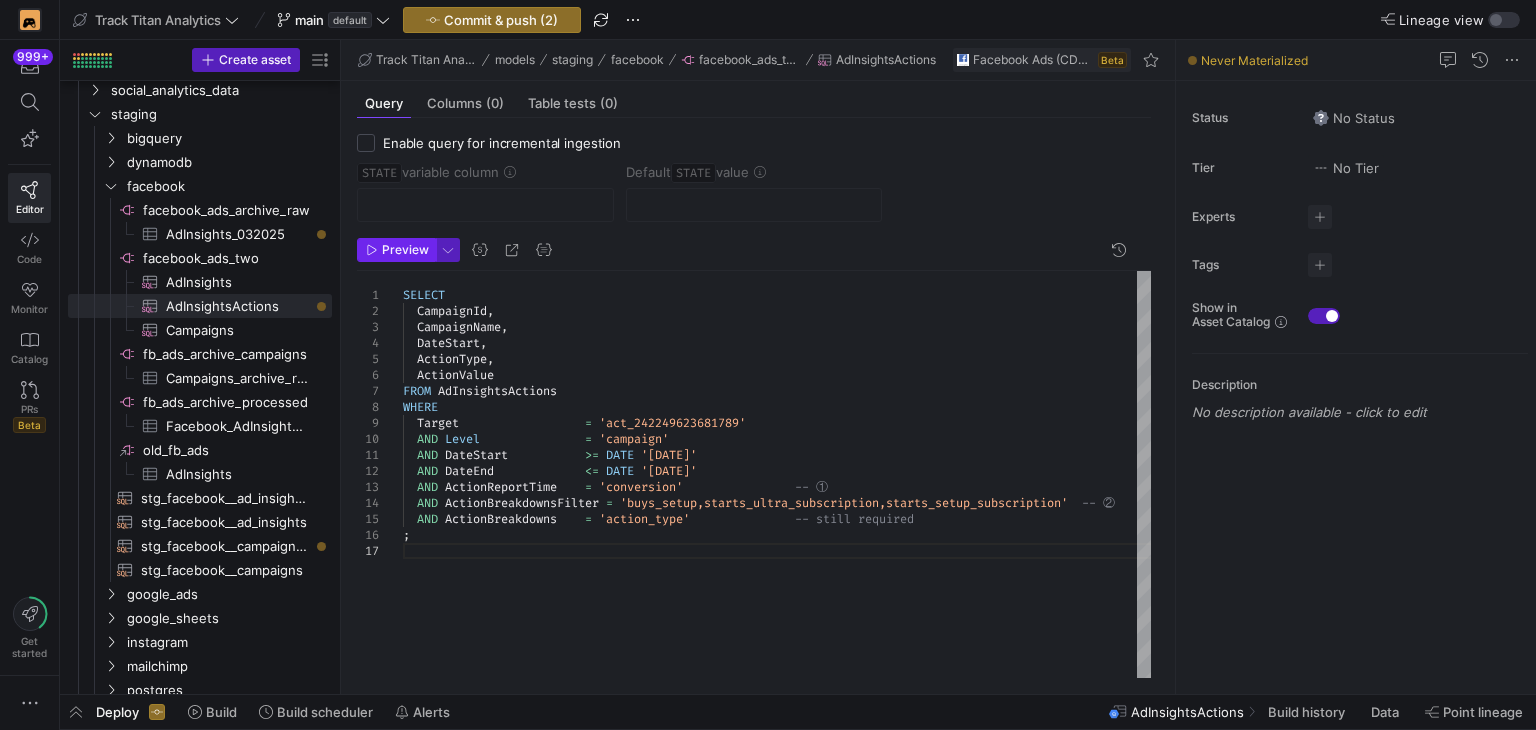 click on "Preview" at bounding box center [405, 250] 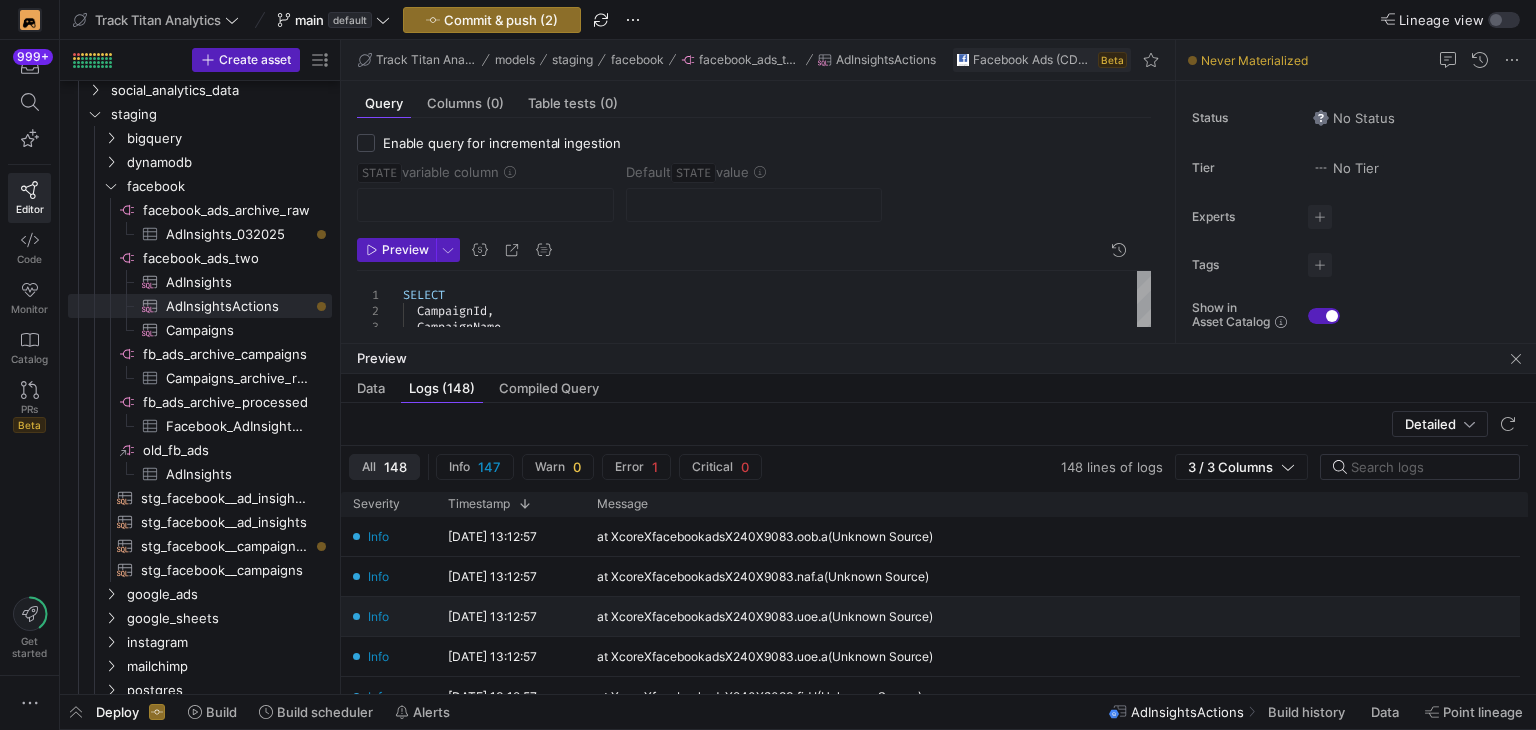 scroll, scrollTop: 115, scrollLeft: 0, axis: vertical 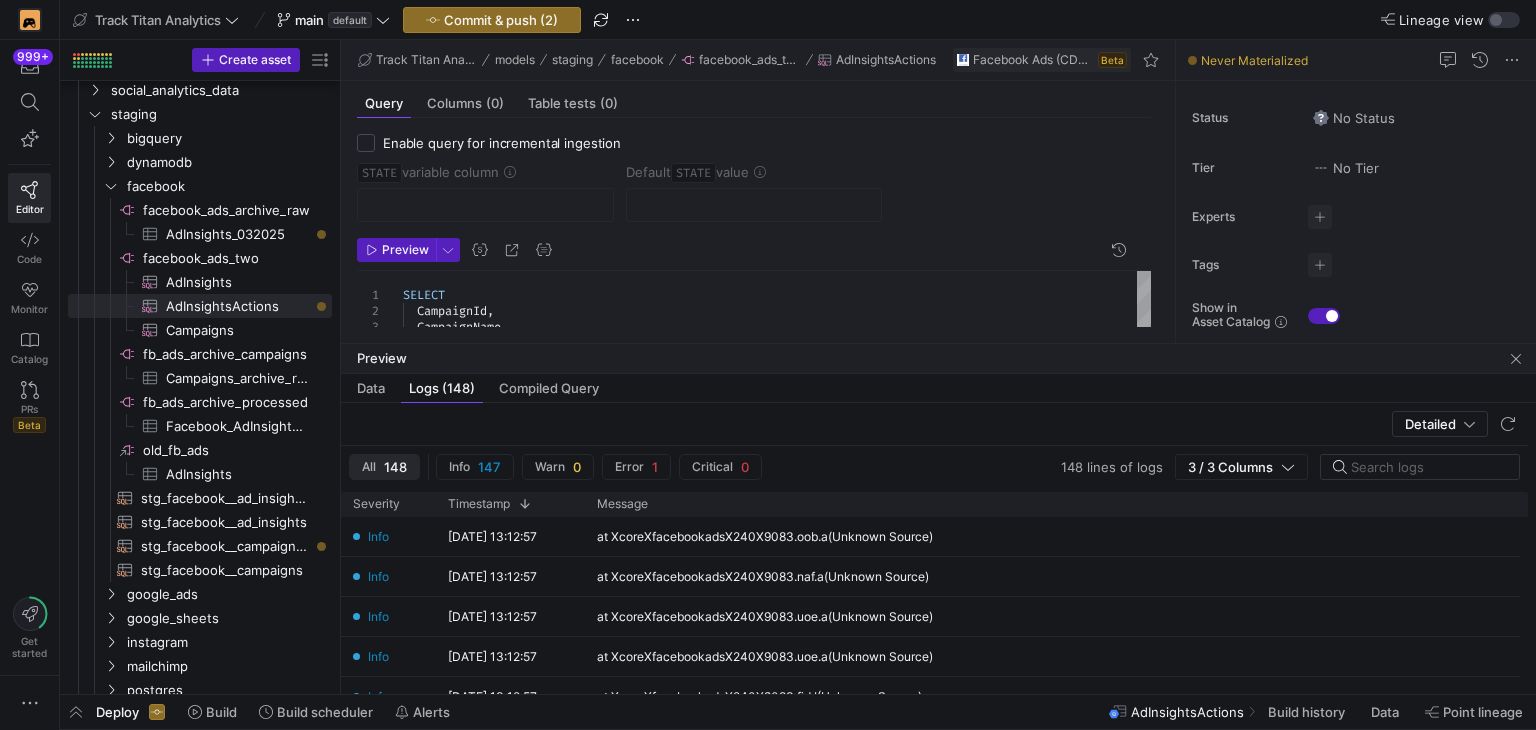 click on "Query   Columns  (0)  Table tests  (0)  Enable query for incremental ingestion  STATE  variable column   Default  STATE  value  Preview
1 2 3 4 5 6 7 8 9 SELECT    CampaignId ,    CampaignName ,    DateStart ,    ActionType ,    ActionValue FROM   AdInsightsActions WHERE    Target                    =   'act_242249623681789' AND DateStart           >= DATE '[DATE]'
AND DateEnd             <= DATE '[DATE]'
AND ActionReportTime    = 'conversion'                -- ①
AND ActionBreakdownsFilter = 'buys_setup,starts_ultra_subscription,starts_setup_subscription'  -- ②
AND ActionBreakdowns    = 'action_type'               -- still required
;" 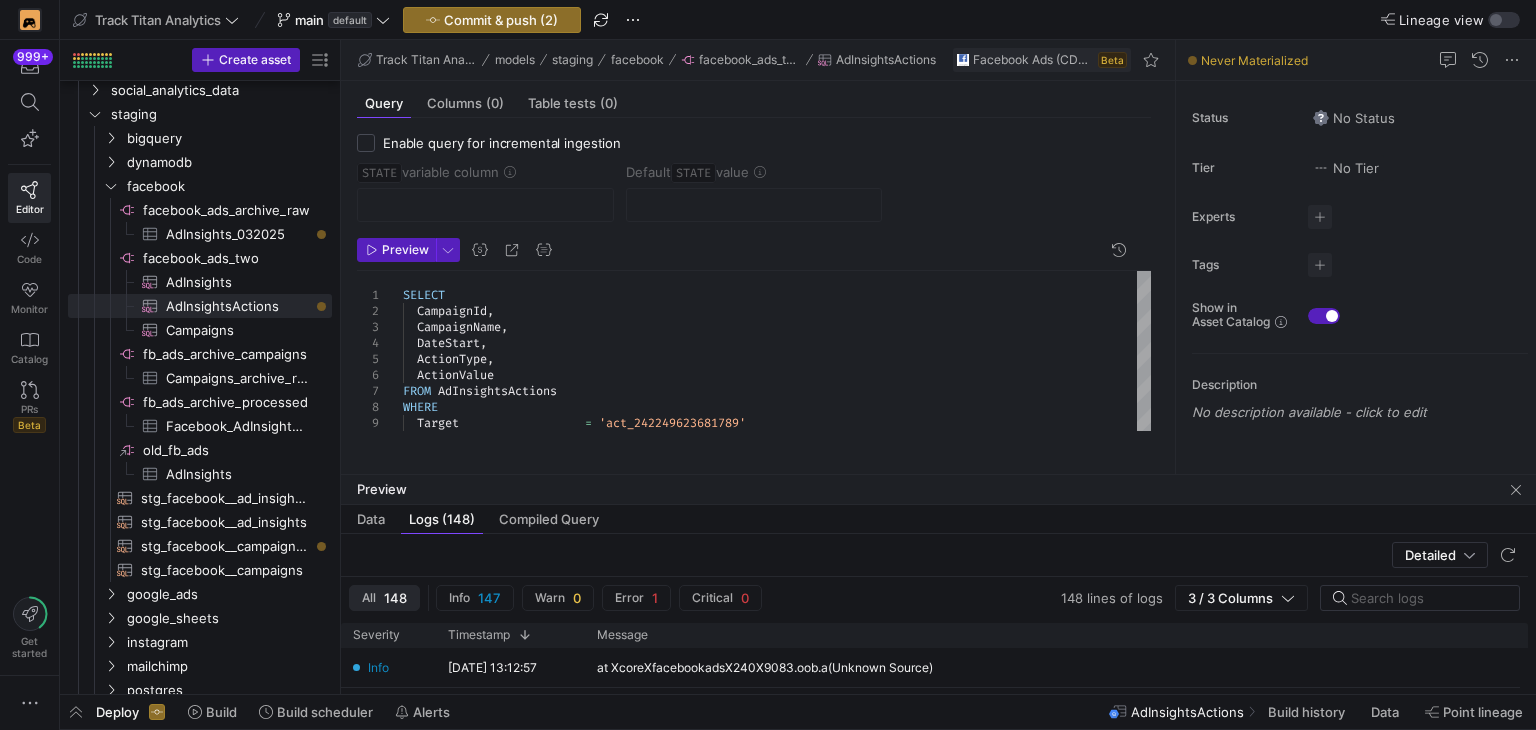 drag, startPoint x: 768, startPoint y: 344, endPoint x: 801, endPoint y: 495, distance: 154.5639 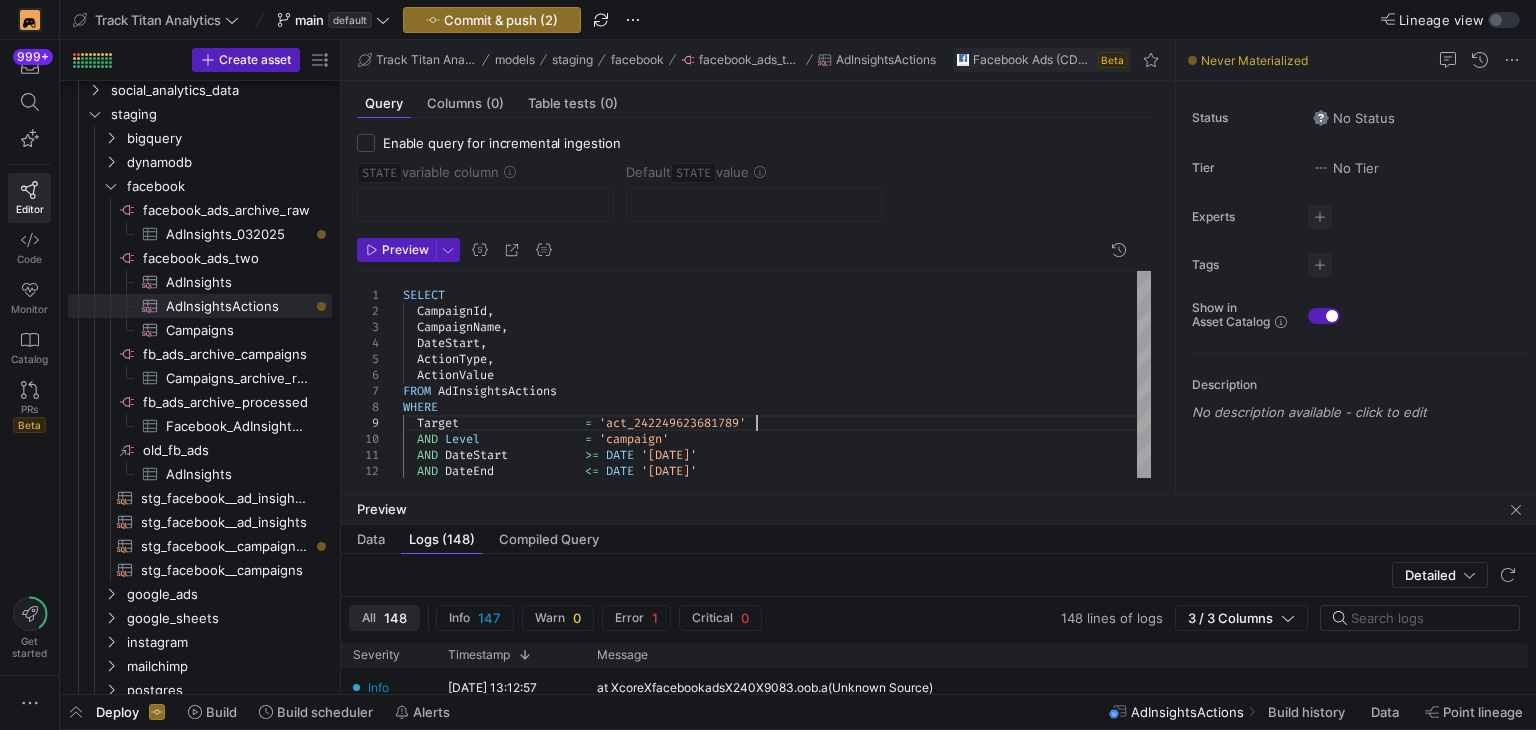 click on "SELECT    CampaignId ,    CampaignName ,    DateStart ,    ActionType ,    ActionValue FROM   AdInsightsActions WHERE    Target                    =   'act_242249623681789'    AND   Level                 =   'campaign'    AND   DateStart             >=   DATE   '[DATE]'    AND   DateEnd               <=   DATE   '[DATE]'    AND   ActionReportTime      =   'conversion'                  -- ①    AND   ActionBreakdownsFilter   =   'buys_setup,starts_ultra_subscription,starts_setup_subscription'    -- ②    AND   ActionBreakdowns      =   'action_type'                 -- still required ;" 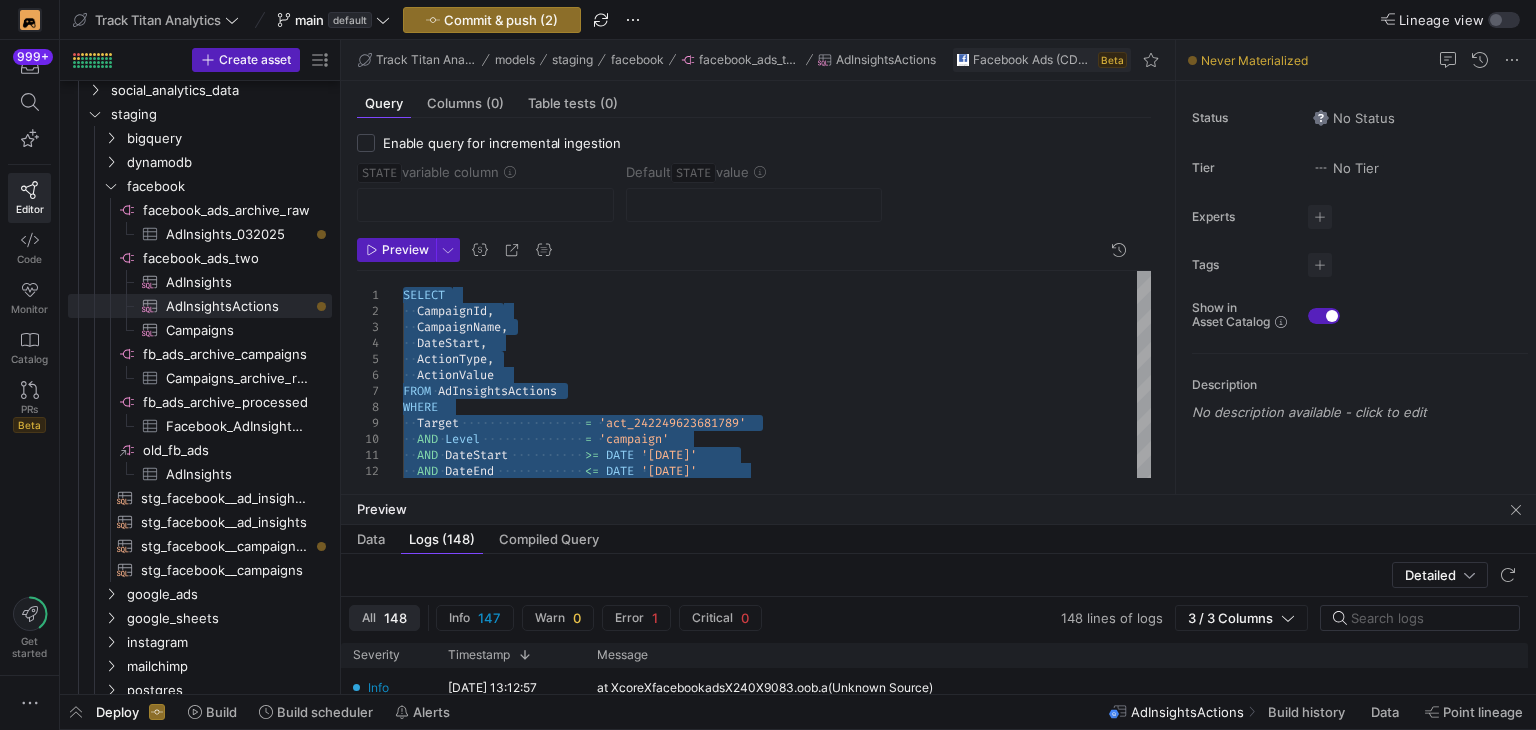 type on "SELECT DISTINCT RawPixelEventName
FROM AdInsightsActions
WHERE Target='act_242249623681789'
AND Level='account'
AND ActionReportTime='conversion'
AND ActionBreakdowns='action_type'
AND RawPixelEventName IS NOT NULL;" 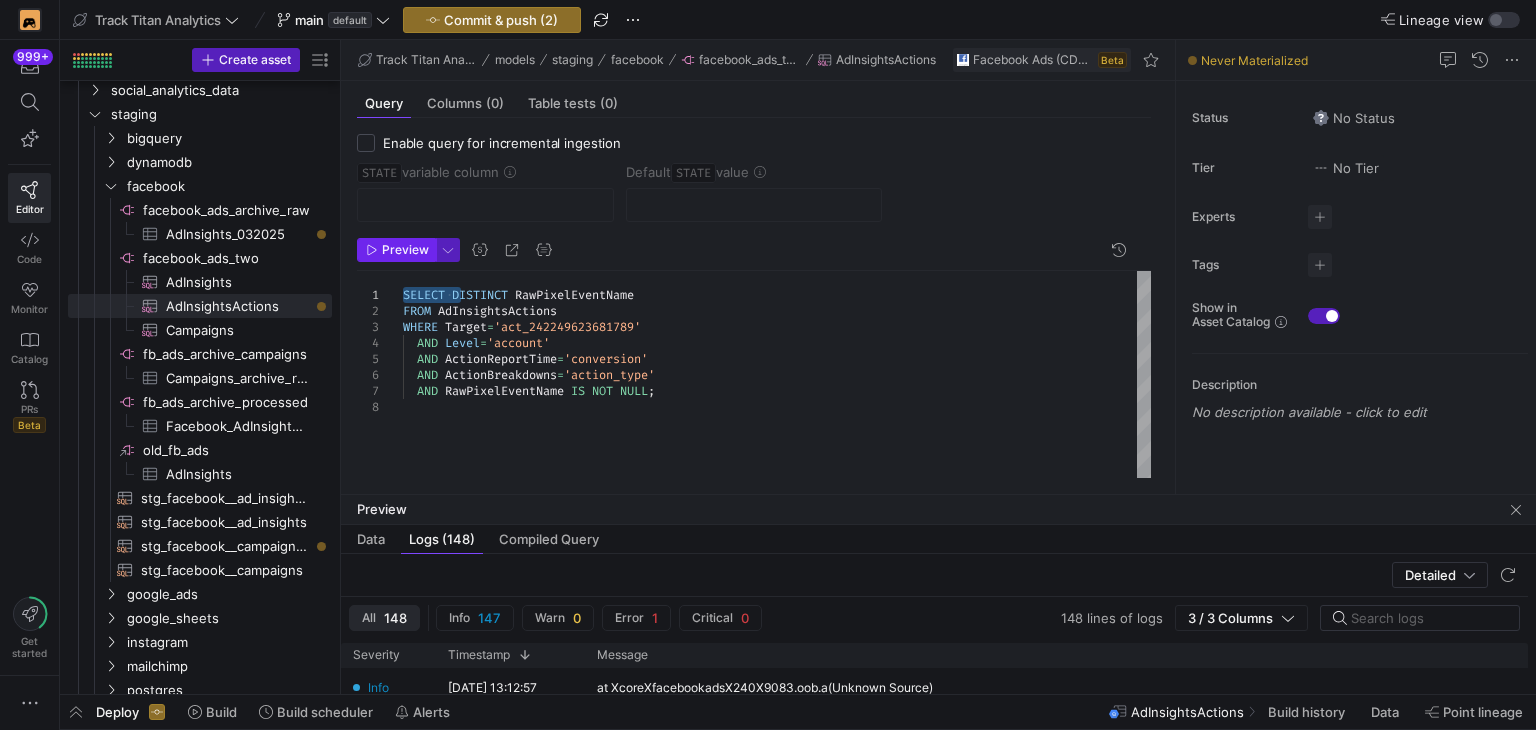 drag, startPoint x: 433, startPoint y: 283, endPoint x: 412, endPoint y: 253, distance: 36.619667 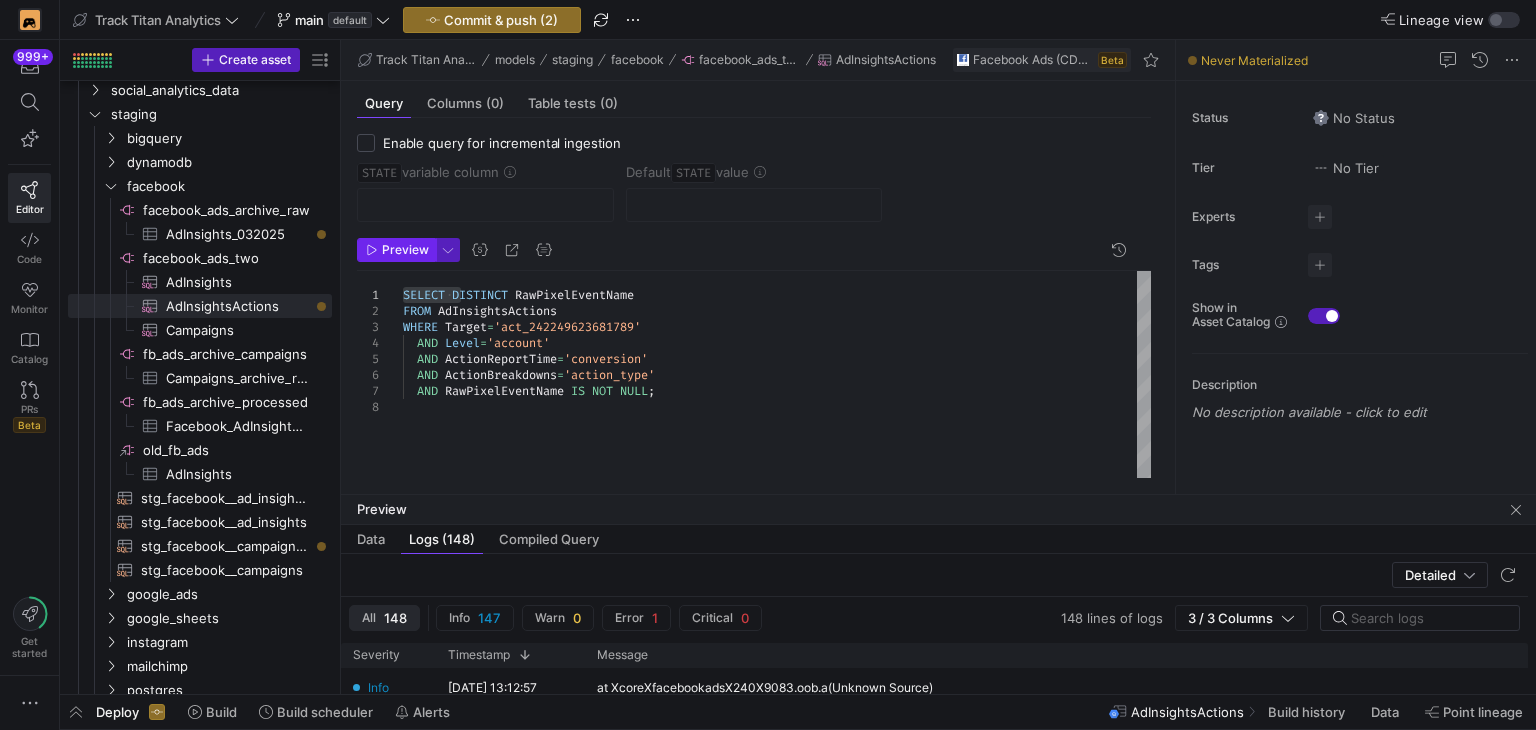 click on "Preview" at bounding box center (405, 250) 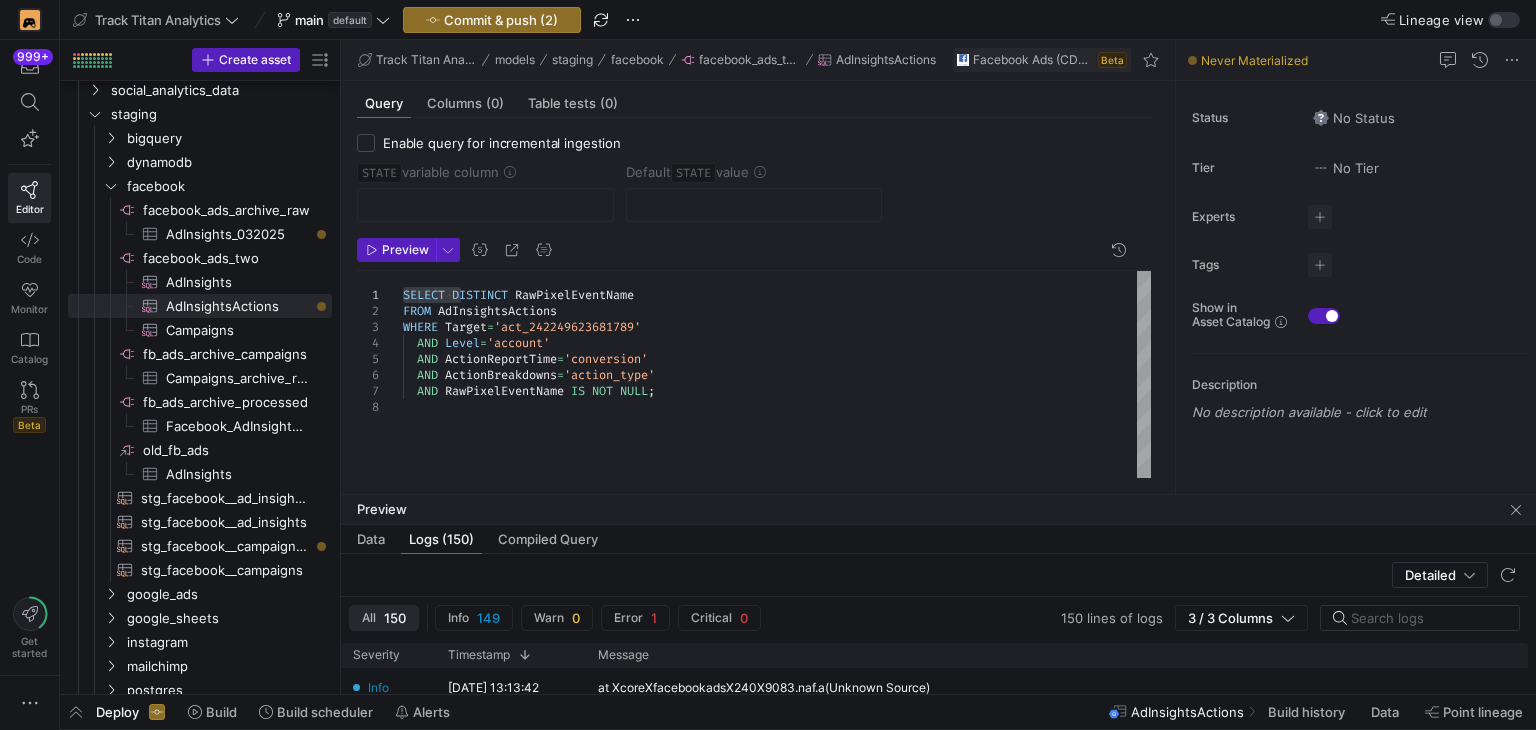 click on "Query   Columns  (0)  Table tests  (0)  Enable query for incremental ingestion  STATE  variable column   Default  STATE  value  Preview
1 2 3 4 5 6 7 8 SELECT   DISTINCT   RawPixelEventName FROM   AdInsightsActions WHERE   Target = 'act_242249623681789'    AND   Level = 'account'    AND   ActionReportTime = 'conversion'    AND   ActionBreakdowns = 'action_type'    AND   RawPixelEventName   IS   NOT   NULL ; SELECT DISTINCT RawPixelEventName
FROM AdInsightsActions
WHERE Target='act_242249623681789'
AND Level='account'
AND ActionReportTime='conversion'
AND ActionBreakdowns='action_type'
AND RawPixelEventName IS NOT NULL;" 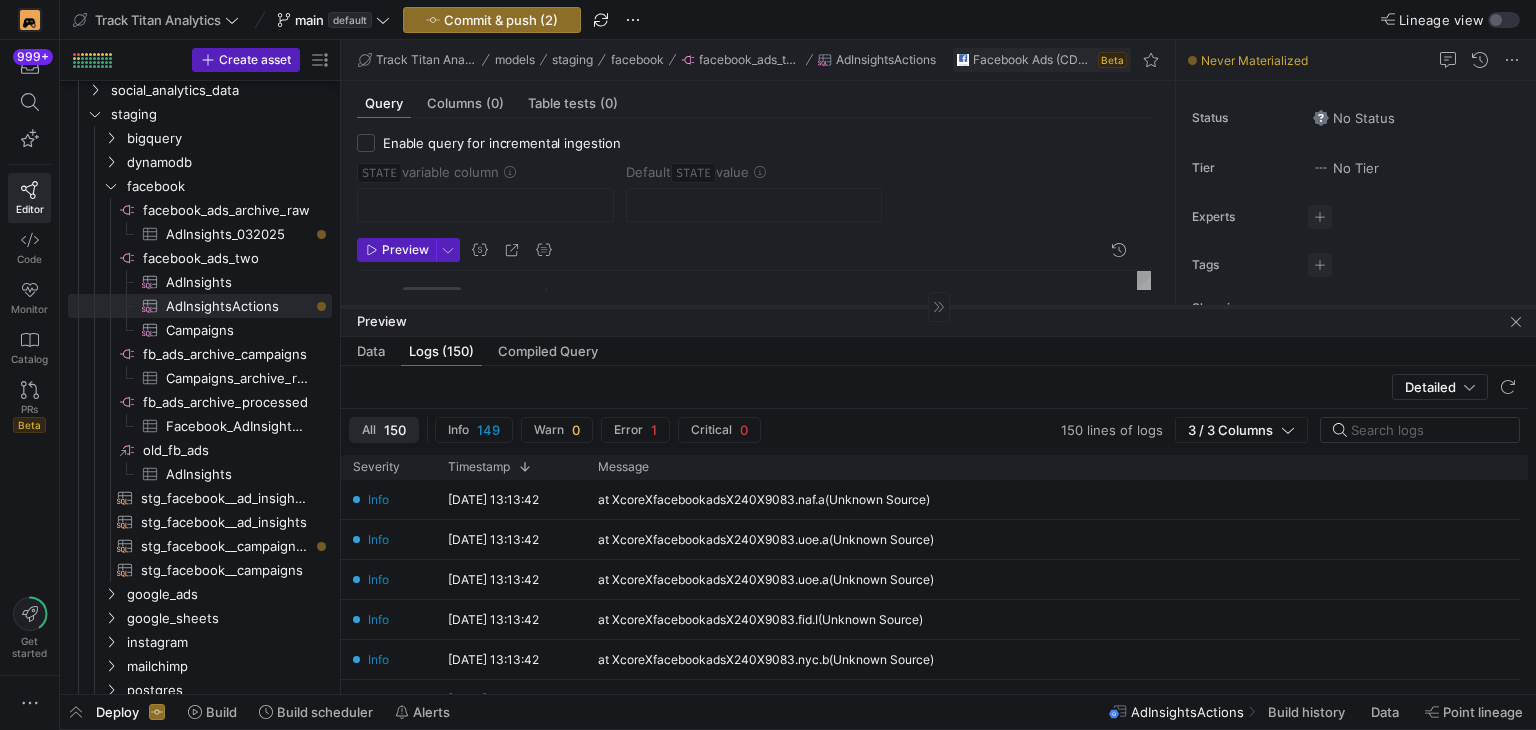 drag, startPoint x: 745, startPoint y: 493, endPoint x: 721, endPoint y: 298, distance: 196.47137 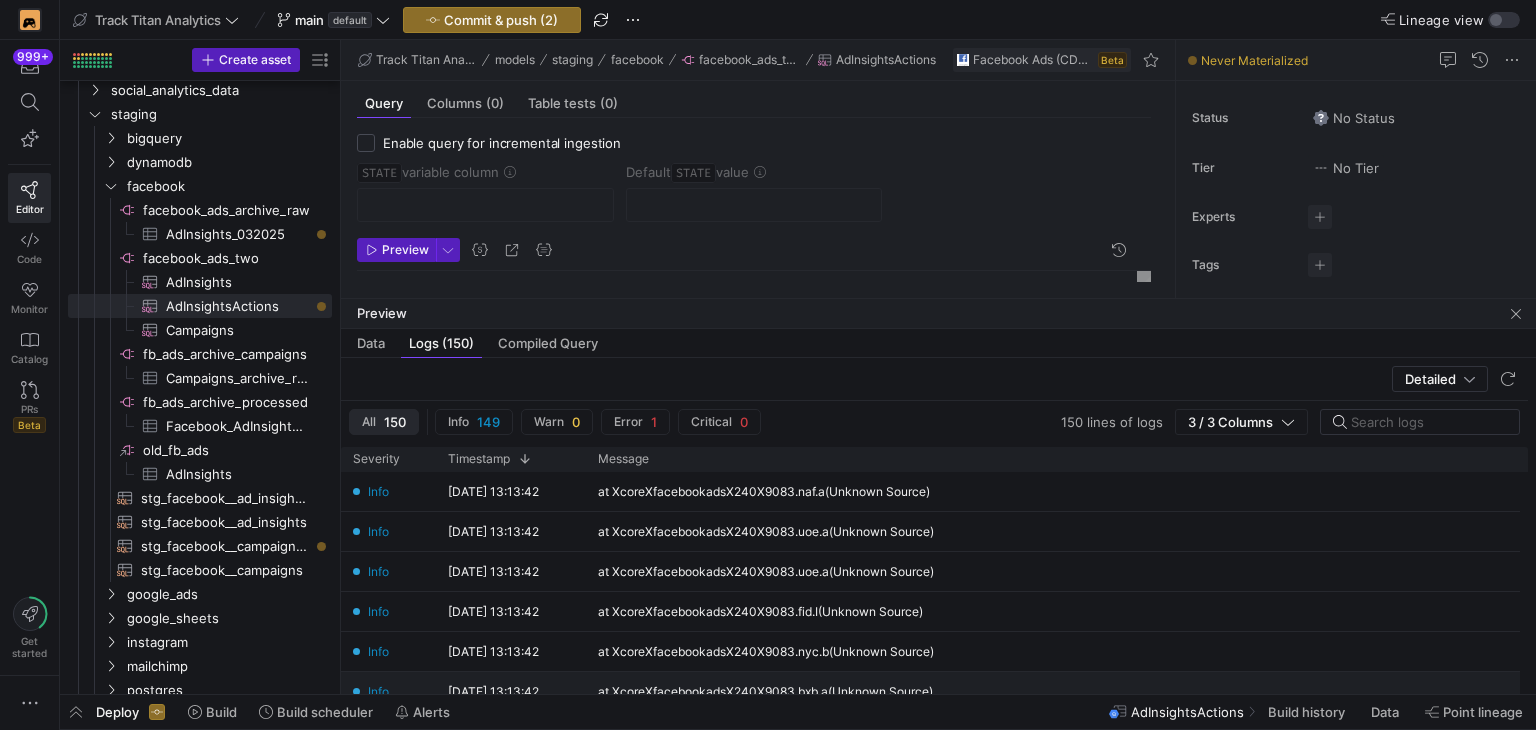 scroll, scrollTop: 500, scrollLeft: 0, axis: vertical 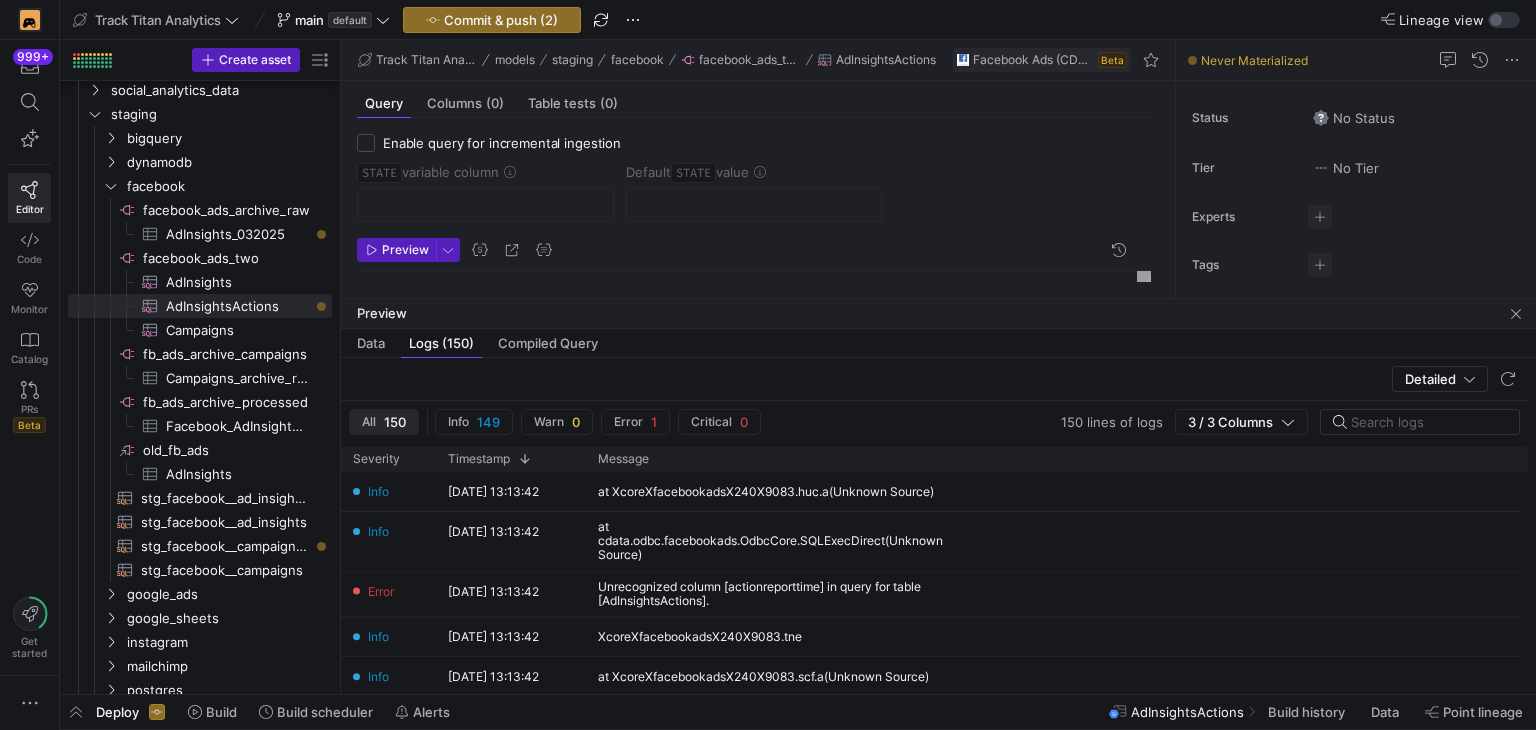 click on "SELECT   DISTINCT   RawPixelEventName FROM   AdInsightsActions WHERE   Target = 'act_242249623681789'    AND   Level = 'account'    AND   ActionReportTime = 'conversion'    AND   ActionBreakdowns = 'action_type'    AND   RawPixelEventName   IS   NOT   NULL ;" 